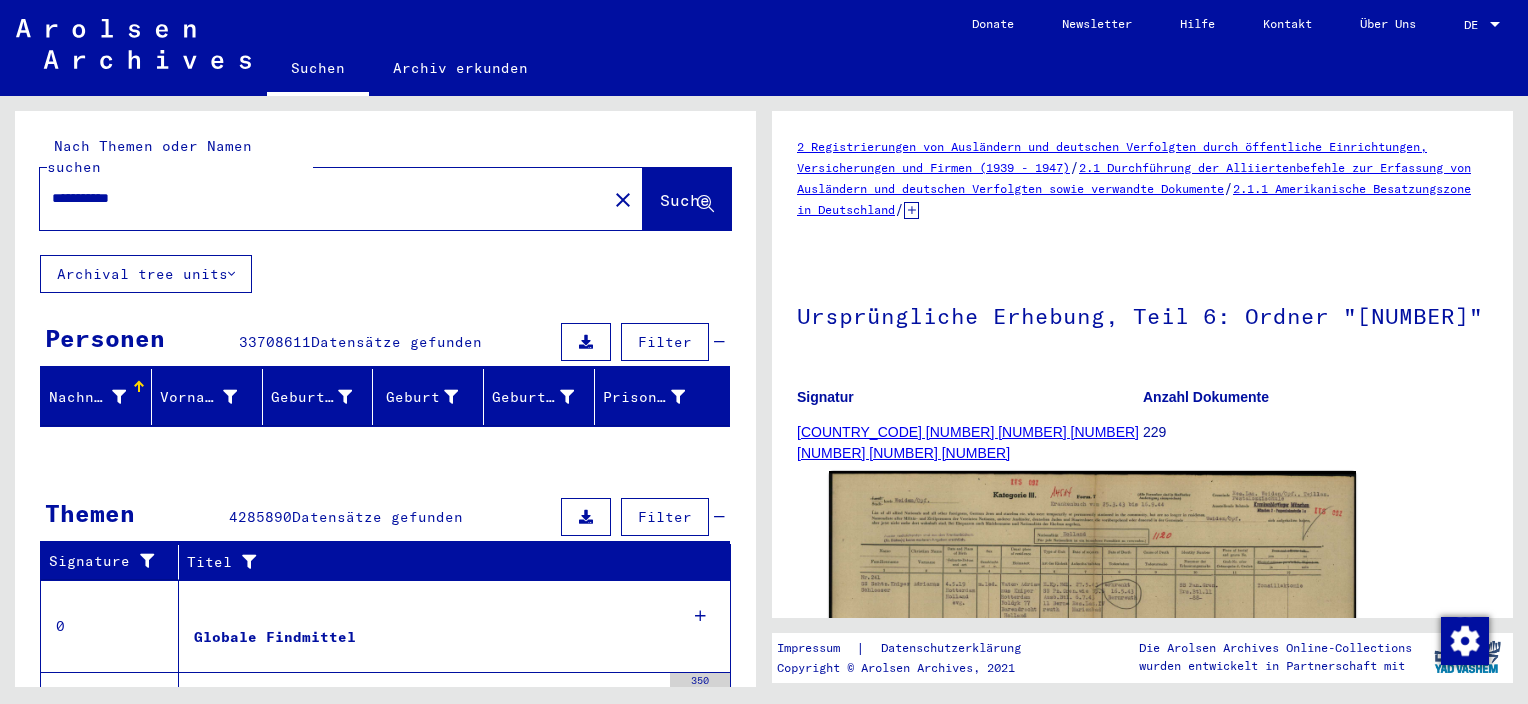 scroll, scrollTop: 0, scrollLeft: 0, axis: both 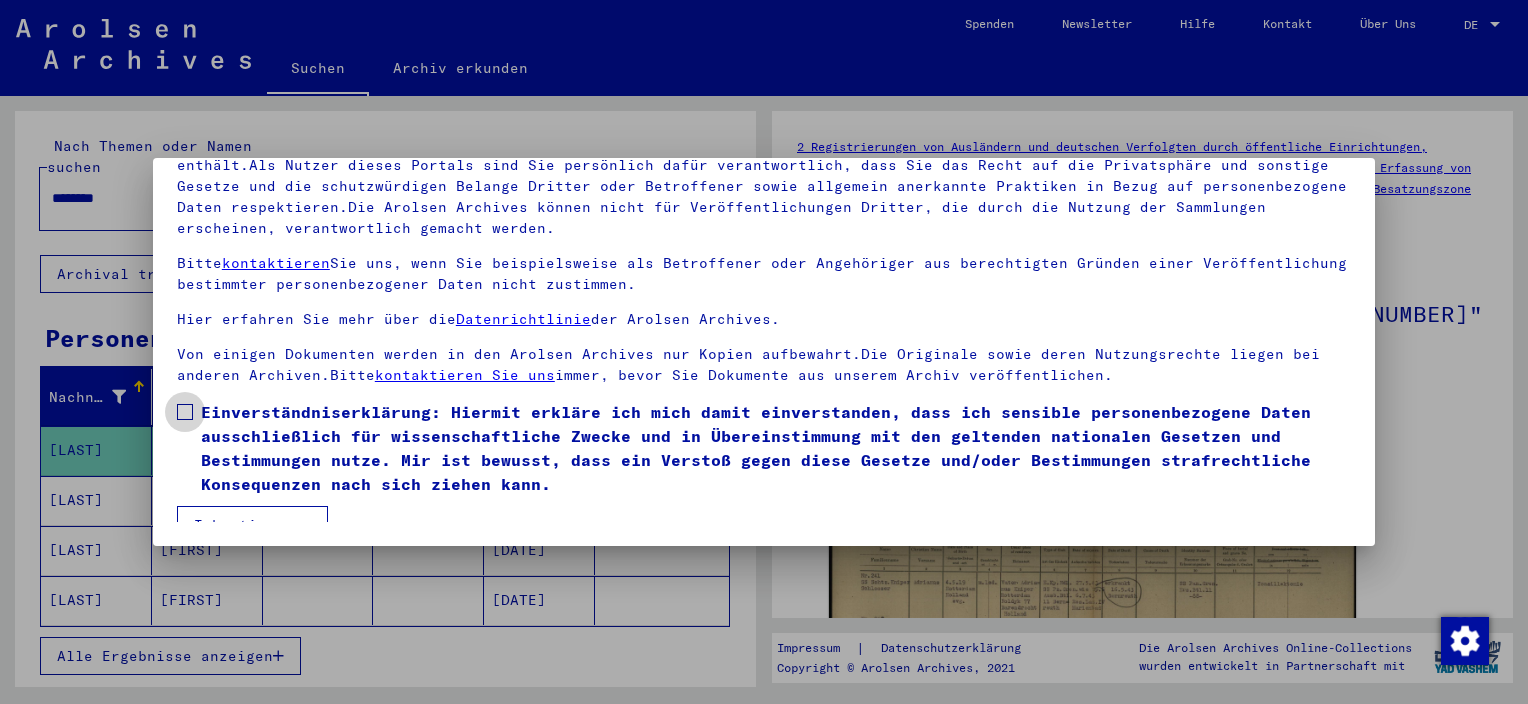 click on "Einverständniserklärung: Hiermit erkläre ich mich damit einverstanden, dass ich sensible personenbezogene Daten ausschließlich für wissenschaftliche Zwecke und in Übereinstimmung mit den geltenden nationalen Gesetzen und Bestimmungen nutze. Mir ist bewusst, dass ein Verstoß gegen diese Gesetze und/oder Bestimmungen strafrechtliche Konsequenzen nach sich ziehen kann." at bounding box center [764, 448] 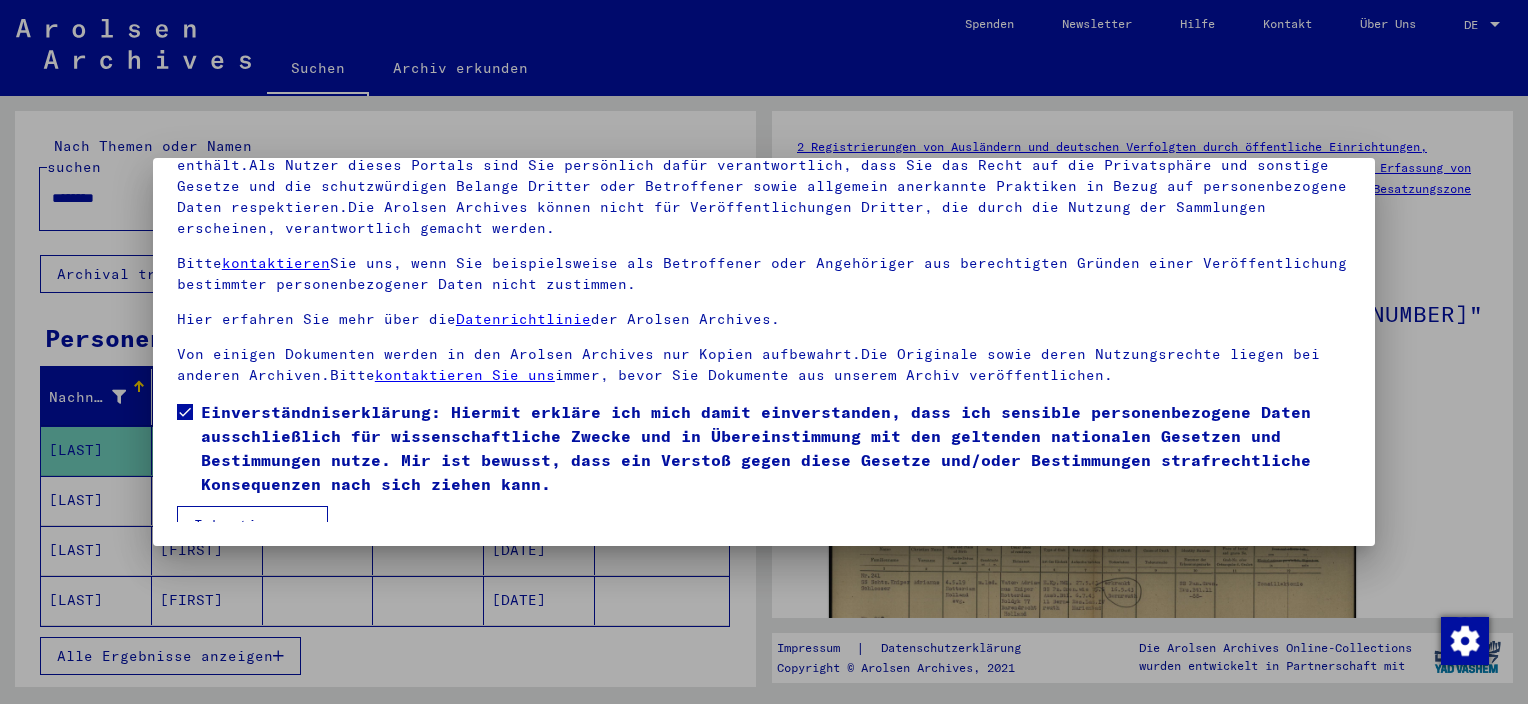 click on "Ich stimme zu" at bounding box center (252, 525) 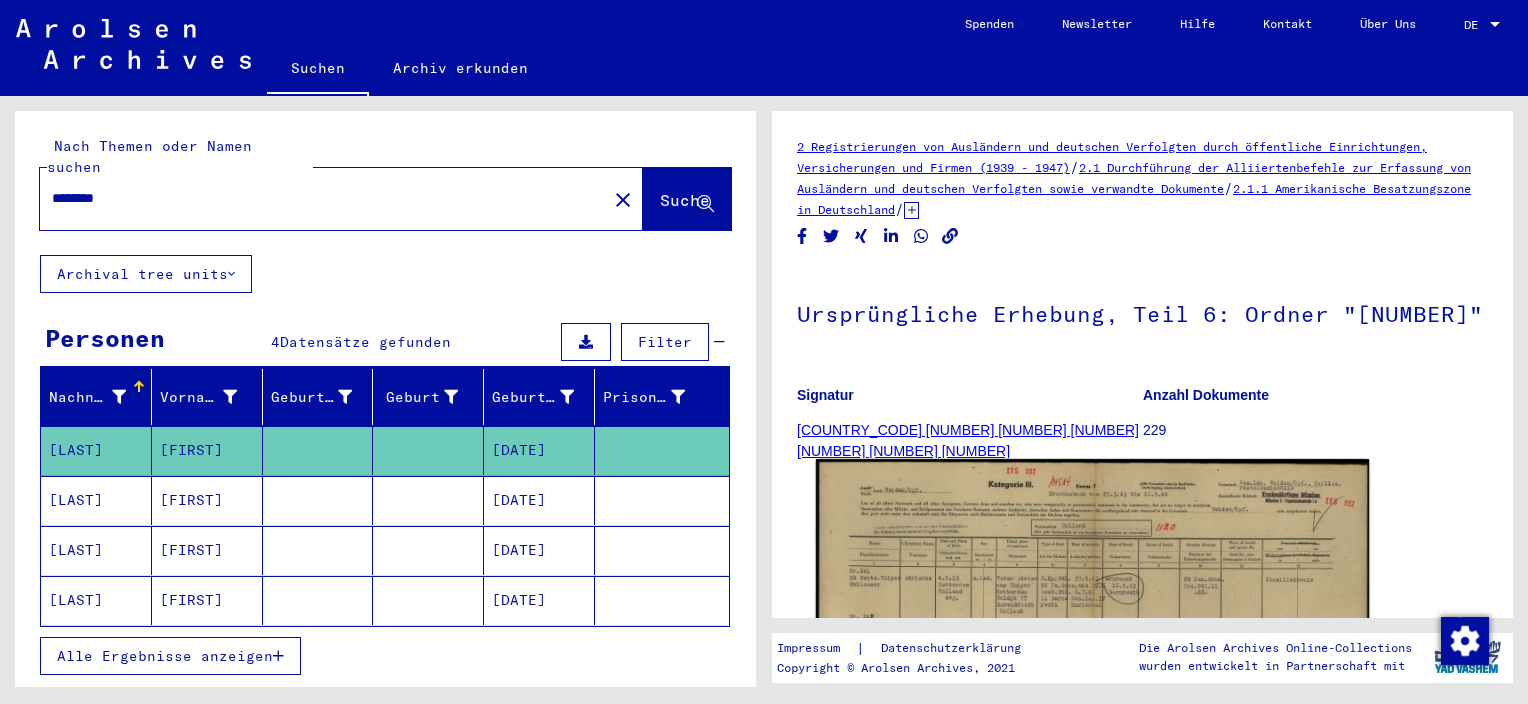 click 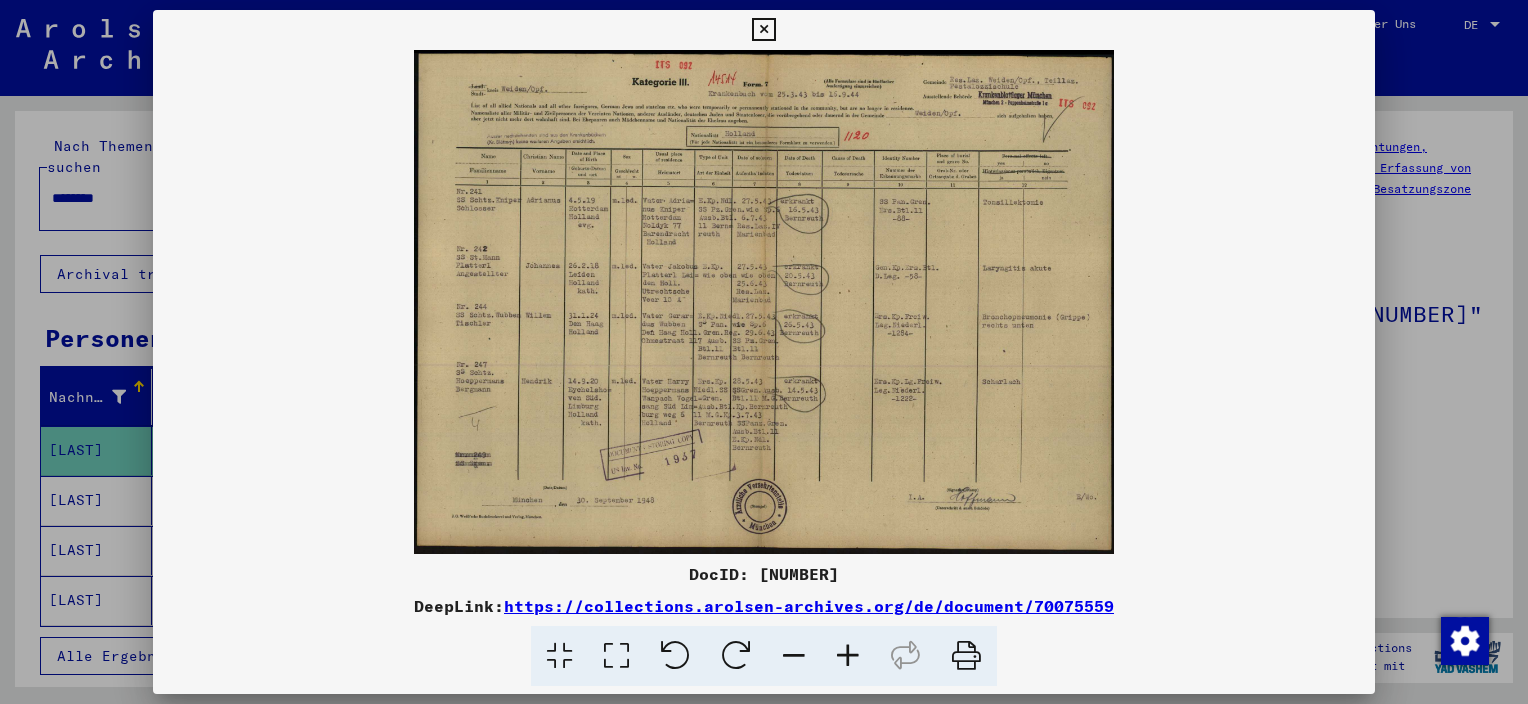 click at bounding box center (848, 656) 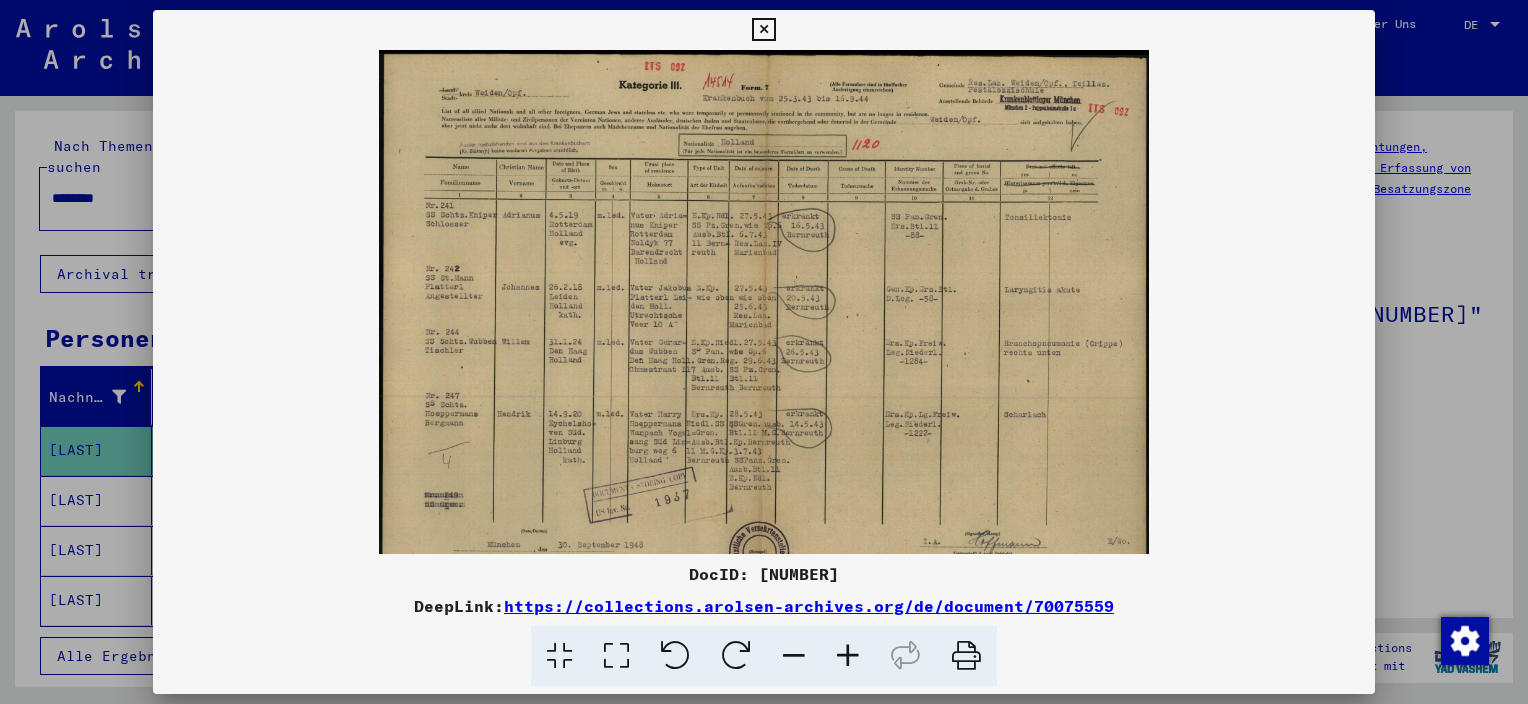 click at bounding box center (848, 656) 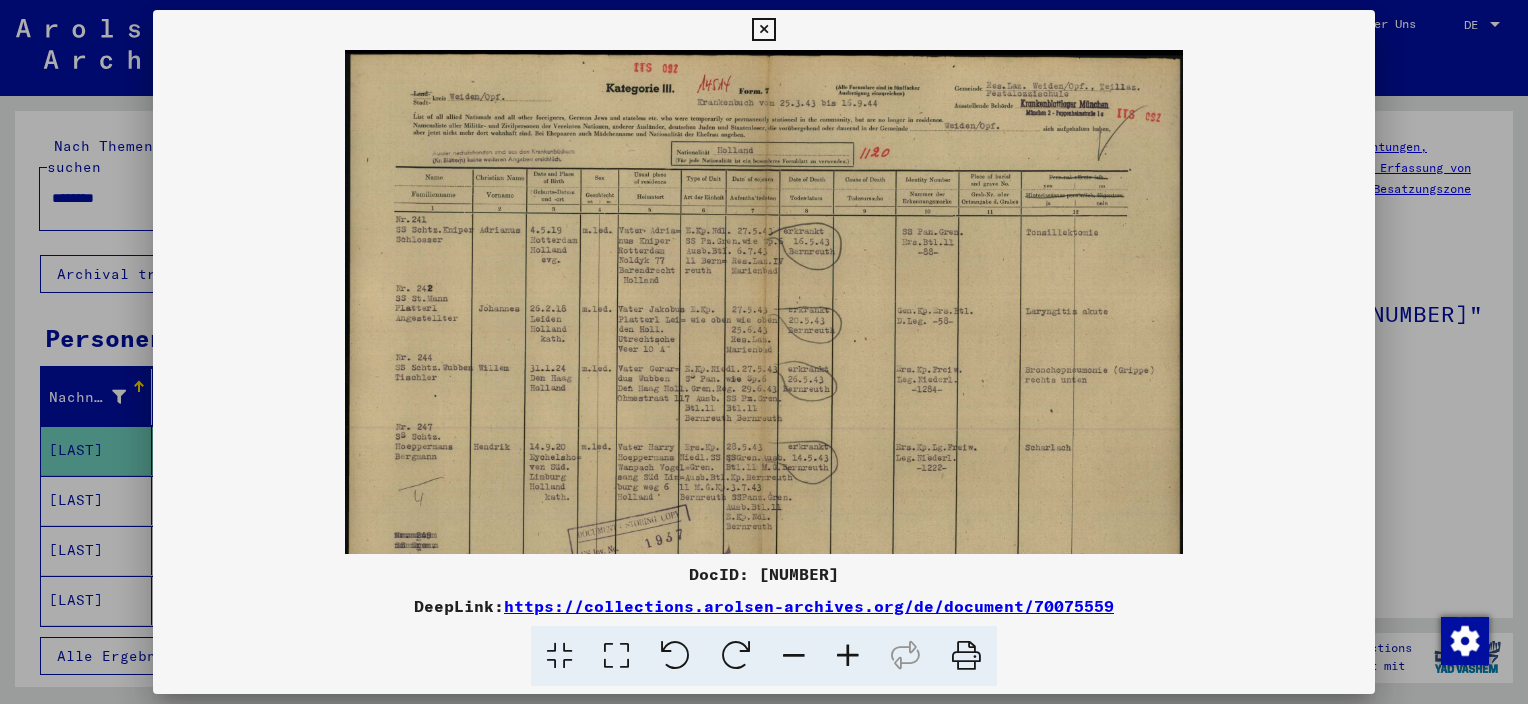click at bounding box center [848, 656] 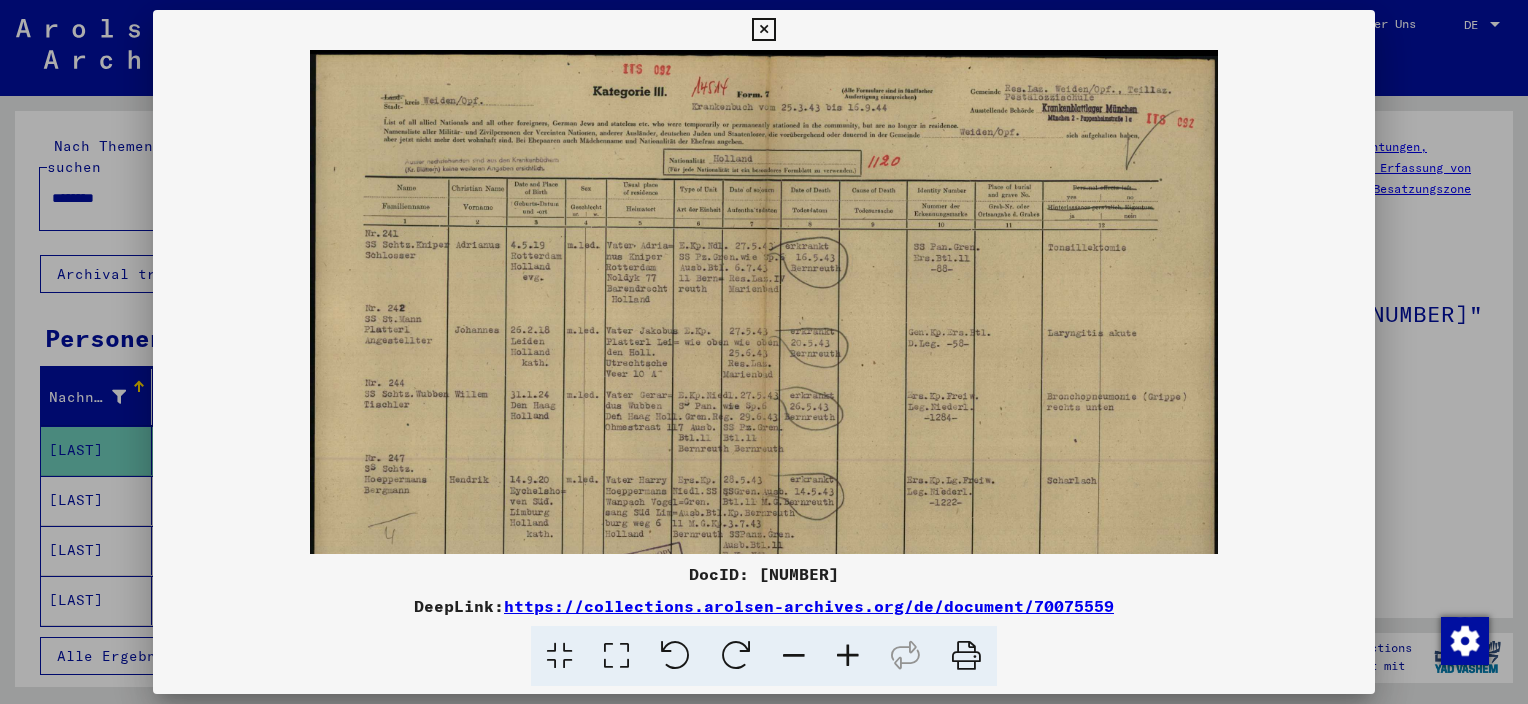 click at bounding box center [848, 656] 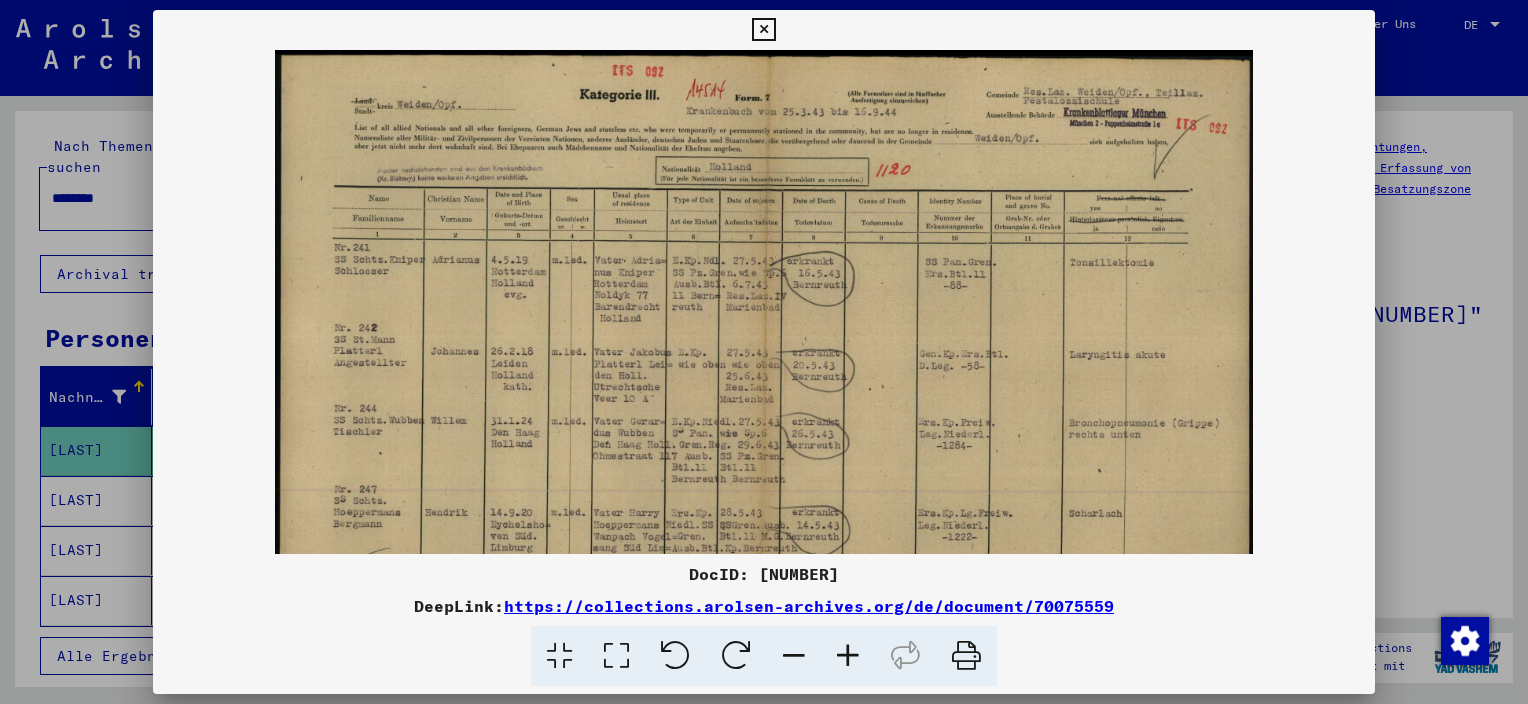 click at bounding box center [848, 656] 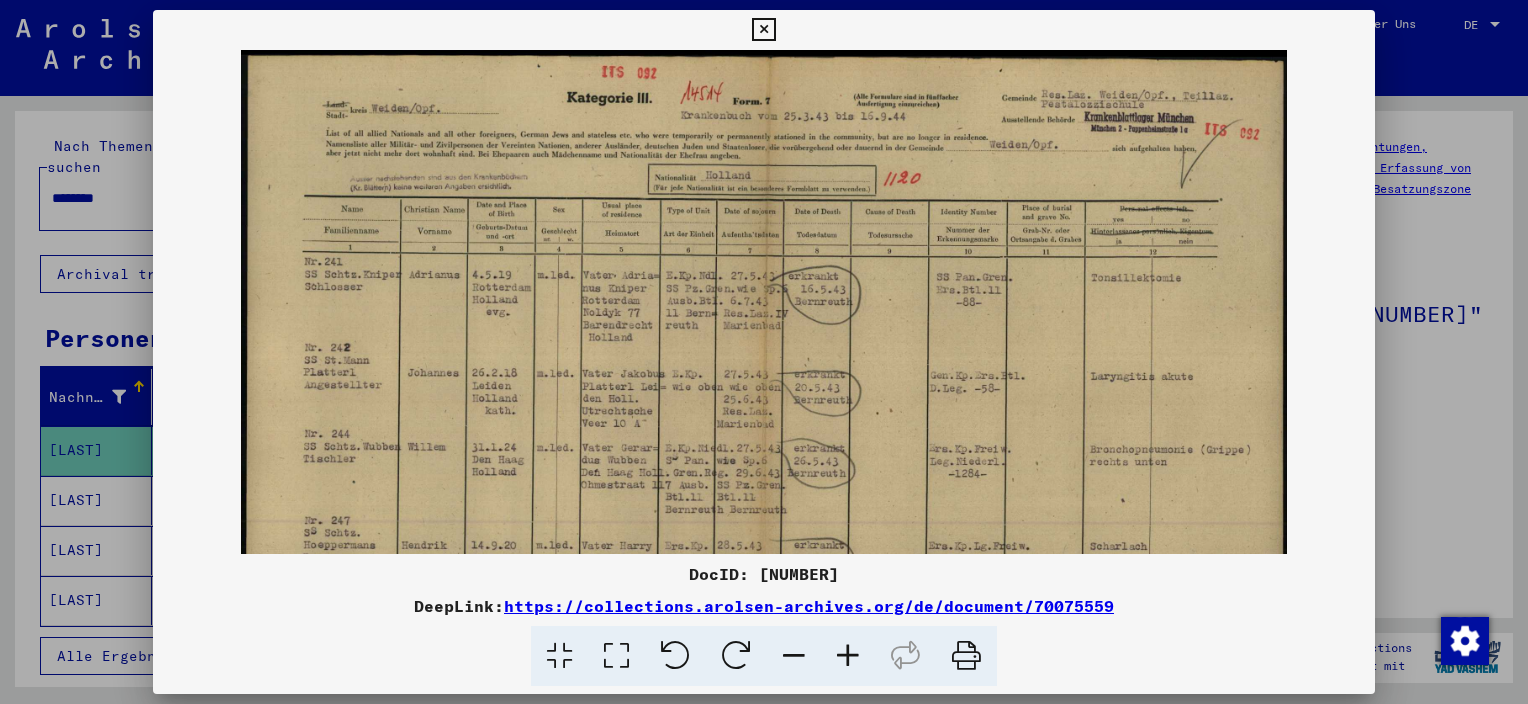 click at bounding box center (848, 656) 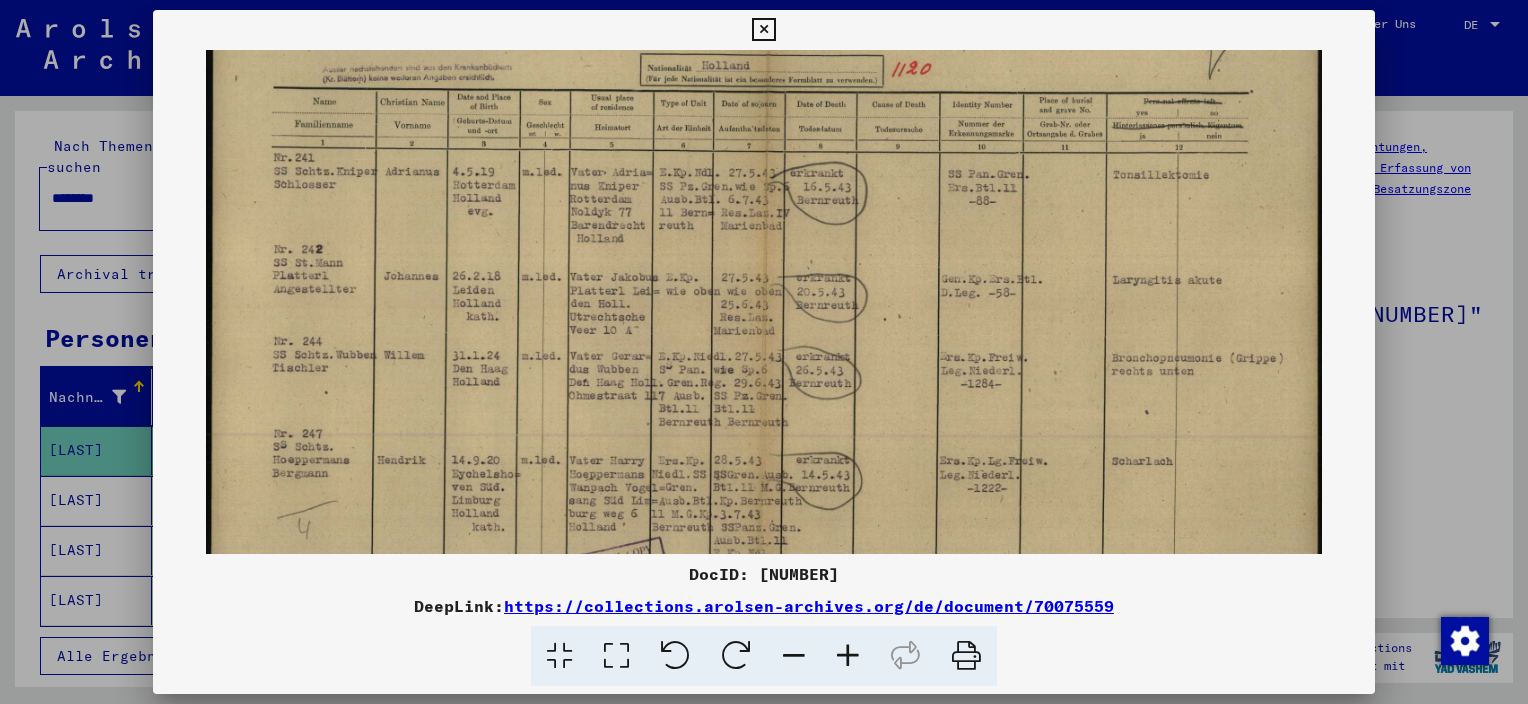scroll, scrollTop: 136, scrollLeft: 0, axis: vertical 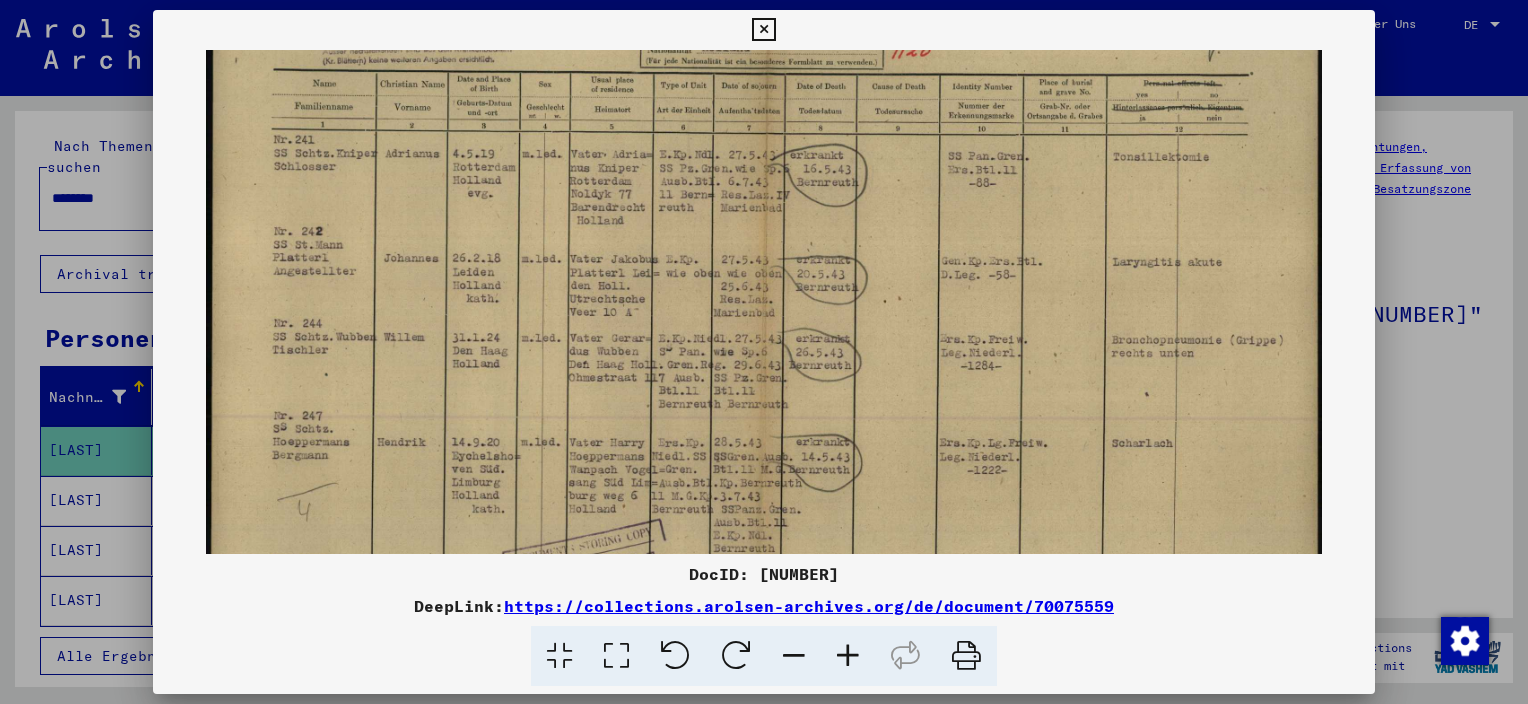 drag, startPoint x: 956, startPoint y: 474, endPoint x: 925, endPoint y: 340, distance: 137.53908 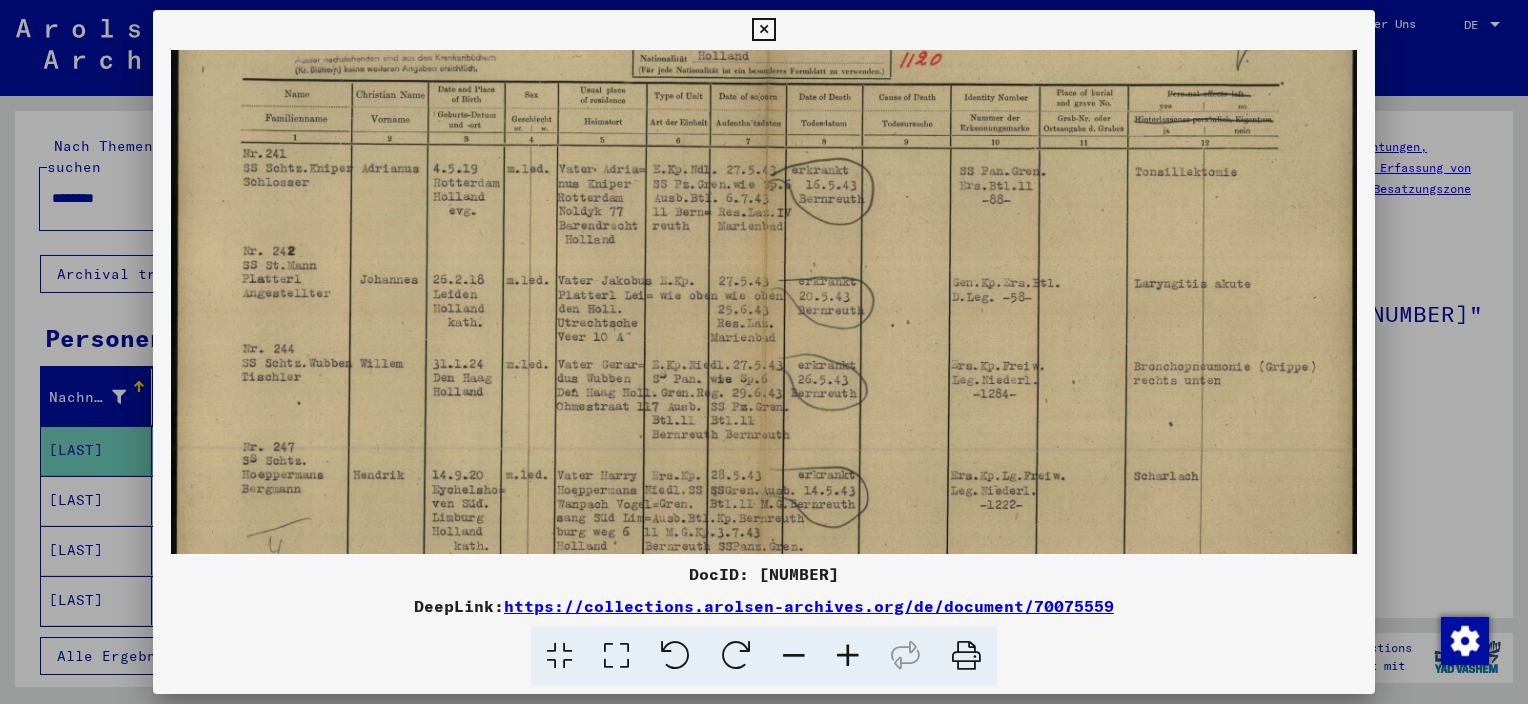 click at bounding box center (848, 656) 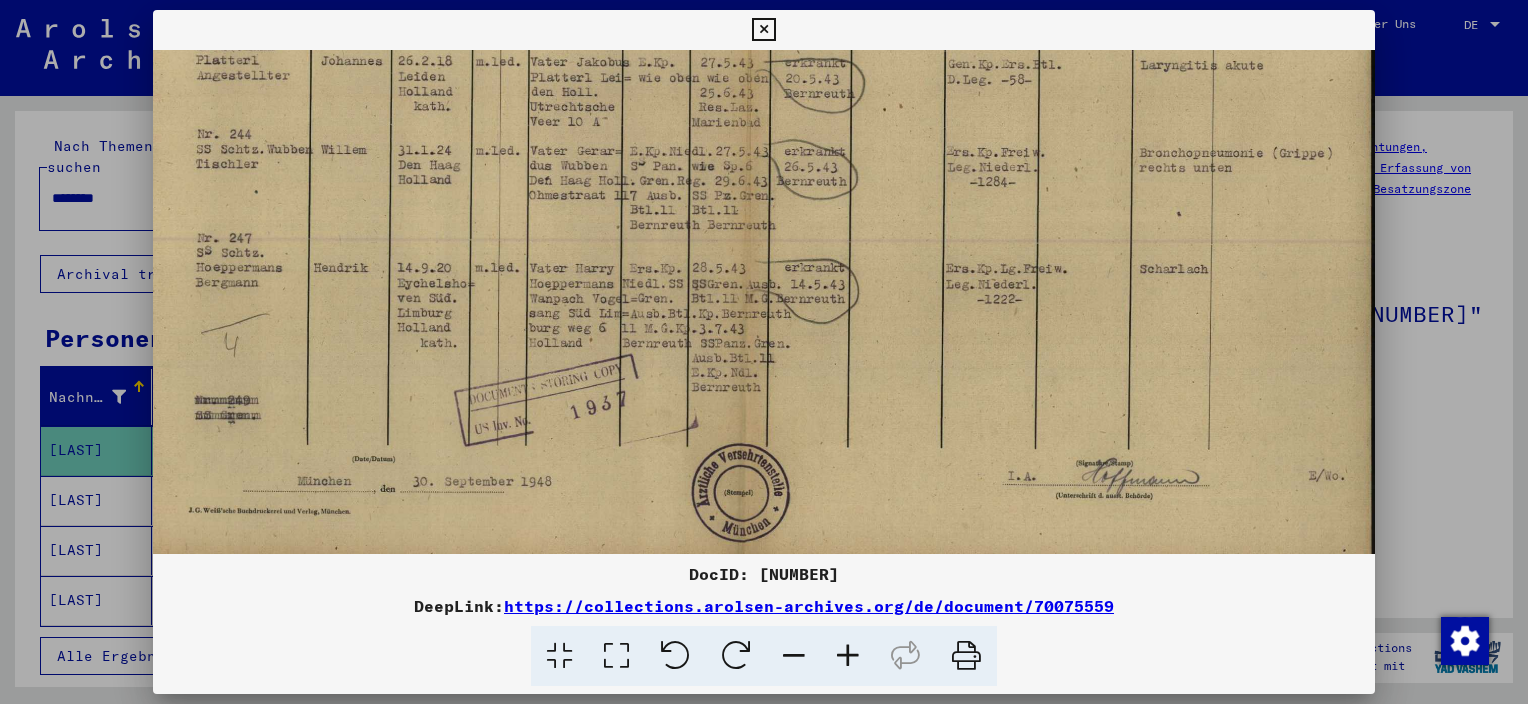 scroll, scrollTop: 379, scrollLeft: 32, axis: both 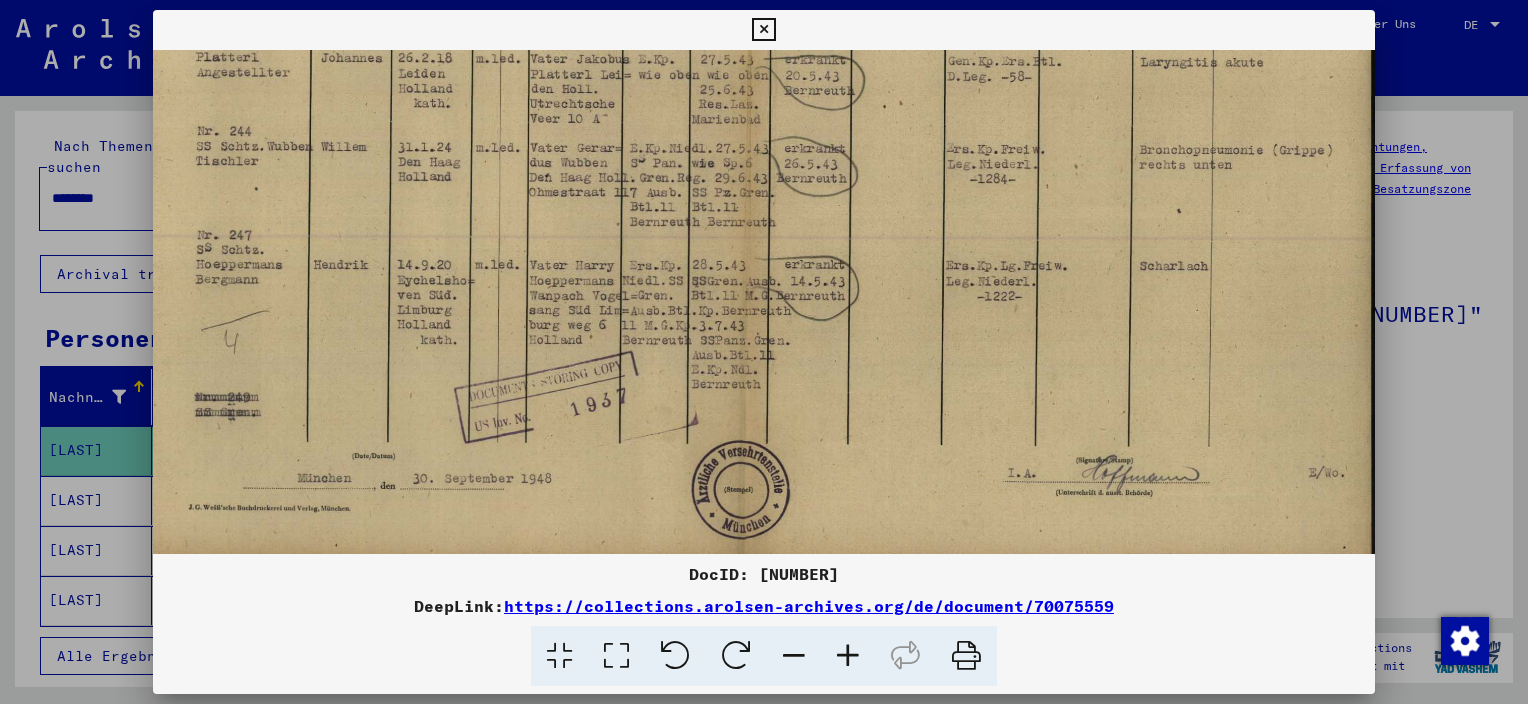 drag, startPoint x: 1160, startPoint y: 344, endPoint x: 1054, endPoint y: 102, distance: 264.1969 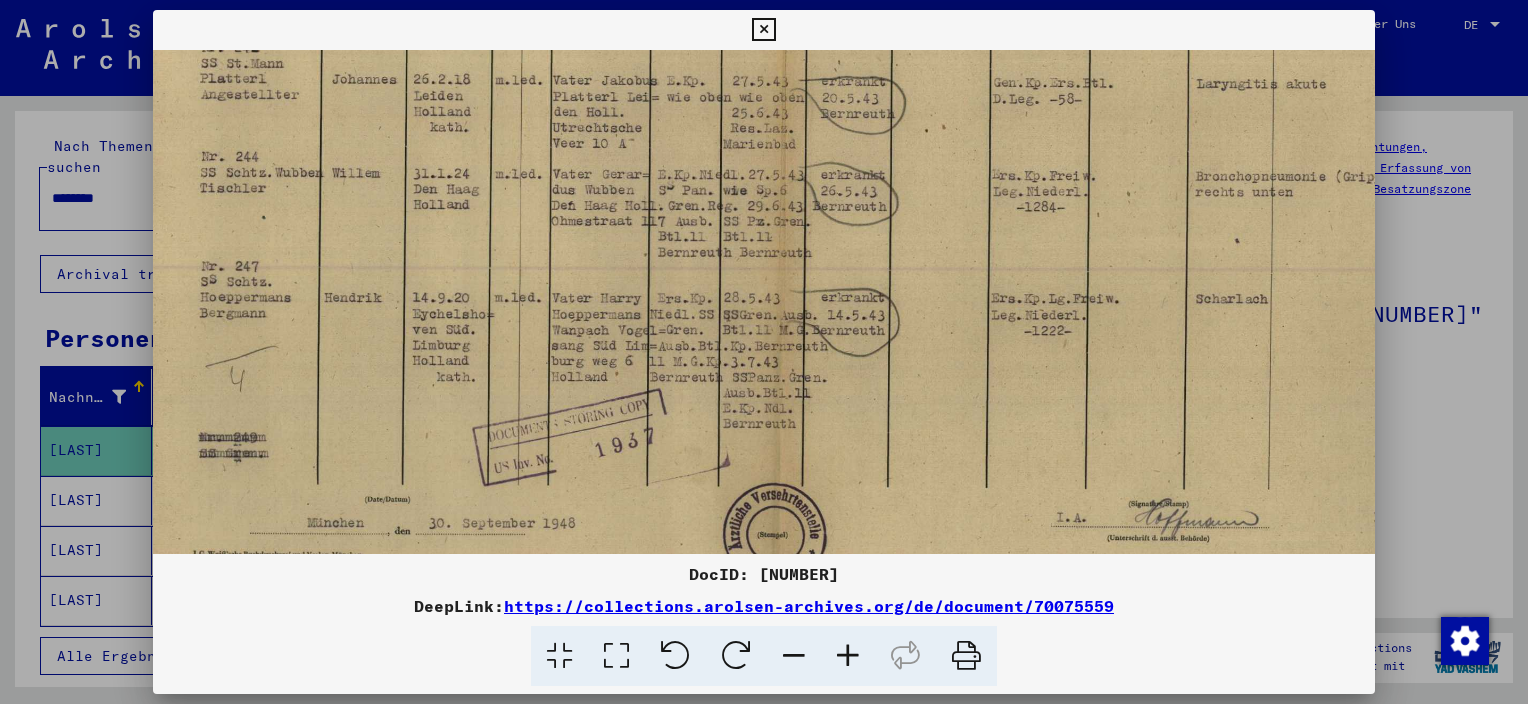click at bounding box center [848, 656] 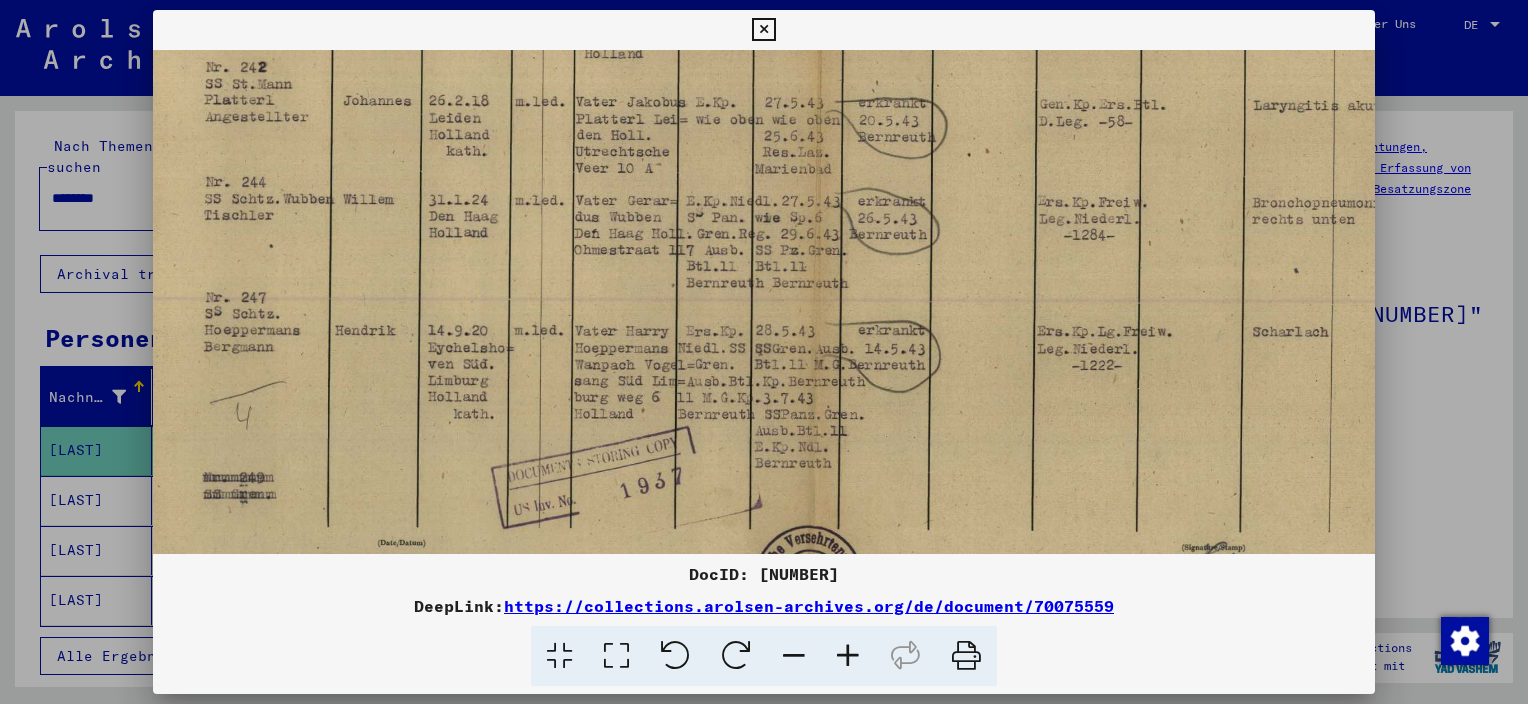 click at bounding box center [848, 656] 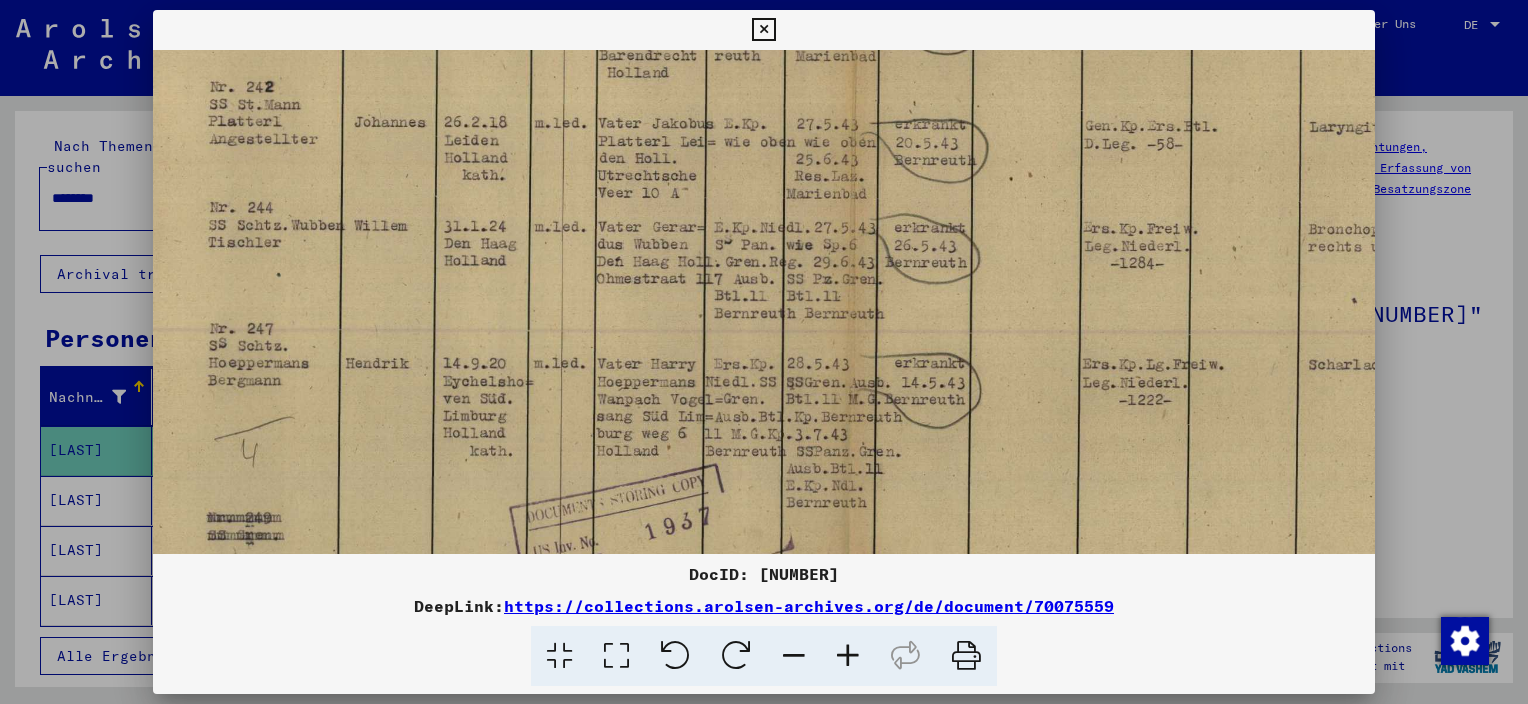 click at bounding box center (848, 656) 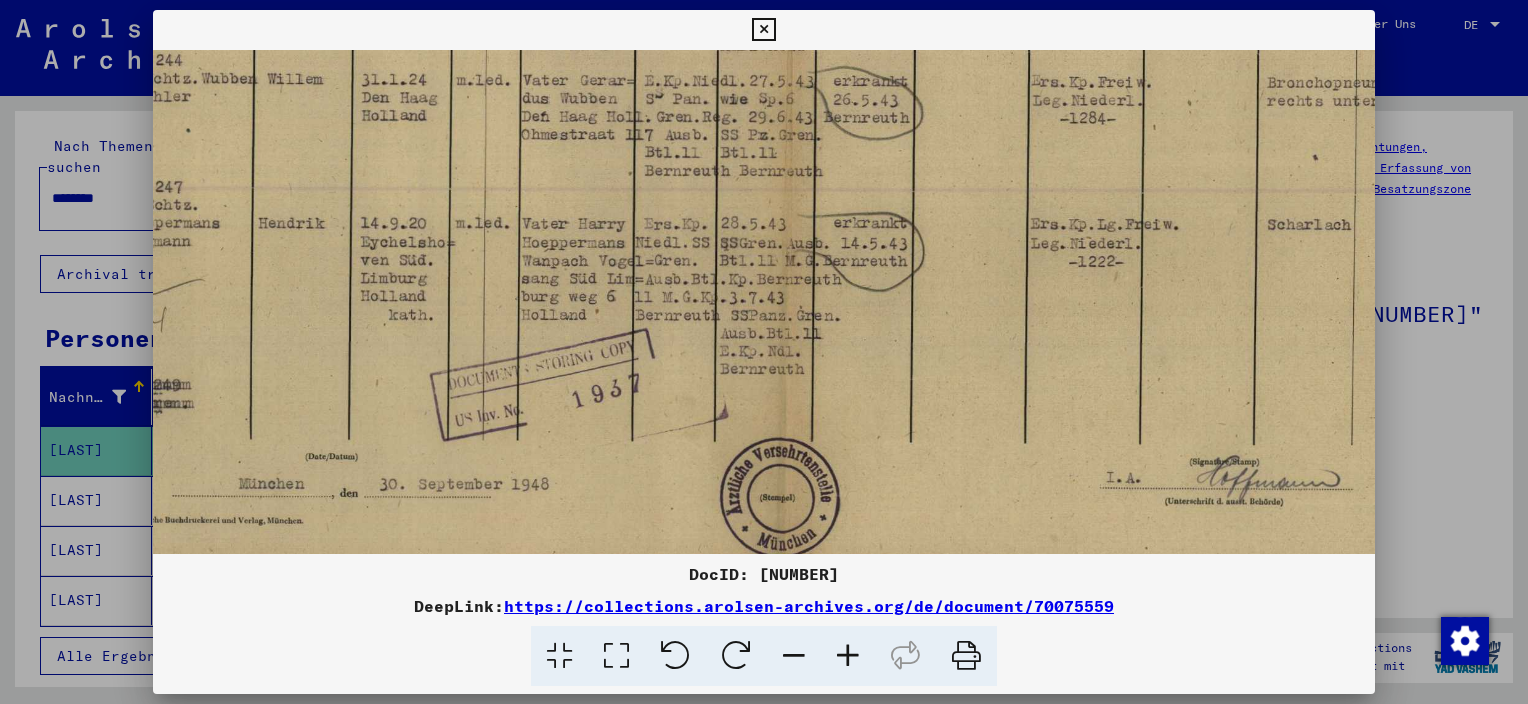 drag, startPoint x: 1116, startPoint y: 484, endPoint x: 1020, endPoint y: 312, distance: 196.97716 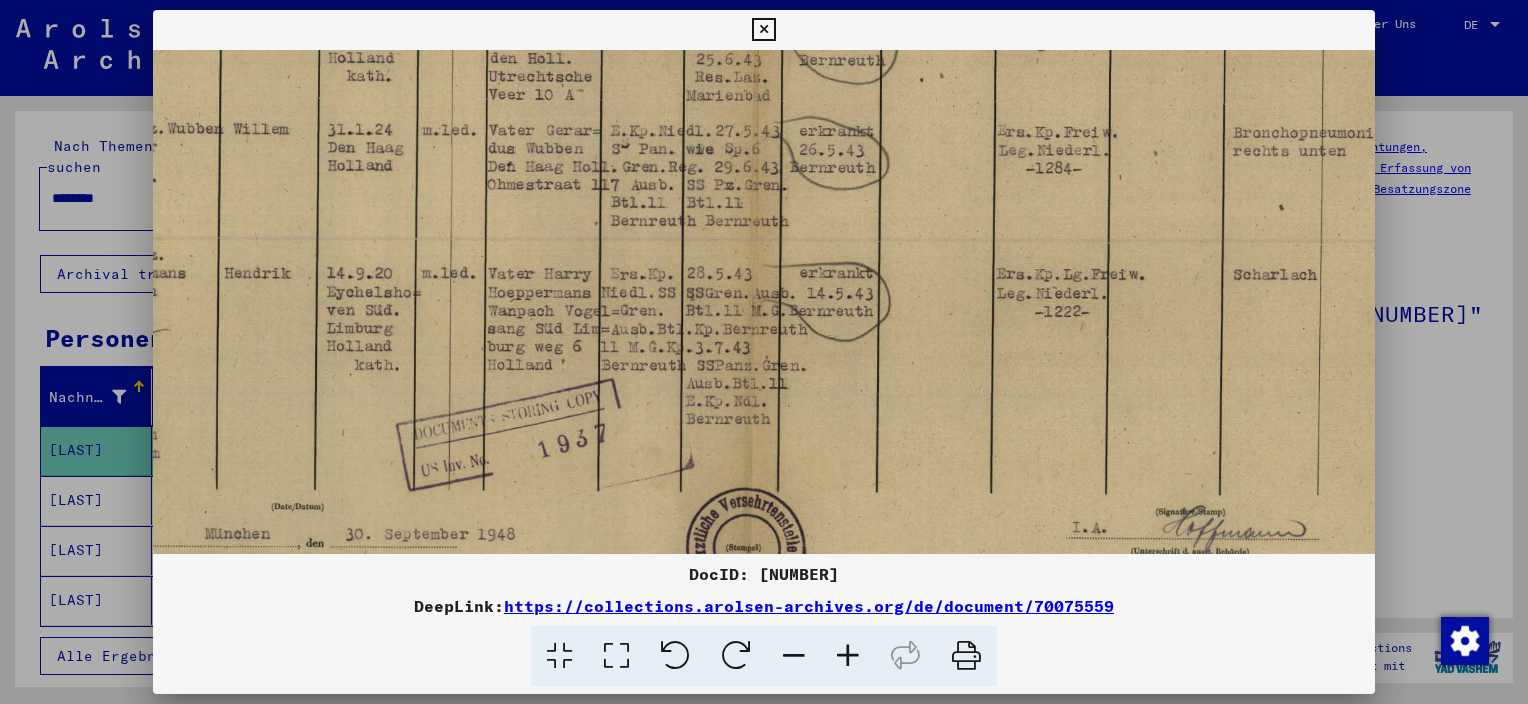 drag, startPoint x: 1108, startPoint y: 135, endPoint x: 1076, endPoint y: 191, distance: 64.49806 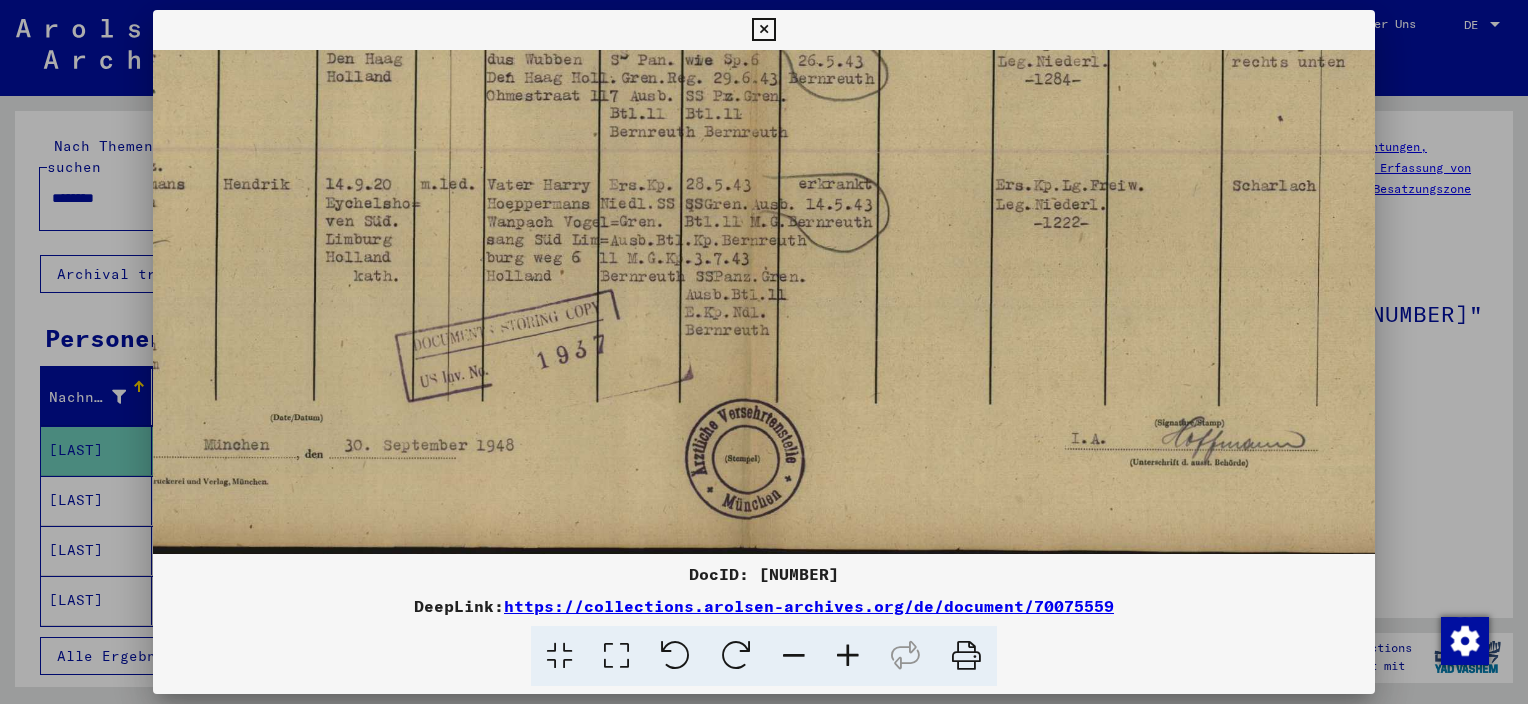 scroll, scrollTop: 596, scrollLeft: 165, axis: both 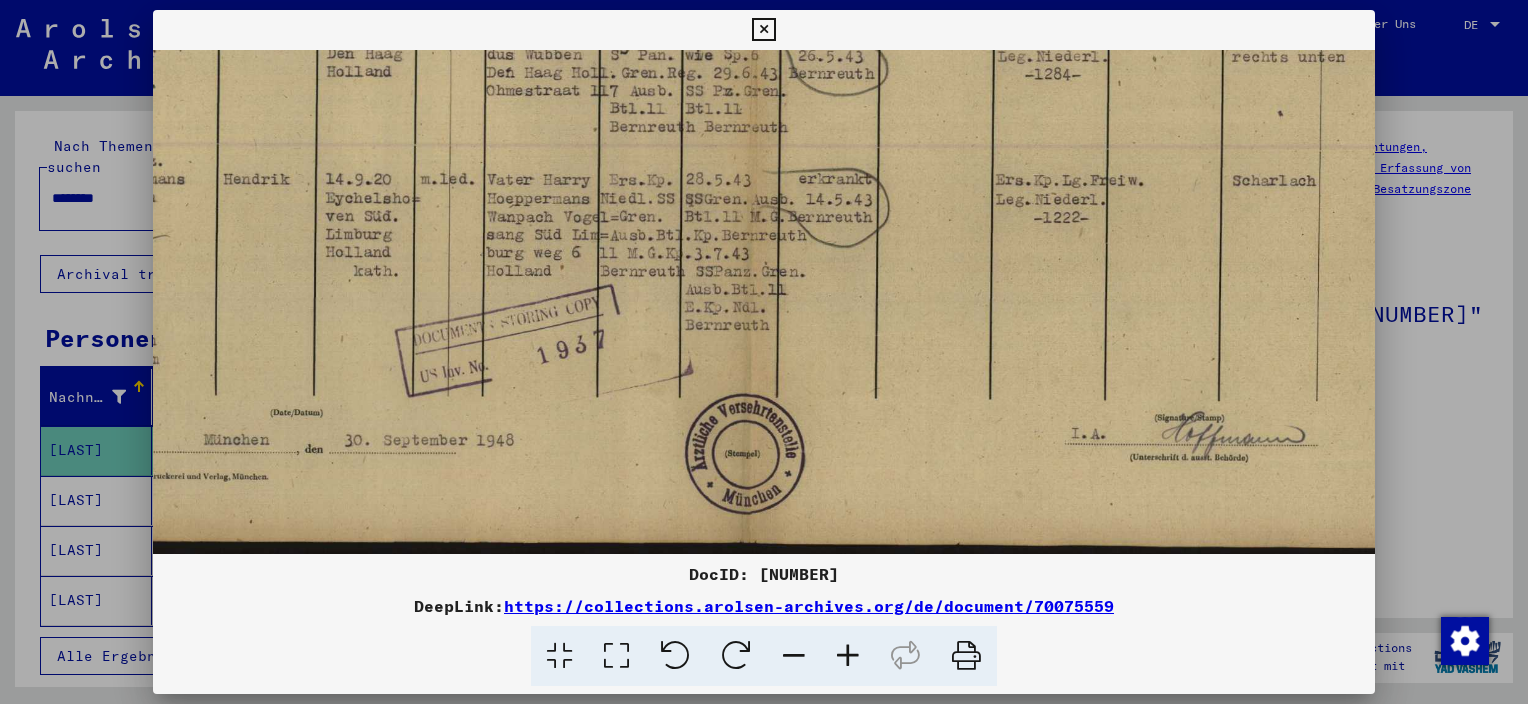 drag, startPoint x: 1063, startPoint y: 390, endPoint x: 1061, endPoint y: 297, distance: 93.0215 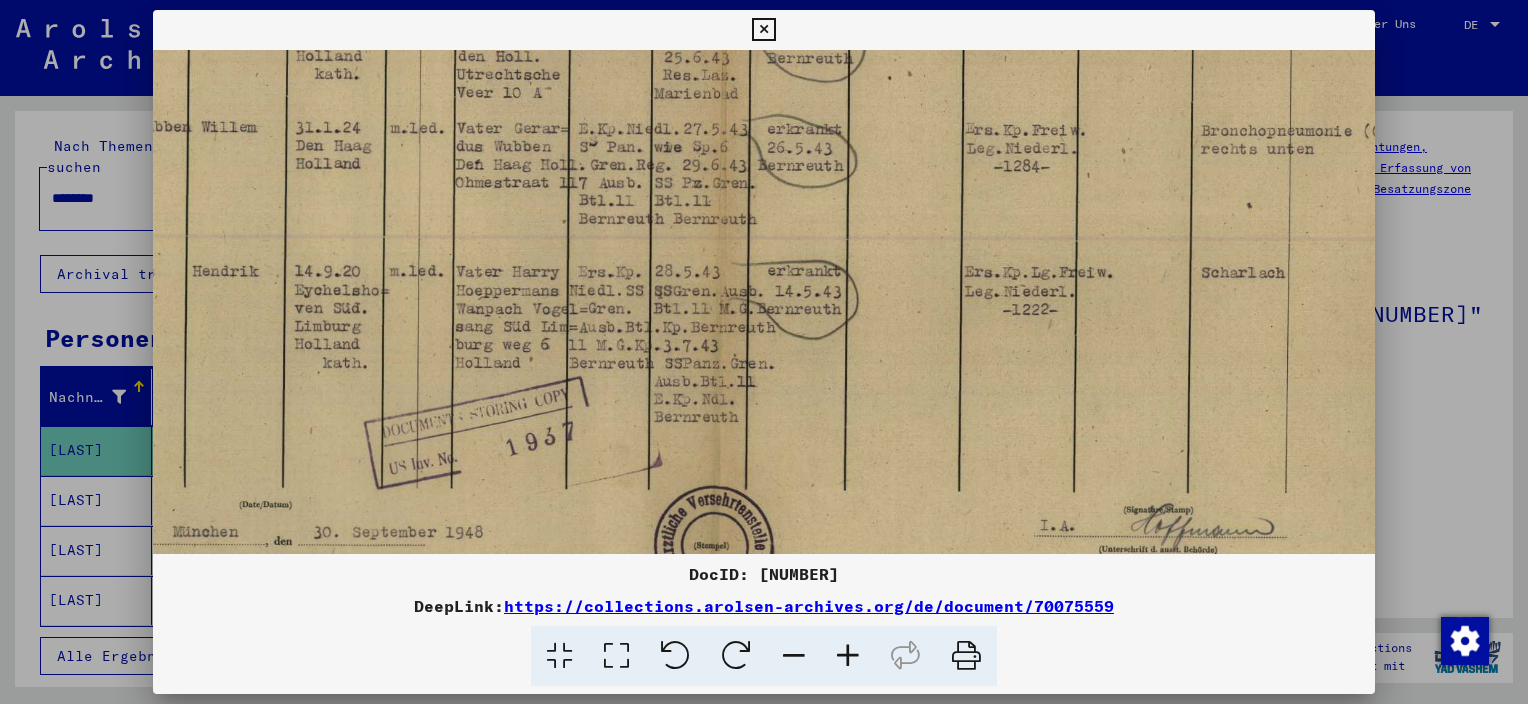 scroll, scrollTop: 537, scrollLeft: 178, axis: both 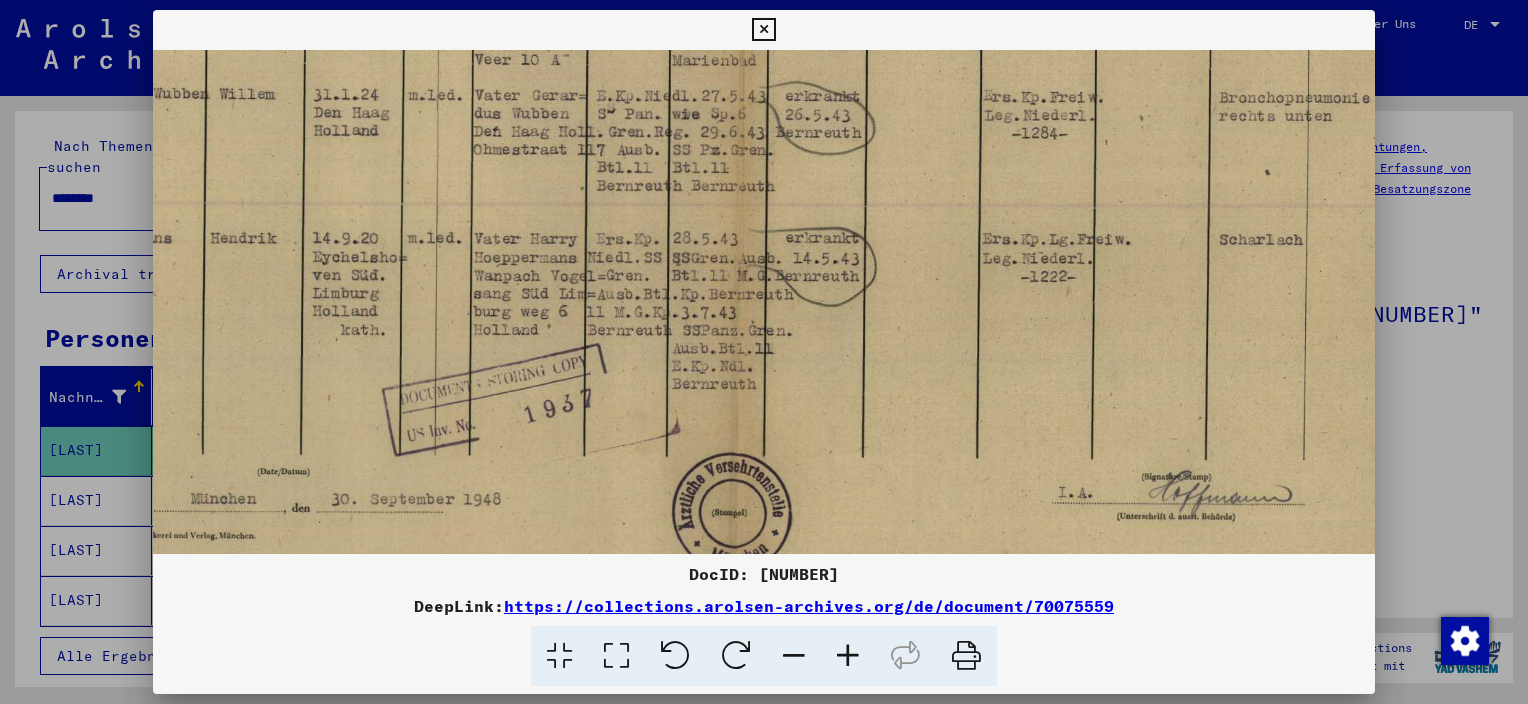 drag, startPoint x: 1248, startPoint y: 125, endPoint x: 1244, endPoint y: 191, distance: 66.1211 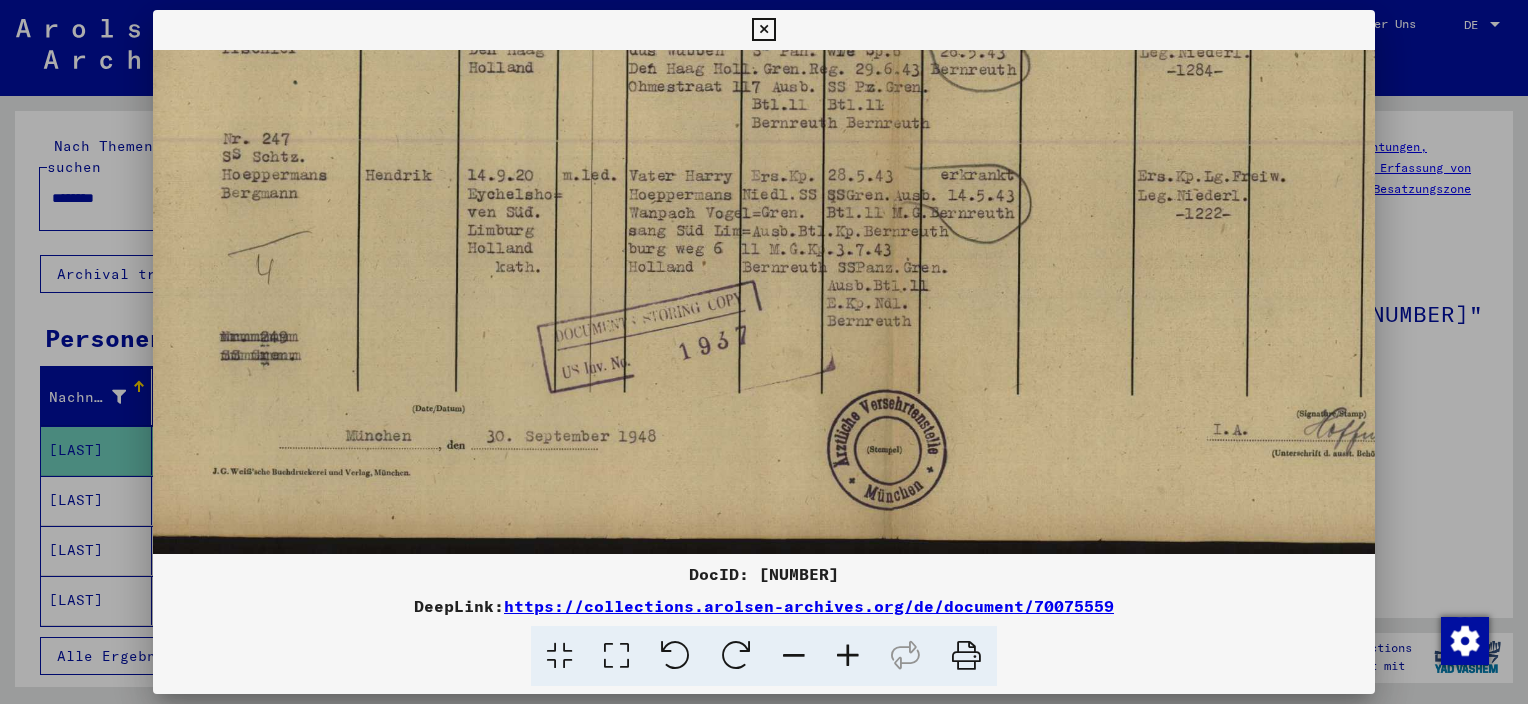 scroll, scrollTop: 600, scrollLeft: 24, axis: both 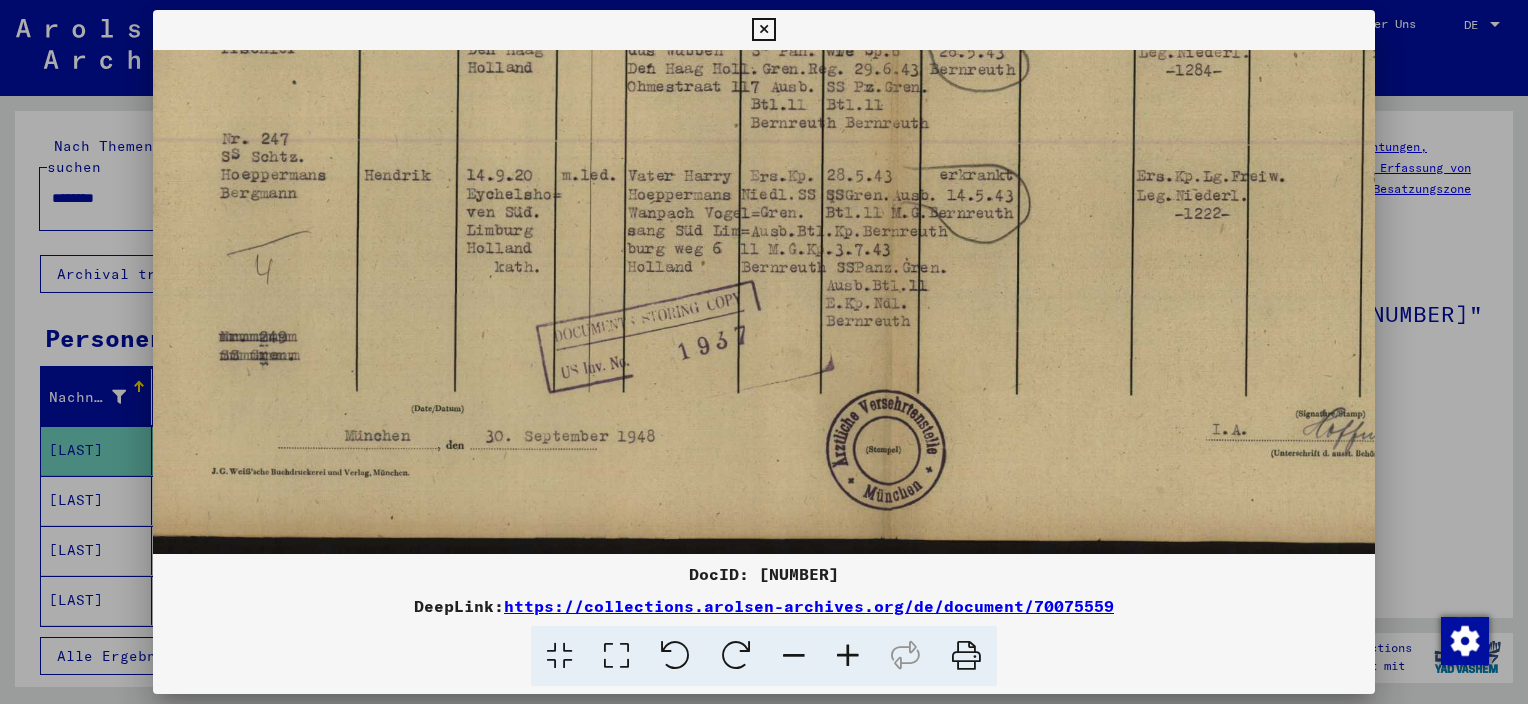 drag, startPoint x: 757, startPoint y: 241, endPoint x: 1112, endPoint y: 167, distance: 362.63068 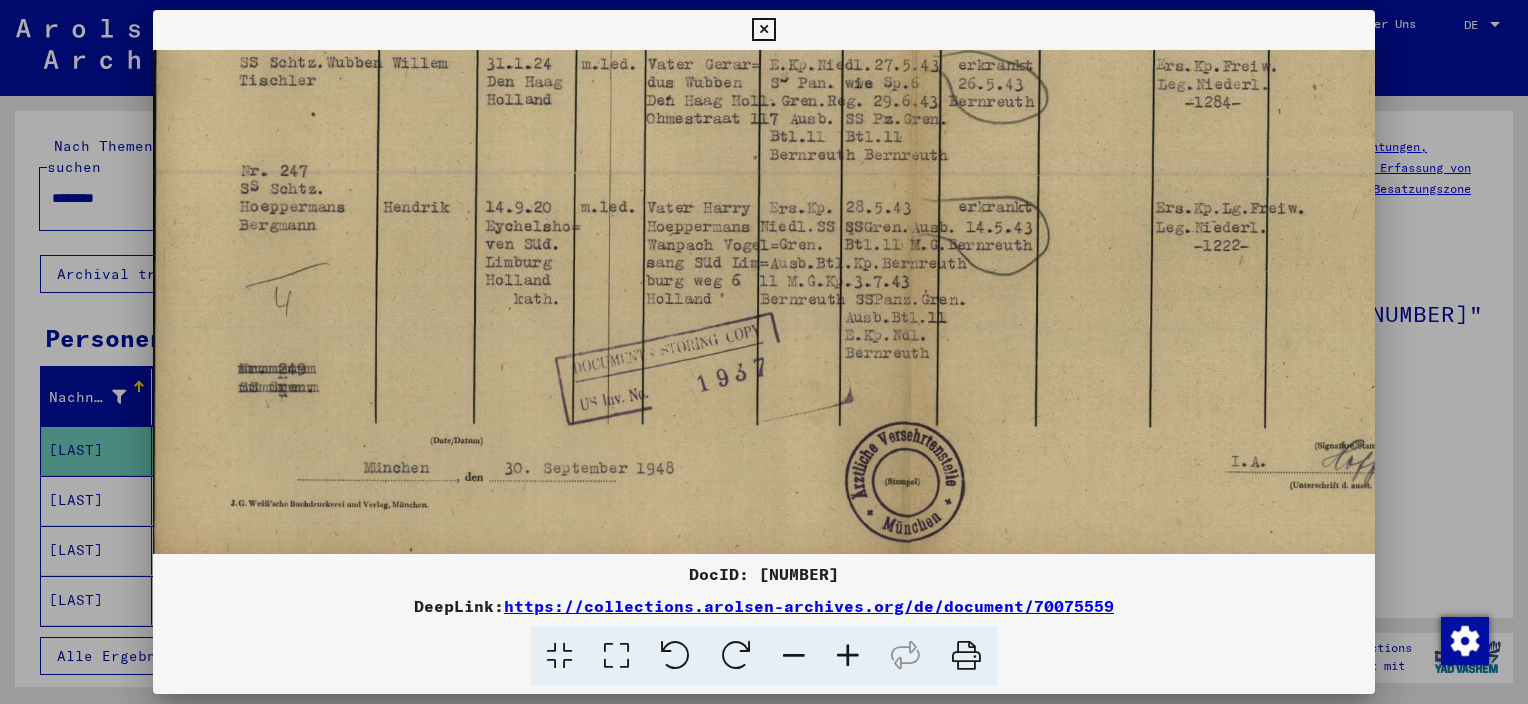 scroll, scrollTop: 600, scrollLeft: 1, axis: both 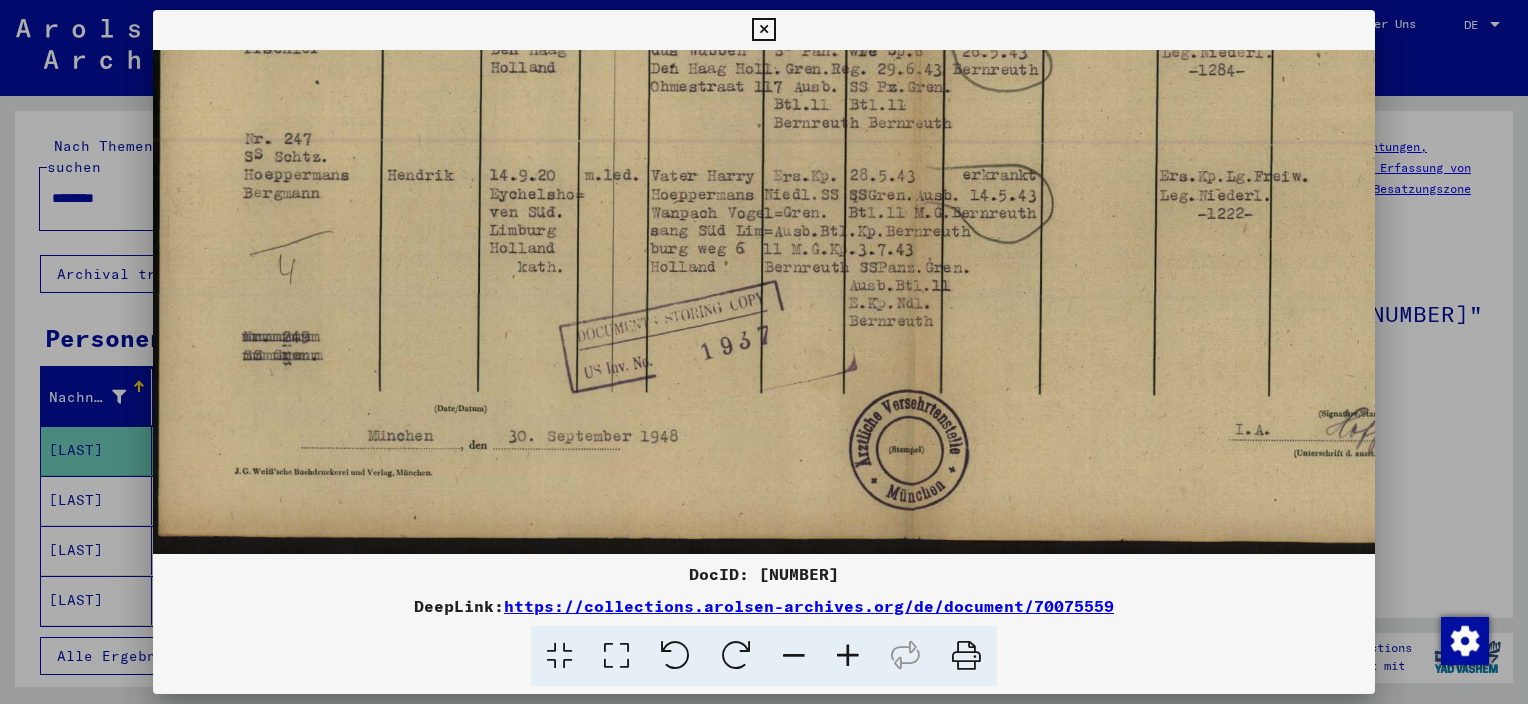 drag, startPoint x: 1160, startPoint y: 483, endPoint x: 1082, endPoint y: 400, distance: 113.89908 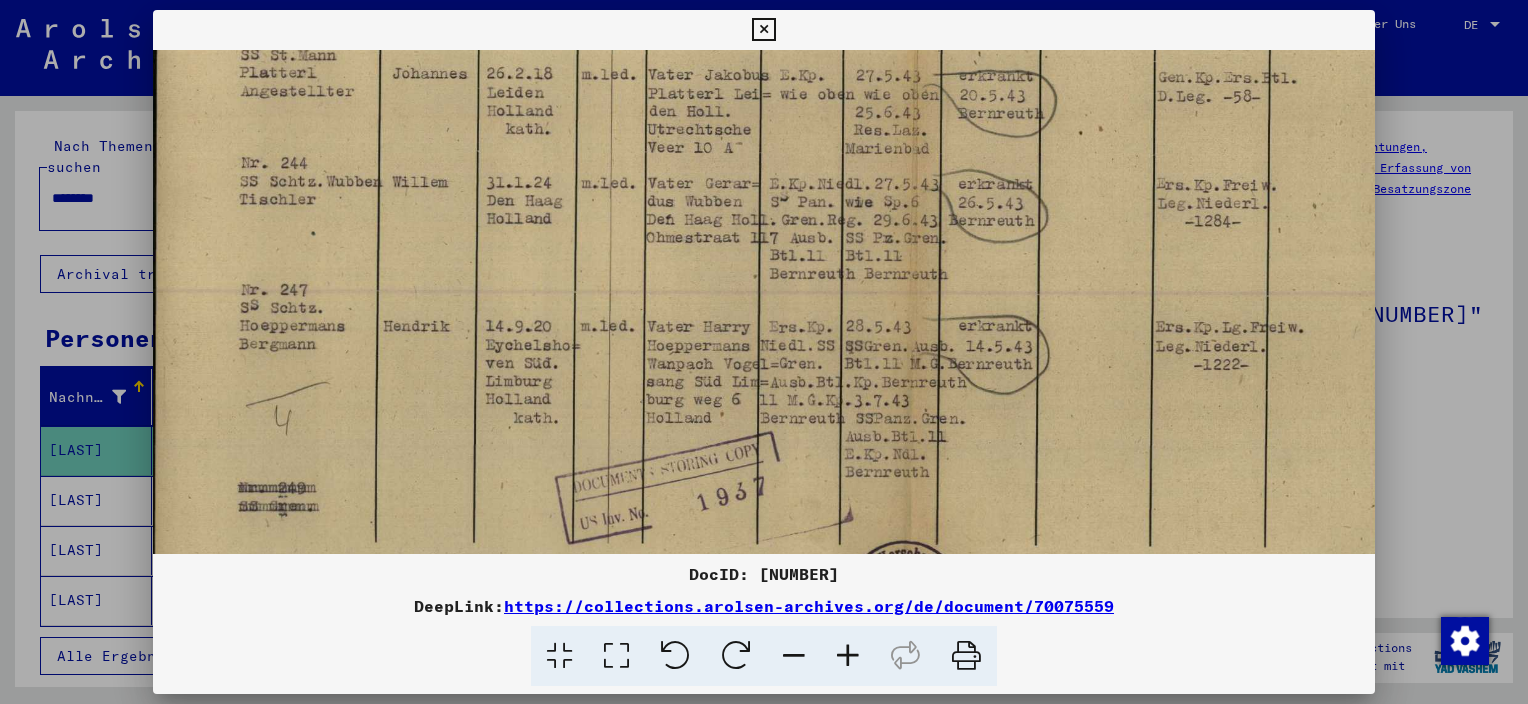 scroll, scrollTop: 446, scrollLeft: 5, axis: both 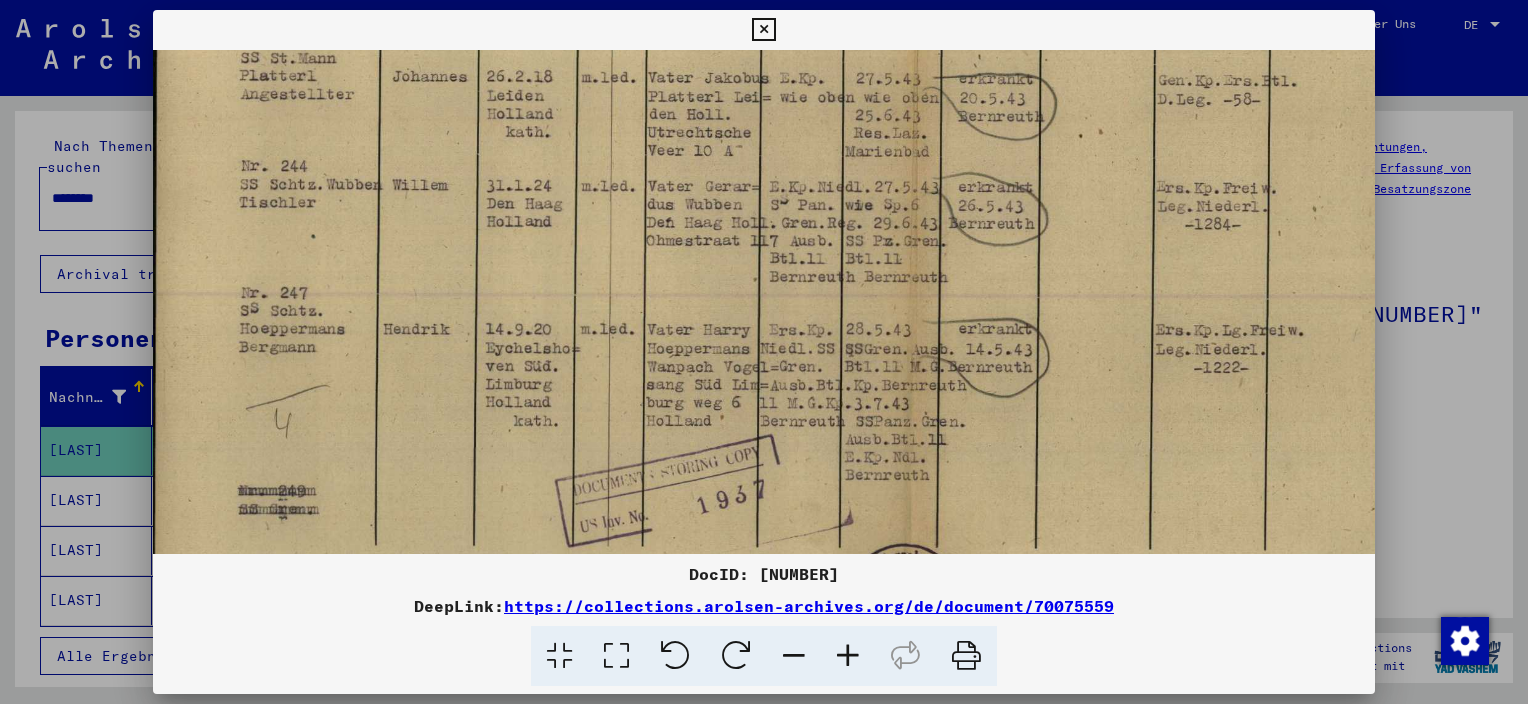 drag, startPoint x: 804, startPoint y: 239, endPoint x: 800, endPoint y: 396, distance: 157.05095 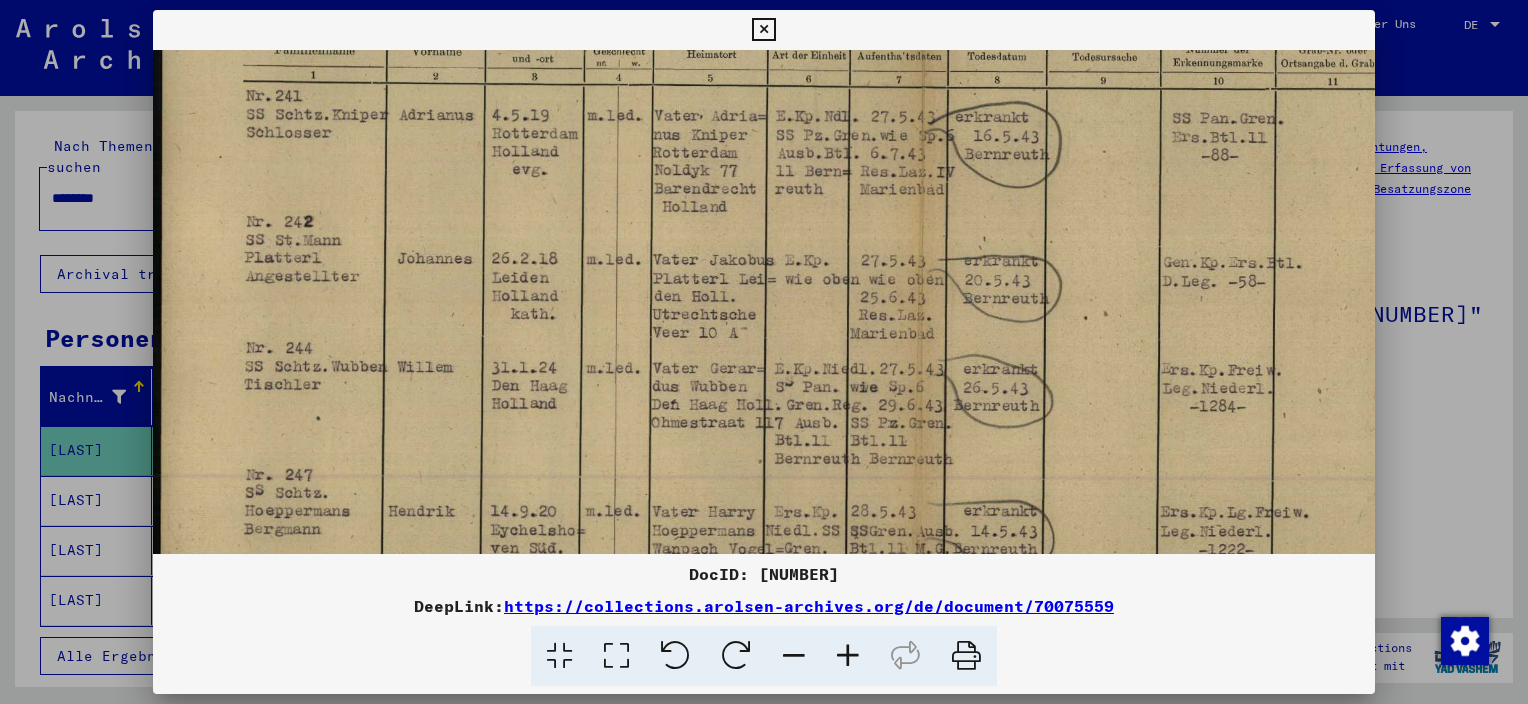 scroll, scrollTop: 249, scrollLeft: 0, axis: vertical 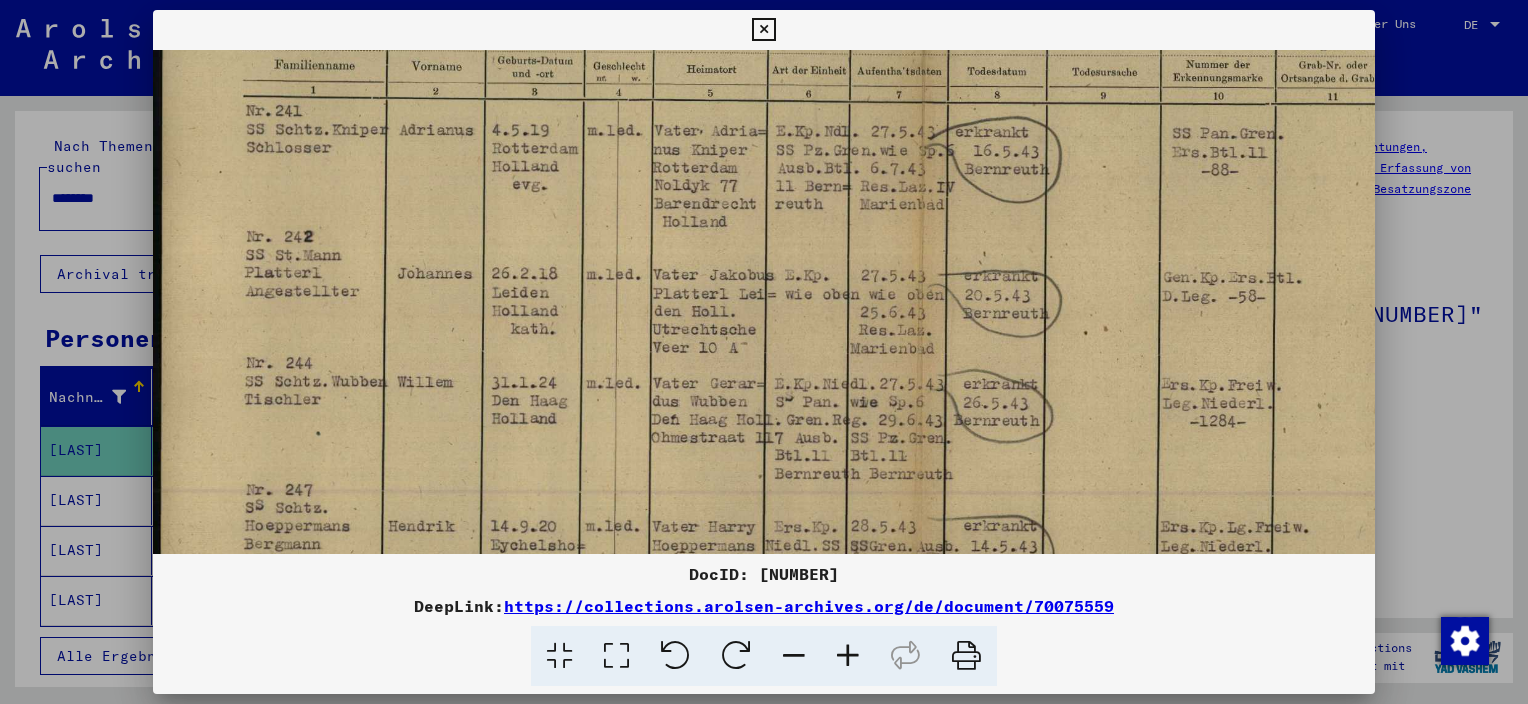 drag, startPoint x: 764, startPoint y: 258, endPoint x: 794, endPoint y: 475, distance: 219.06392 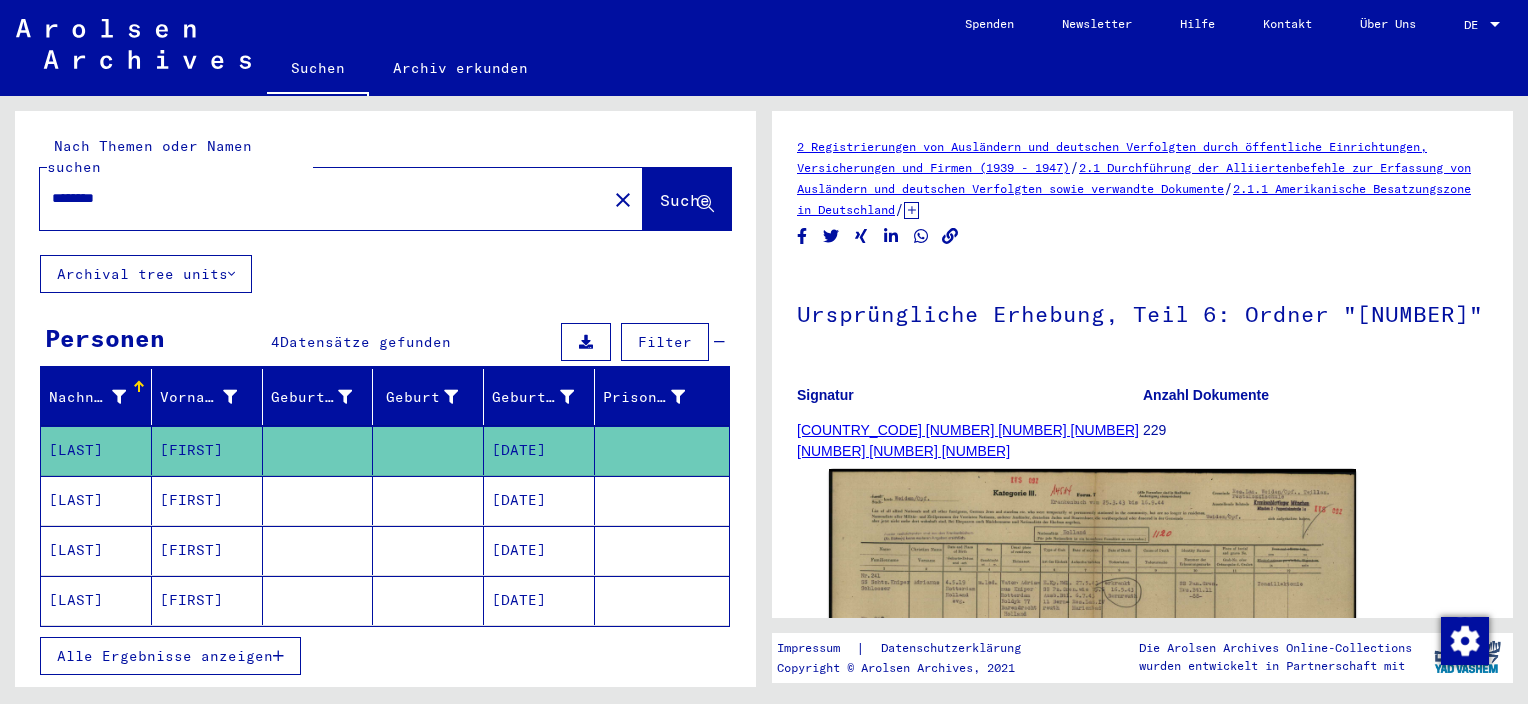 click on "********" at bounding box center [323, 198] 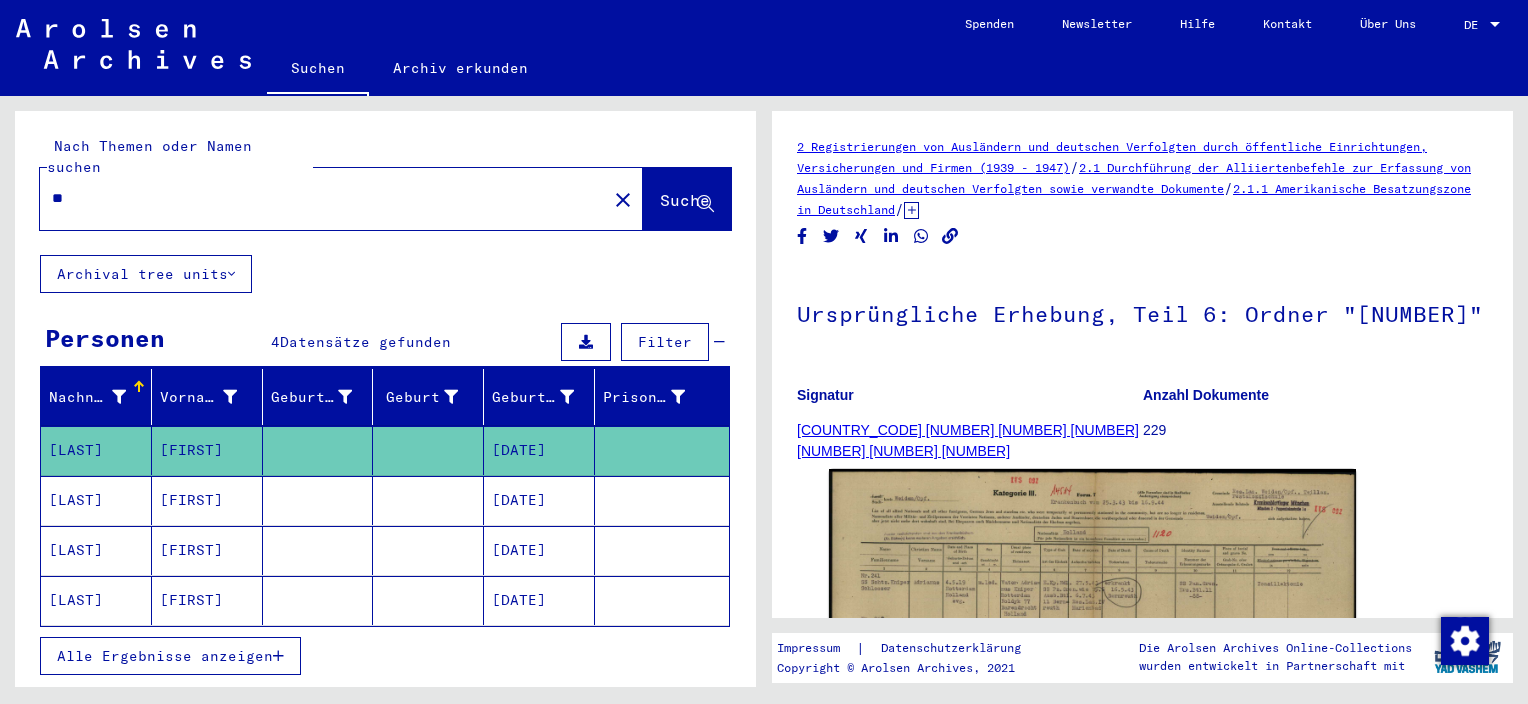 type on "*" 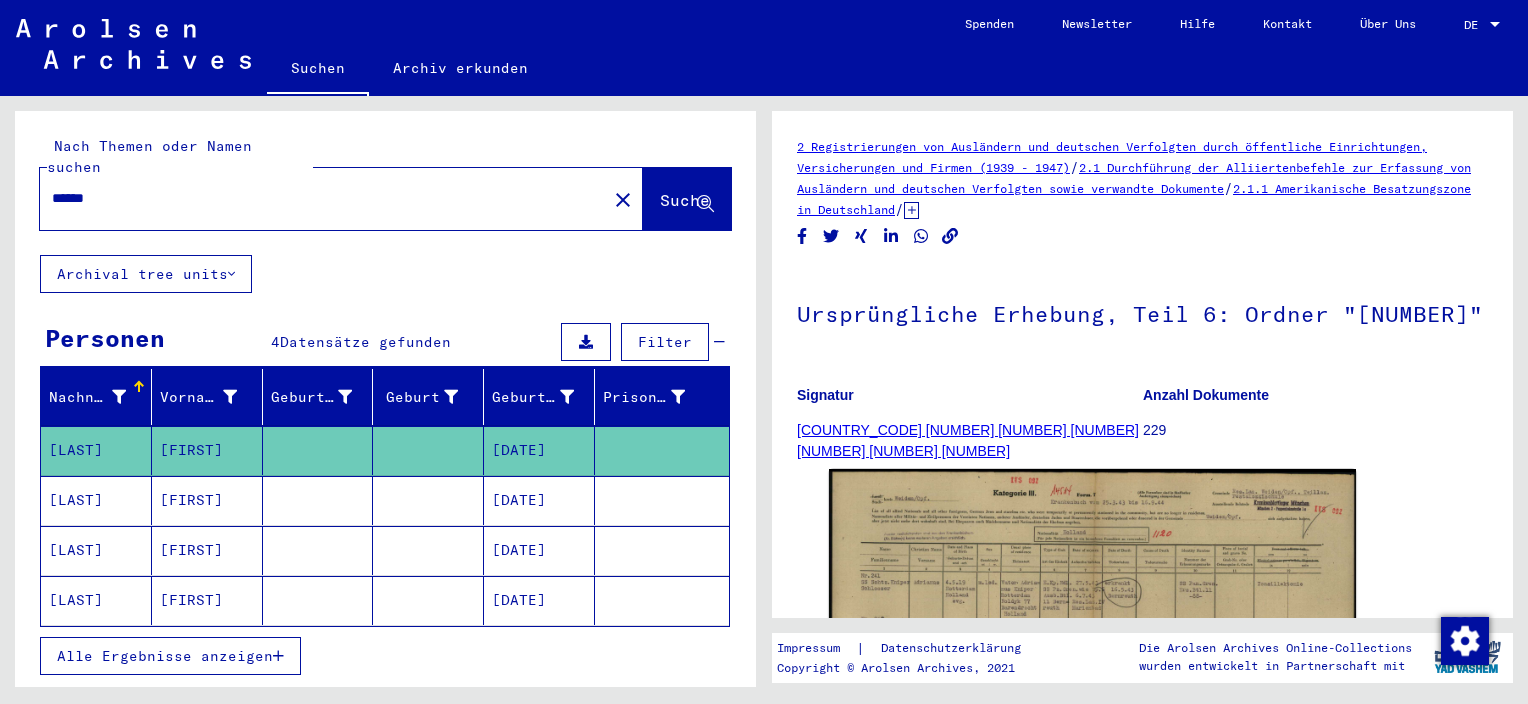type on "******" 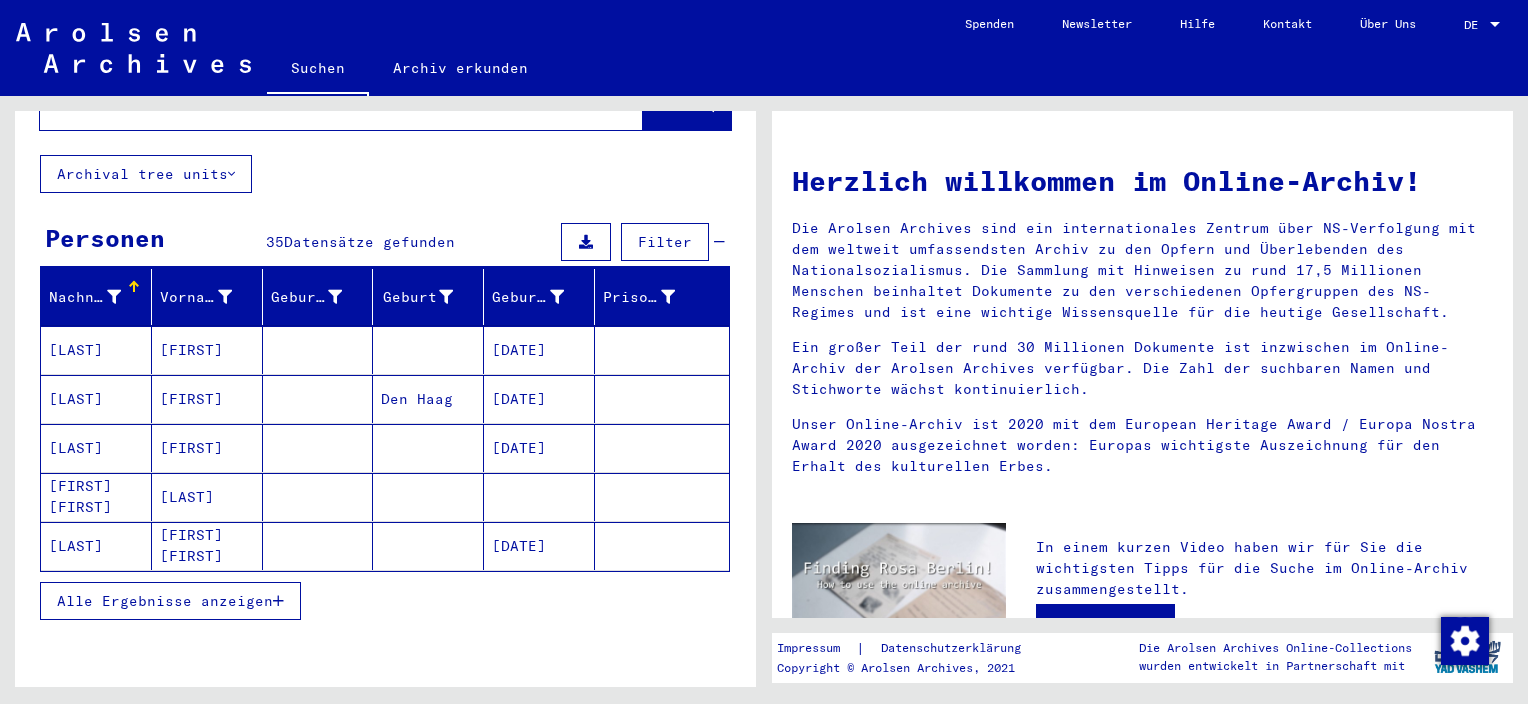 scroll, scrollTop: 171, scrollLeft: 0, axis: vertical 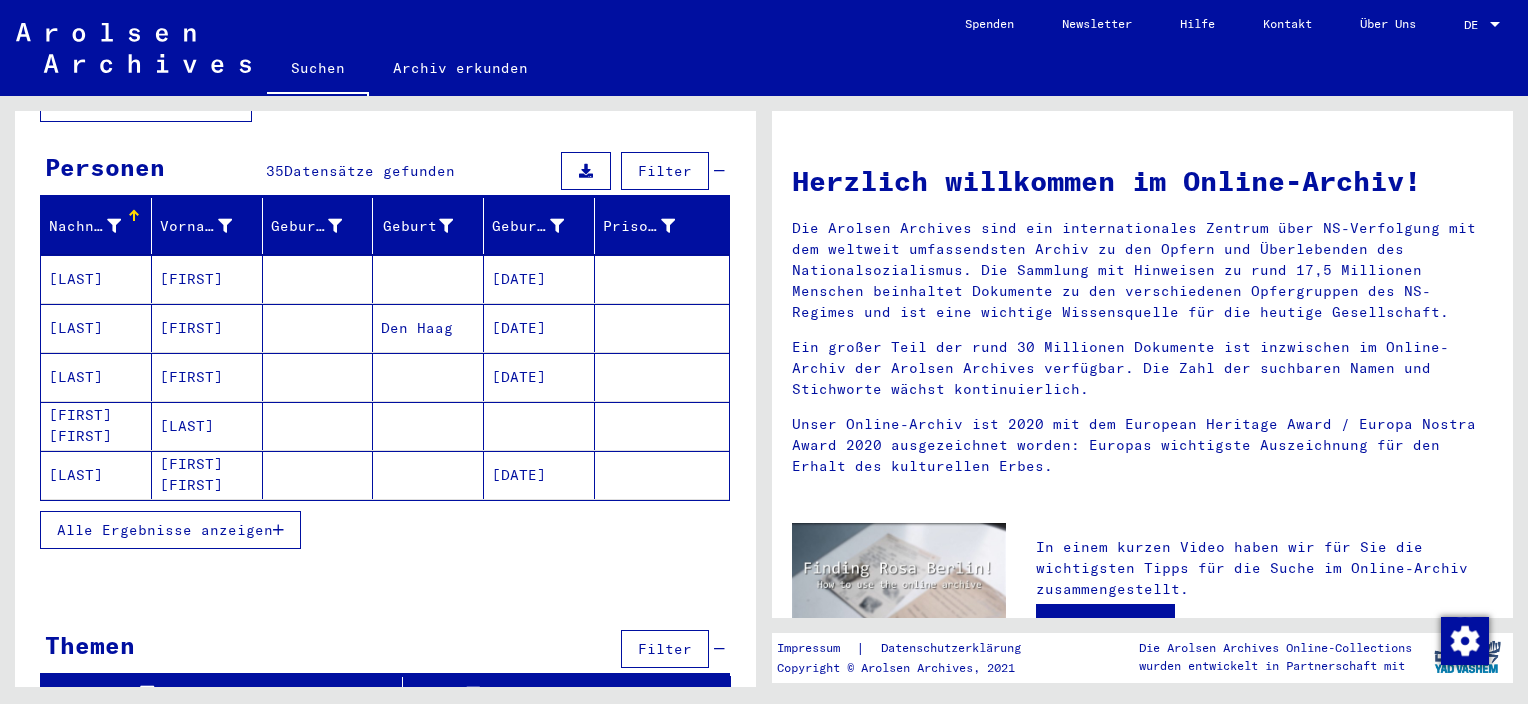 click on "[FIRST] [FIRST]" 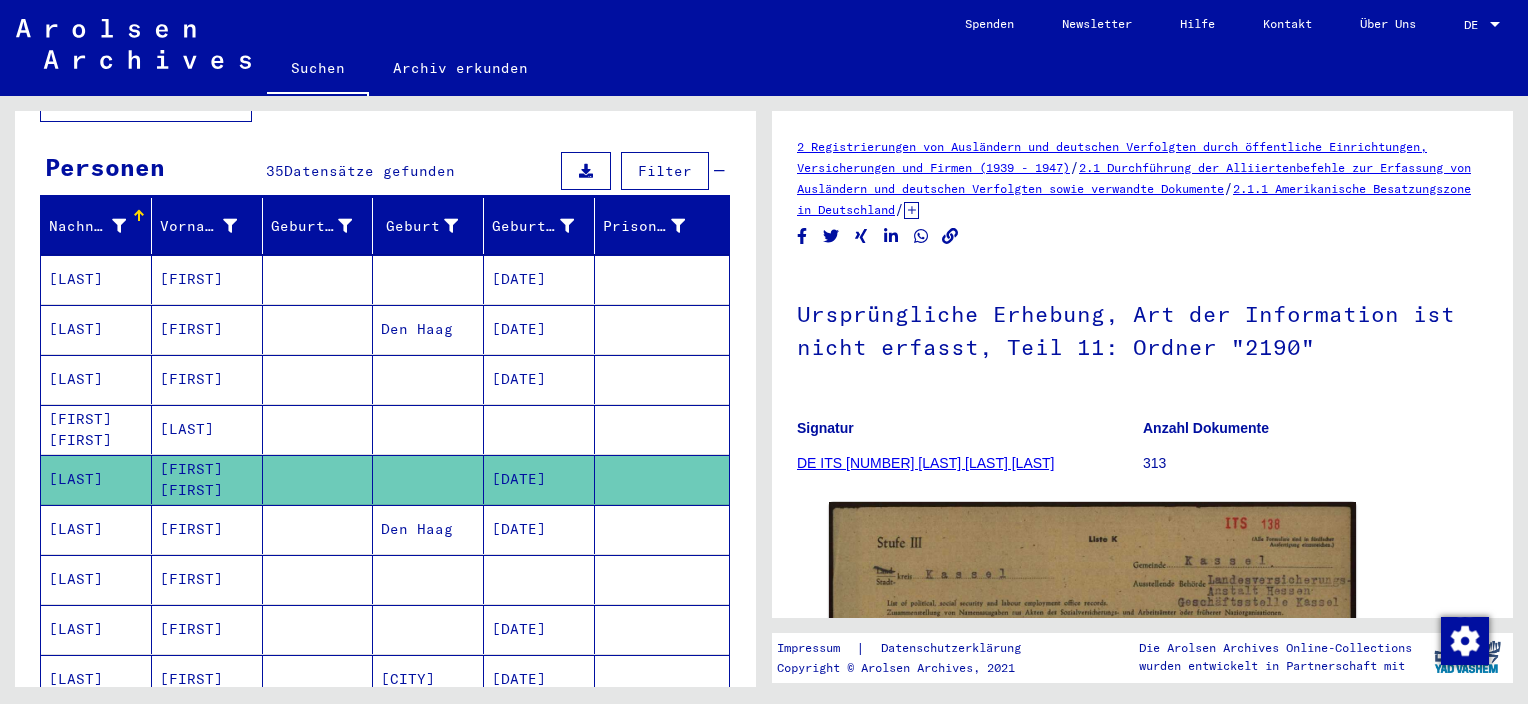 scroll, scrollTop: 0, scrollLeft: 0, axis: both 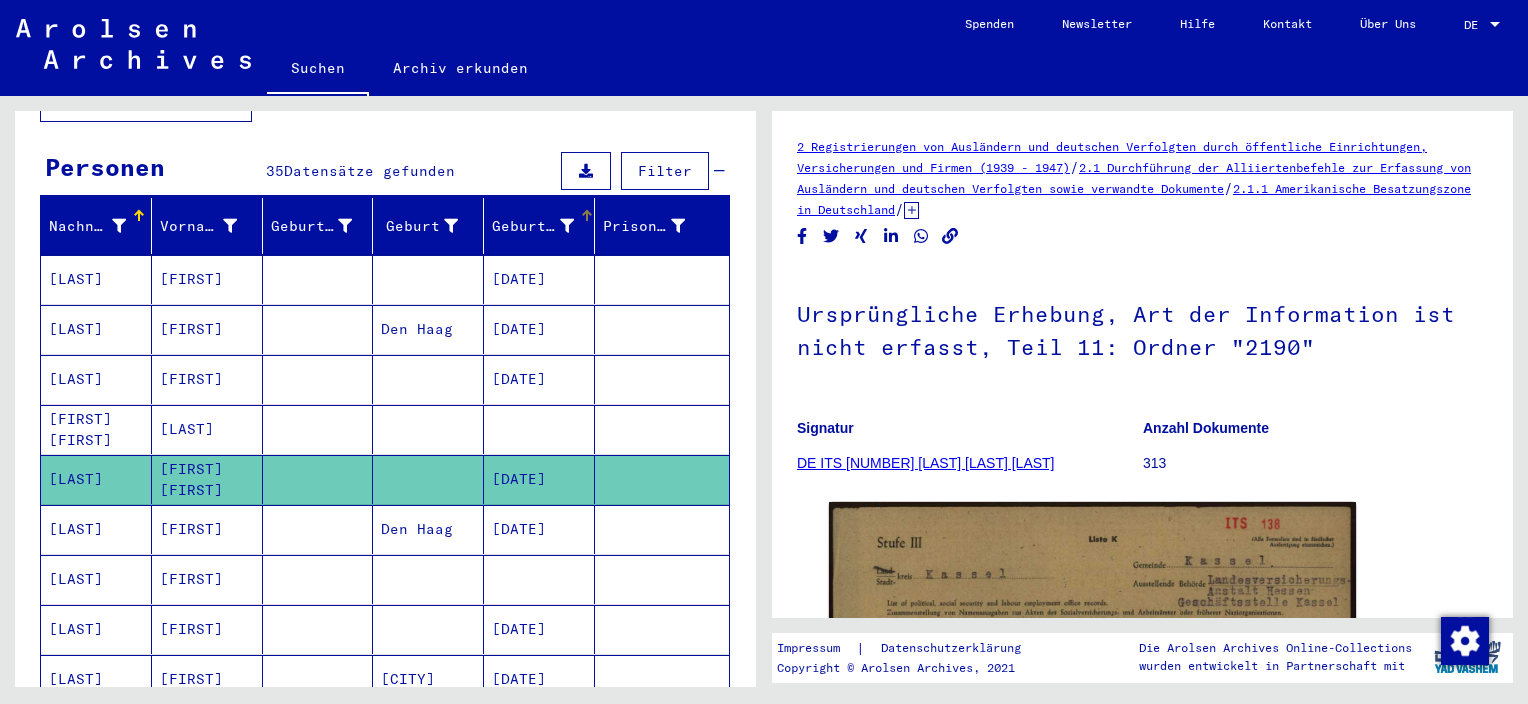 click on "Geburtsdatum" at bounding box center [533, 226] 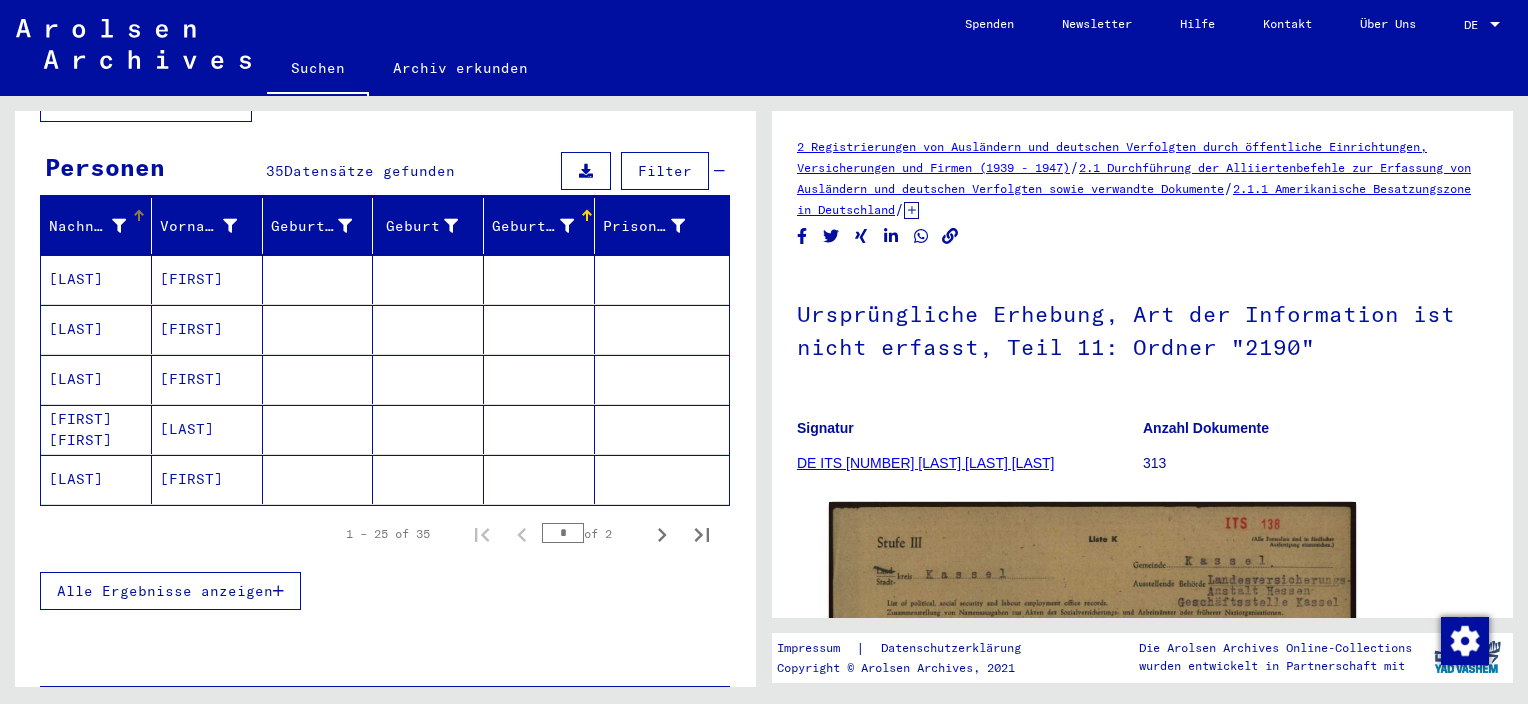 click on "Nachname" at bounding box center [87, 226] 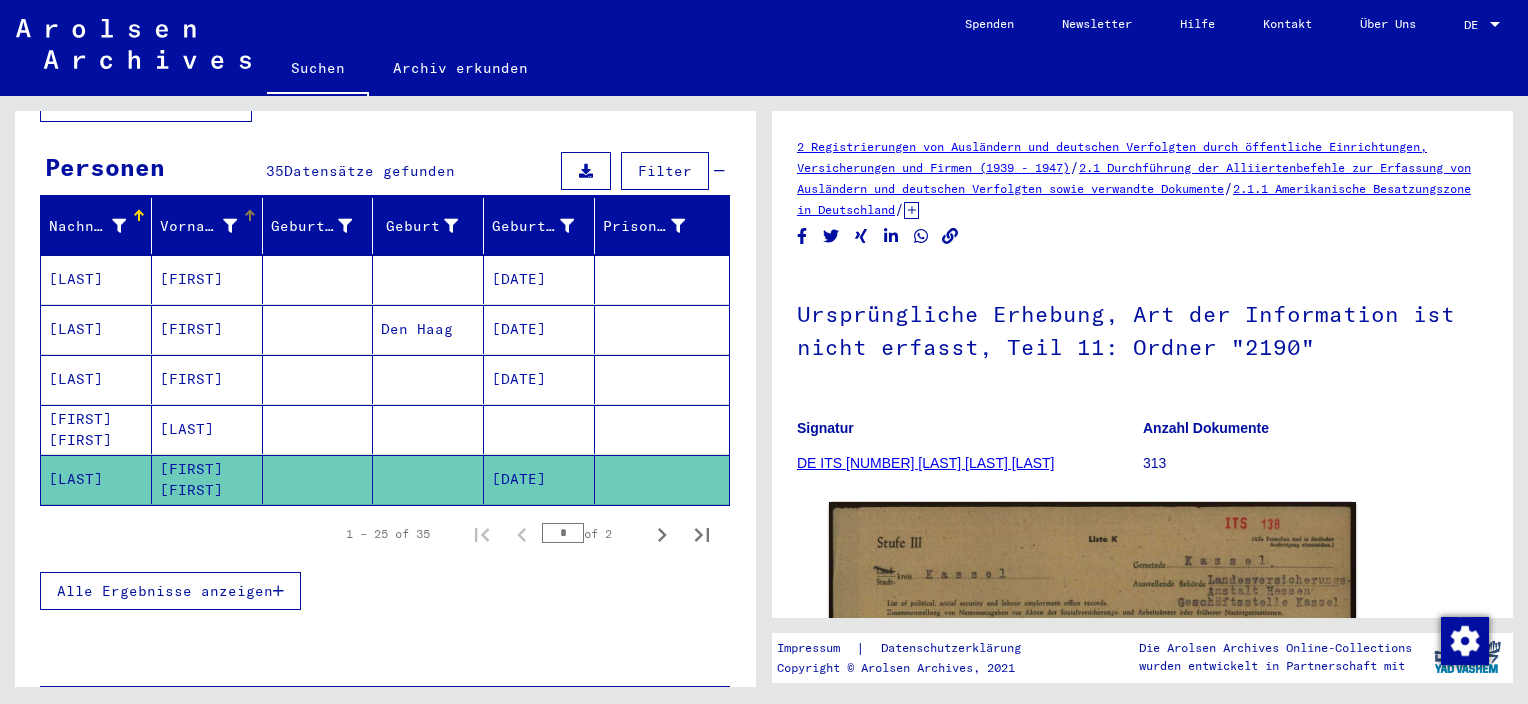 click at bounding box center [230, 226] 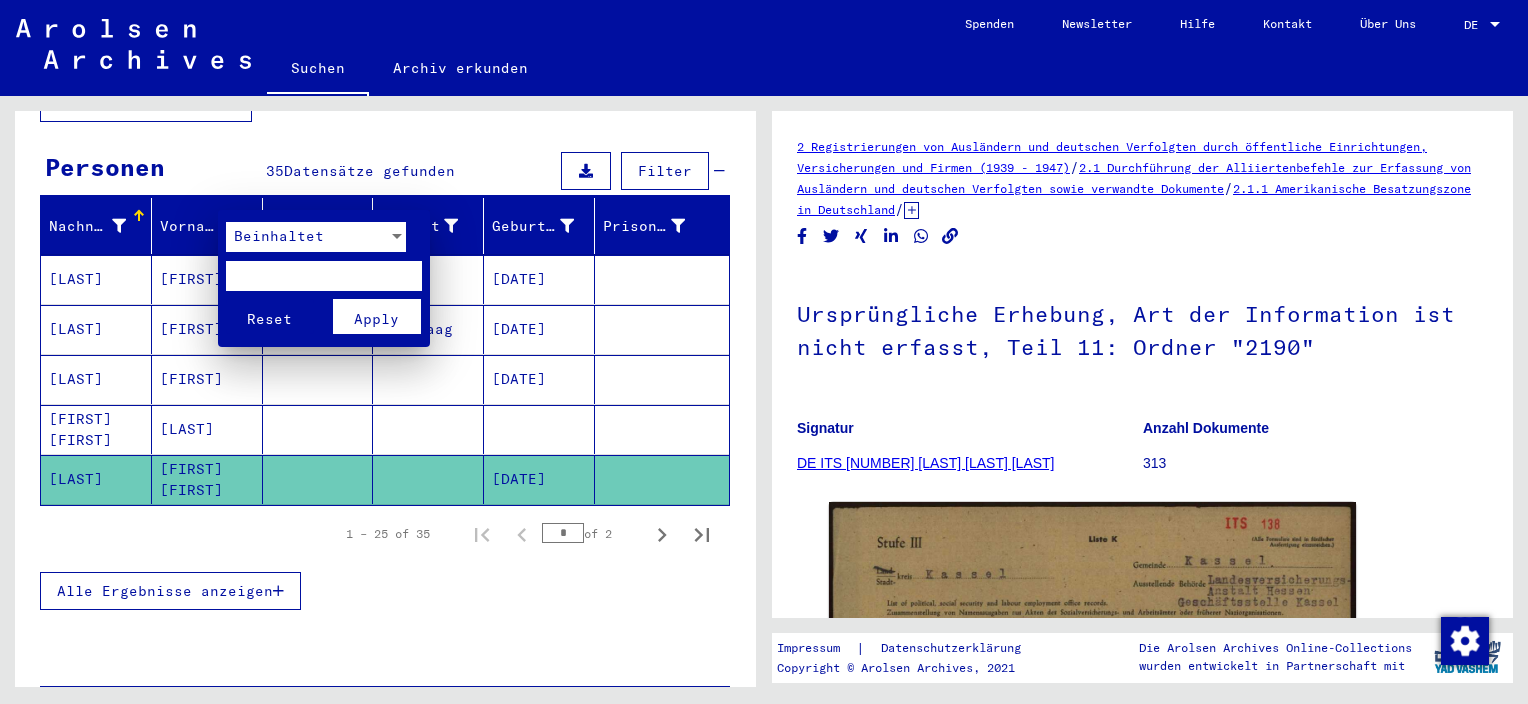 click at bounding box center (764, 352) 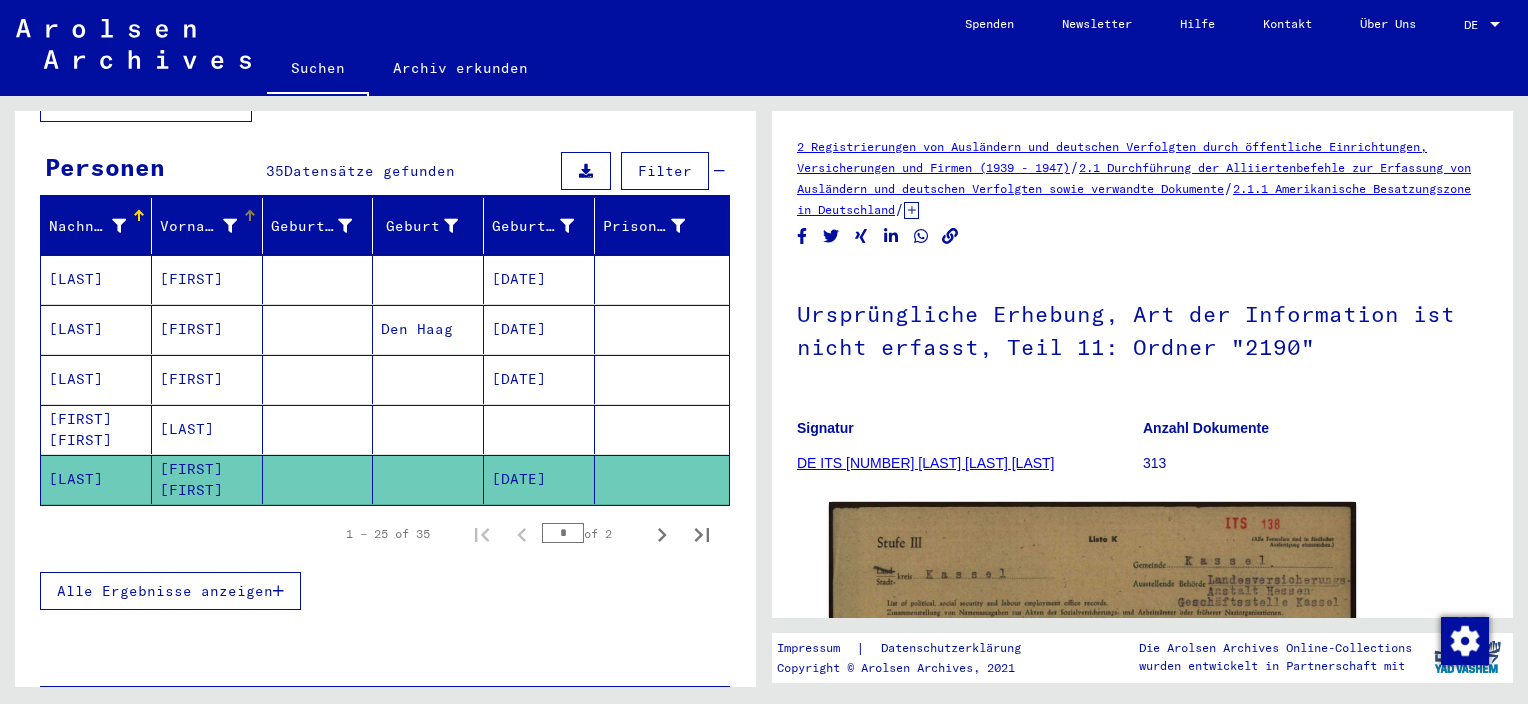 click on "Vorname" at bounding box center (198, 226) 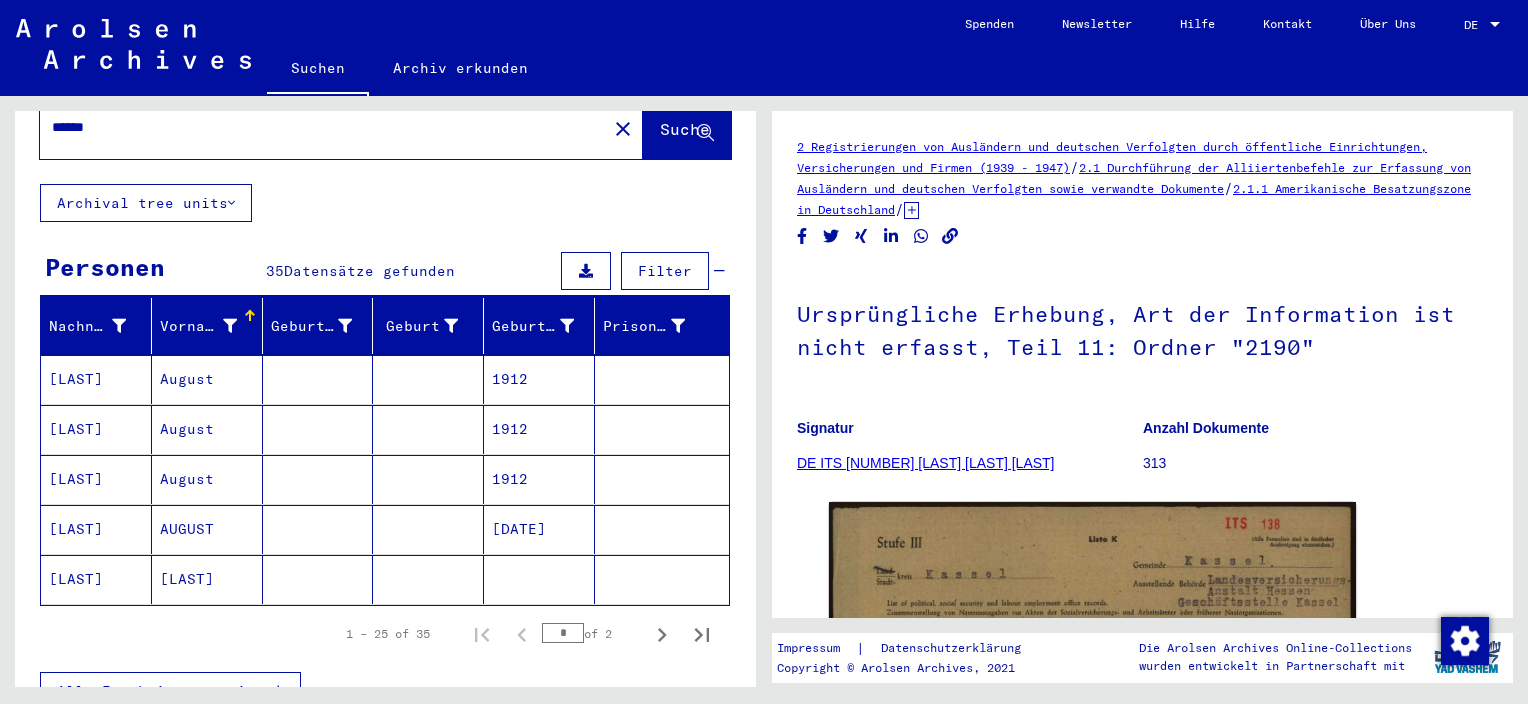 scroll, scrollTop: 171, scrollLeft: 0, axis: vertical 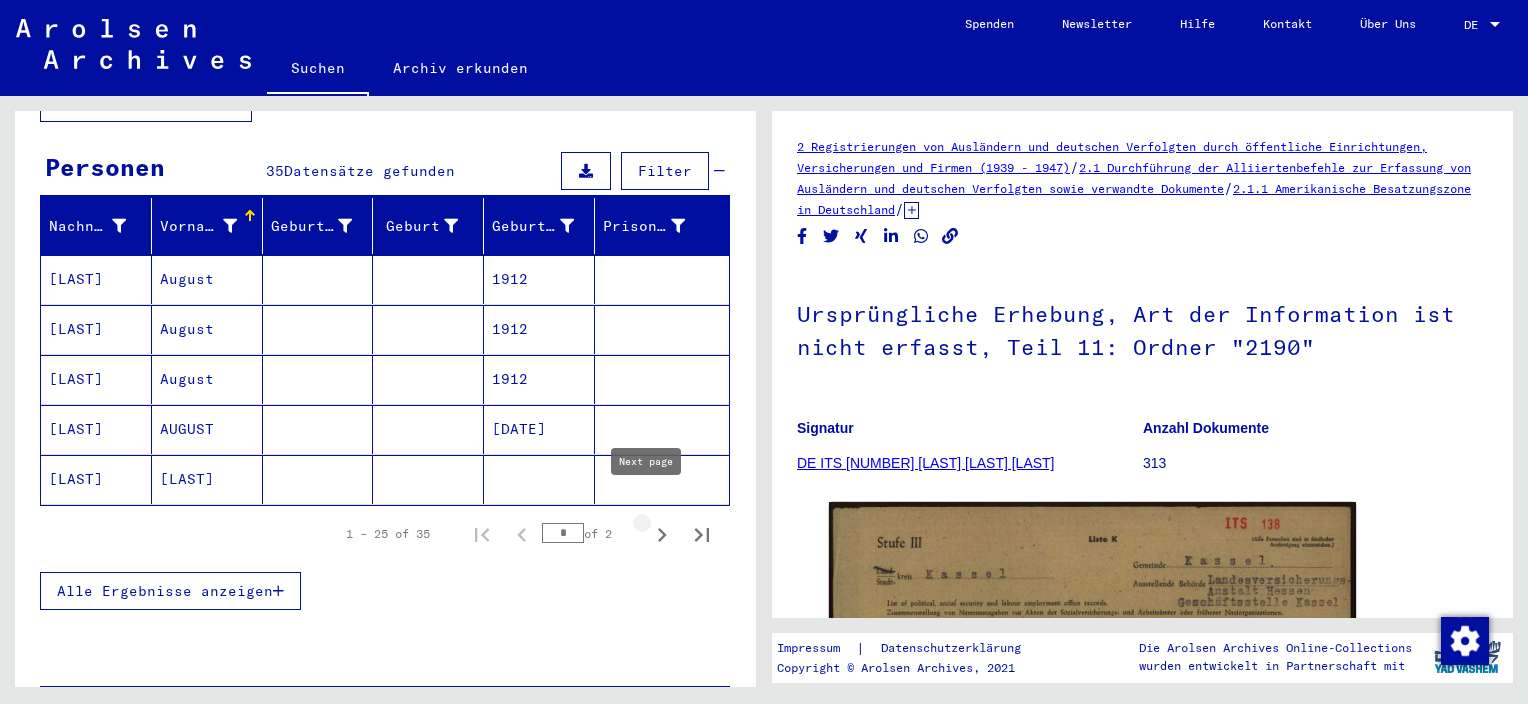click 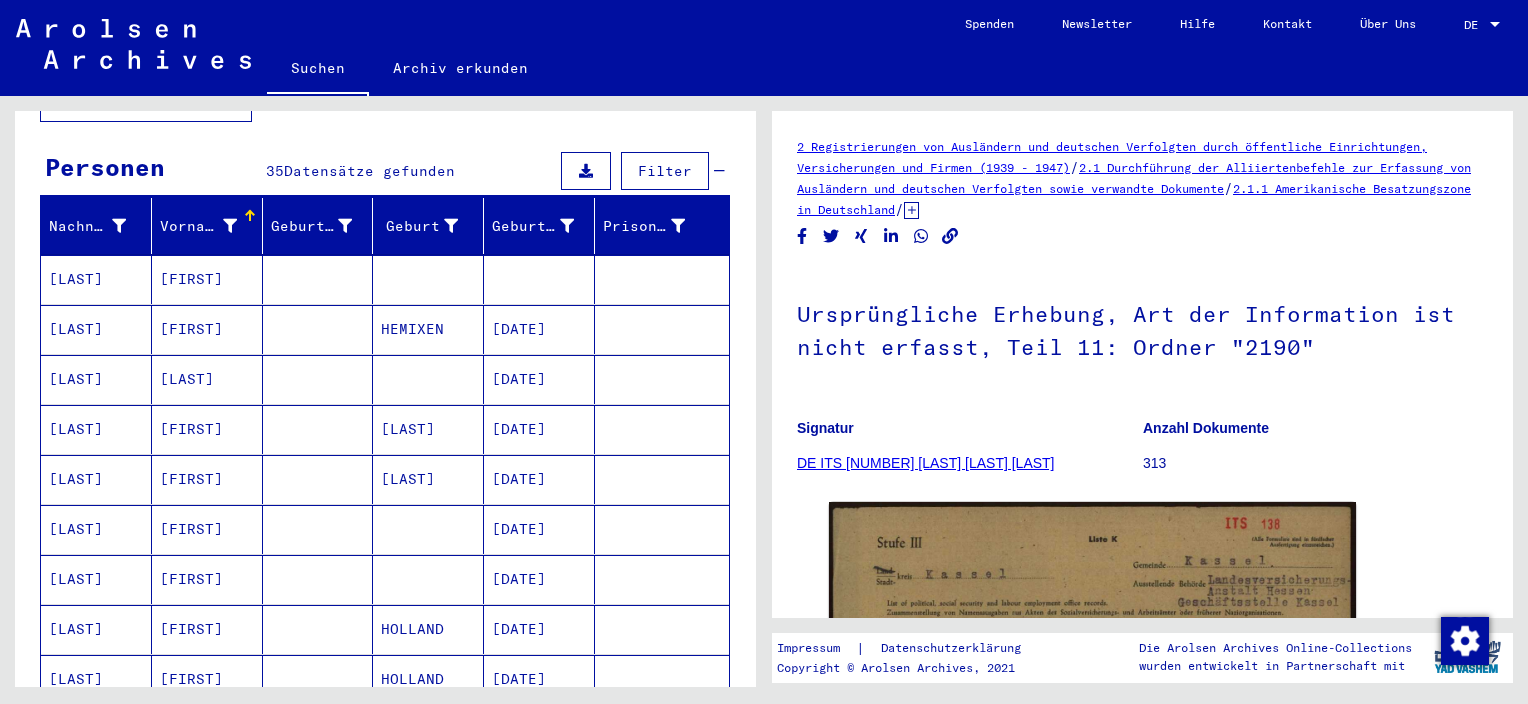 scroll, scrollTop: 463, scrollLeft: 0, axis: vertical 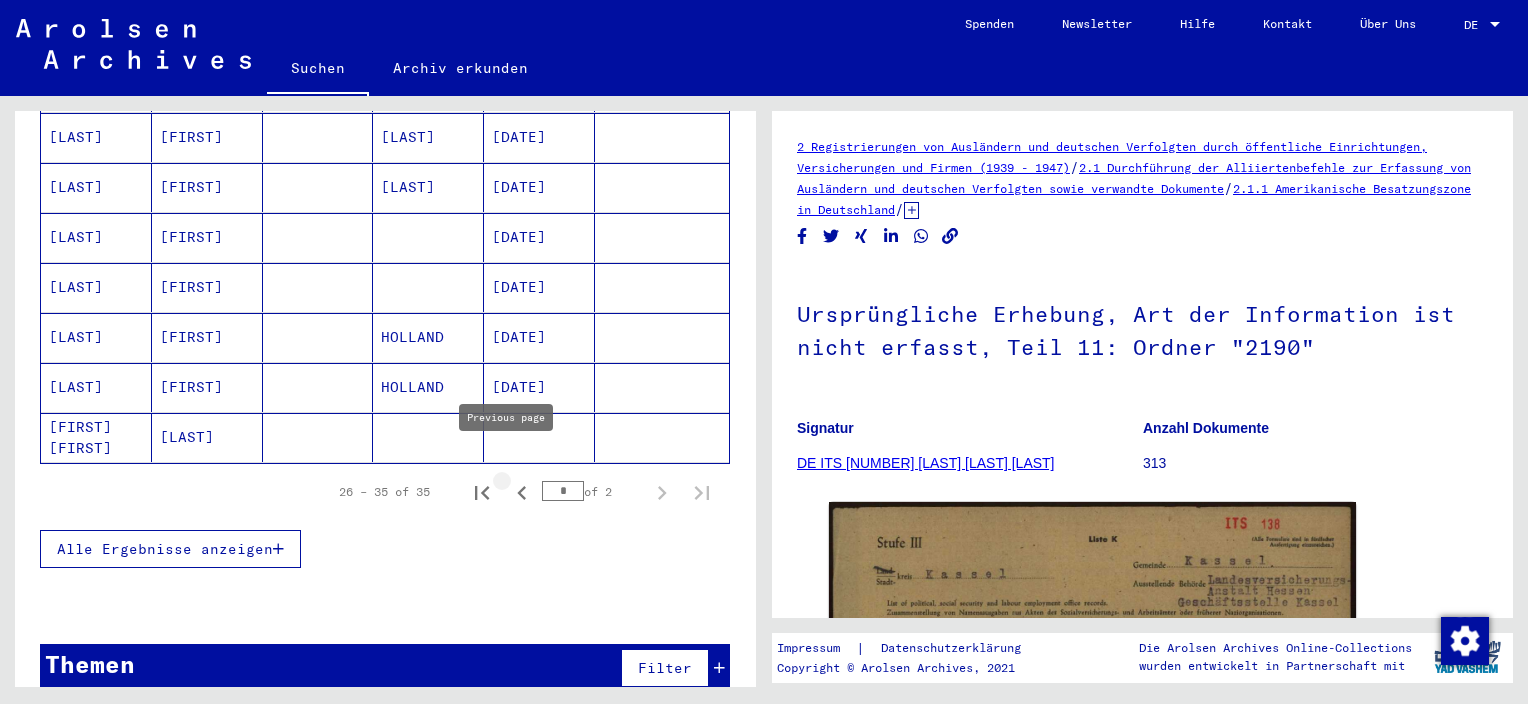 click 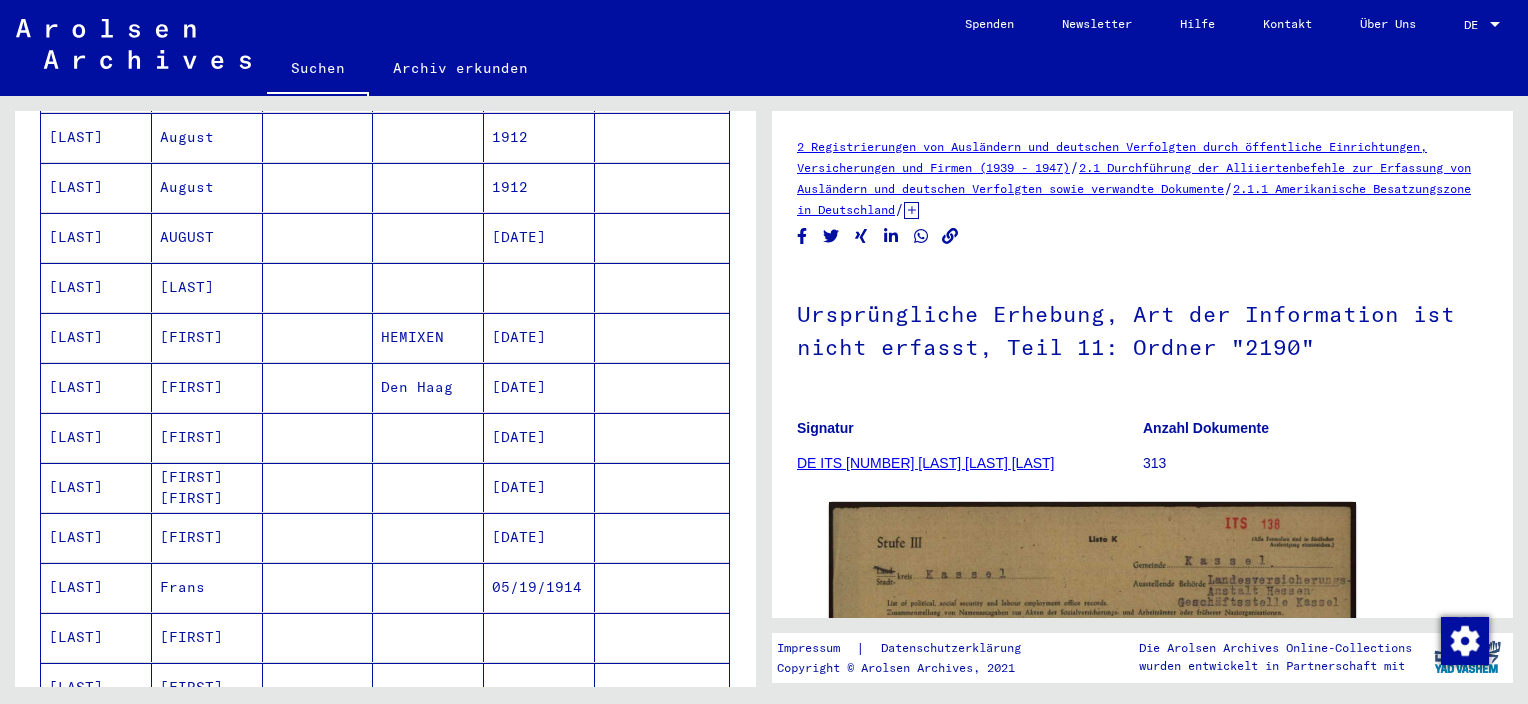 scroll, scrollTop: 463, scrollLeft: 0, axis: vertical 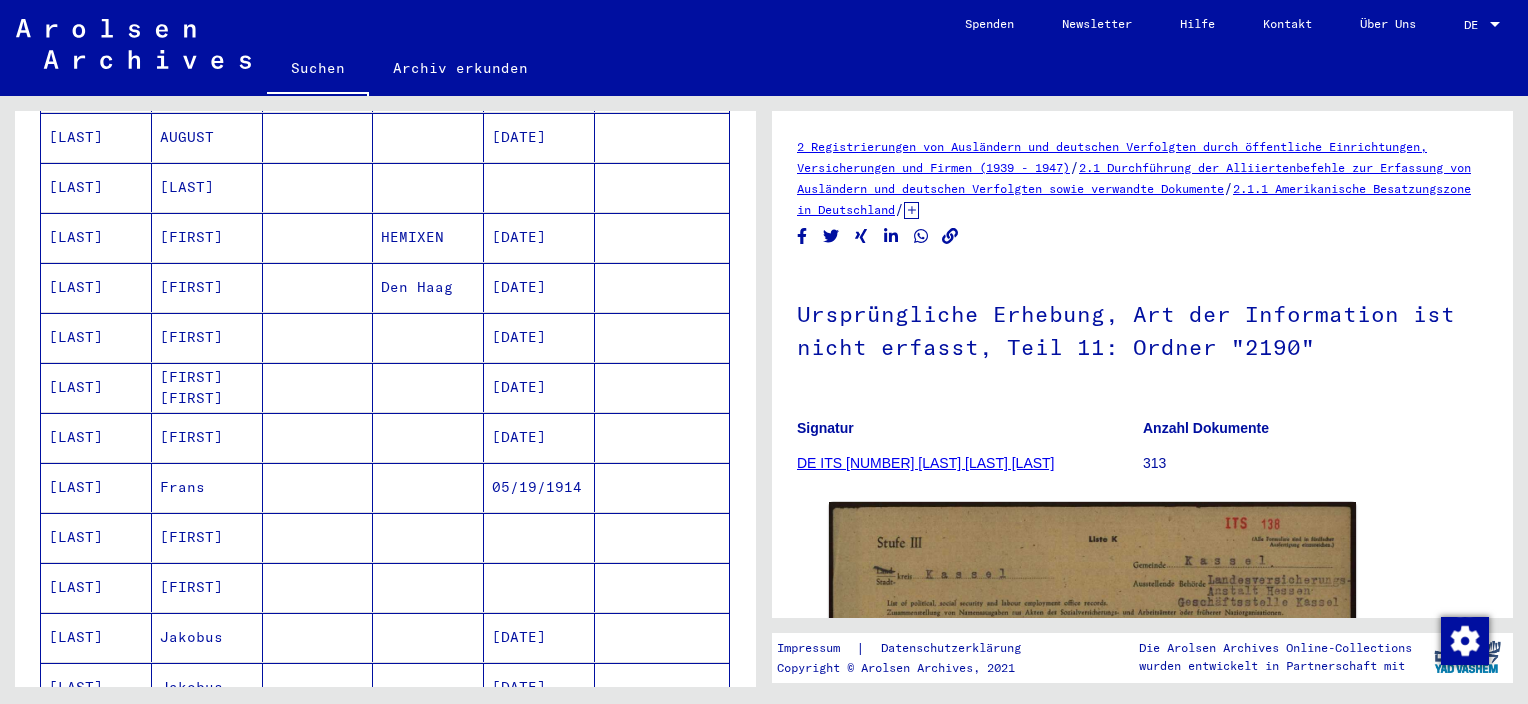 click on "[LAST]" at bounding box center [96, 537] 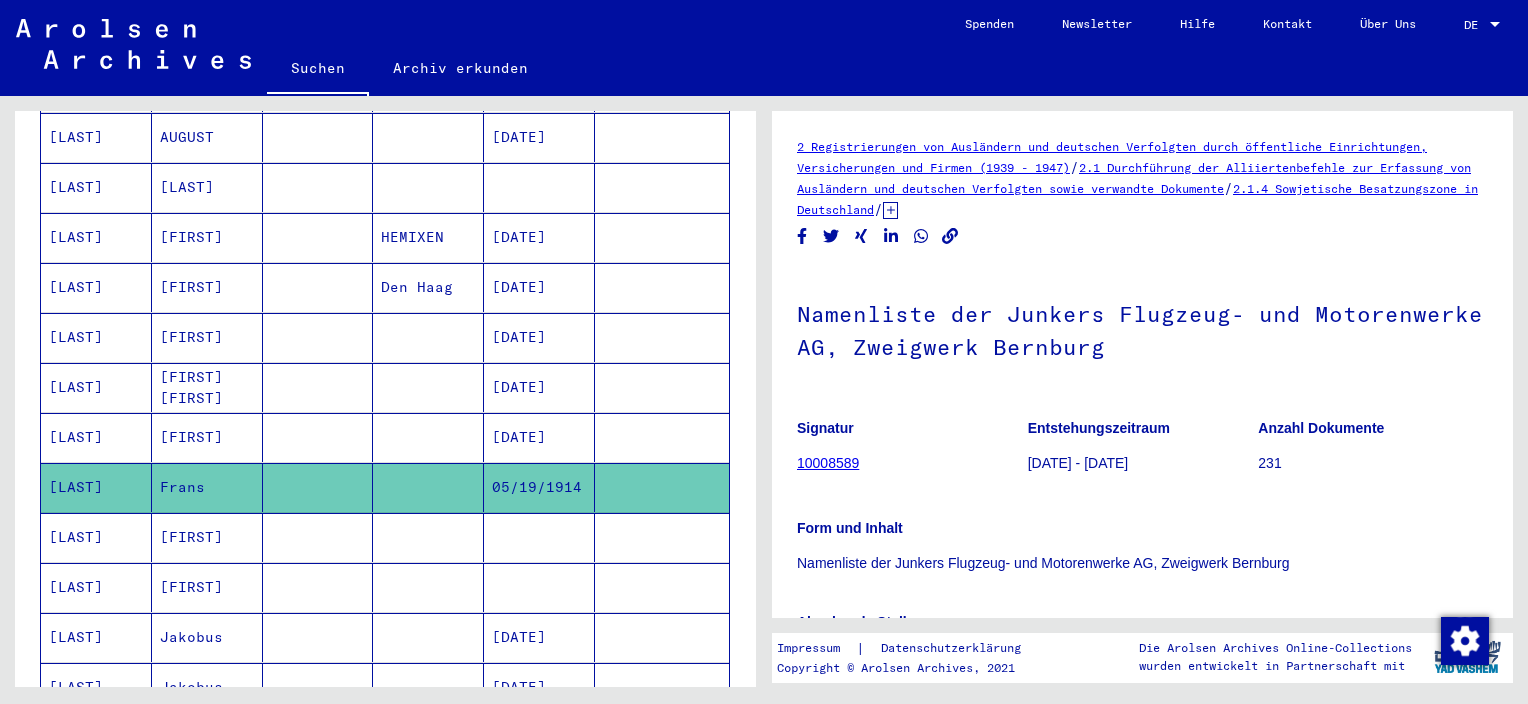 scroll, scrollTop: 0, scrollLeft: 0, axis: both 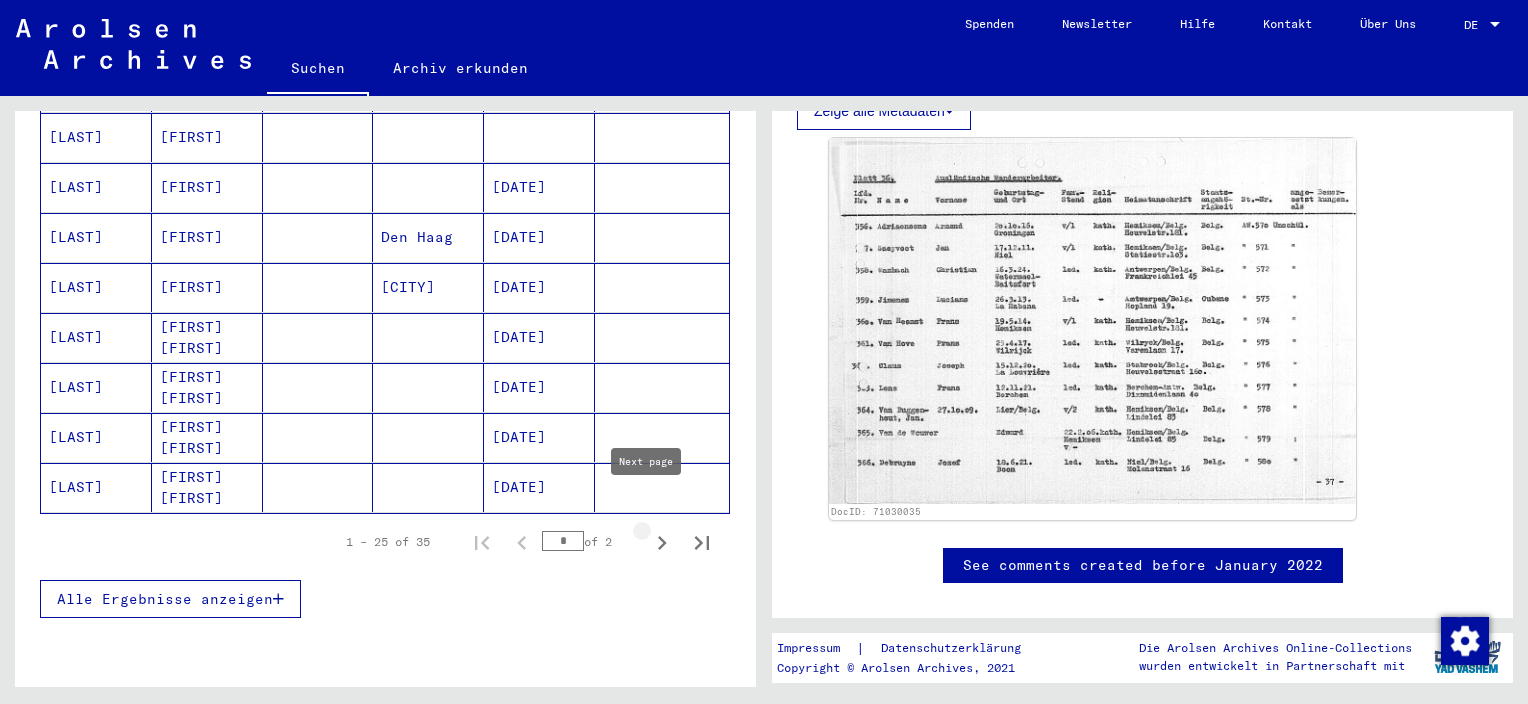 click 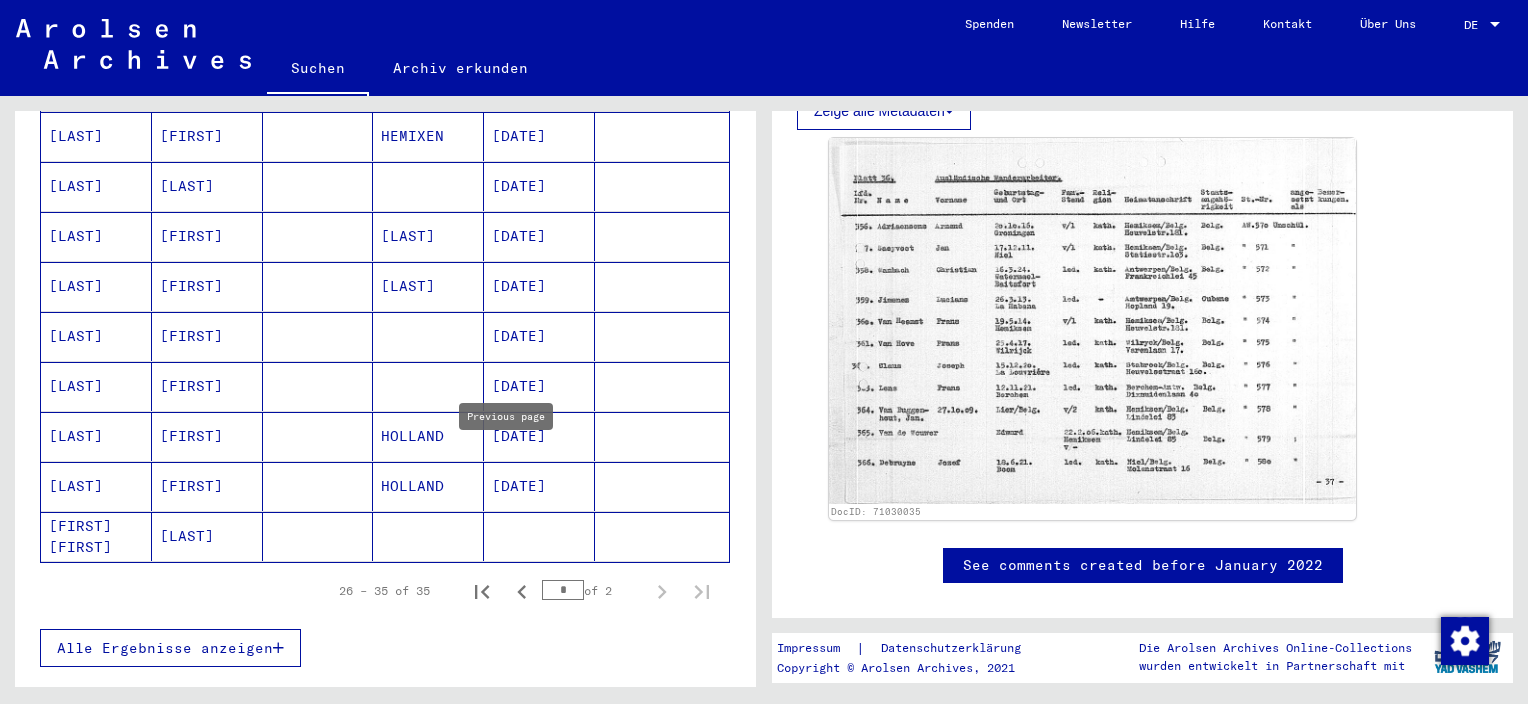 scroll, scrollTop: 164, scrollLeft: 0, axis: vertical 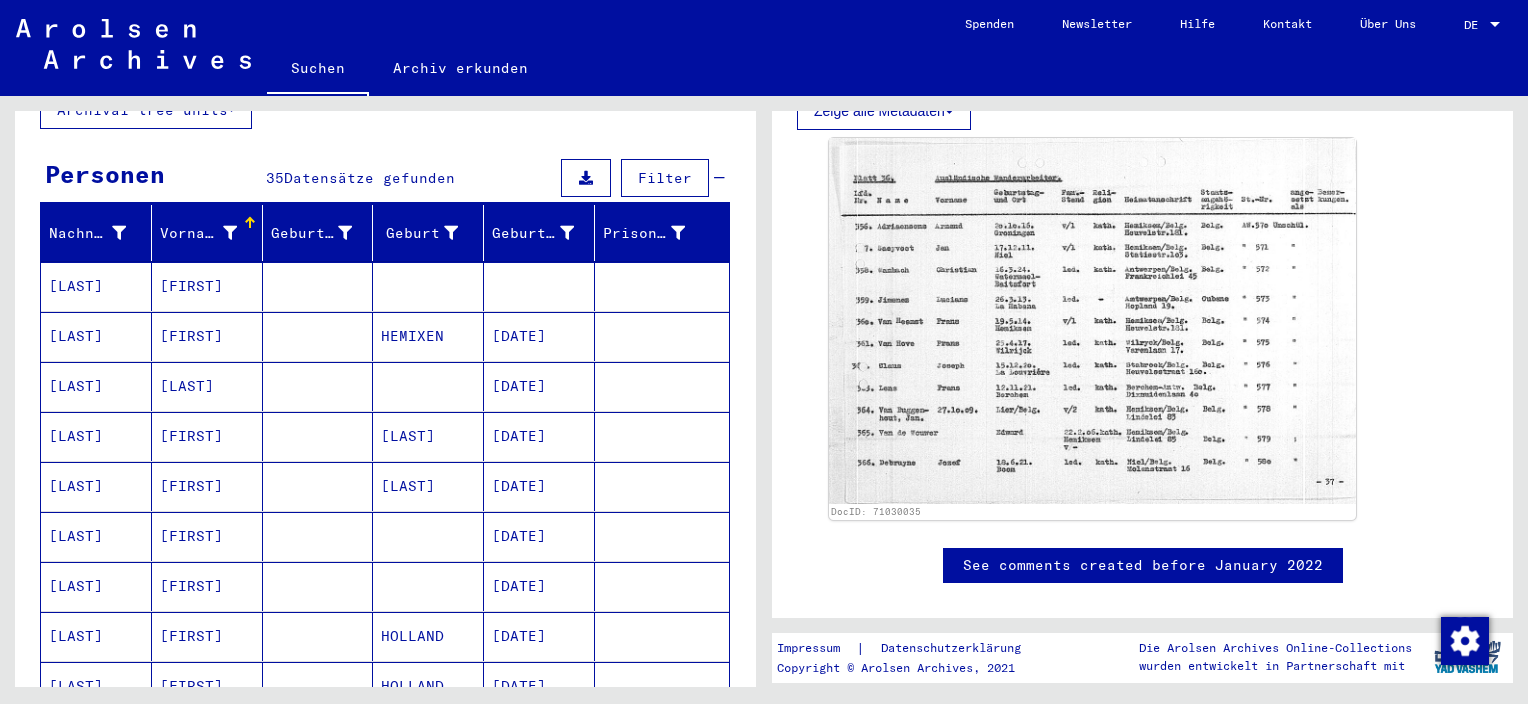 click on "[FIRST]" at bounding box center [207, 386] 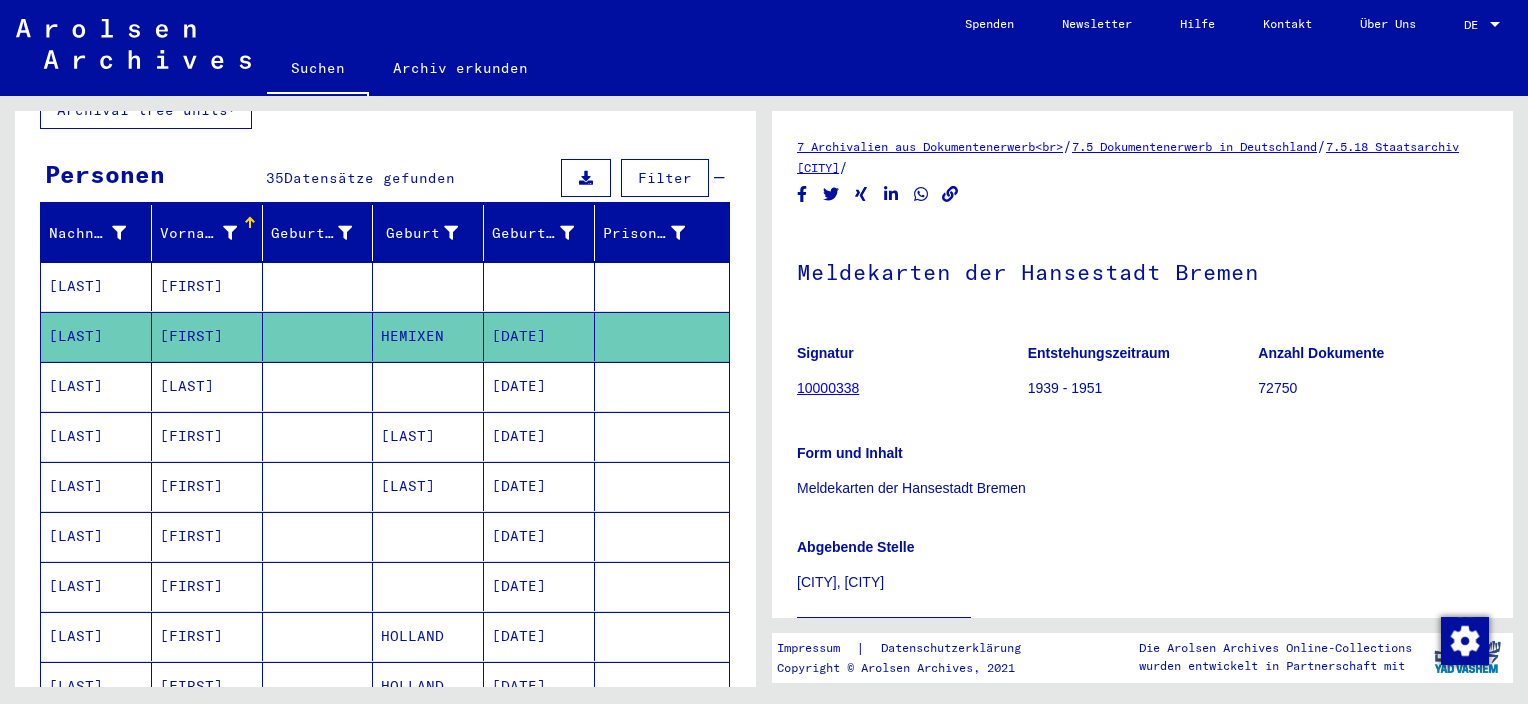 scroll, scrollTop: 0, scrollLeft: 0, axis: both 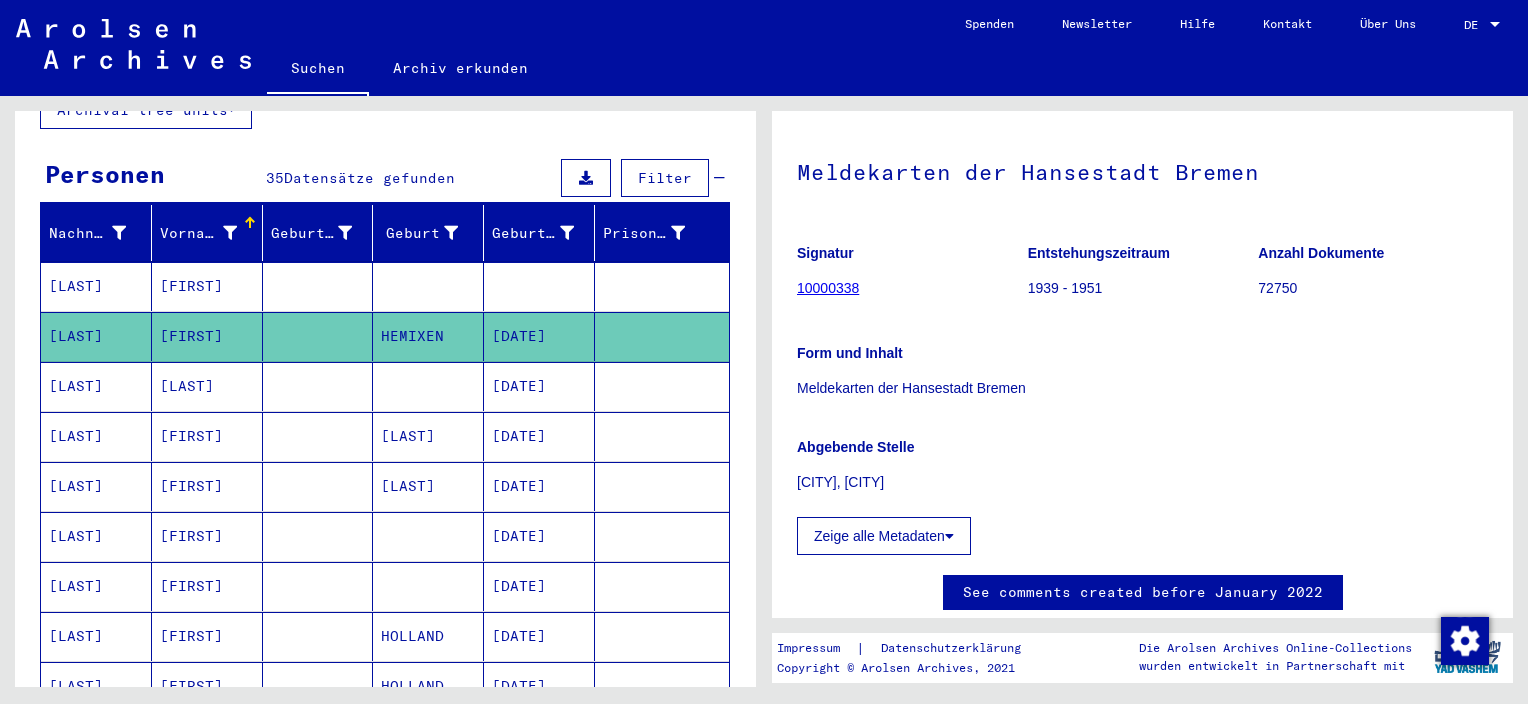 click 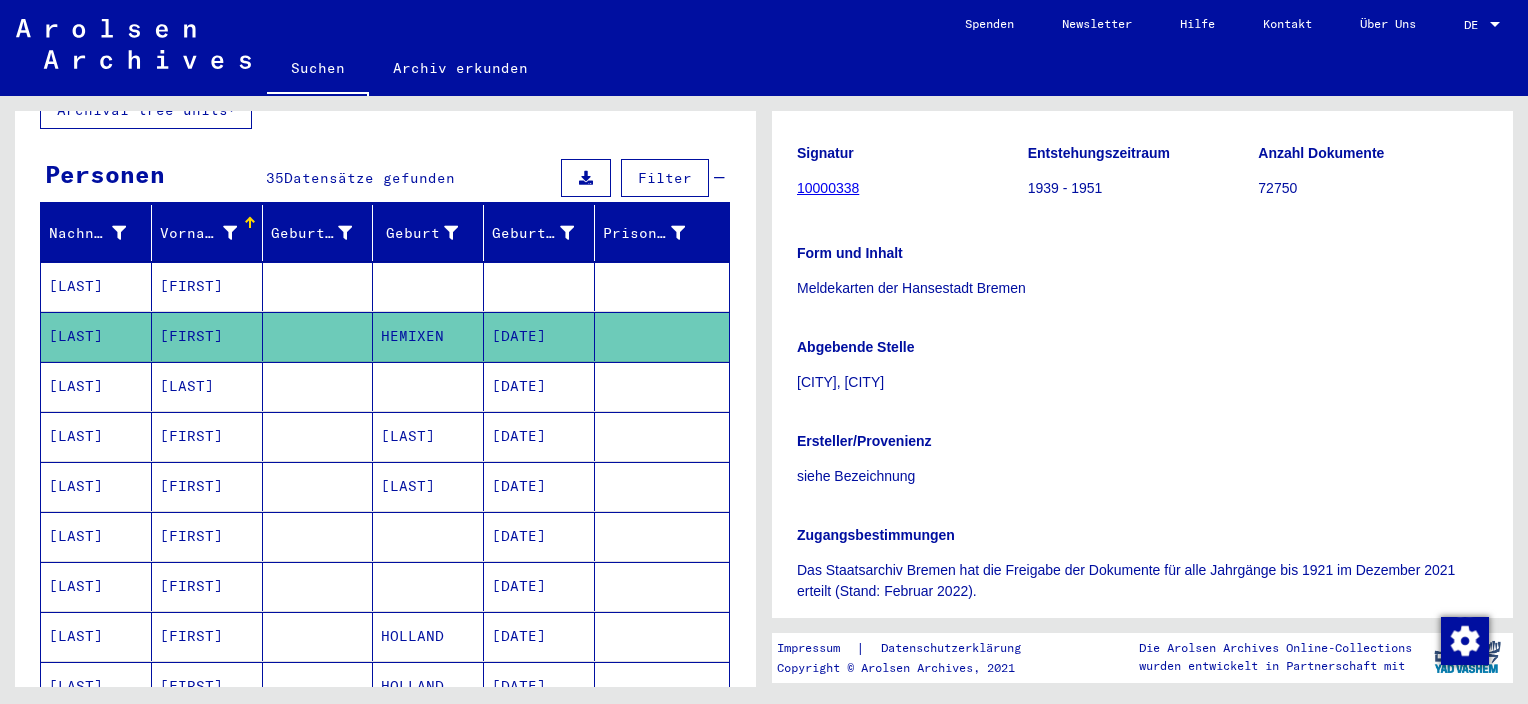 scroll, scrollTop: 100, scrollLeft: 0, axis: vertical 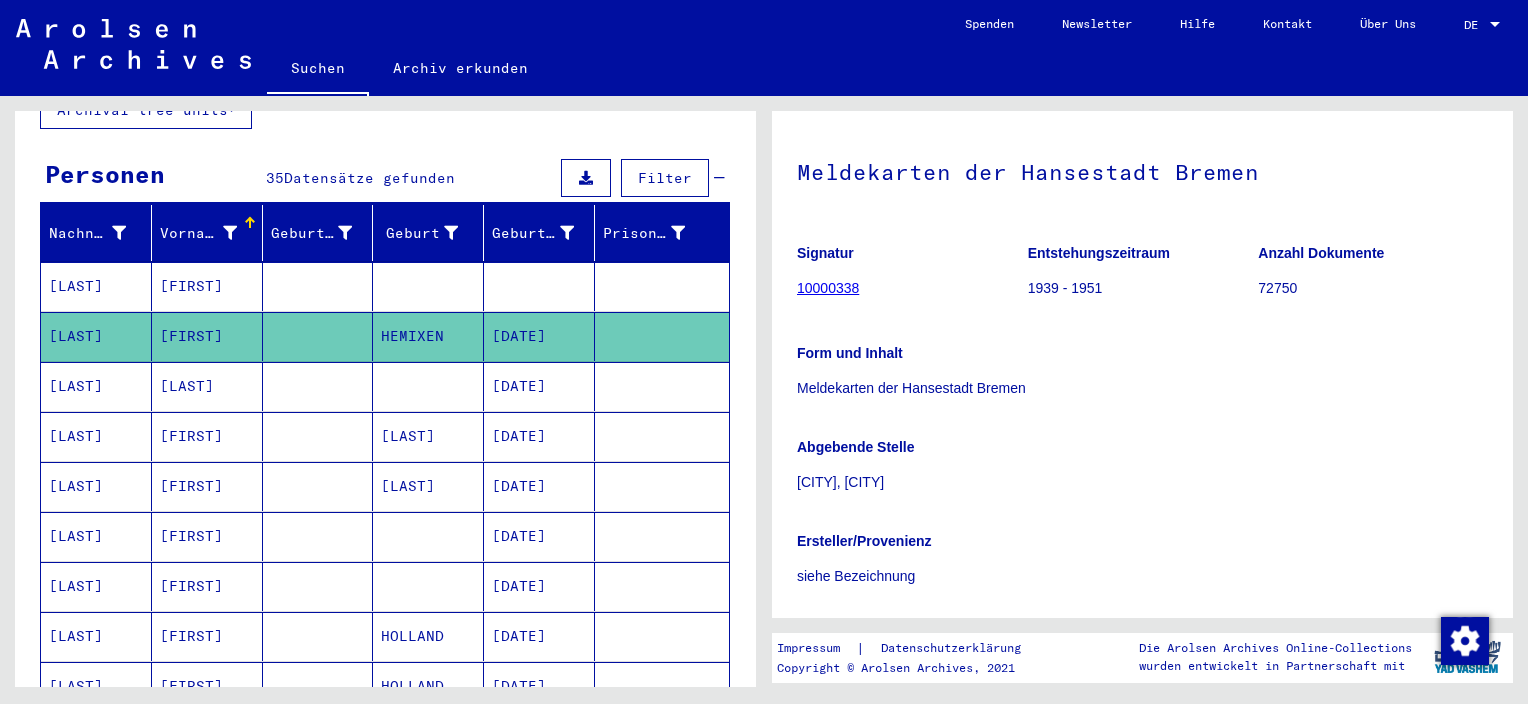 click on "10000338" 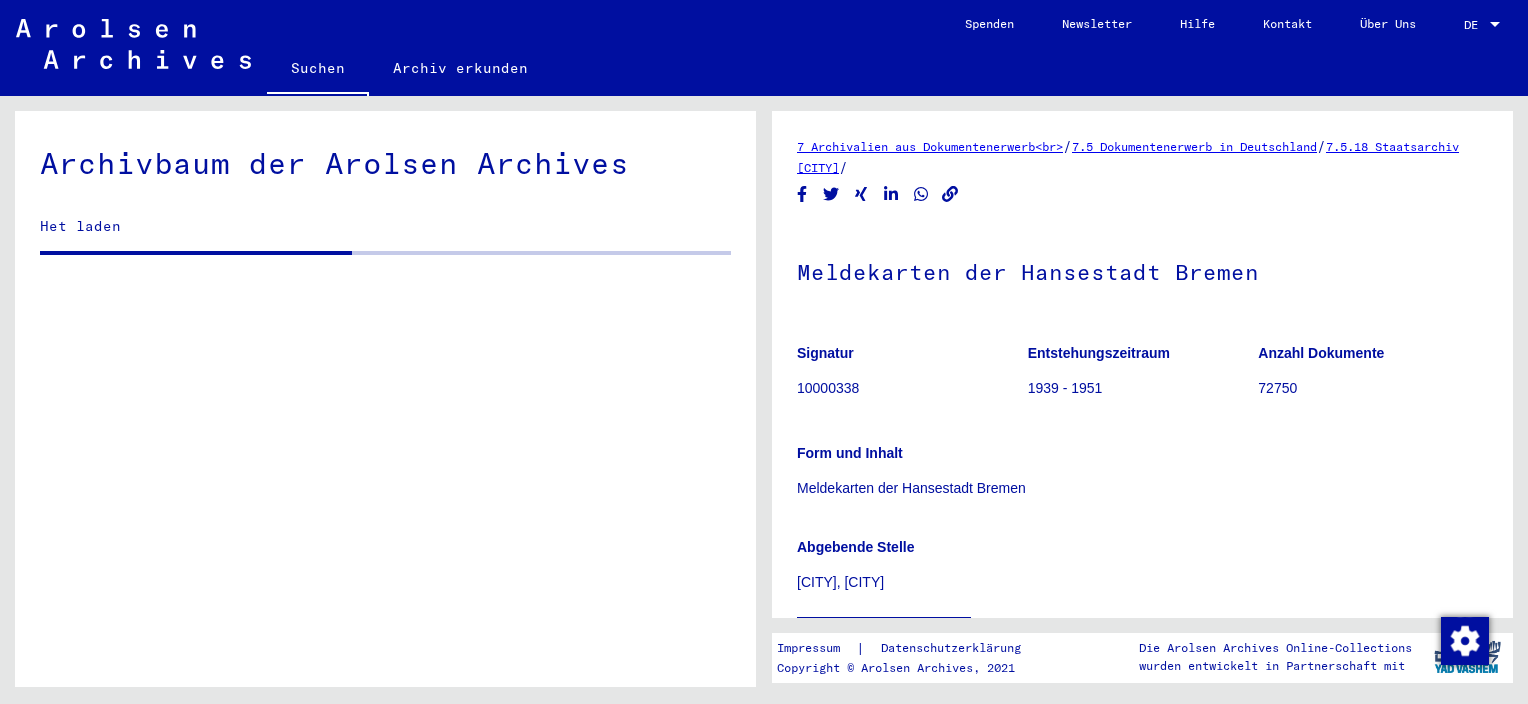 scroll, scrollTop: 1844, scrollLeft: 0, axis: vertical 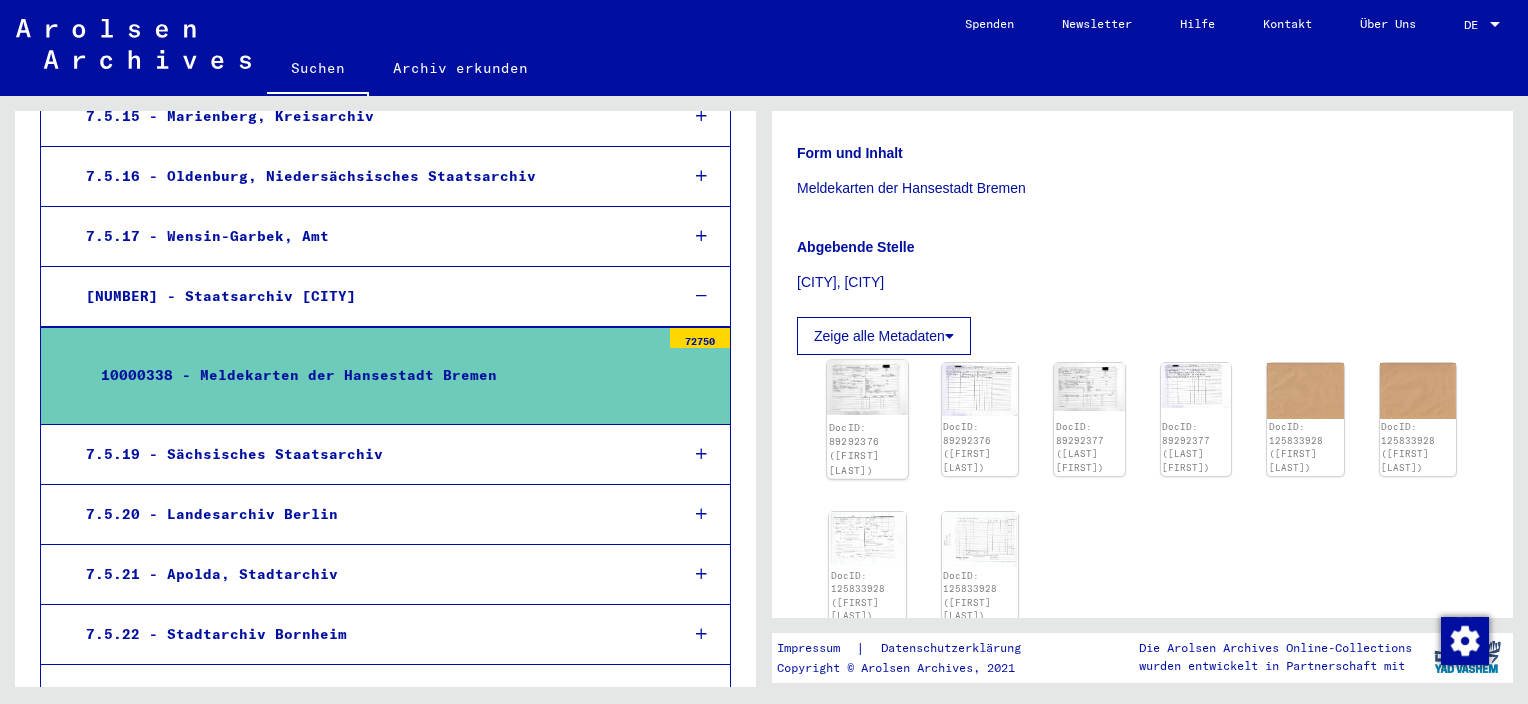 click 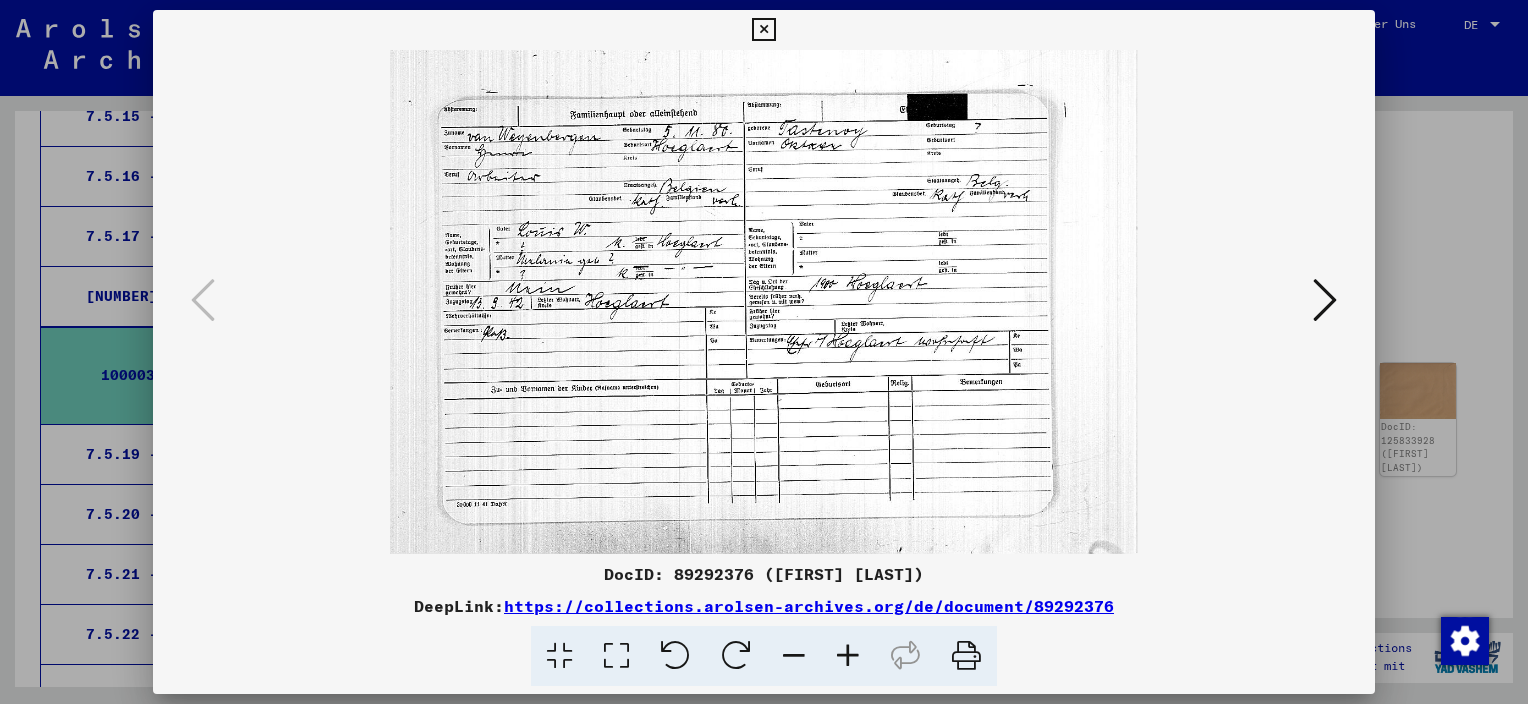 click at bounding box center (848, 656) 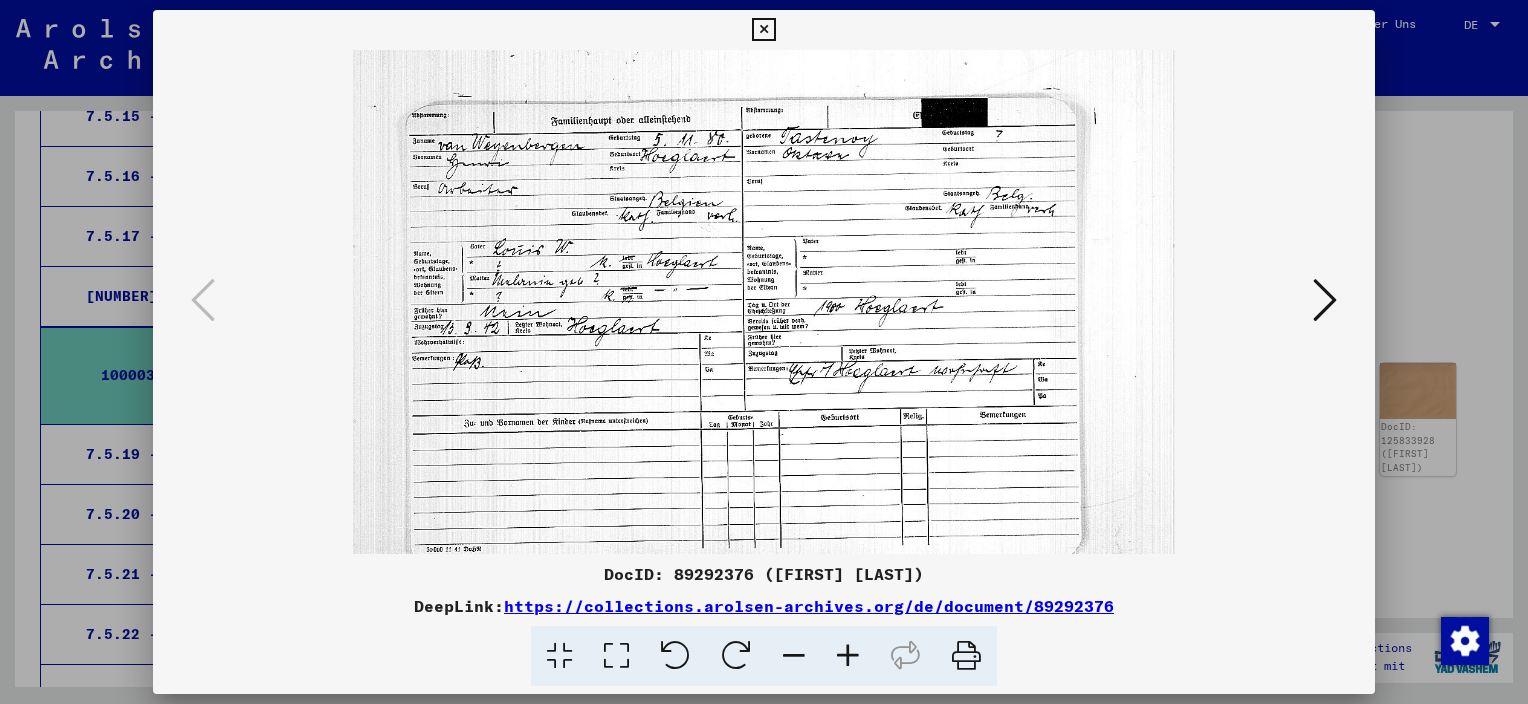 click at bounding box center [848, 656] 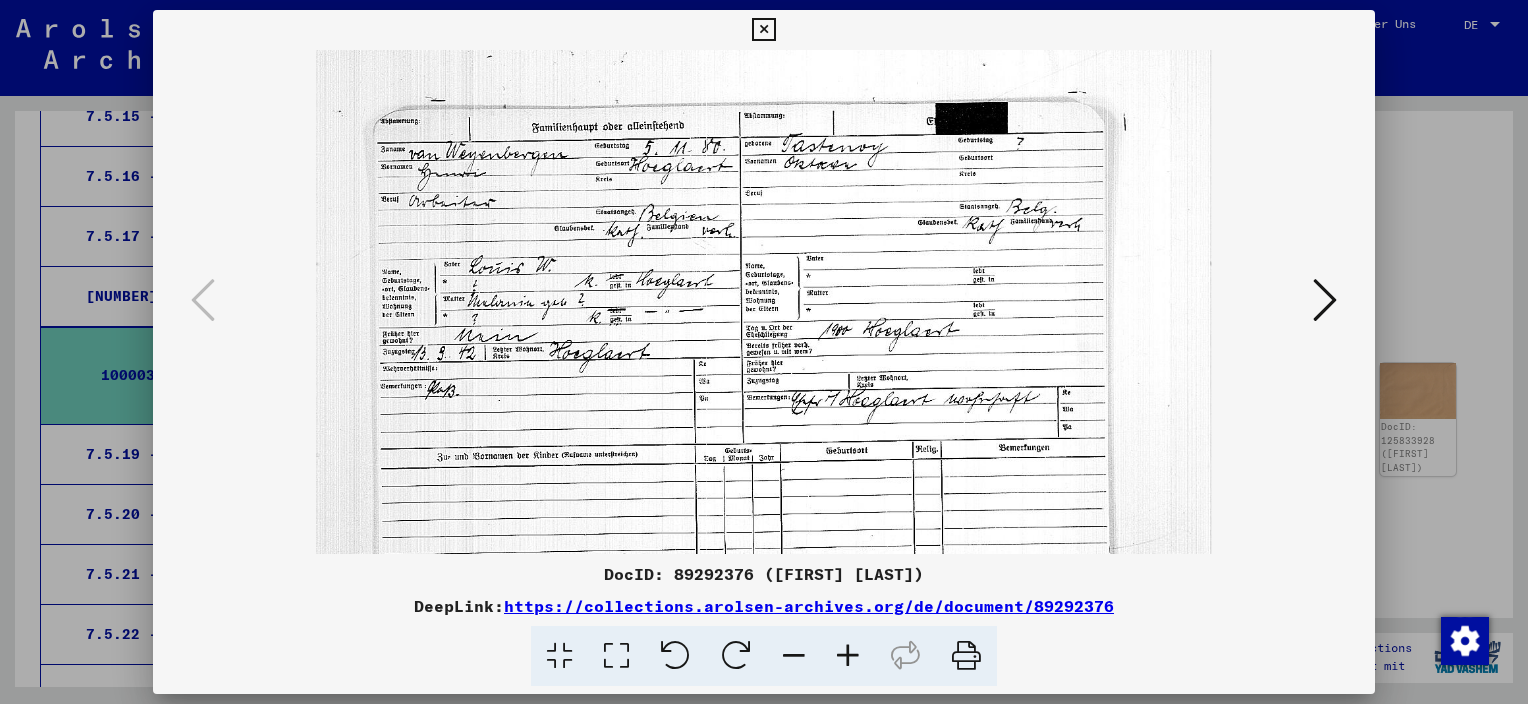click at bounding box center (848, 656) 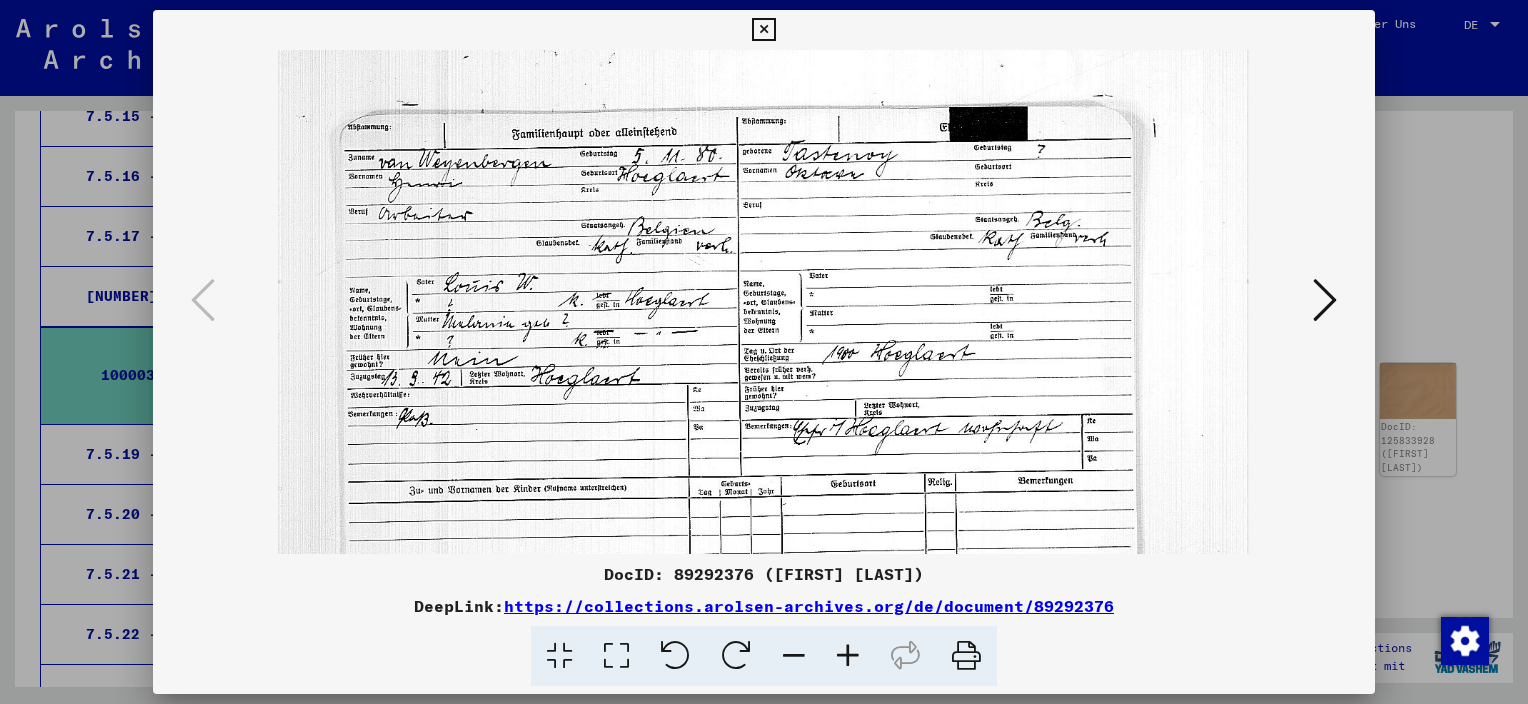 click at bounding box center (848, 656) 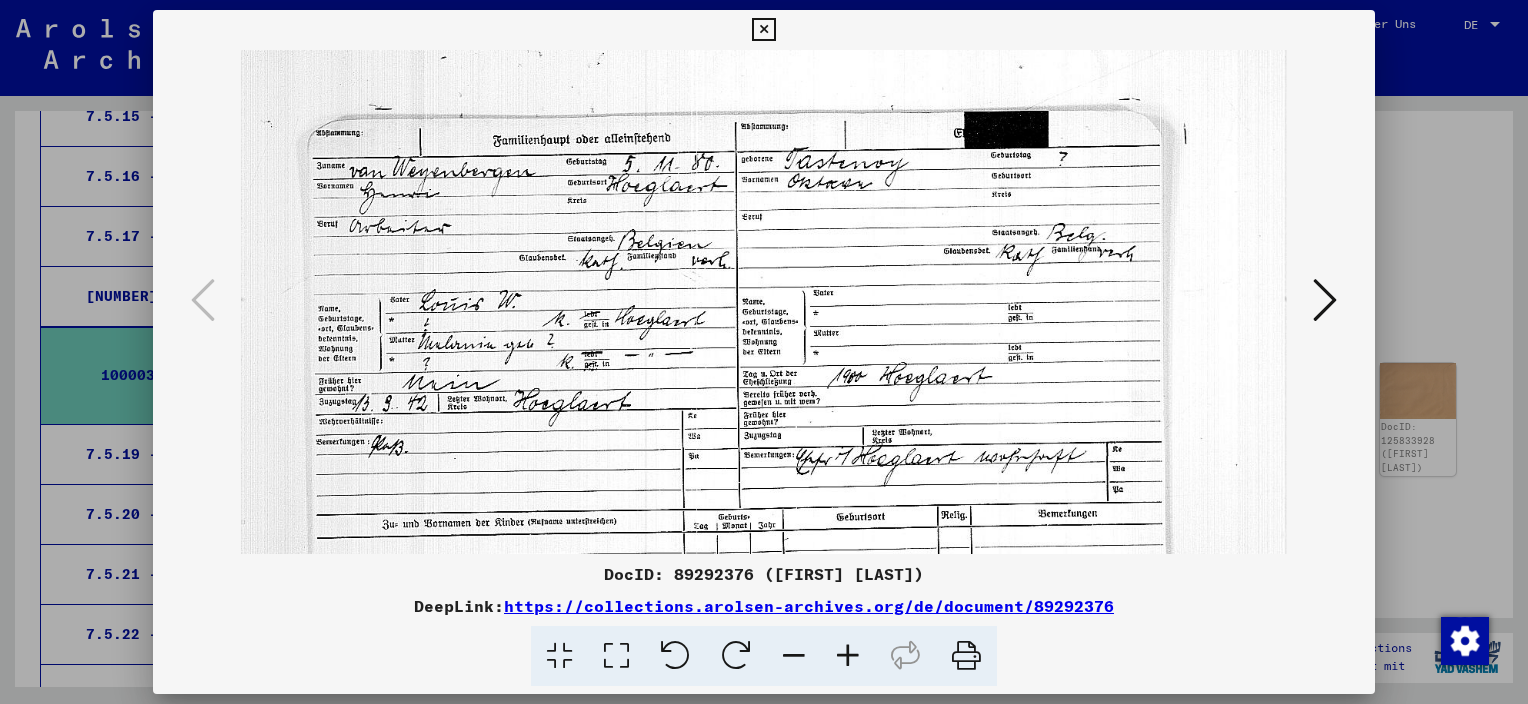 click at bounding box center (848, 656) 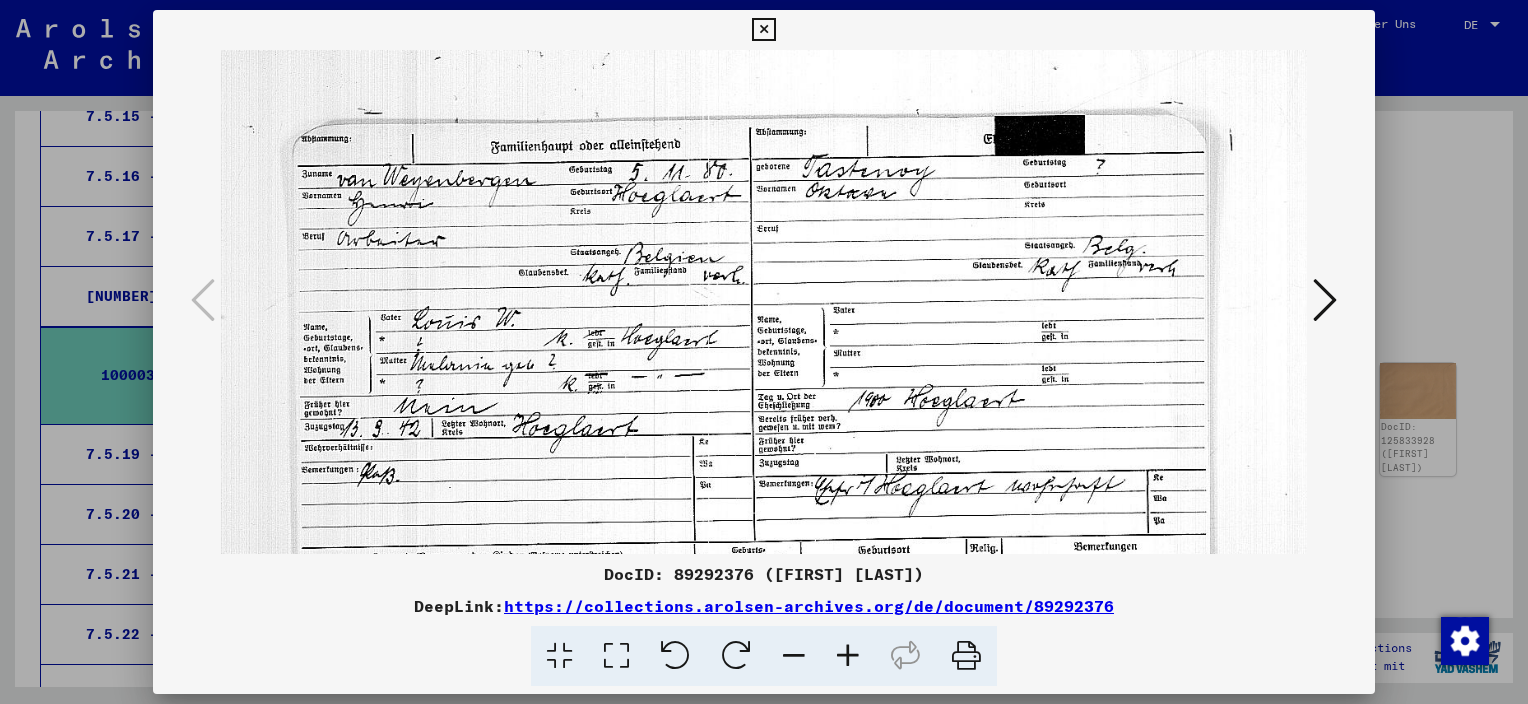 click at bounding box center [848, 656] 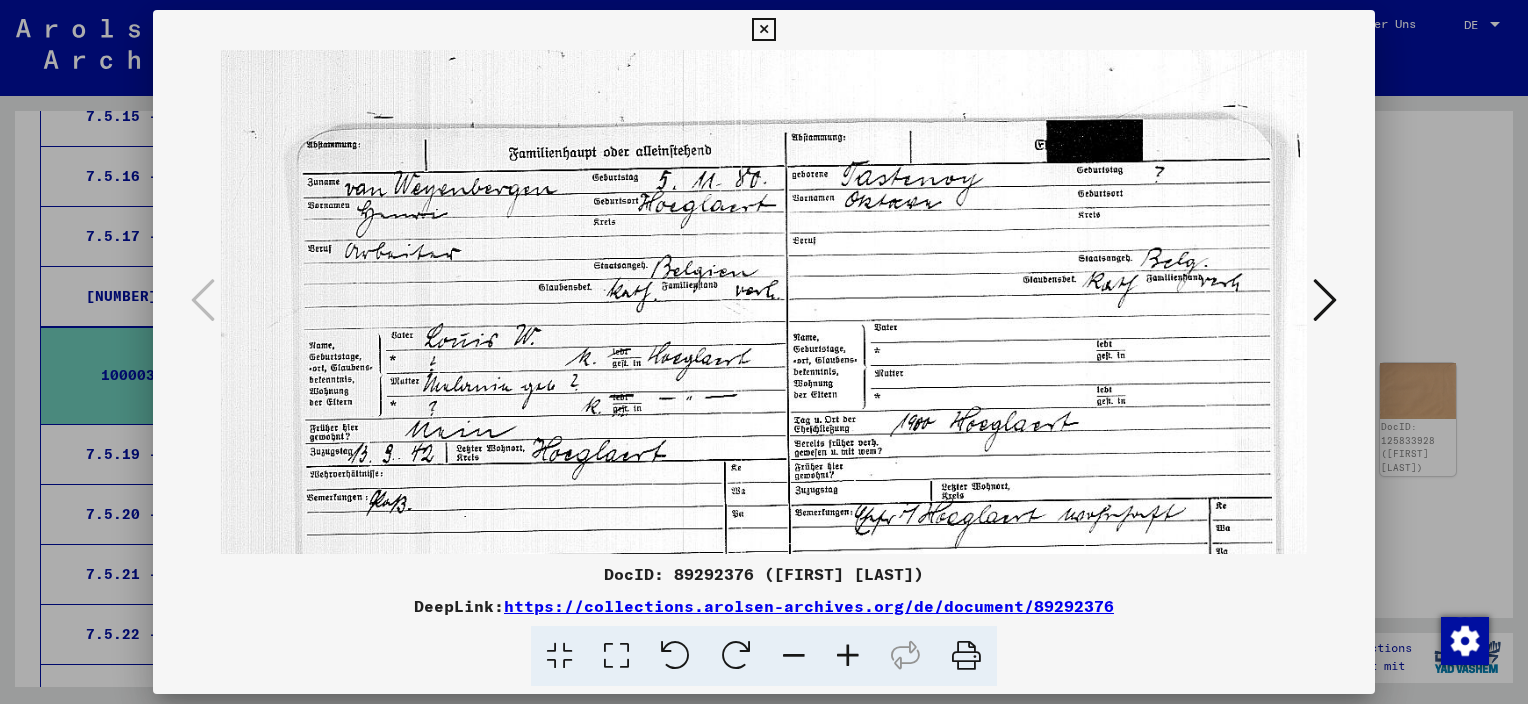 click at bounding box center (848, 656) 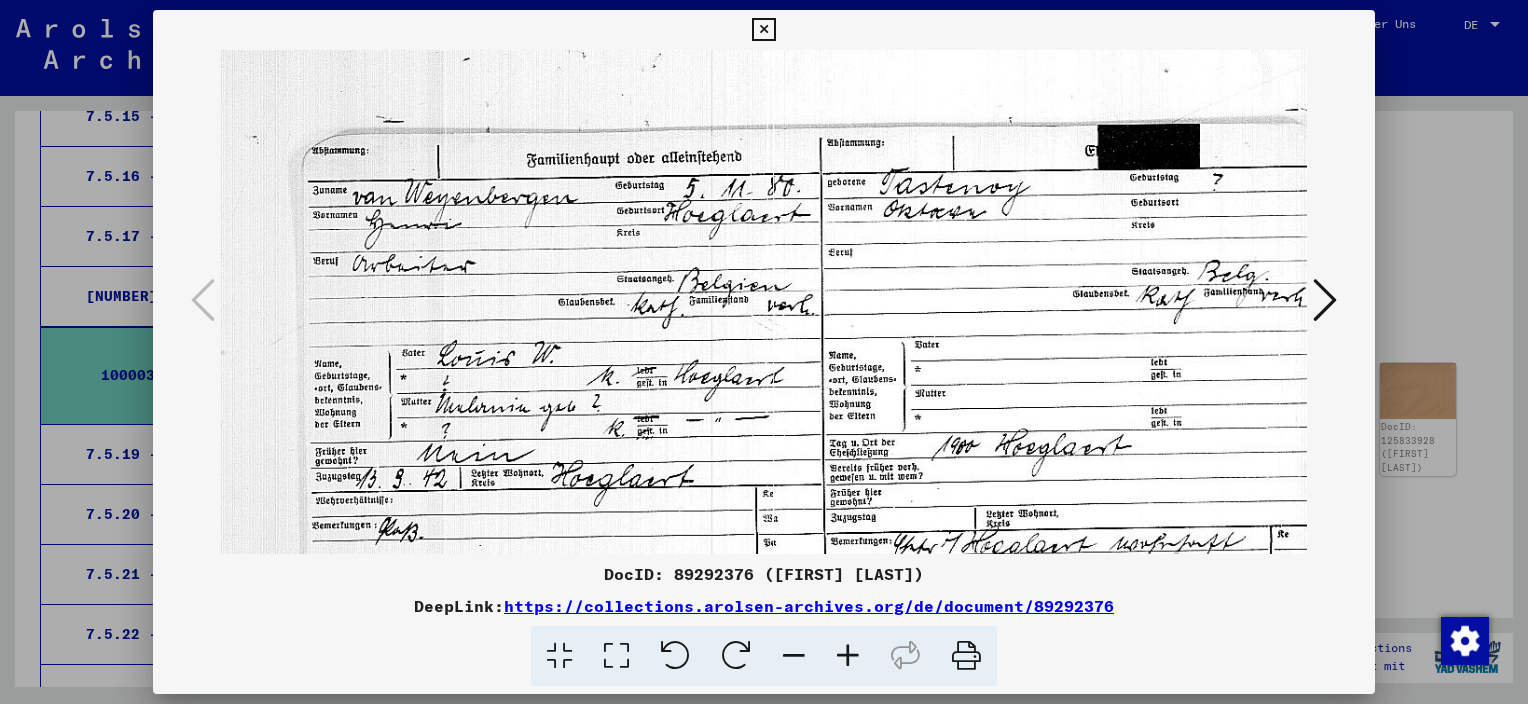 click at bounding box center (848, 656) 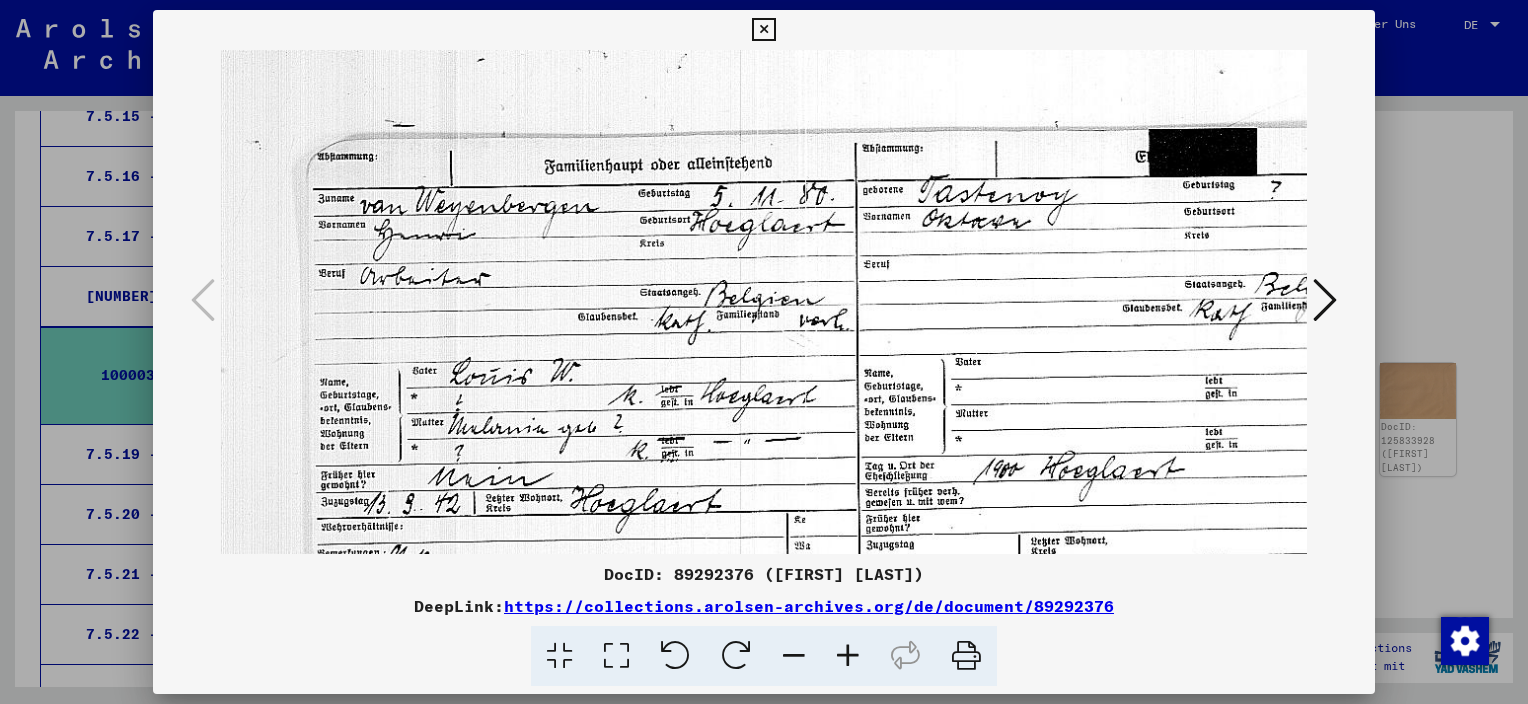 click at bounding box center (763, 30) 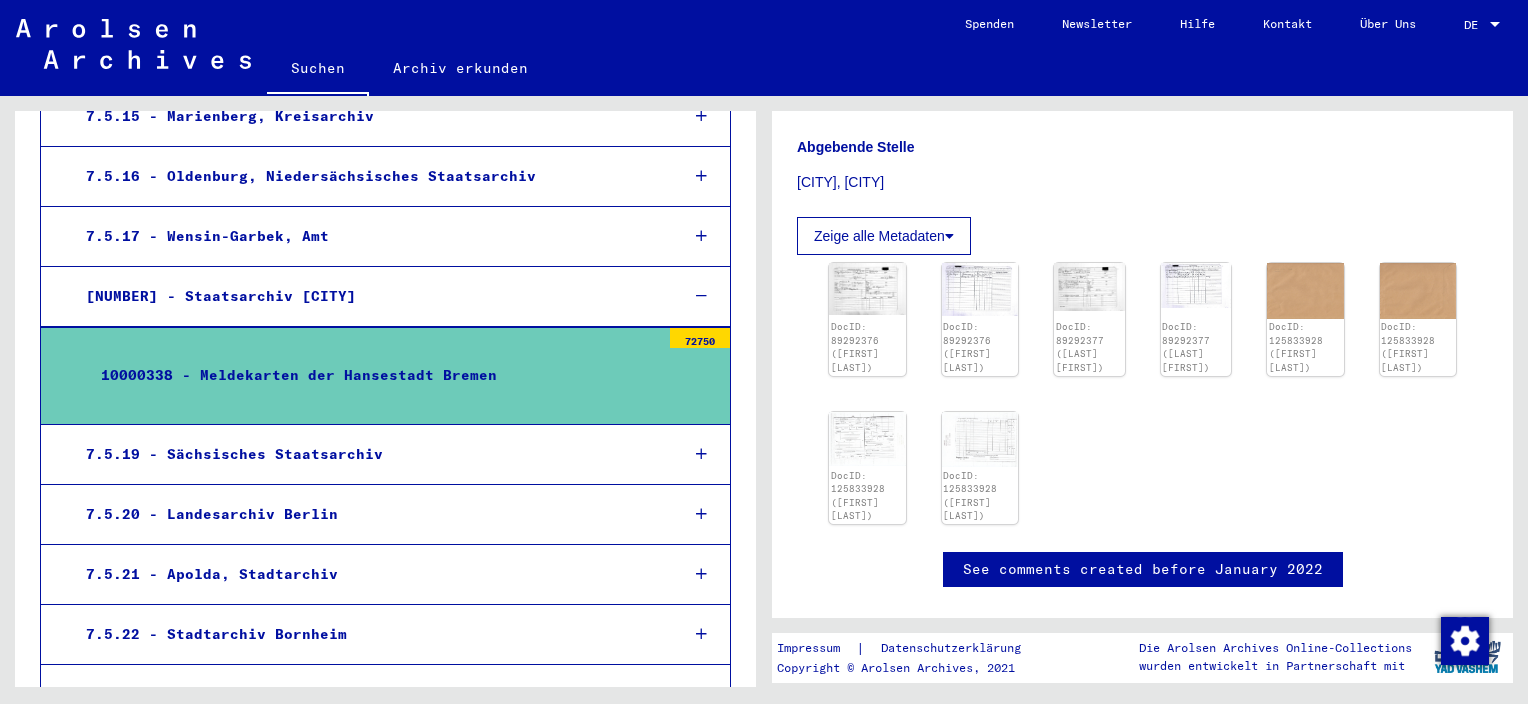 scroll, scrollTop: 500, scrollLeft: 0, axis: vertical 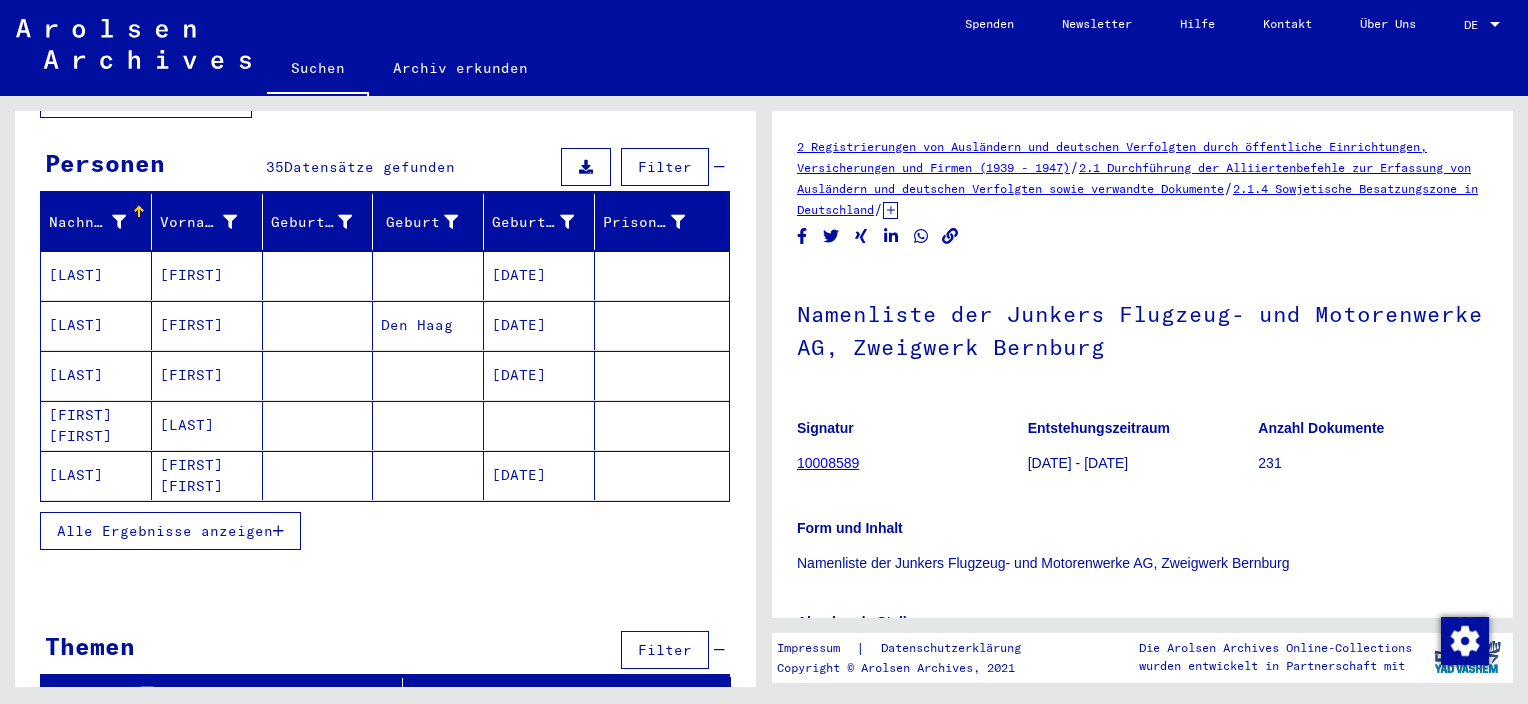 click on "Alle Ergebnisse anzeigen" at bounding box center [165, 531] 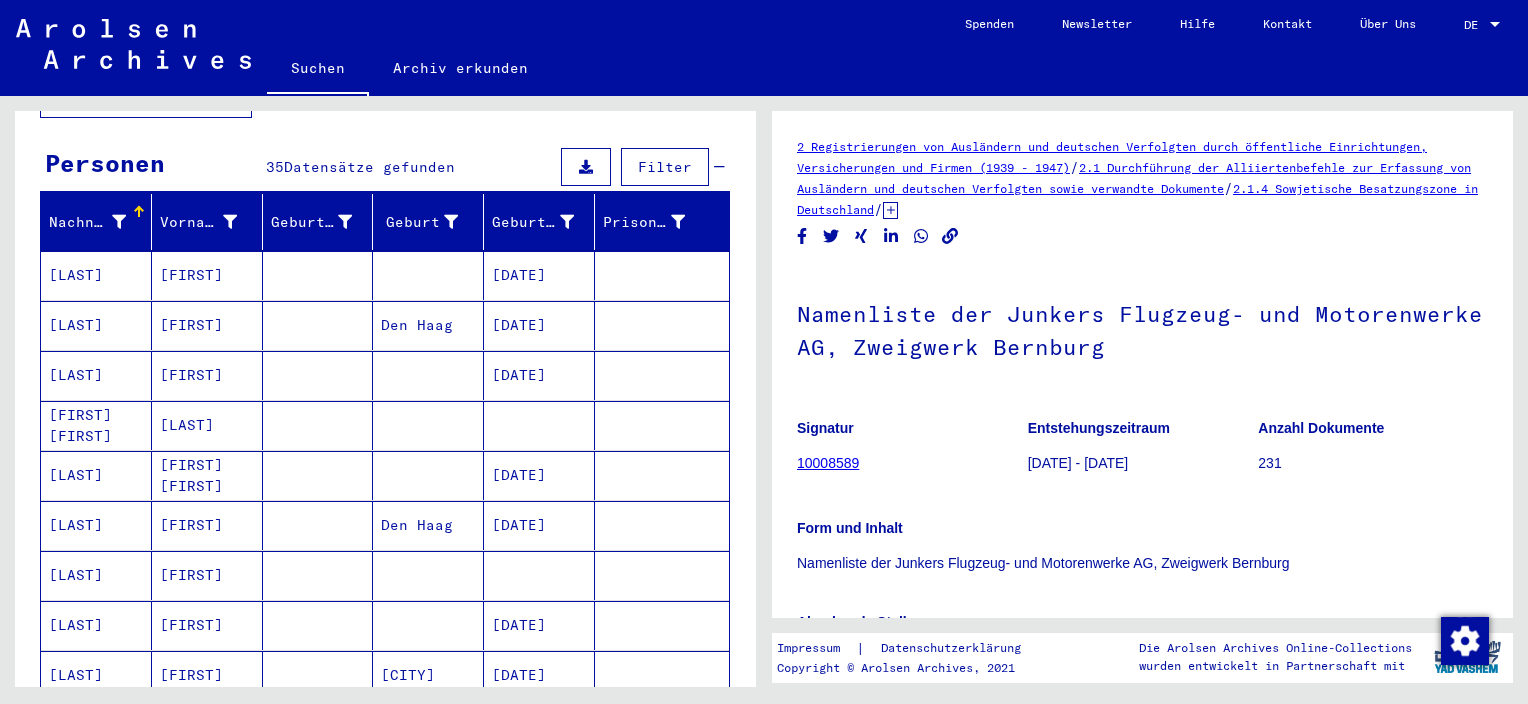 scroll, scrollTop: 0, scrollLeft: 0, axis: both 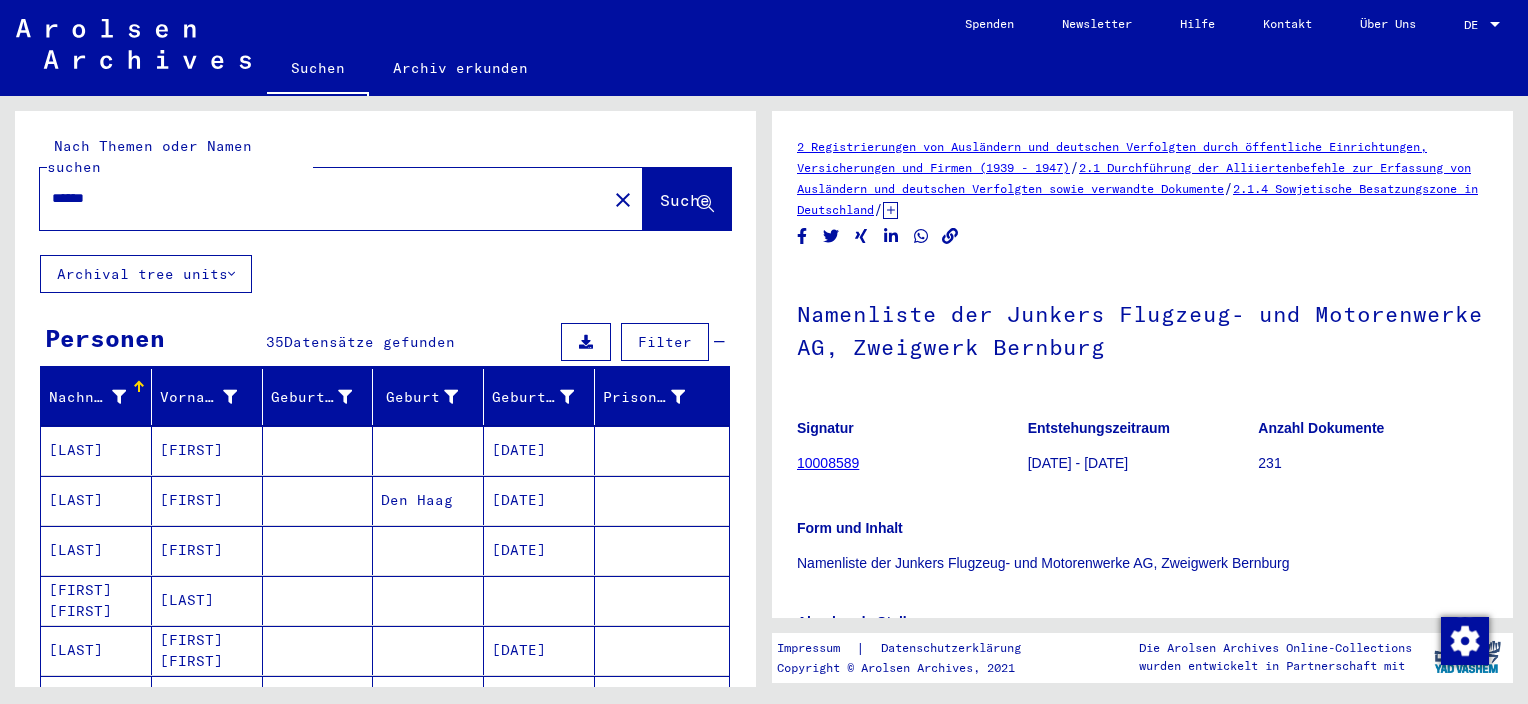 drag, startPoint x: 136, startPoint y: 180, endPoint x: 48, endPoint y: 181, distance: 88.005684 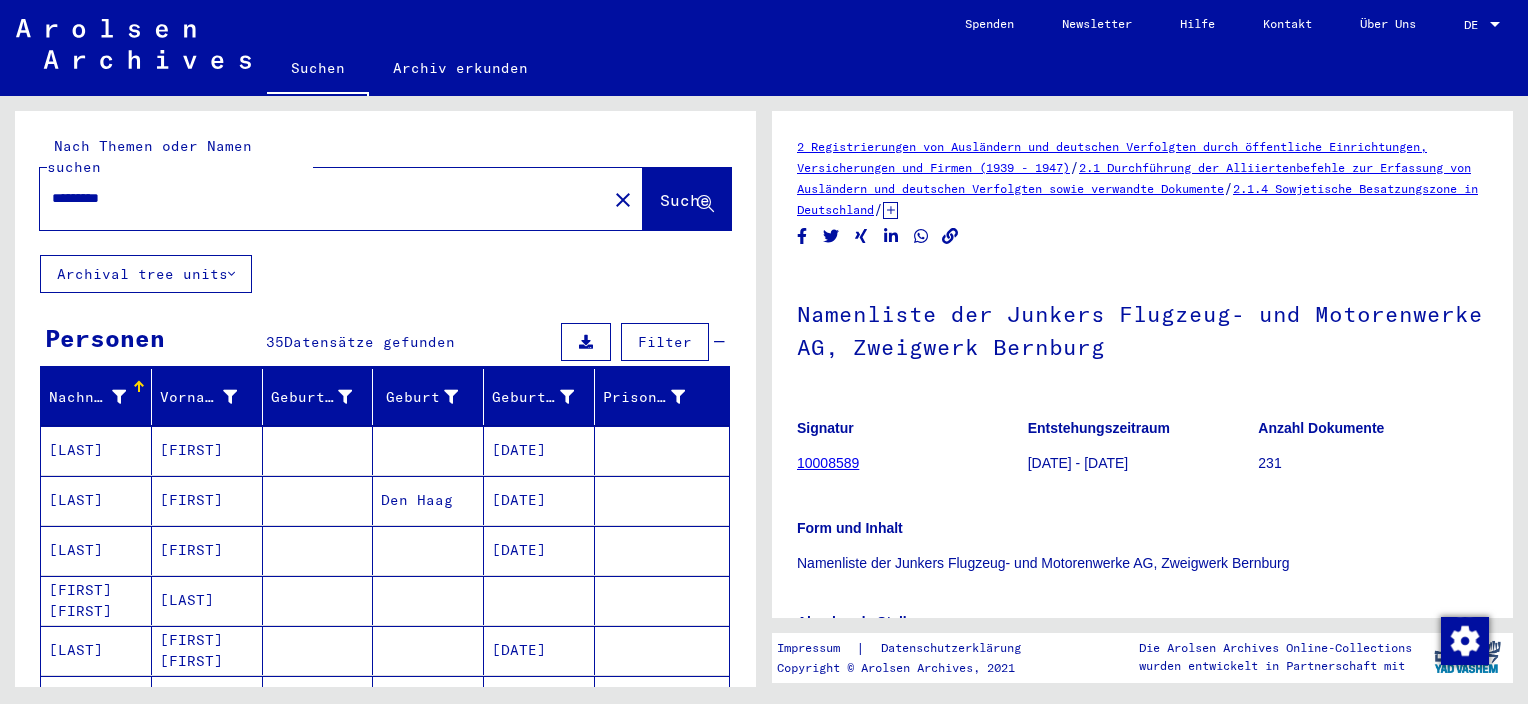 type on "*********" 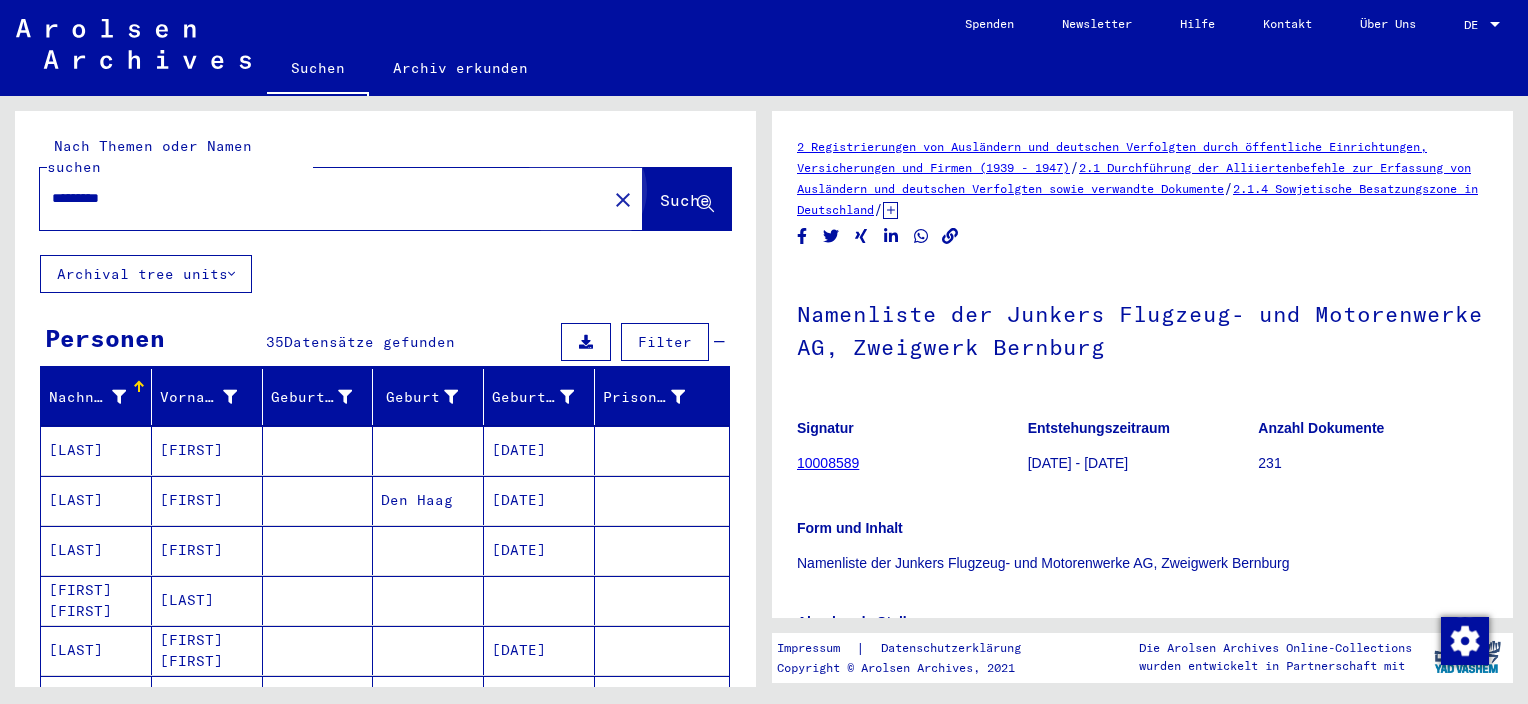click on "Suche" 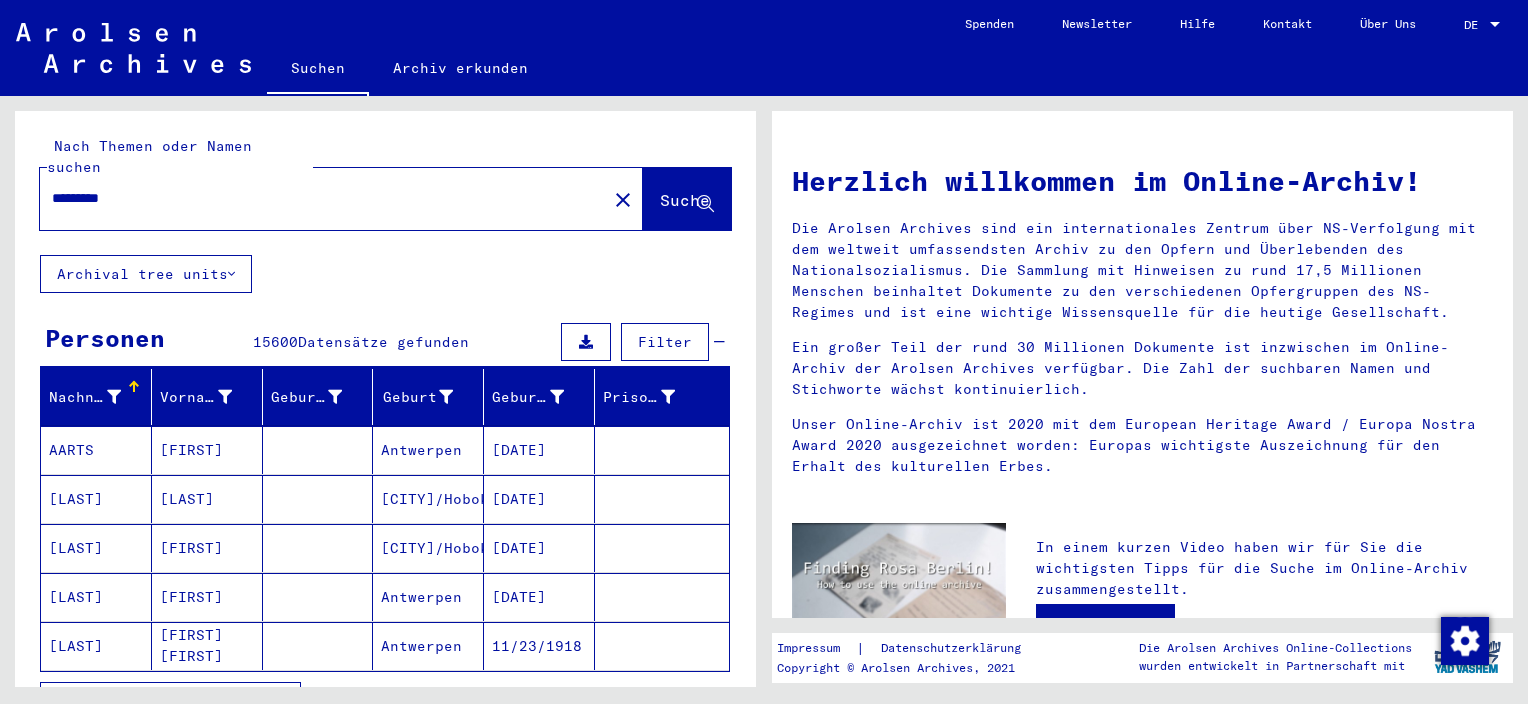 click at bounding box center (114, 397) 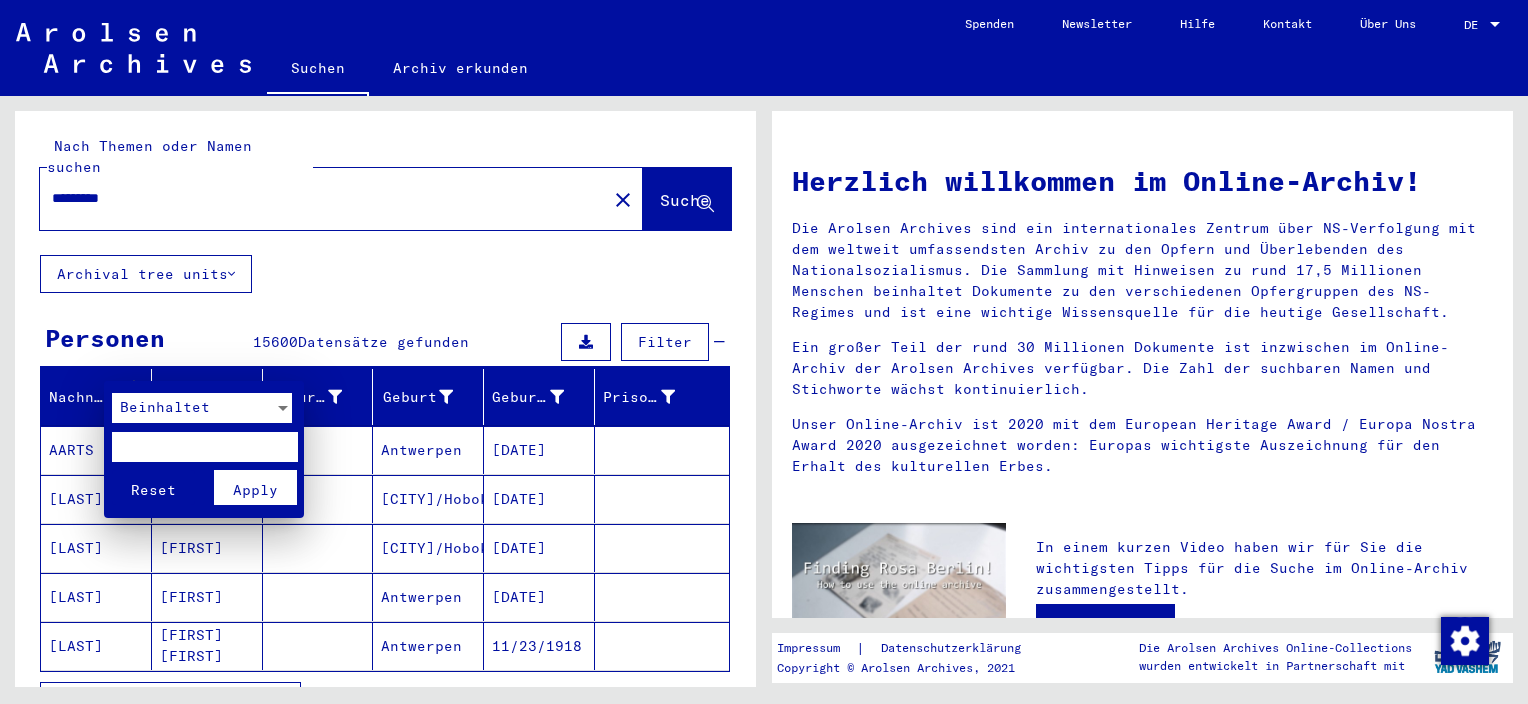 click at bounding box center [204, 447] 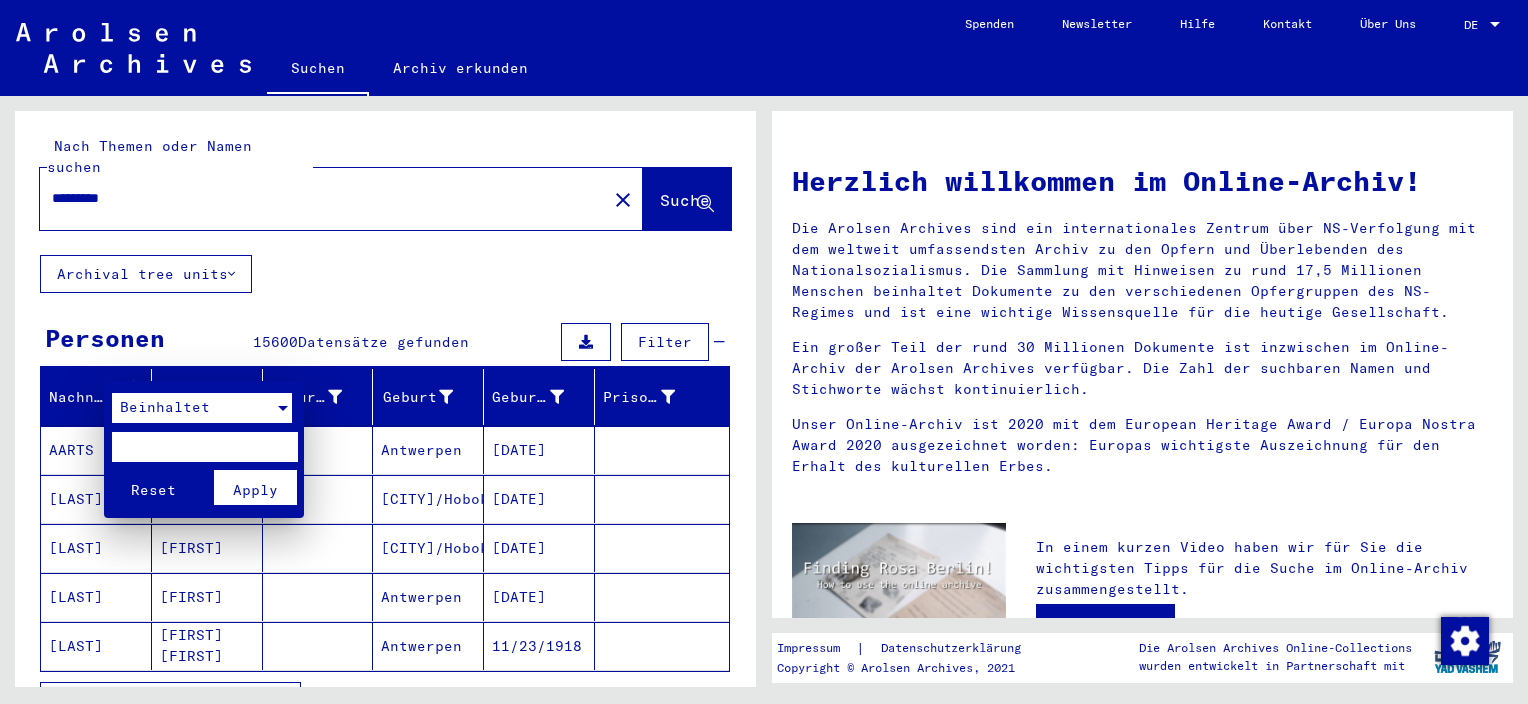 click at bounding box center [283, 408] 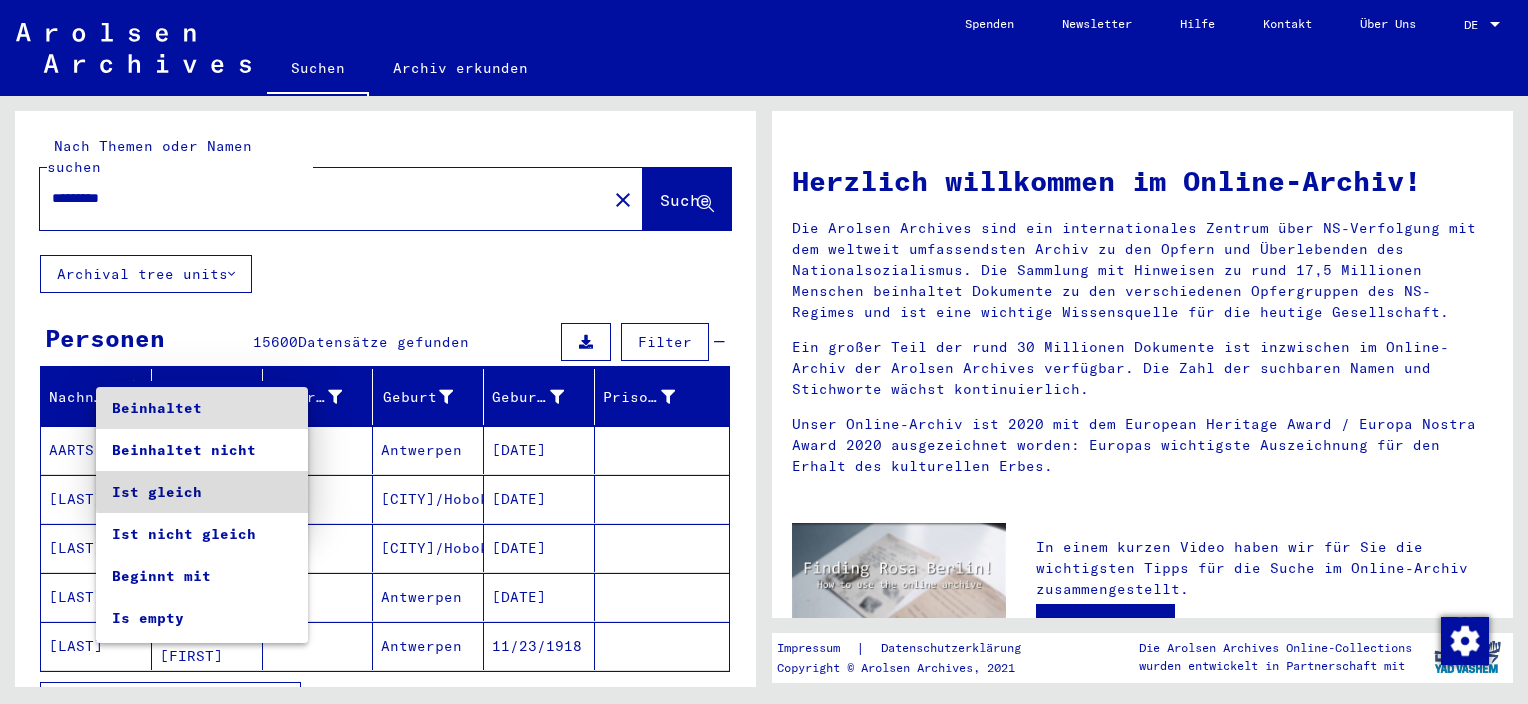 click on "Ist gleich" at bounding box center (202, 492) 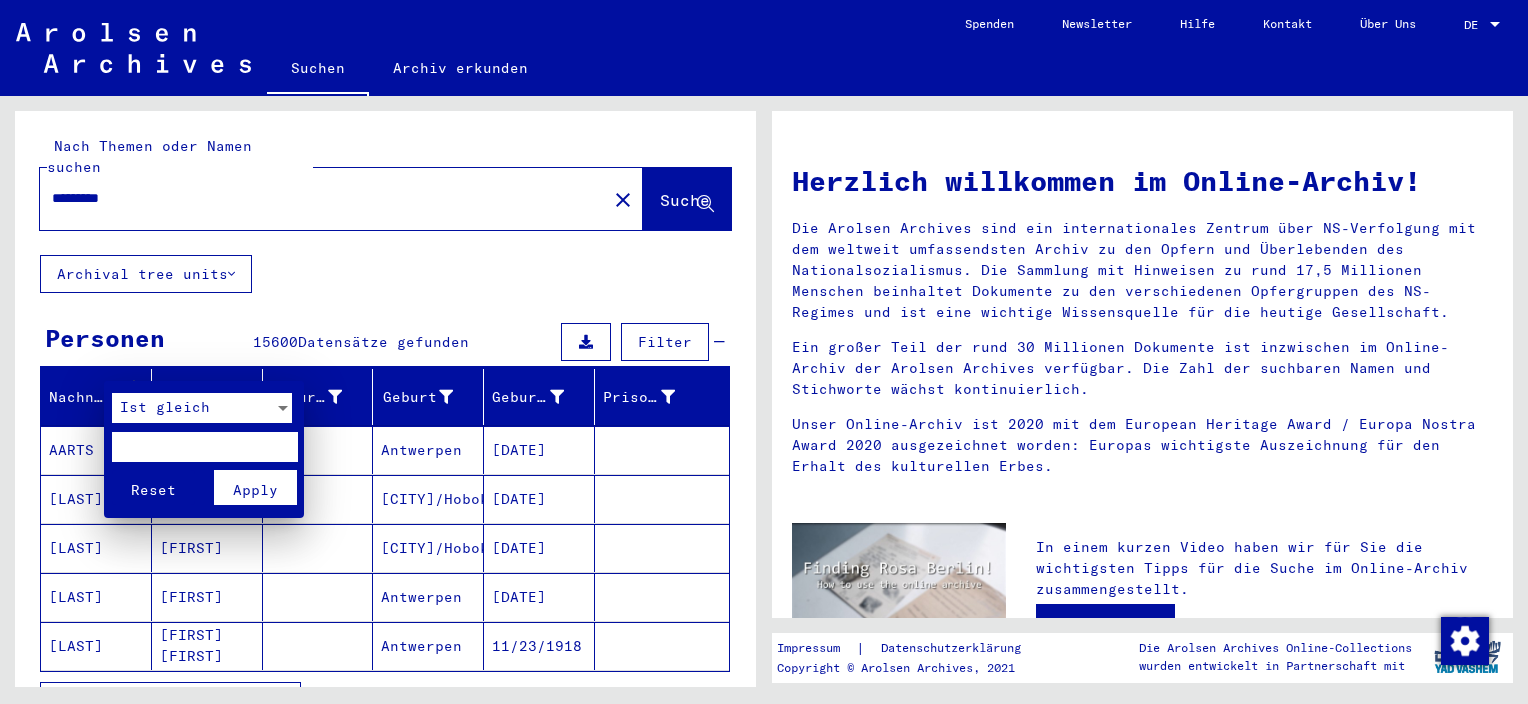 click at bounding box center (204, 447) 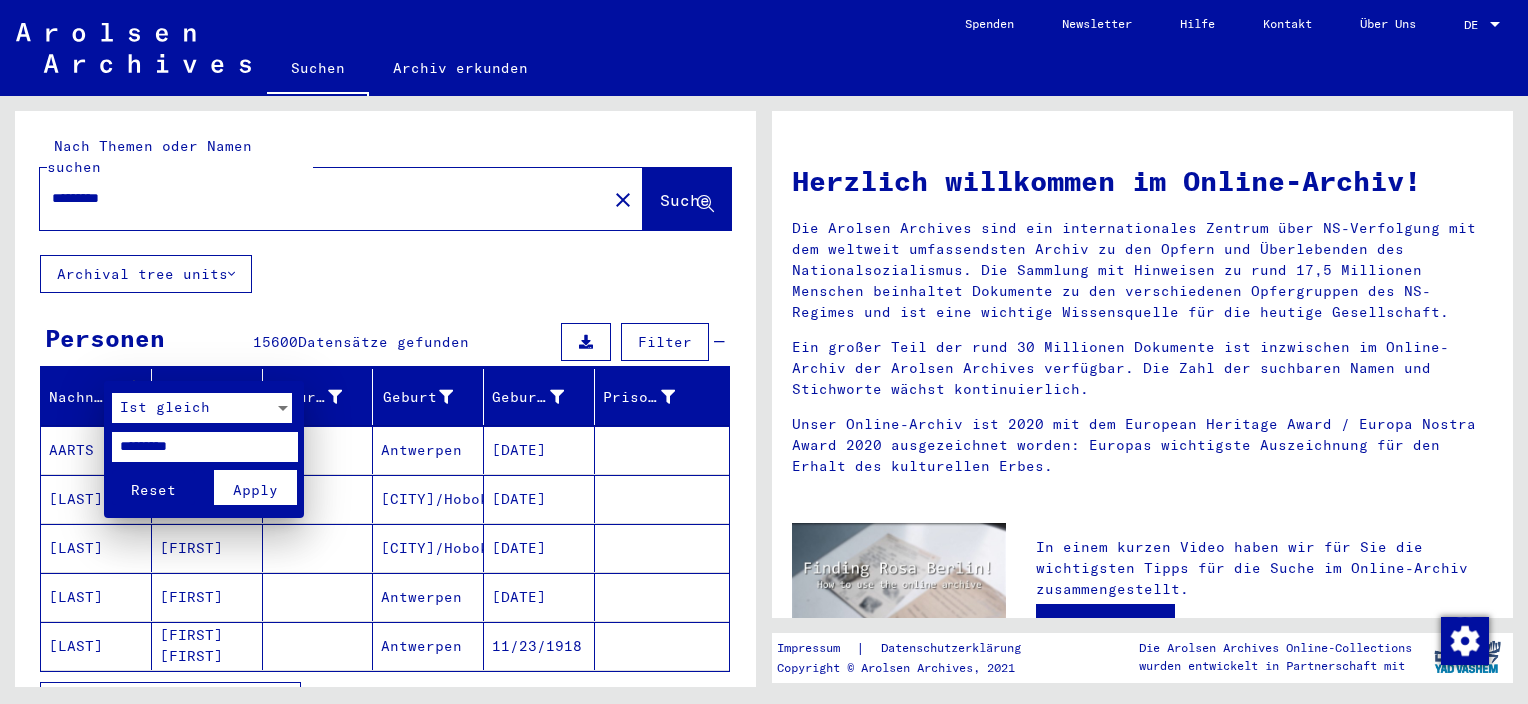 type on "*********" 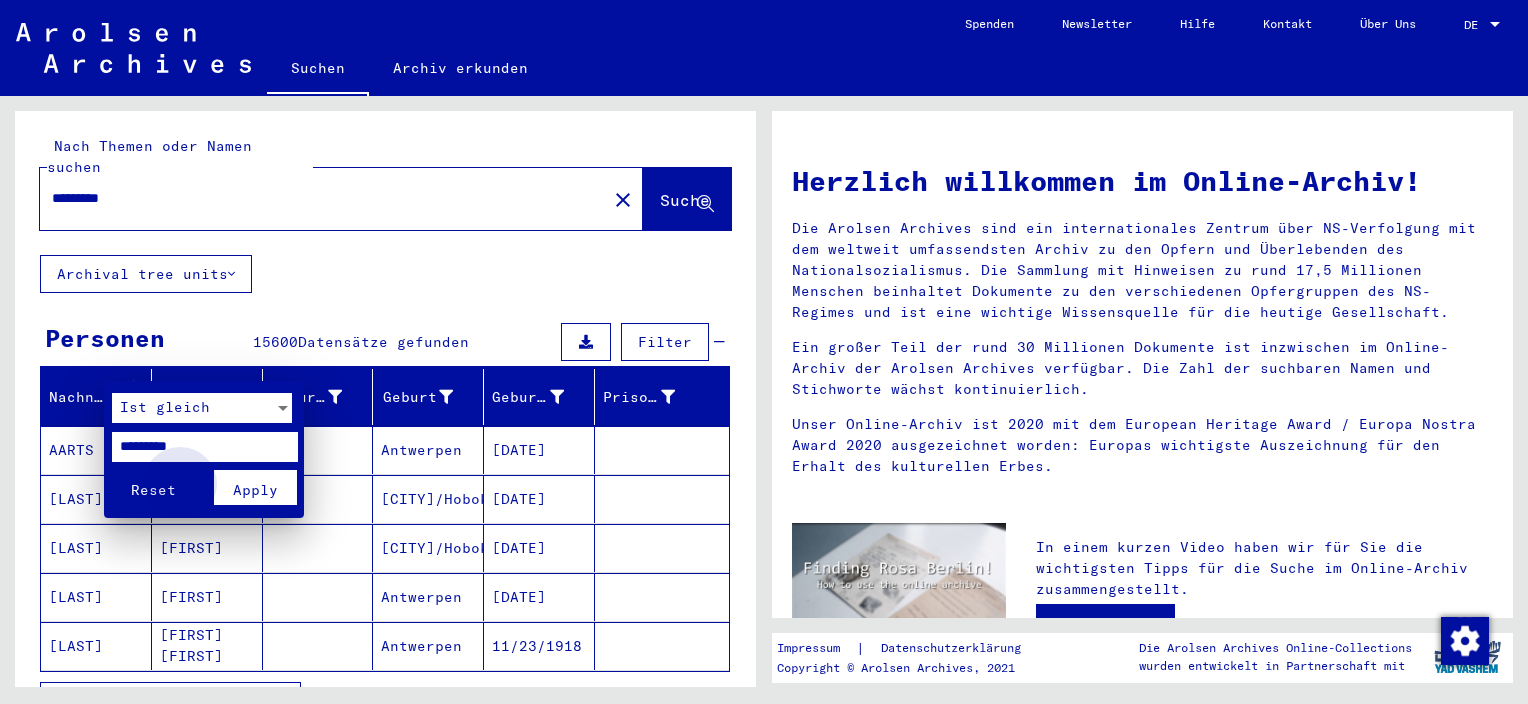 click on "Apply" at bounding box center (255, 490) 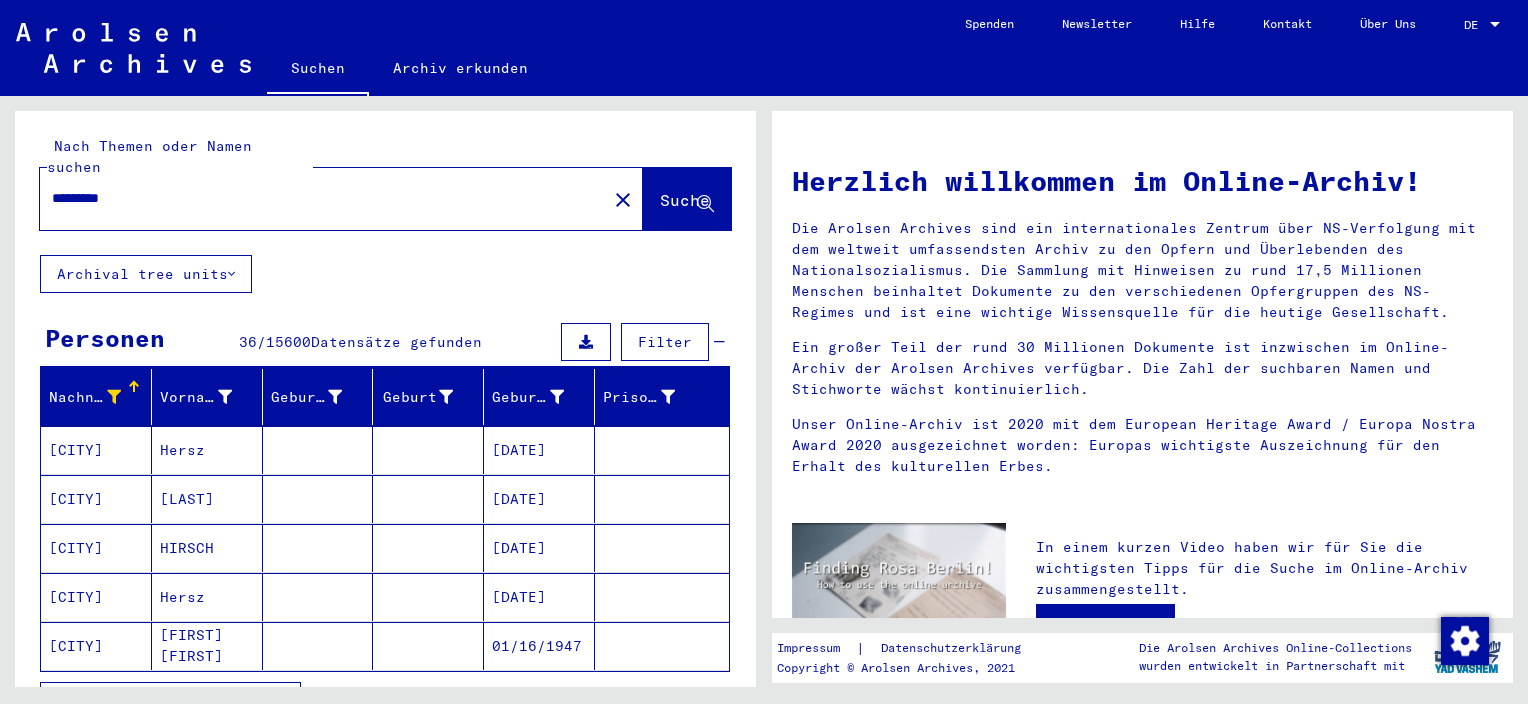 scroll, scrollTop: 100, scrollLeft: 0, axis: vertical 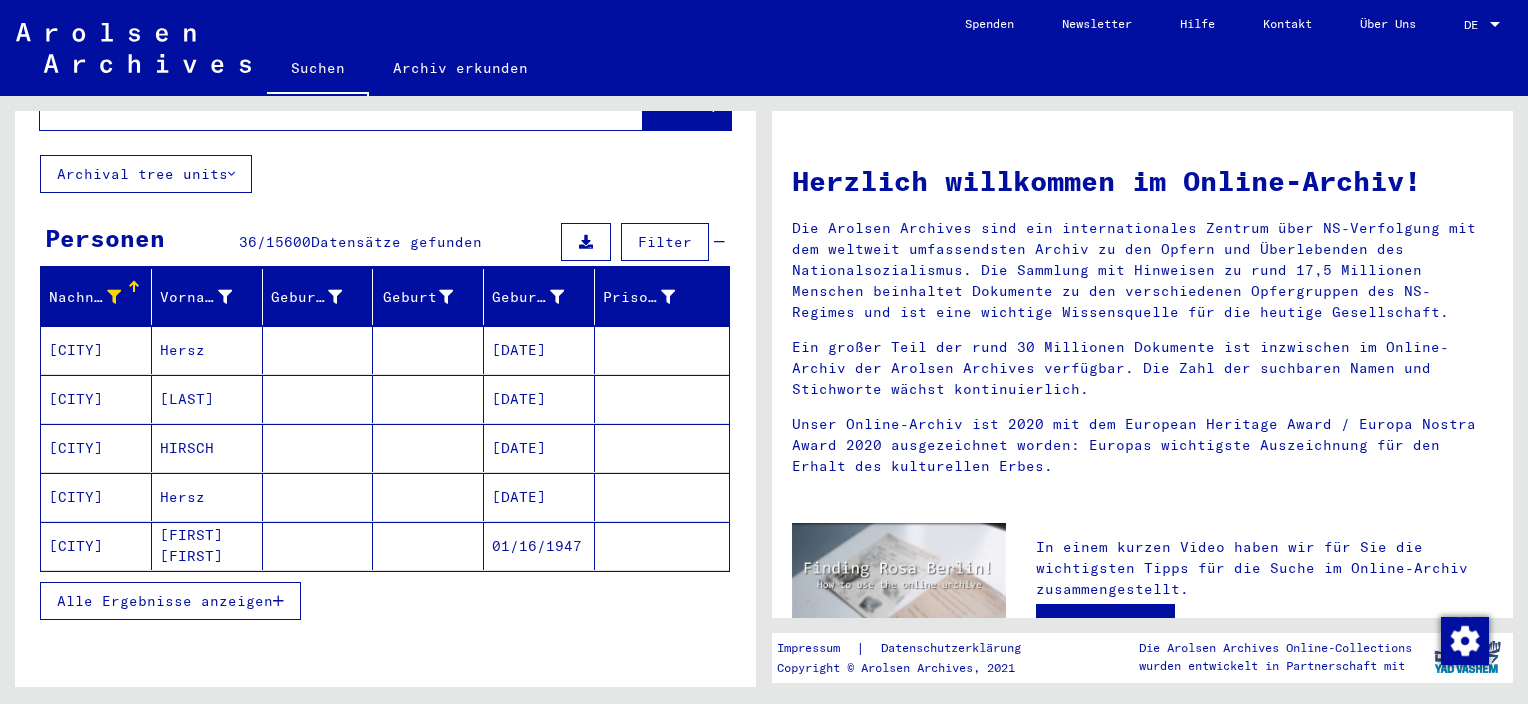 click on "Alle Ergebnisse anzeigen" at bounding box center (165, 601) 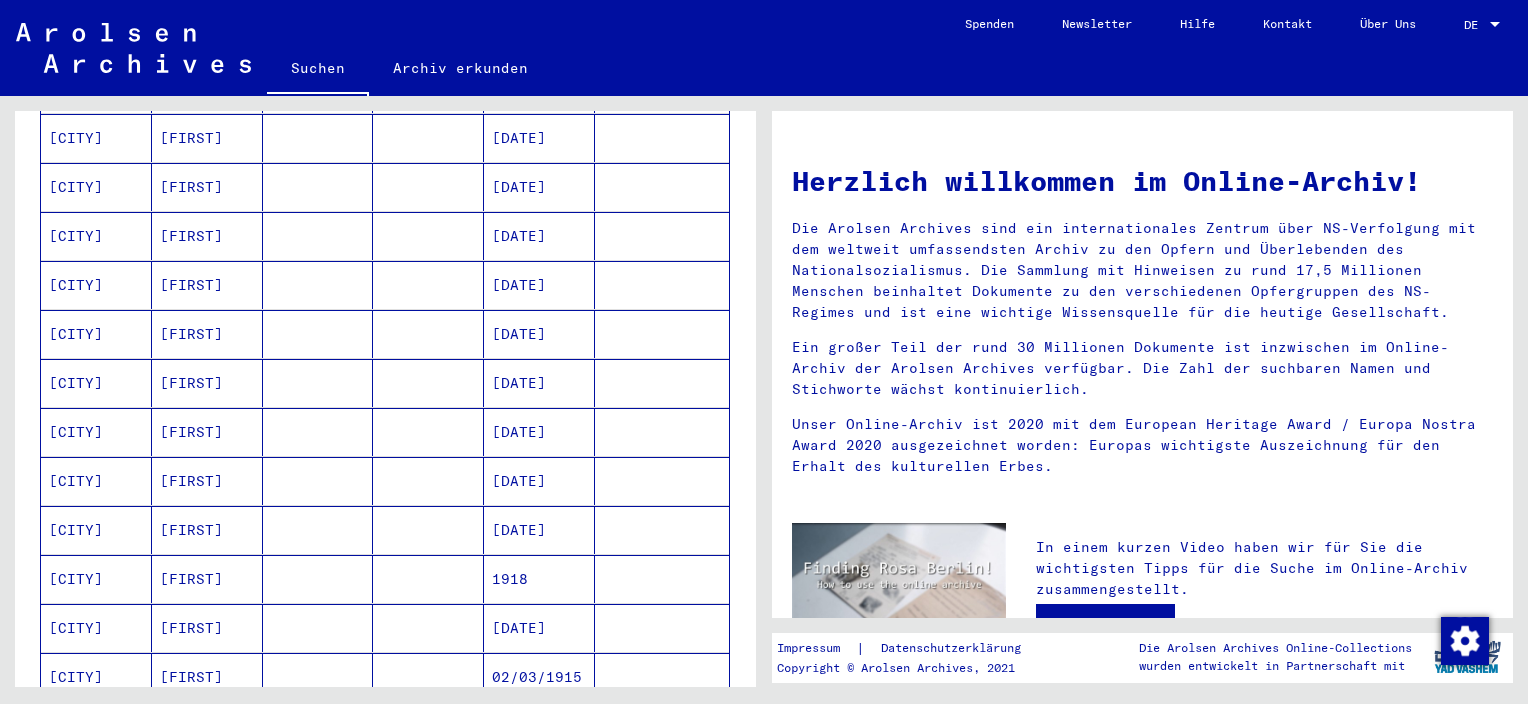 scroll, scrollTop: 1000, scrollLeft: 0, axis: vertical 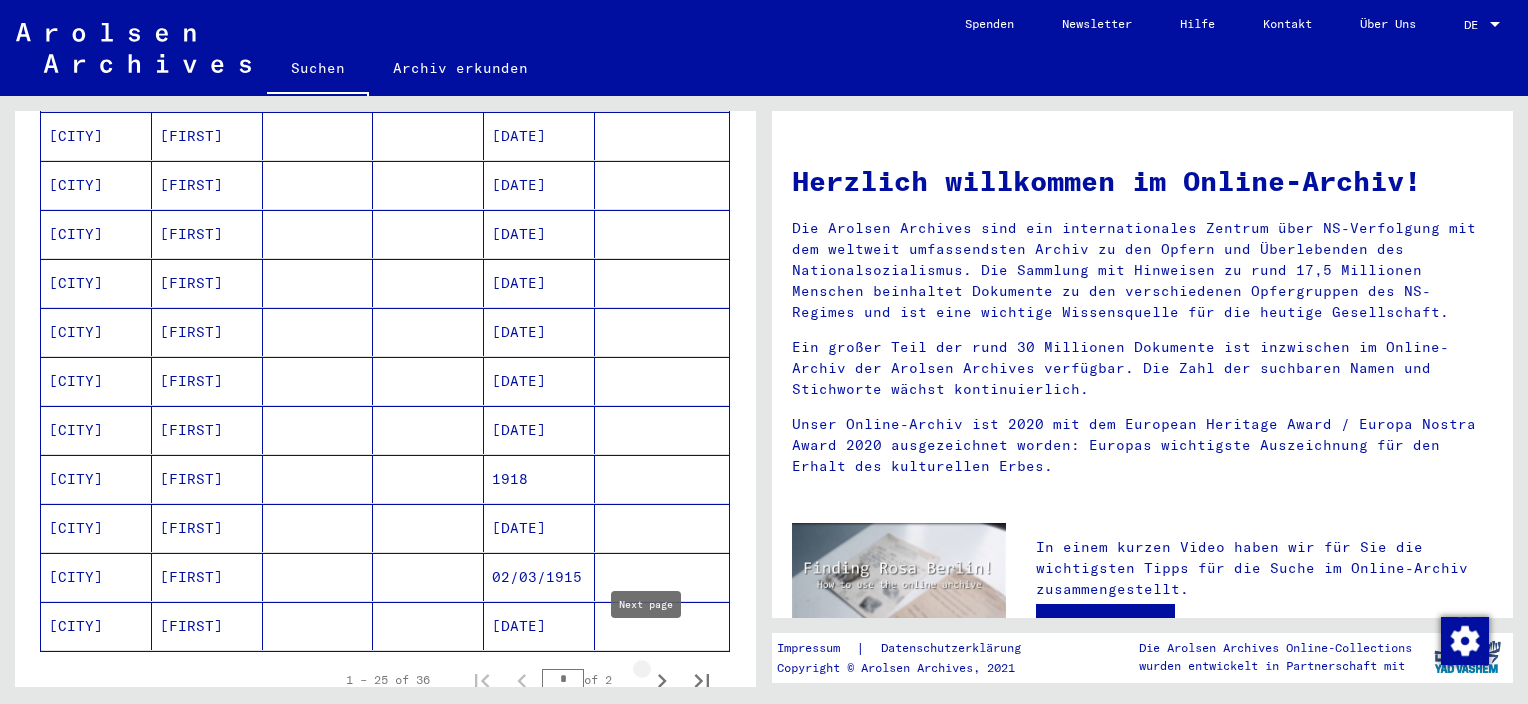 click 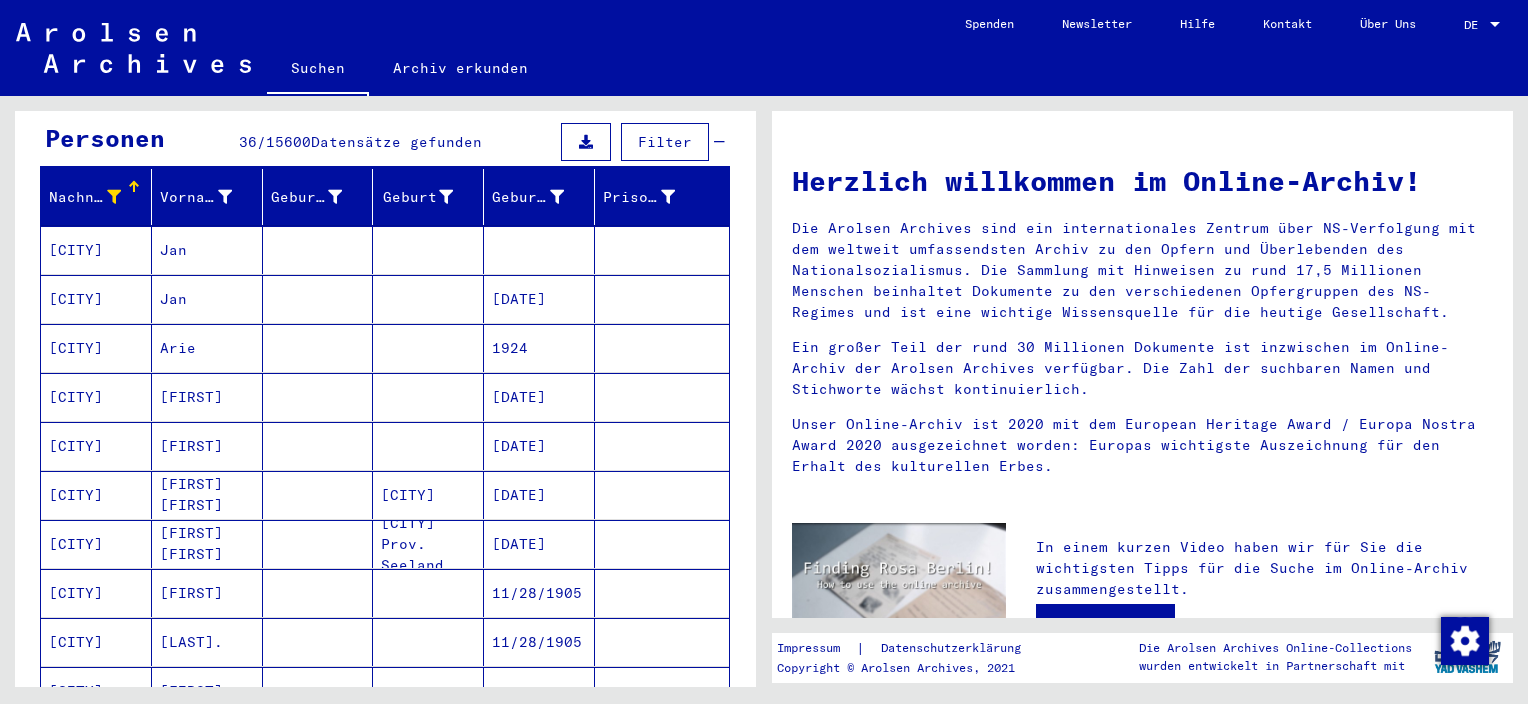 scroll, scrollTop: 300, scrollLeft: 0, axis: vertical 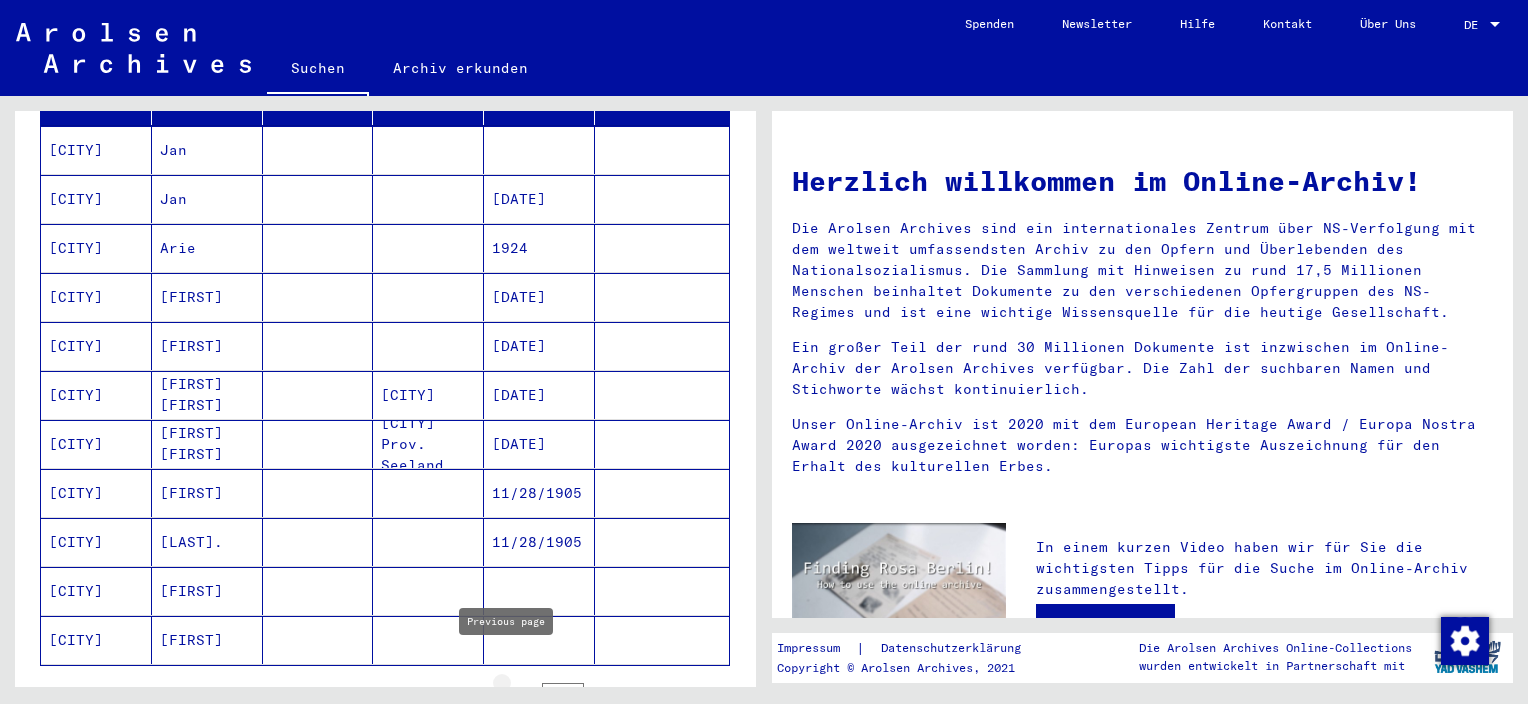 click 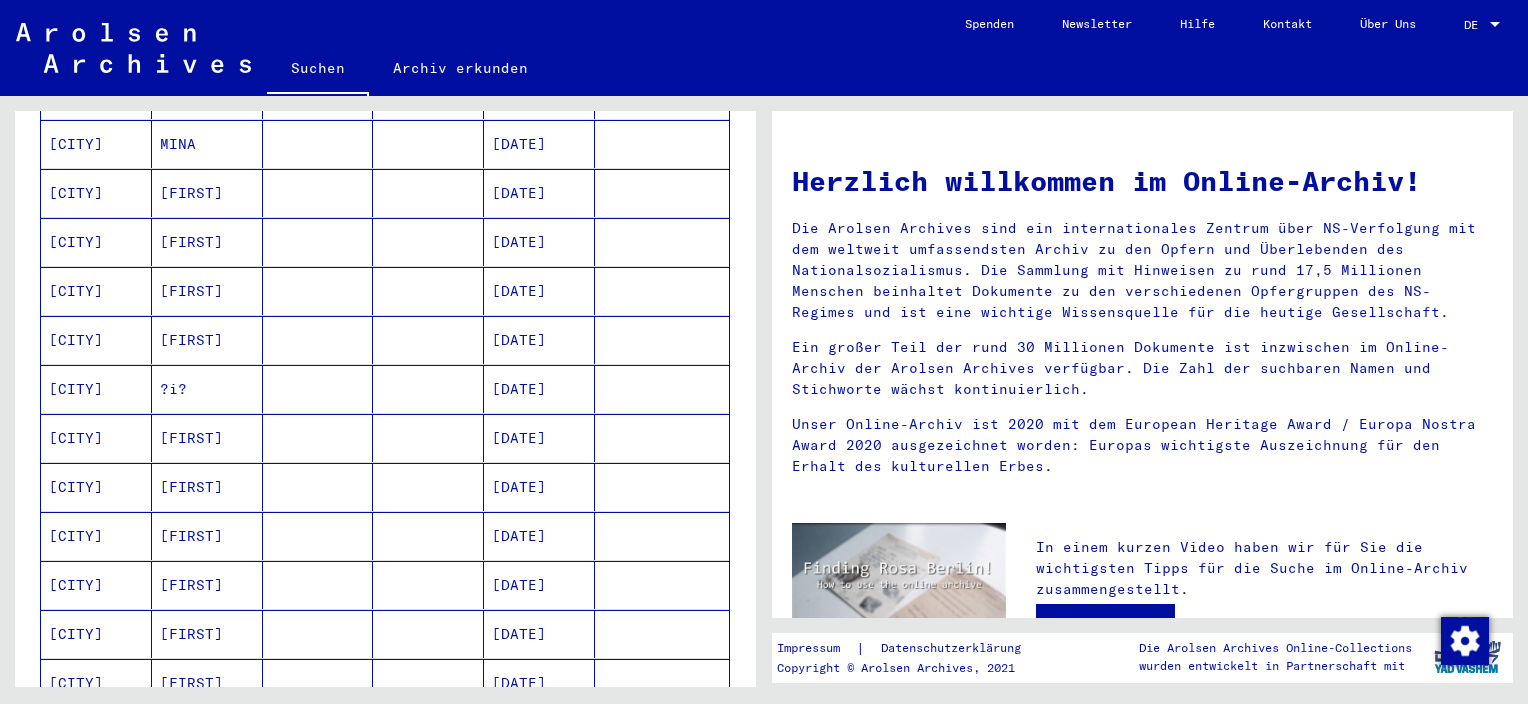 scroll, scrollTop: 500, scrollLeft: 0, axis: vertical 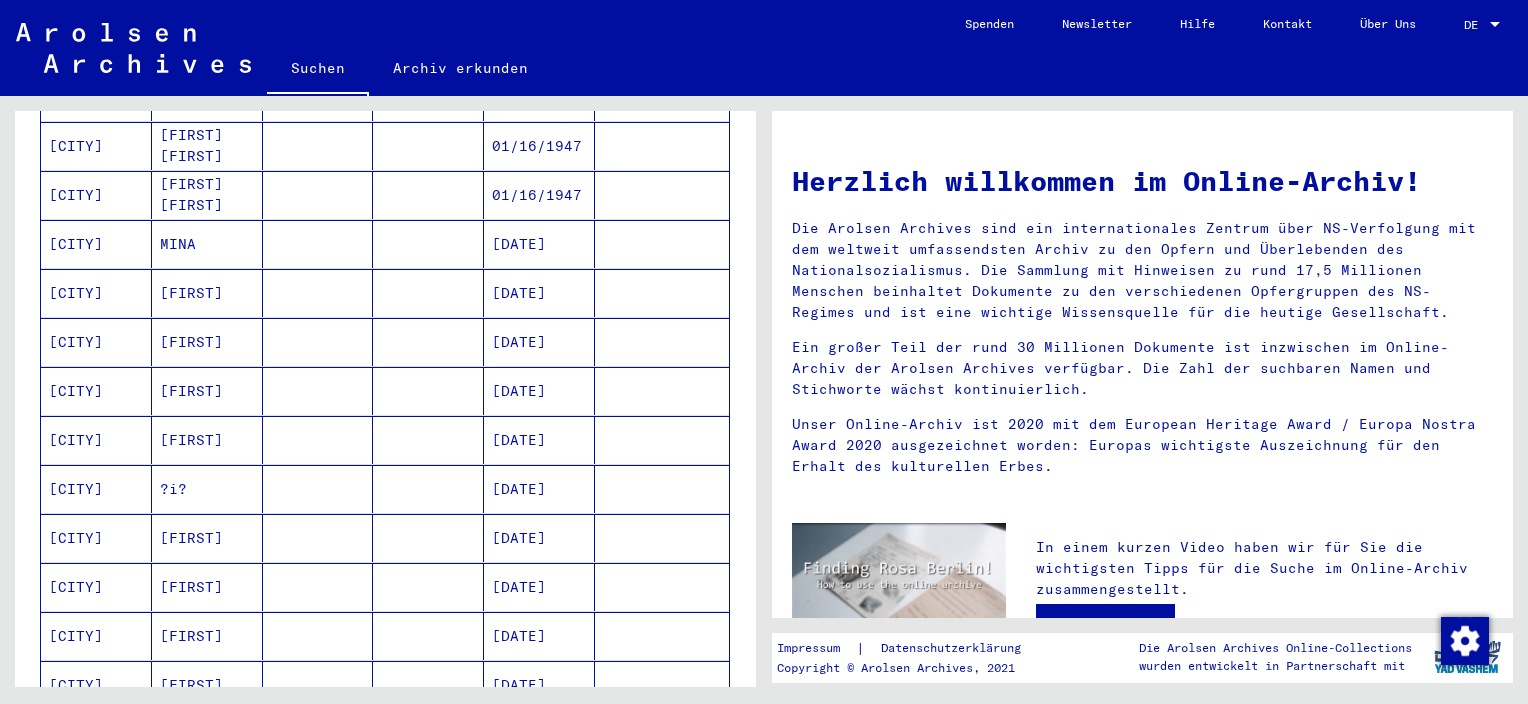 click on "[CITY]" at bounding box center [96, 293] 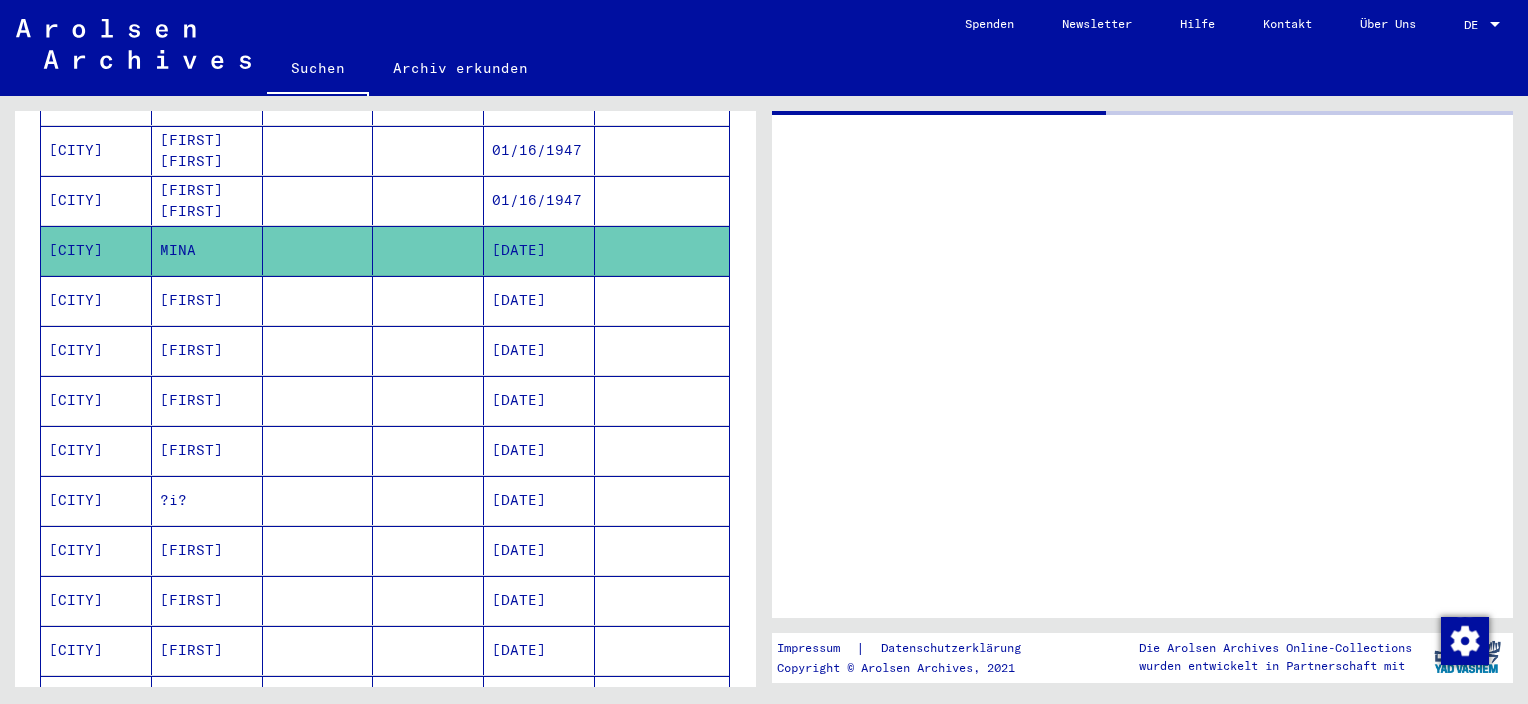 scroll, scrollTop: 504, scrollLeft: 0, axis: vertical 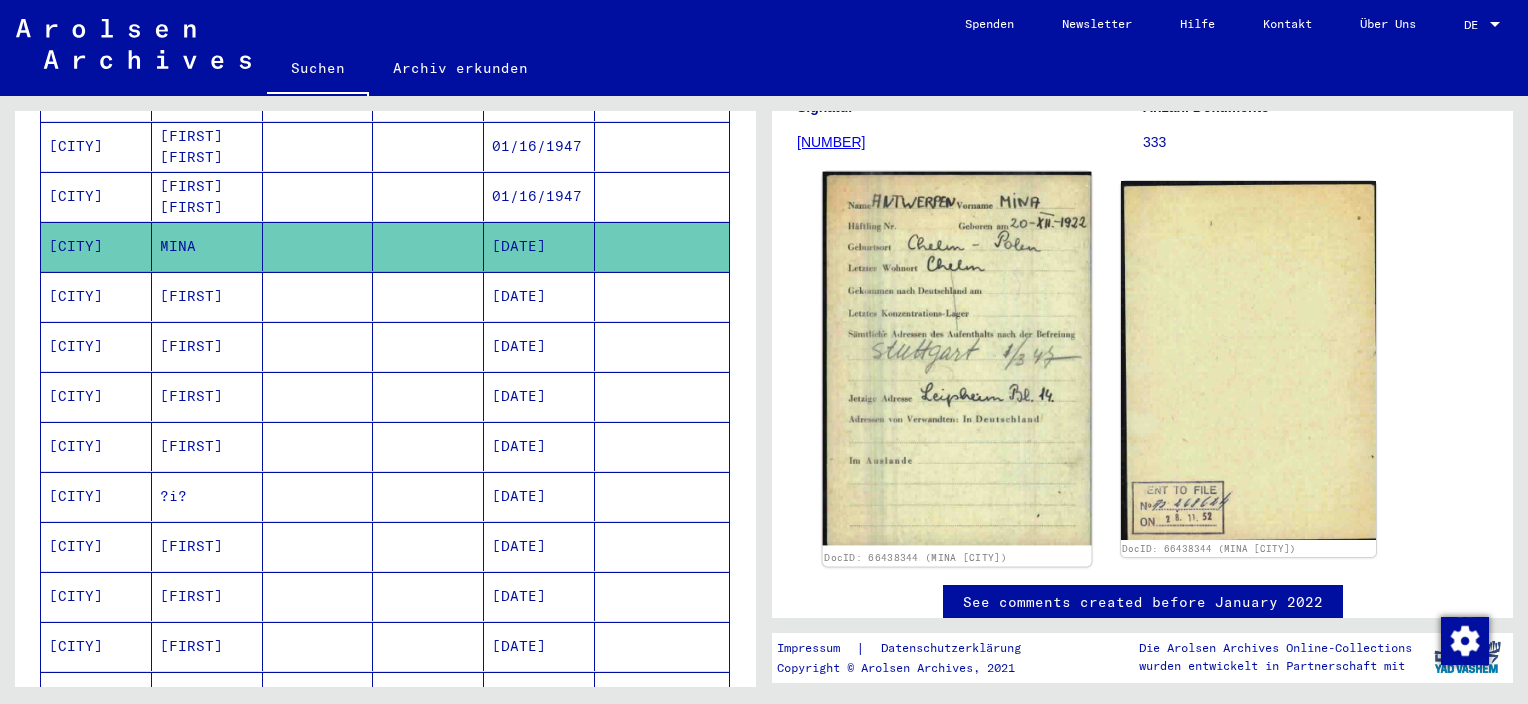 click 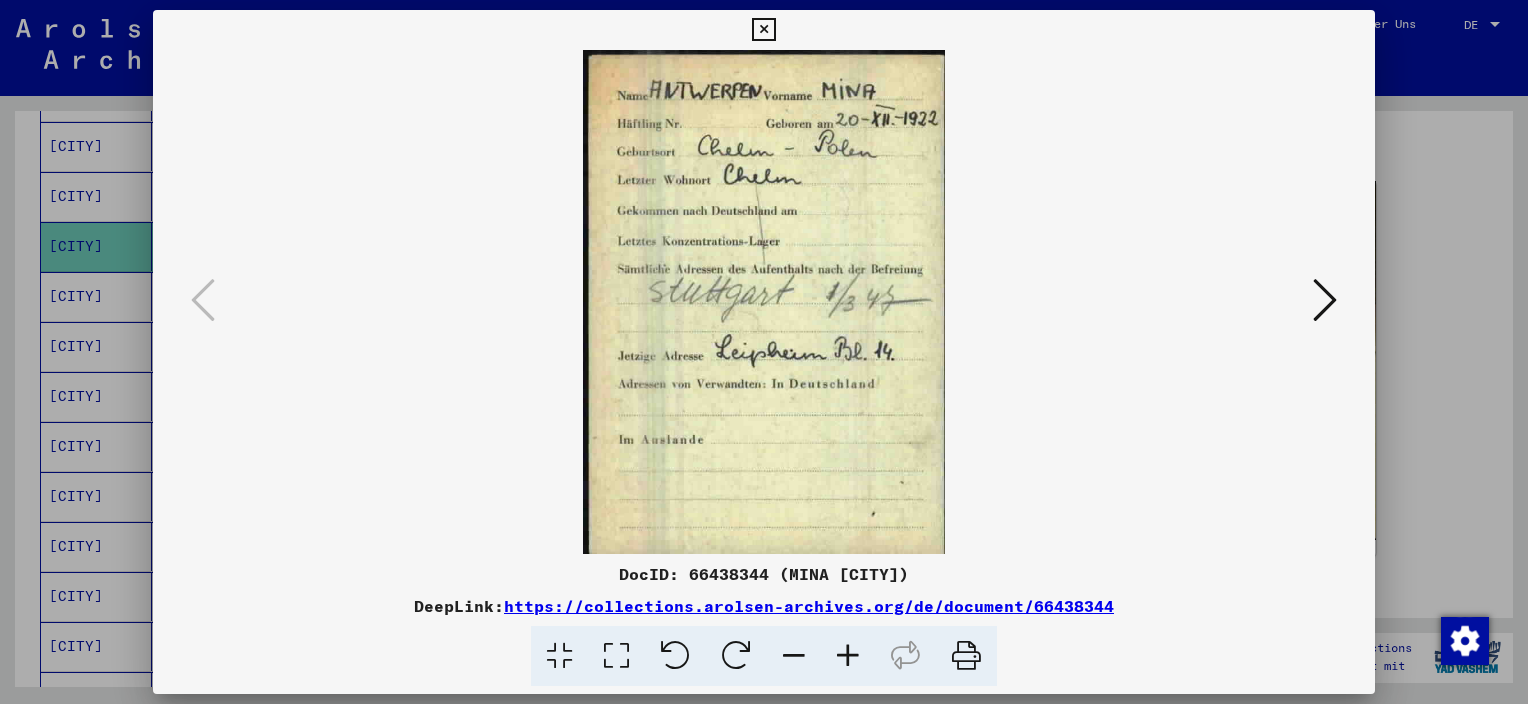 click at bounding box center (848, 656) 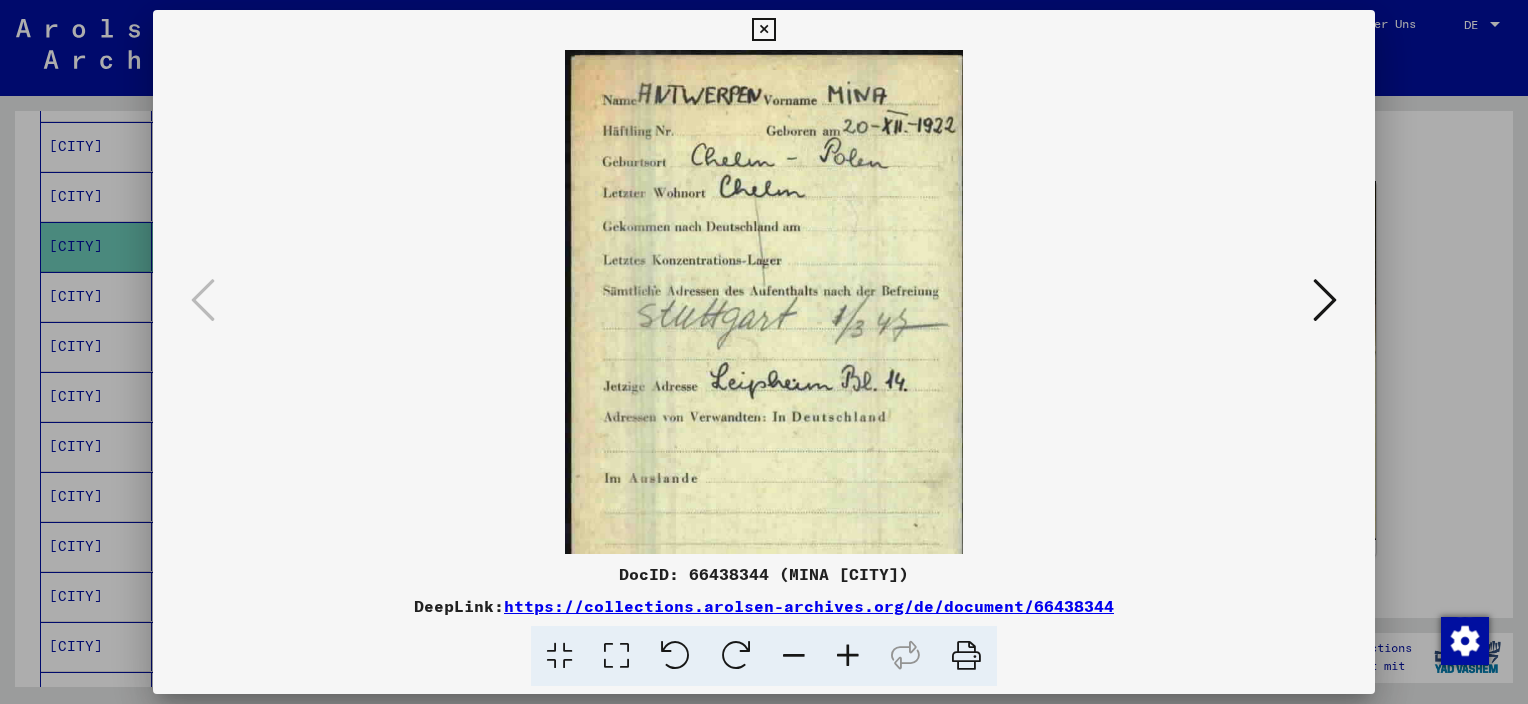 click at bounding box center (848, 656) 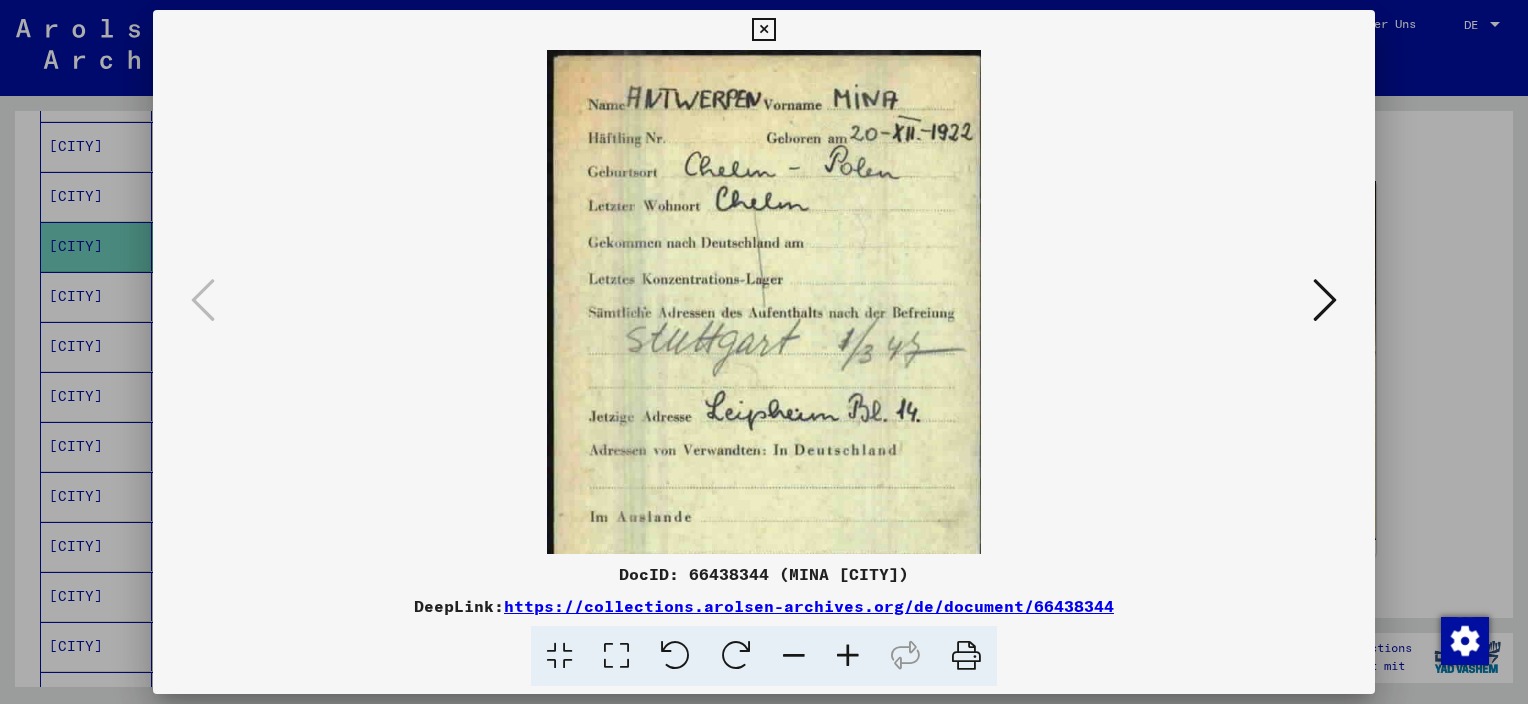 click at bounding box center [848, 656] 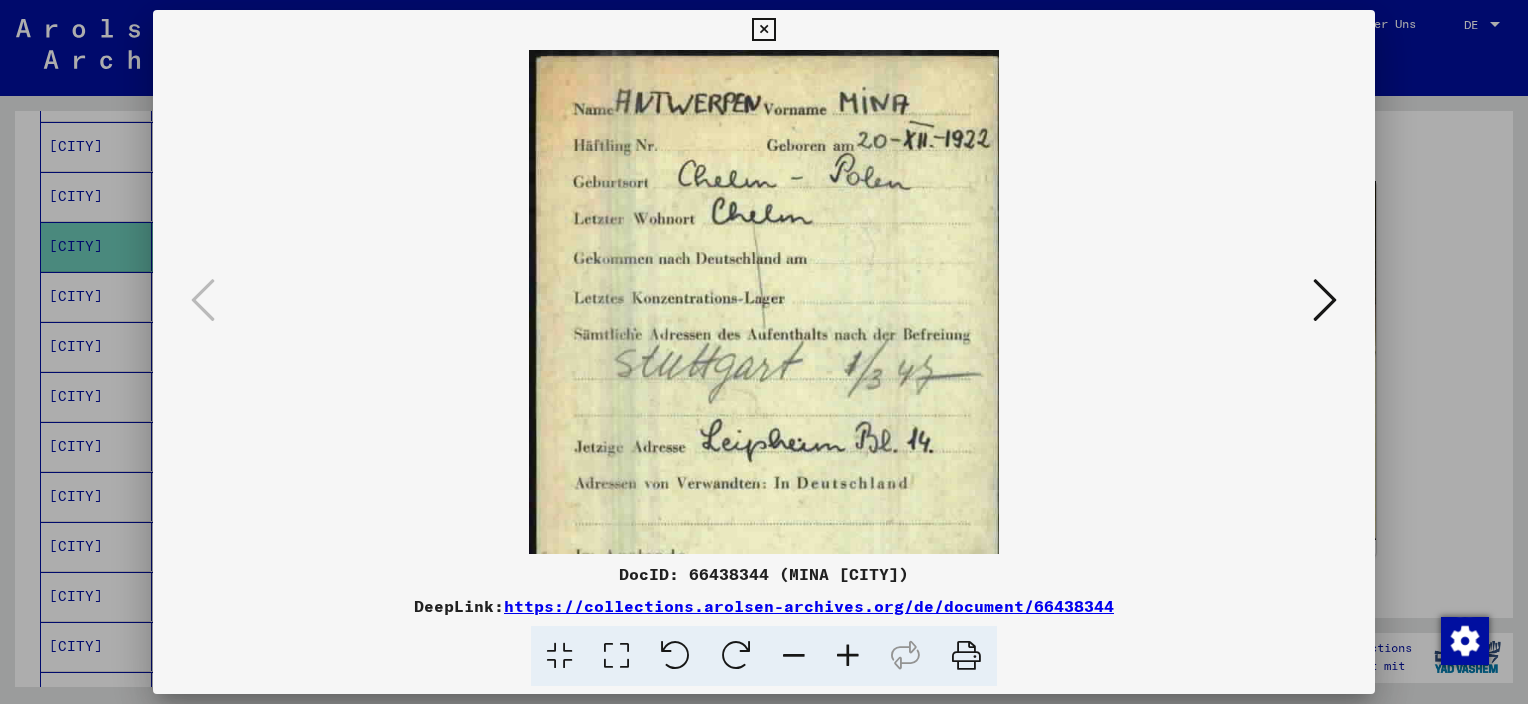 click at bounding box center (848, 656) 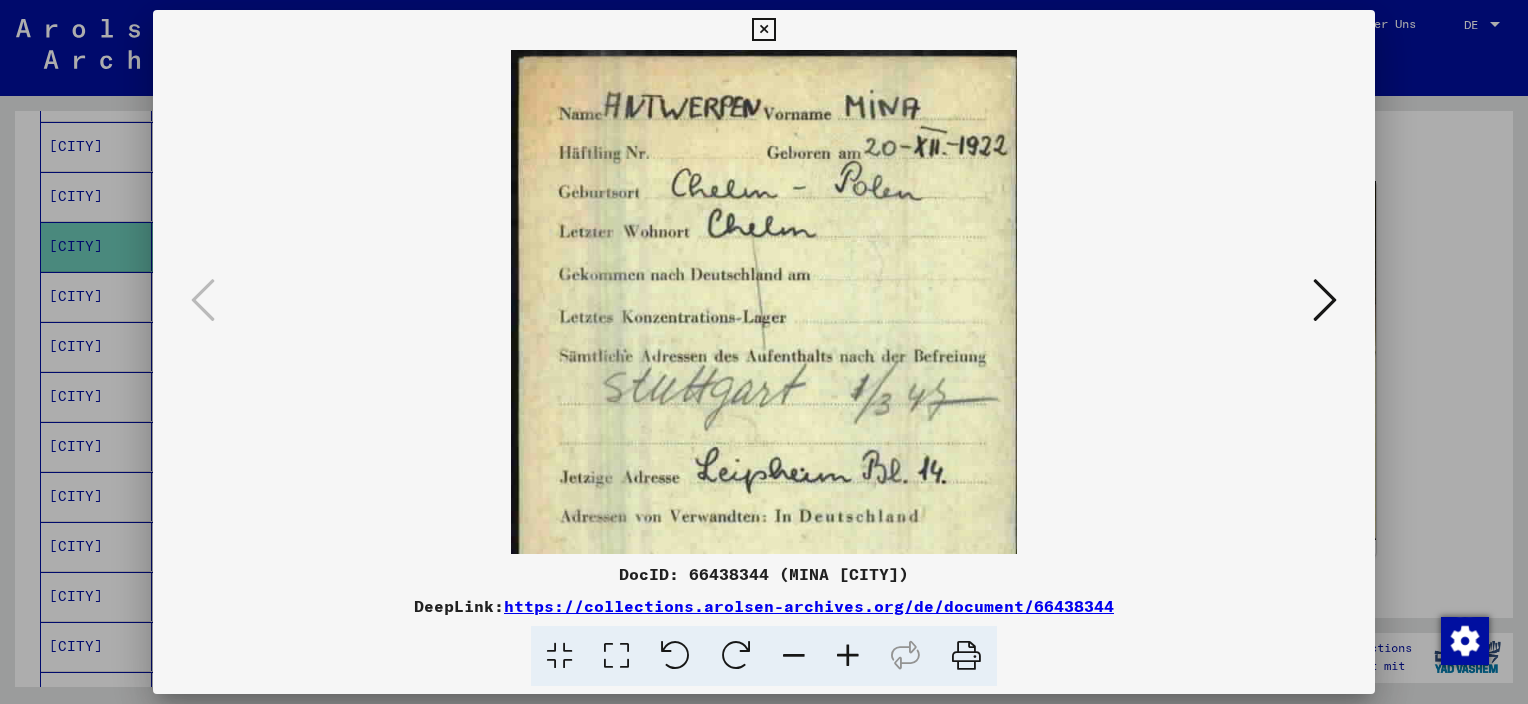 click at bounding box center [848, 656] 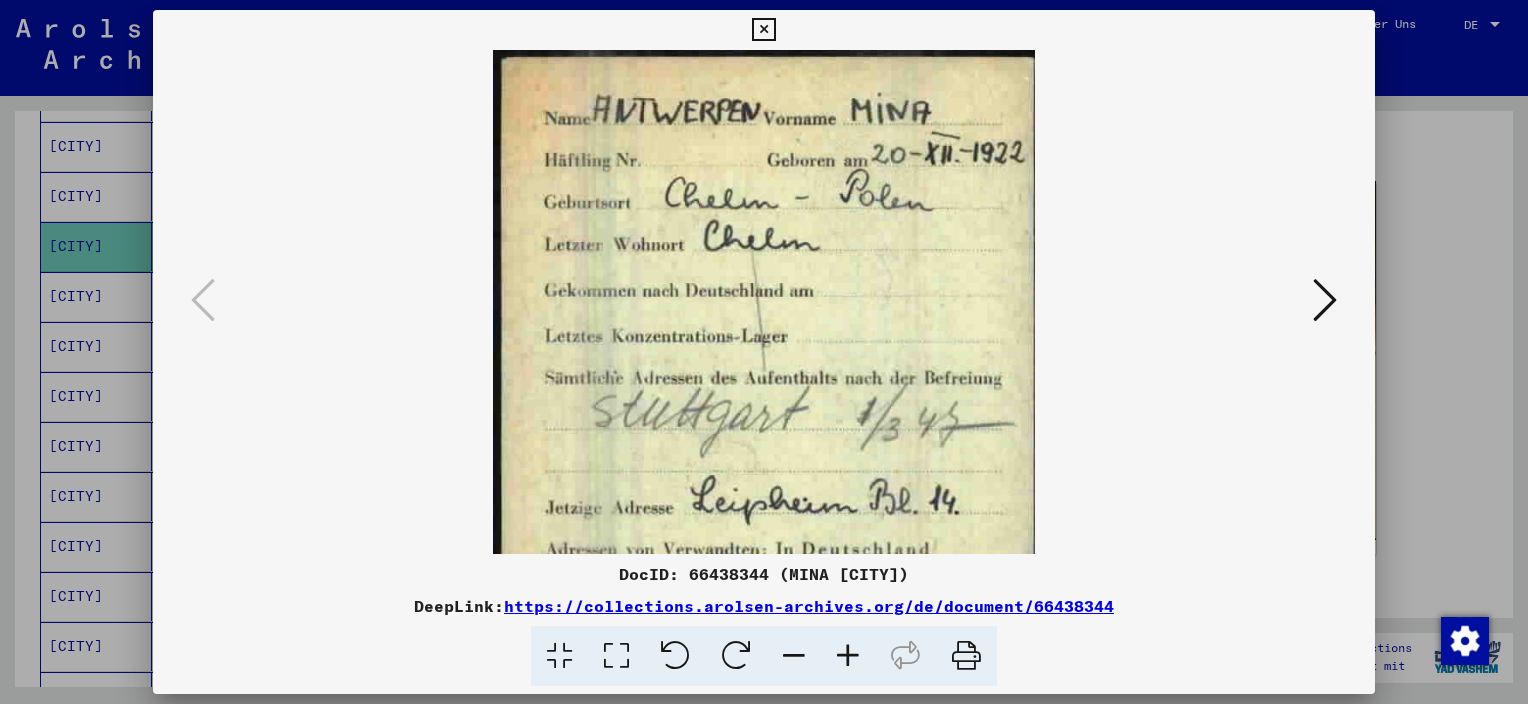 click at bounding box center (848, 656) 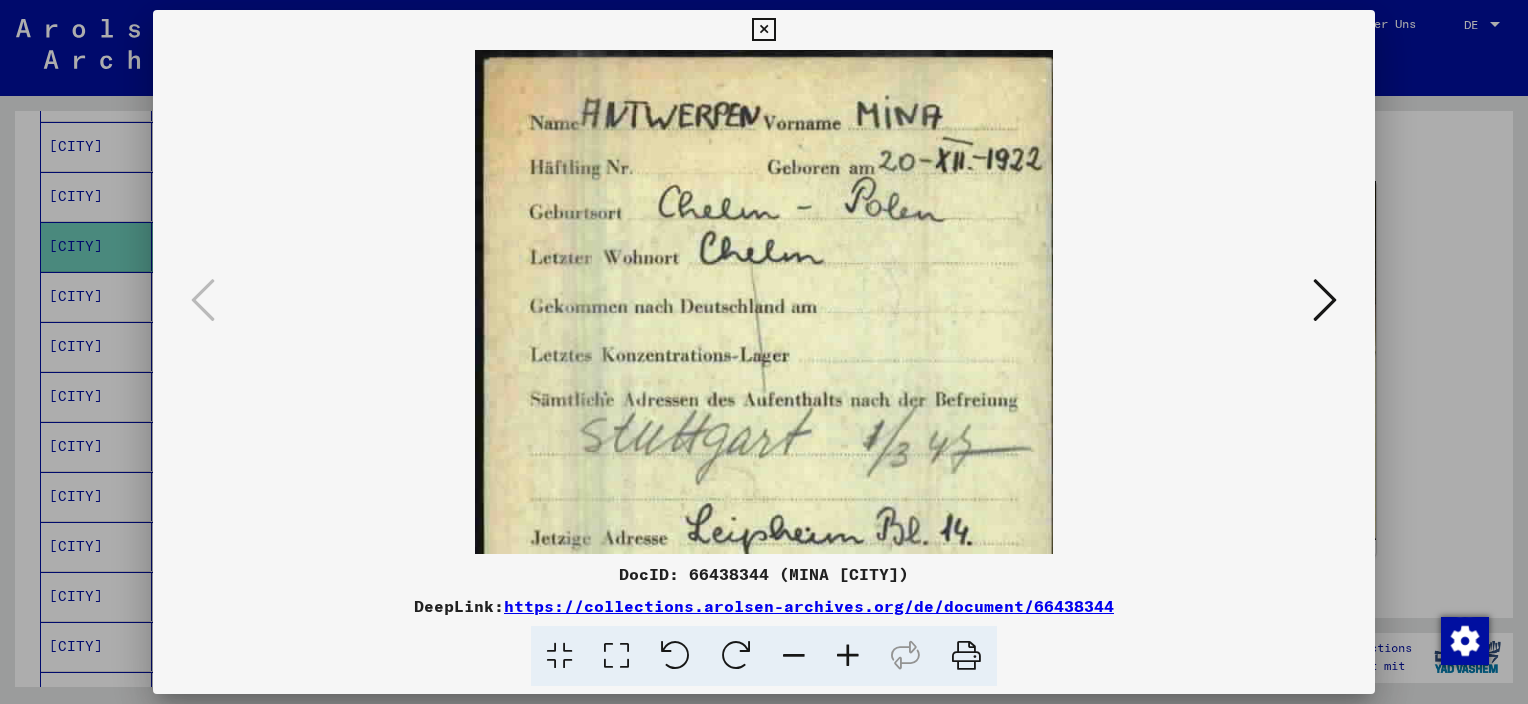 click at bounding box center (763, 30) 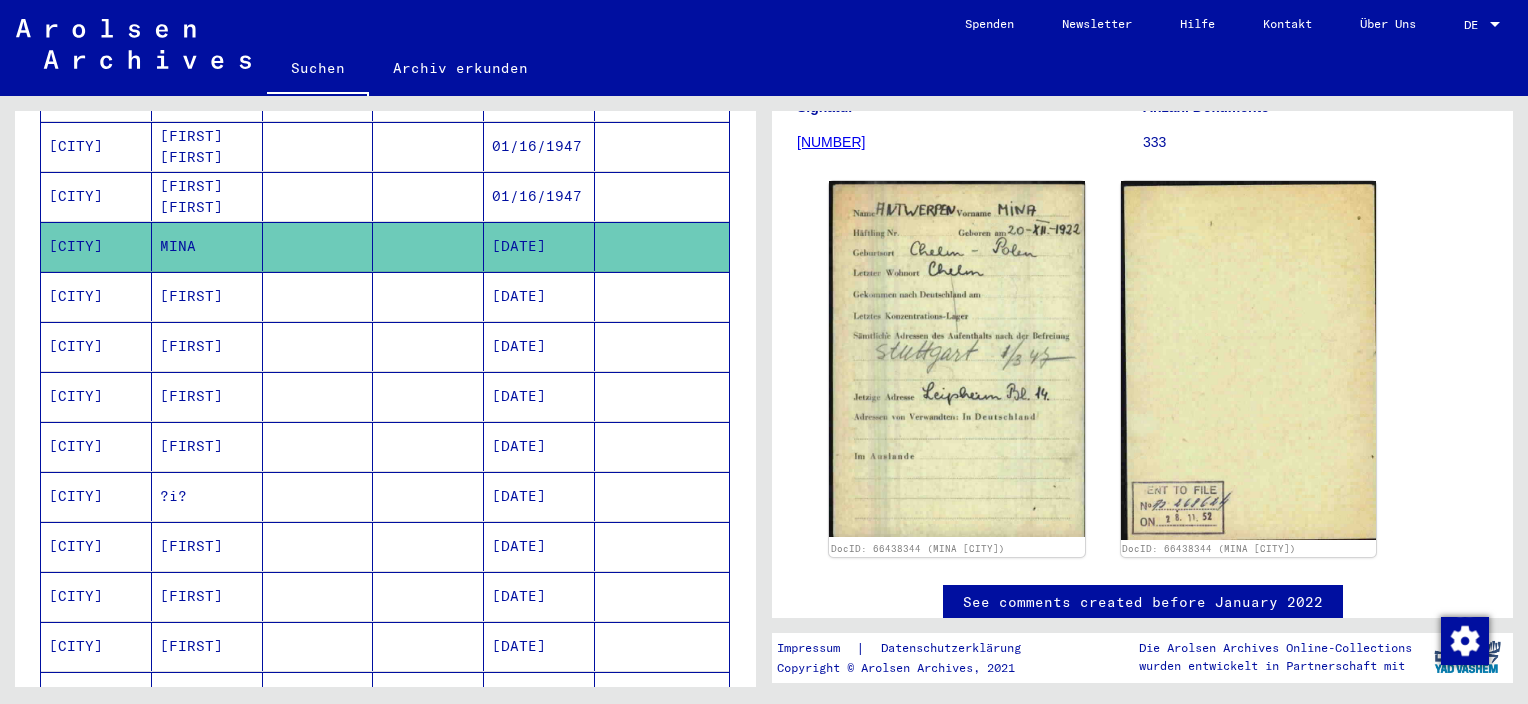 click on "[FIRST]" at bounding box center (207, 496) 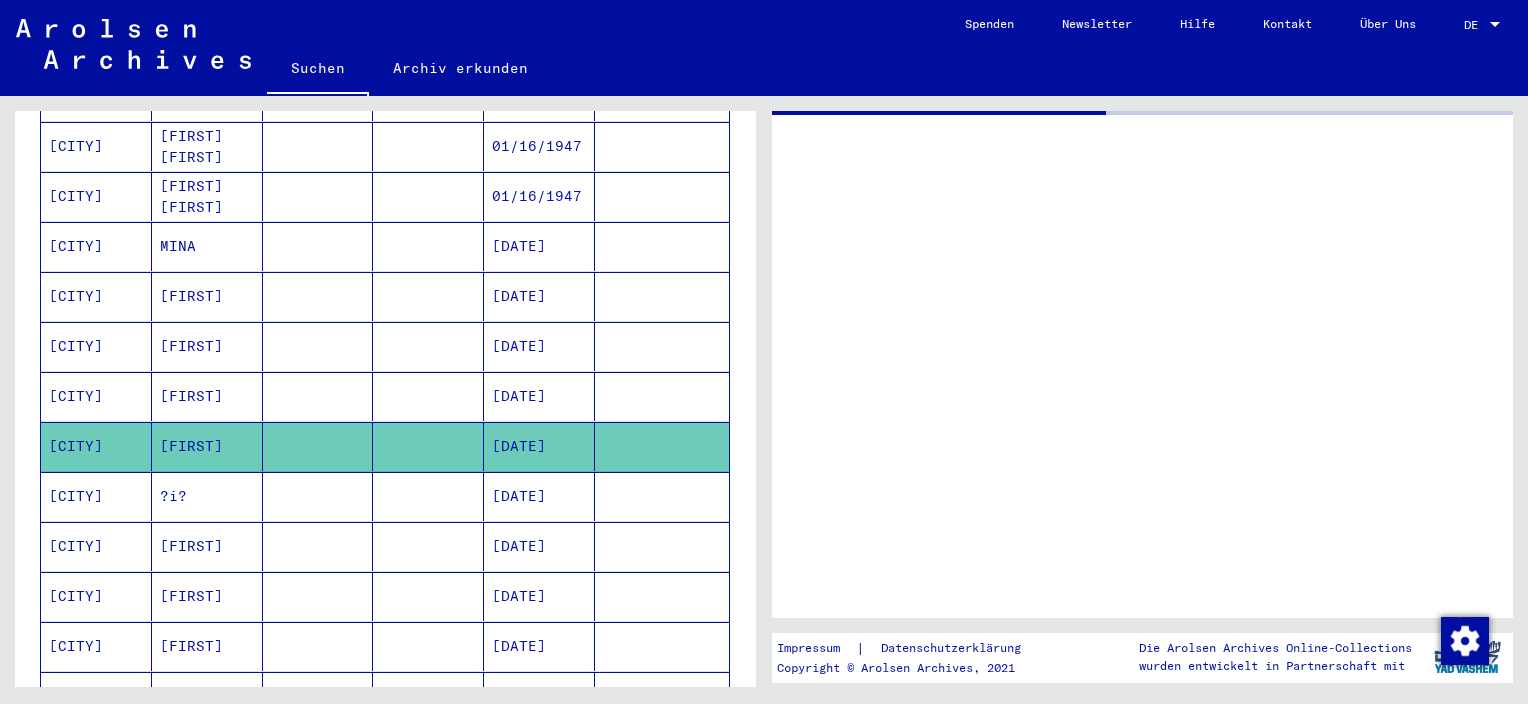 scroll, scrollTop: 0, scrollLeft: 0, axis: both 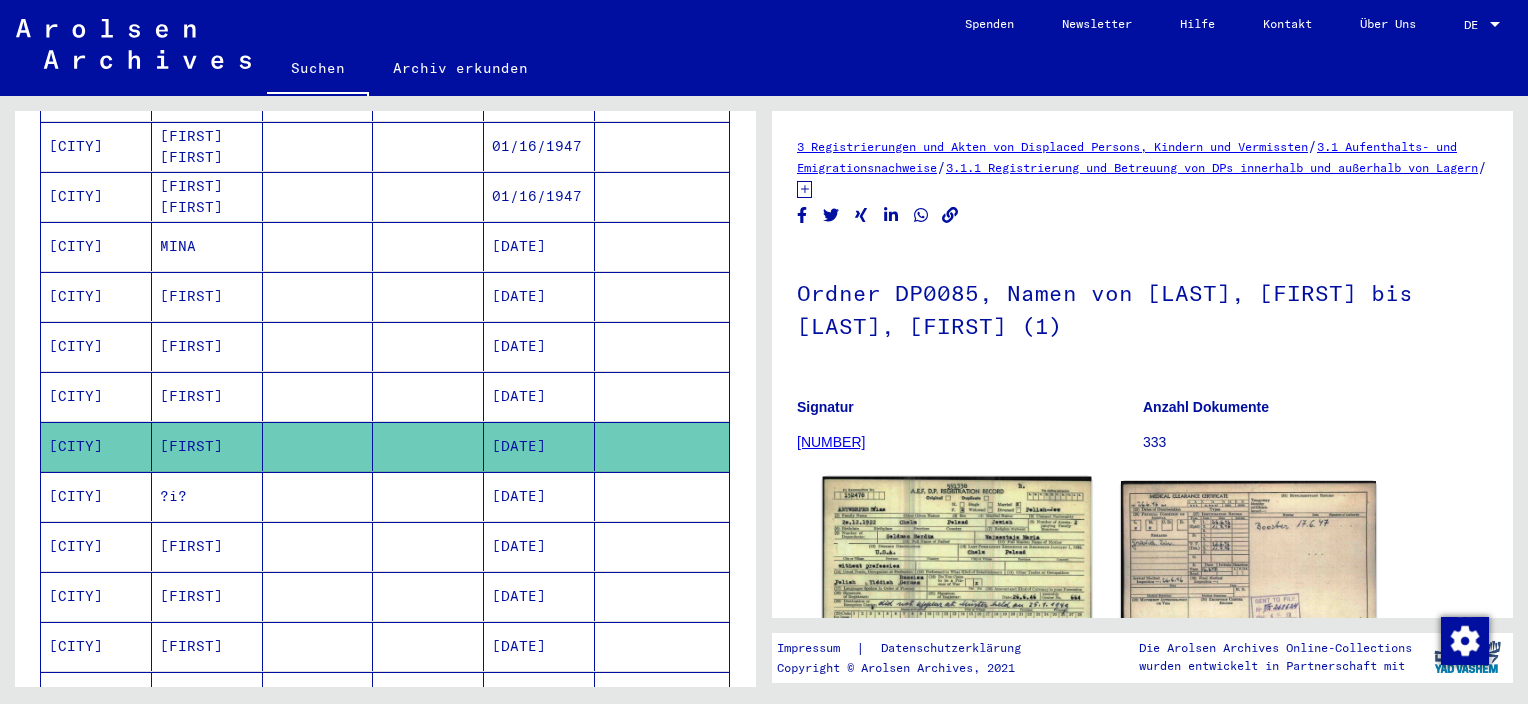 click 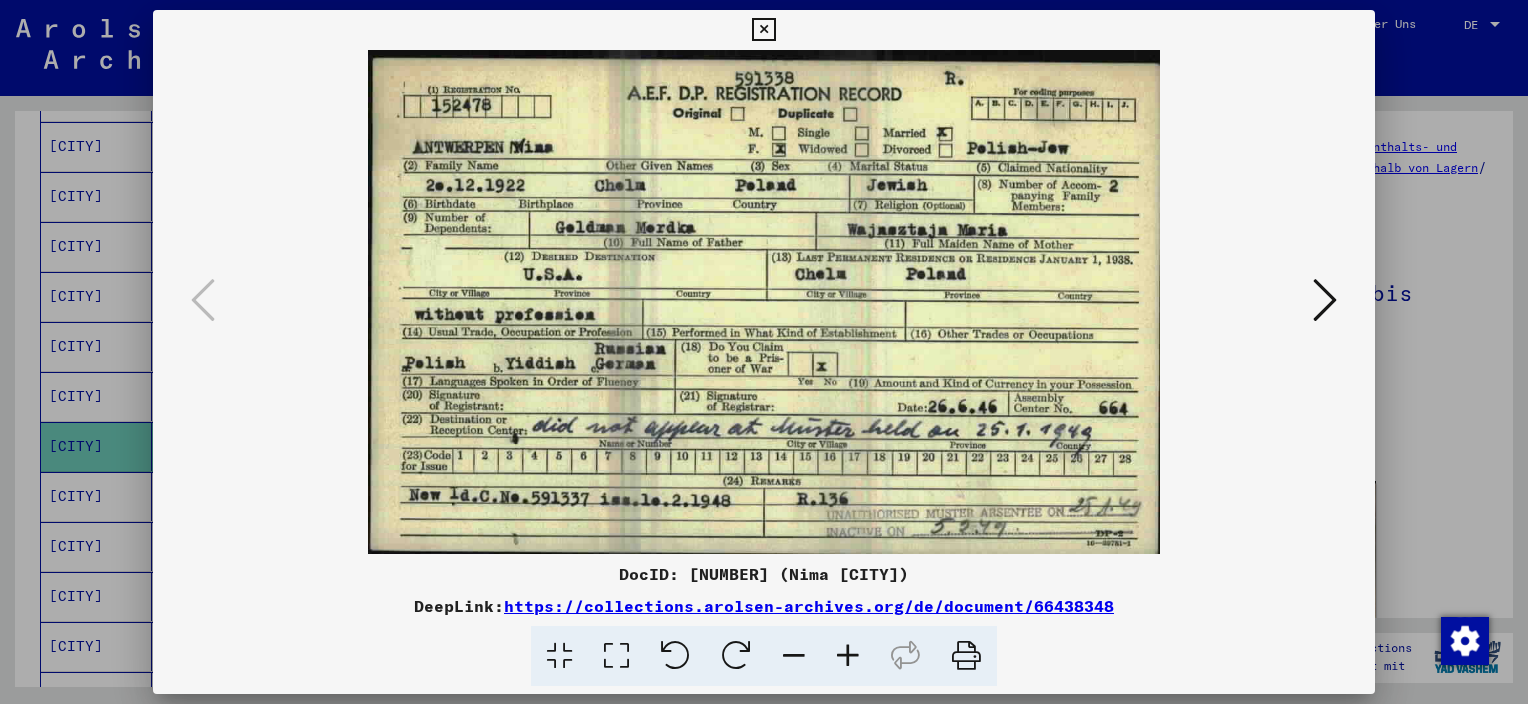 click at bounding box center (848, 656) 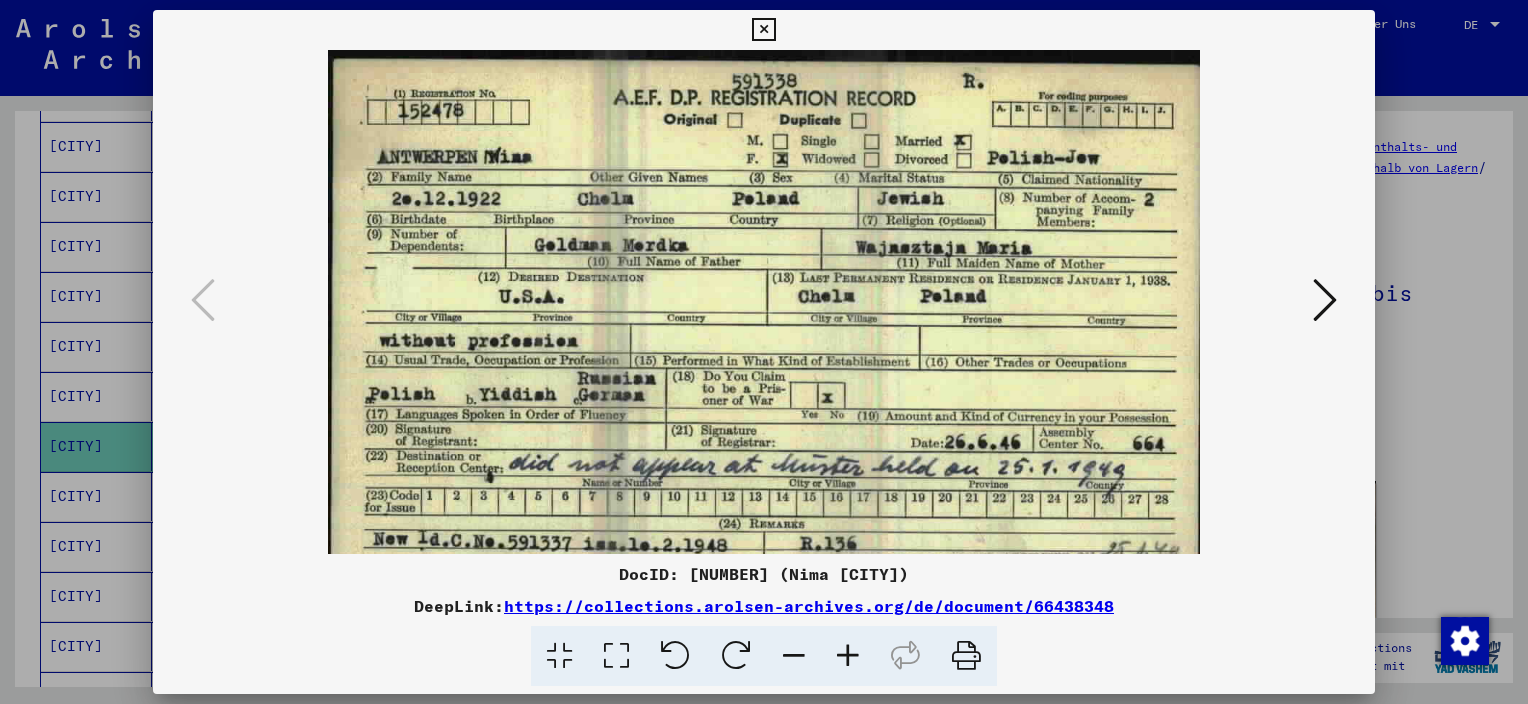 click at bounding box center (848, 656) 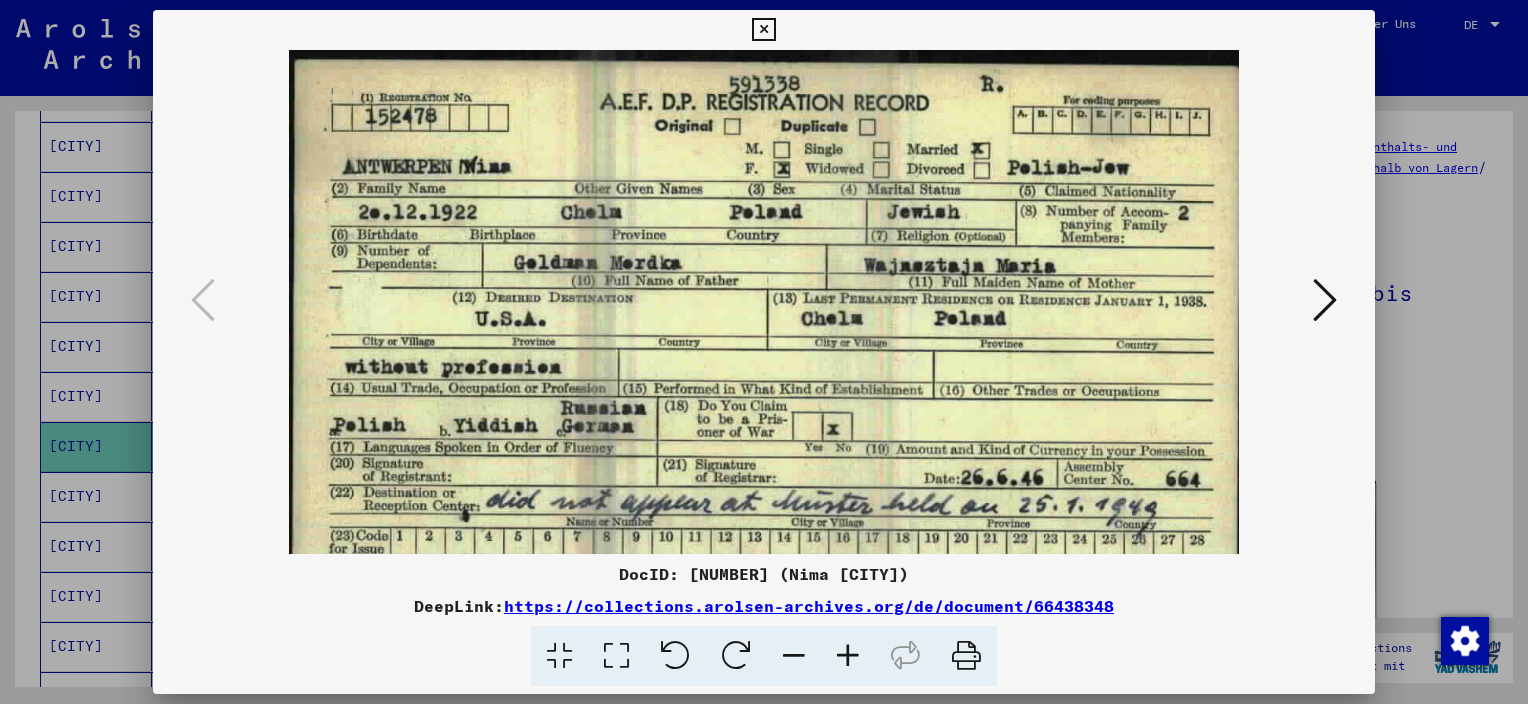 click at bounding box center [848, 656] 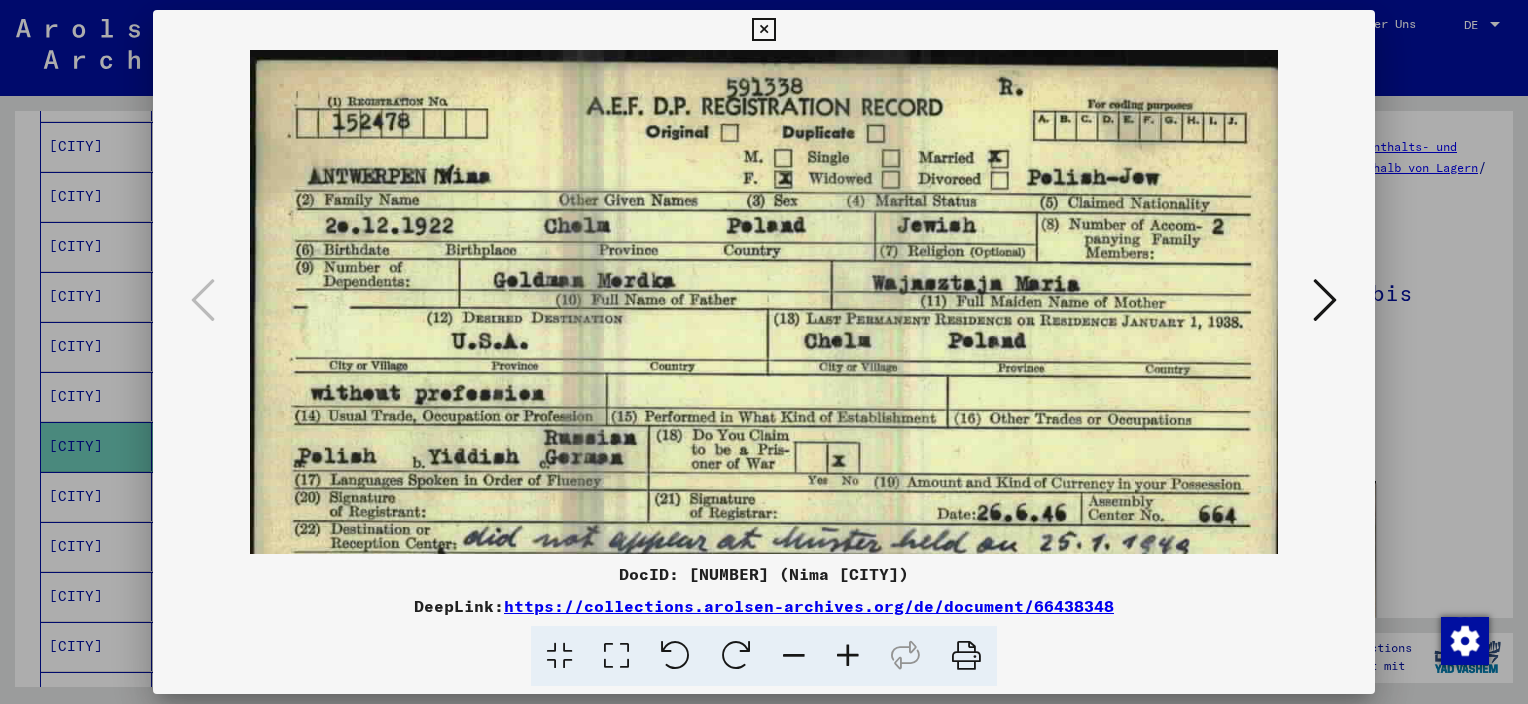 click at bounding box center (848, 656) 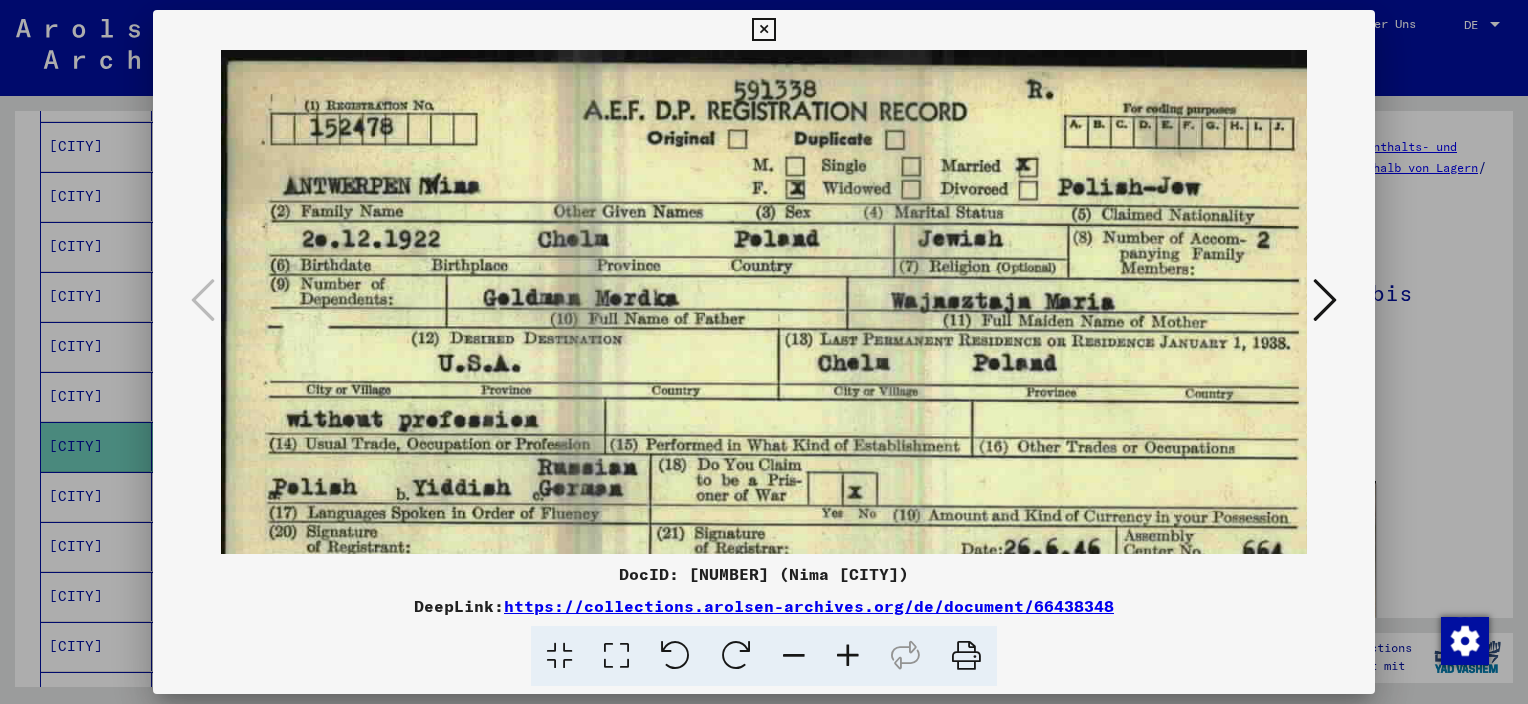 click at bounding box center (848, 656) 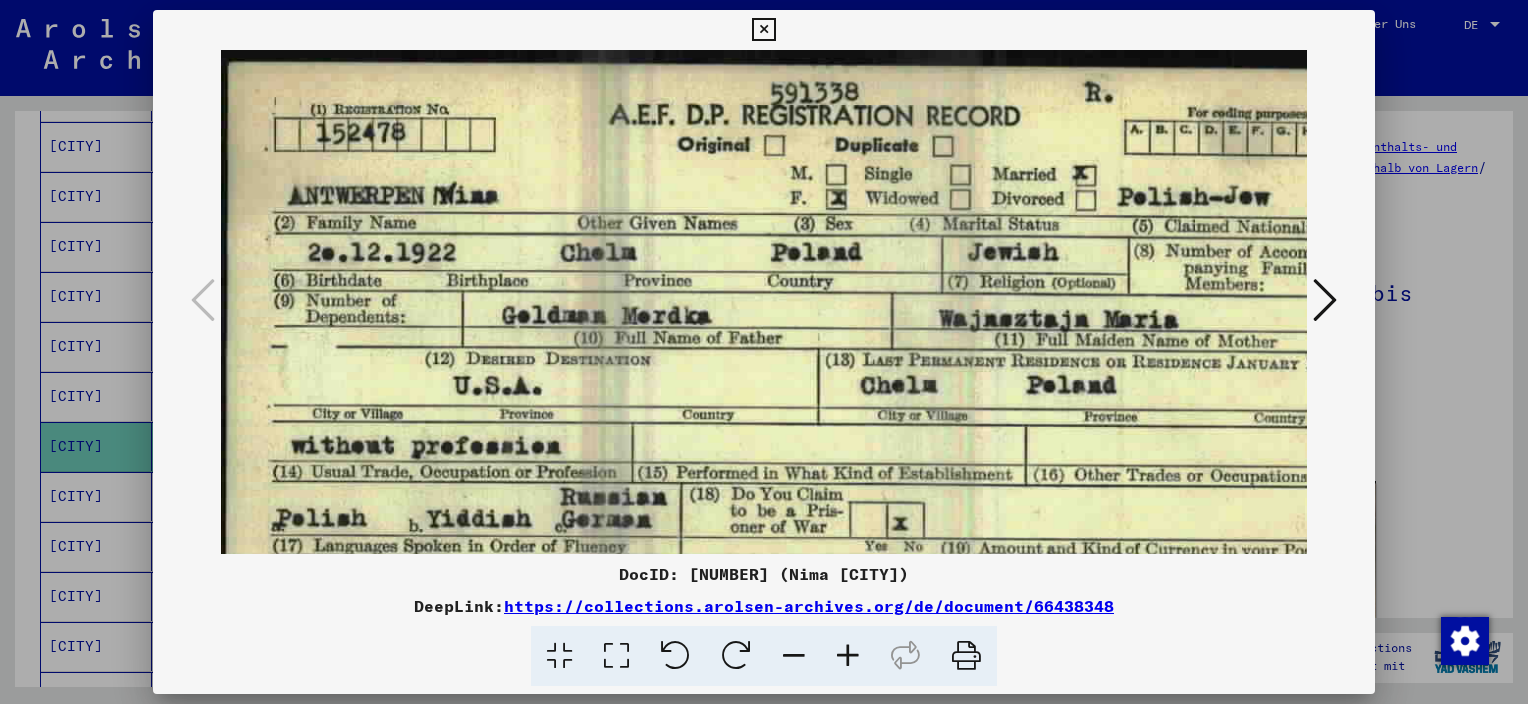 click at bounding box center (848, 656) 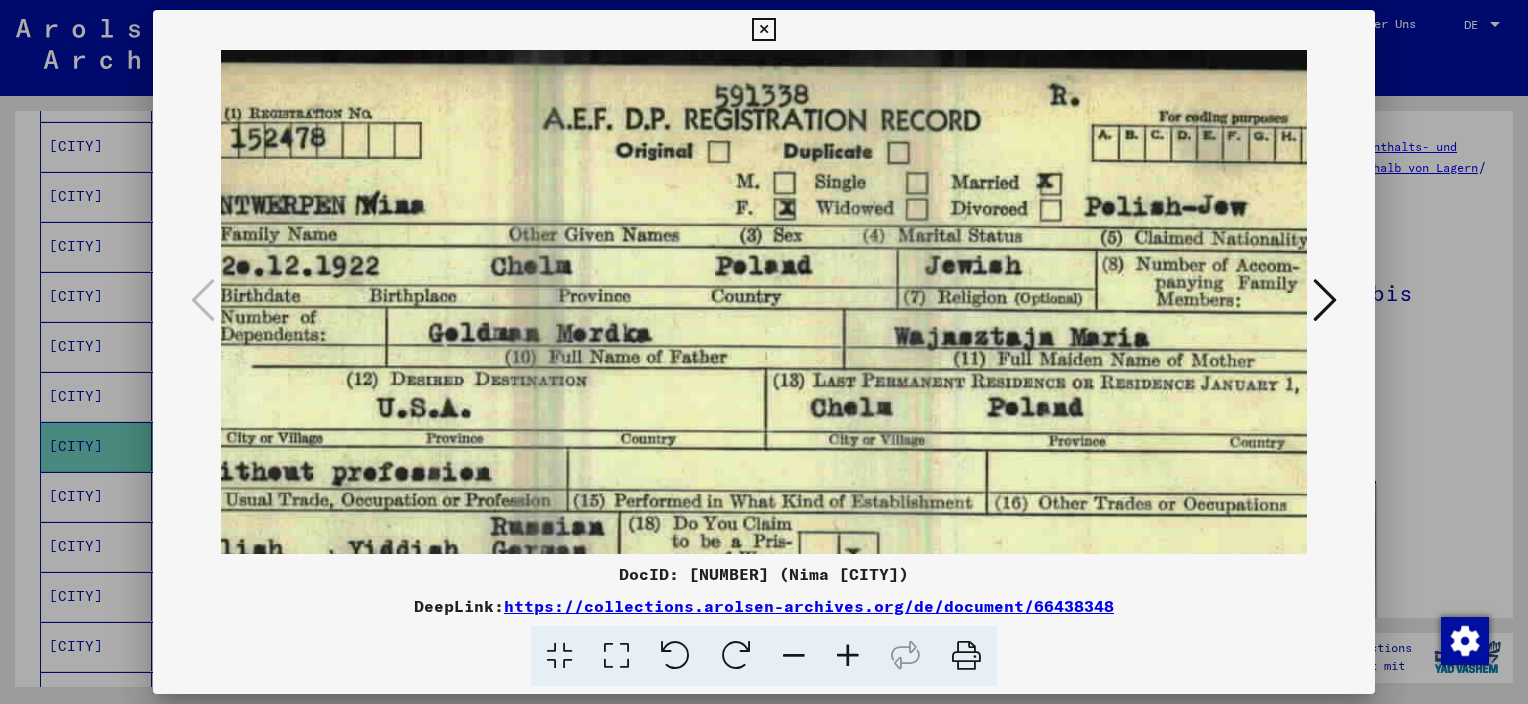 scroll, scrollTop: 0, scrollLeft: 88, axis: horizontal 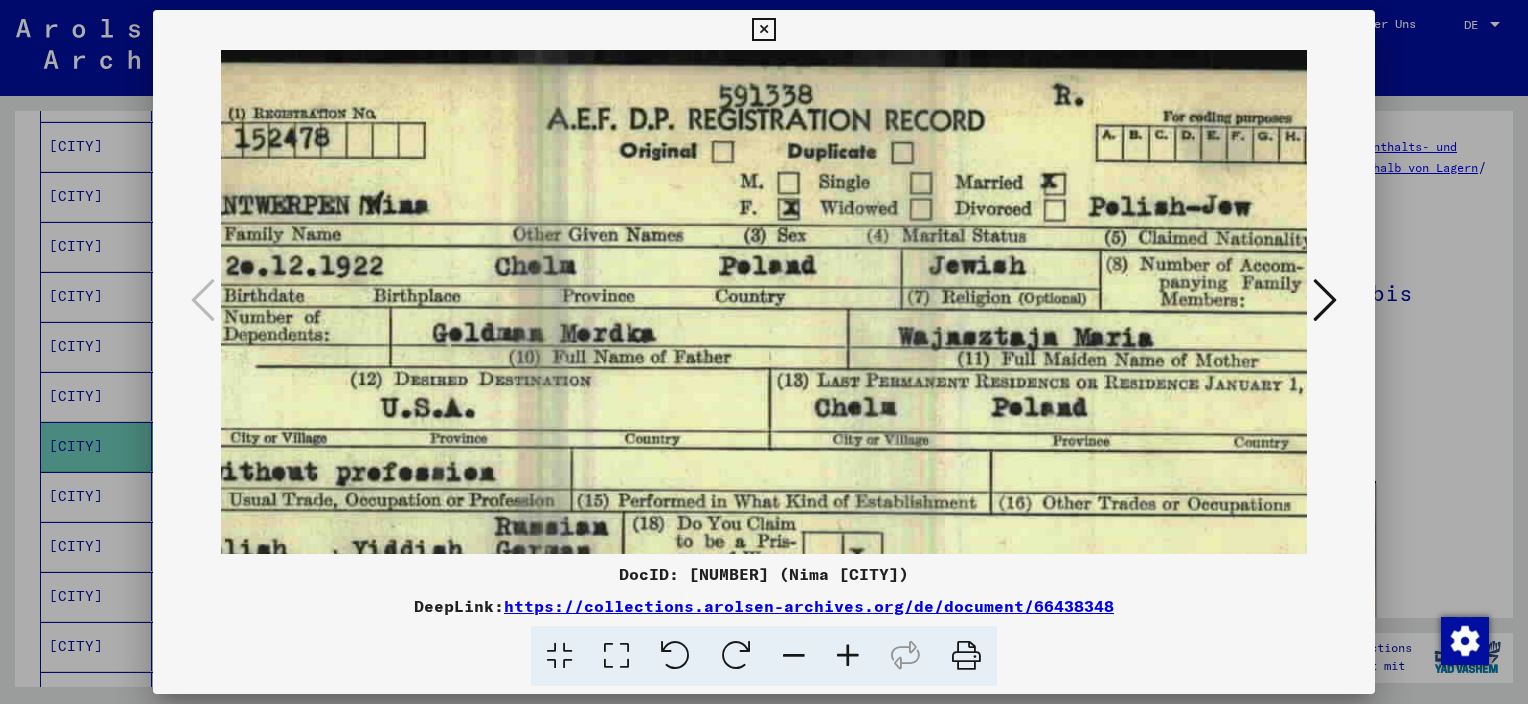 drag, startPoint x: 870, startPoint y: 299, endPoint x: 720, endPoint y: 317, distance: 151.07614 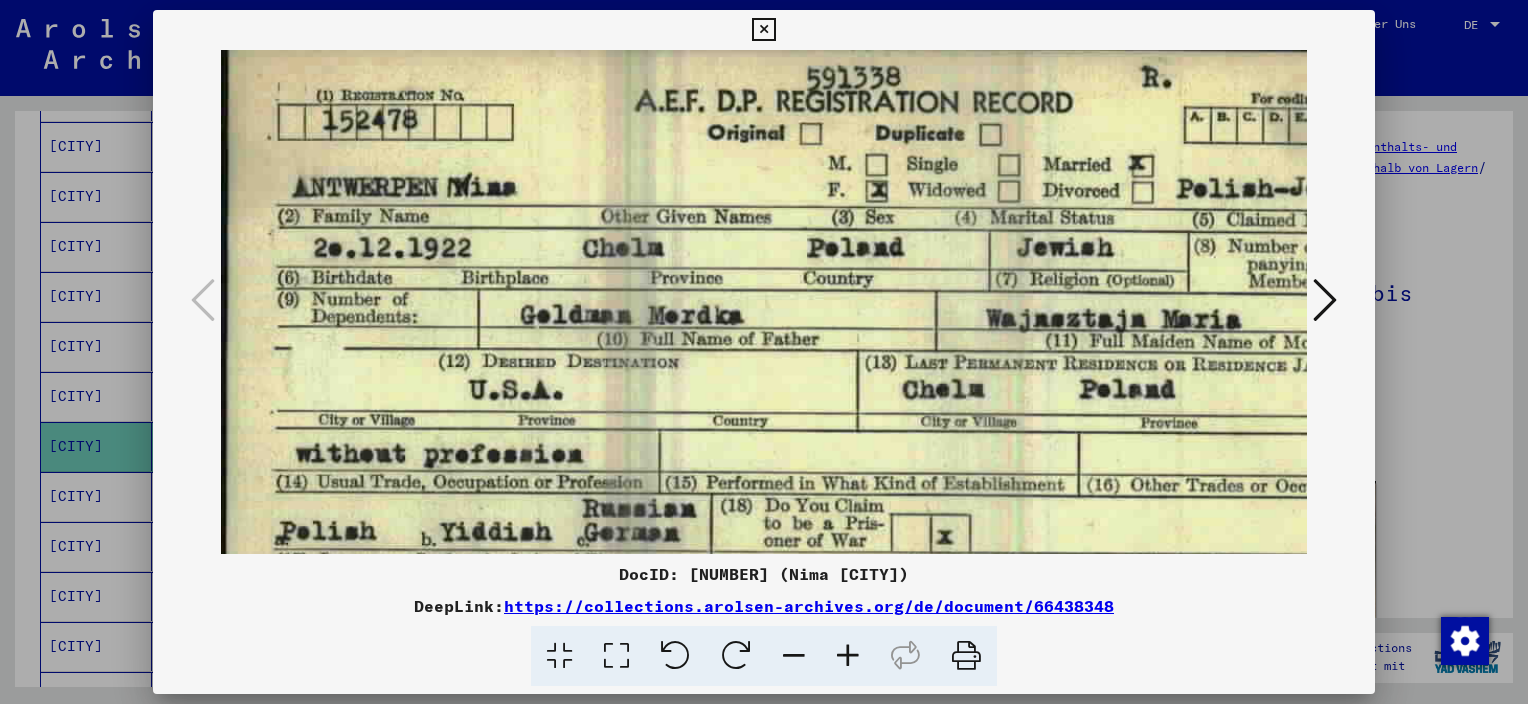 scroll, scrollTop: 22, scrollLeft: 0, axis: vertical 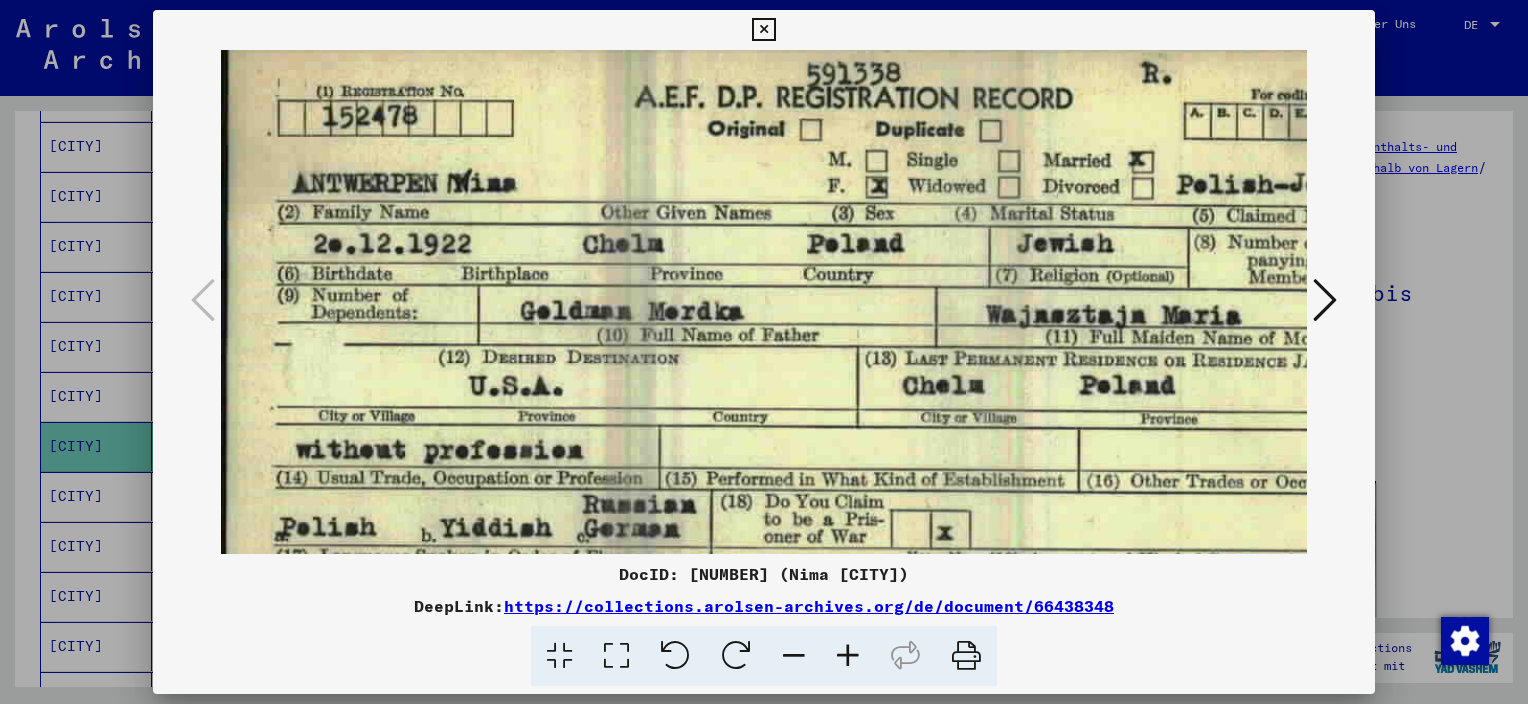 drag, startPoint x: 631, startPoint y: 370, endPoint x: 888, endPoint y: 348, distance: 257.9399 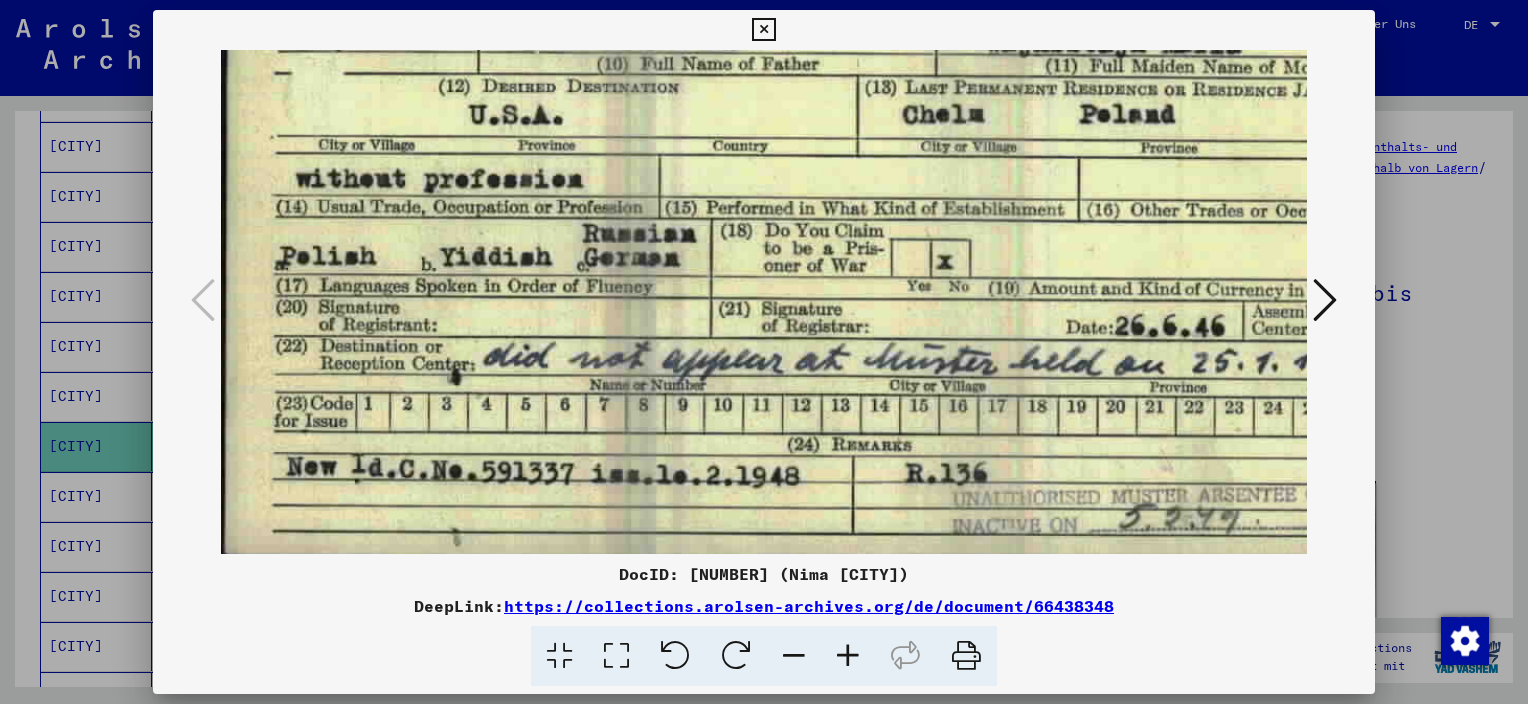 scroll, scrollTop: 300, scrollLeft: 0, axis: vertical 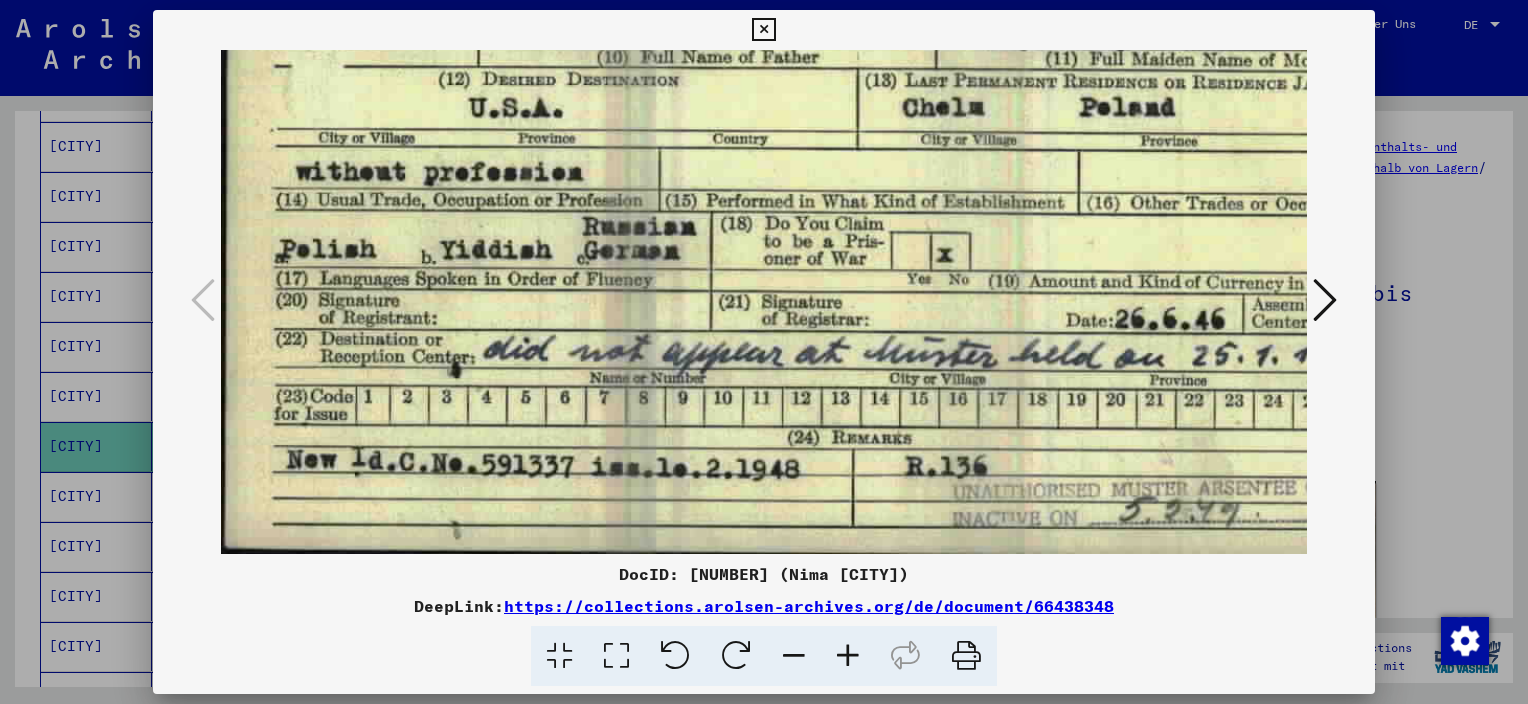 drag, startPoint x: 580, startPoint y: 404, endPoint x: 598, endPoint y: 102, distance: 302.53595 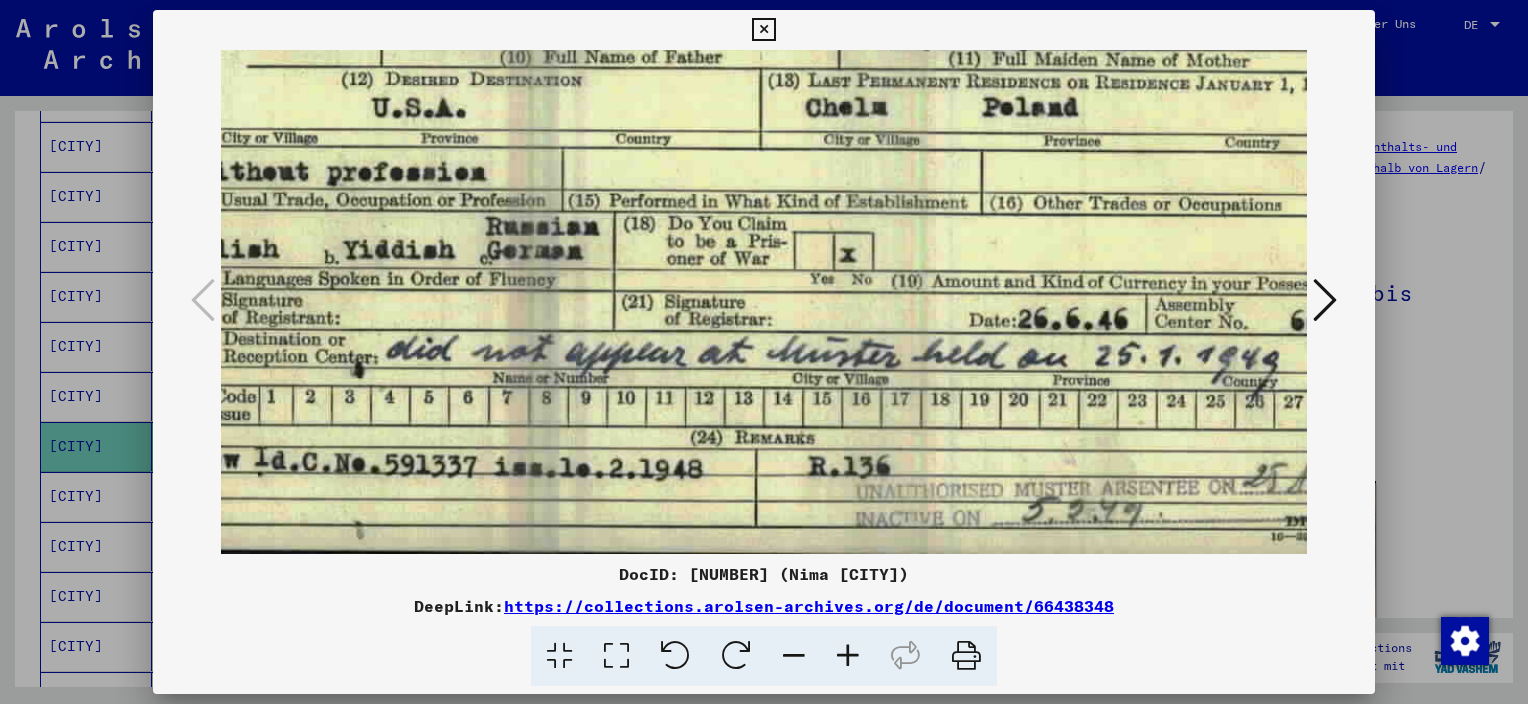 scroll, scrollTop: 300, scrollLeft: 178, axis: both 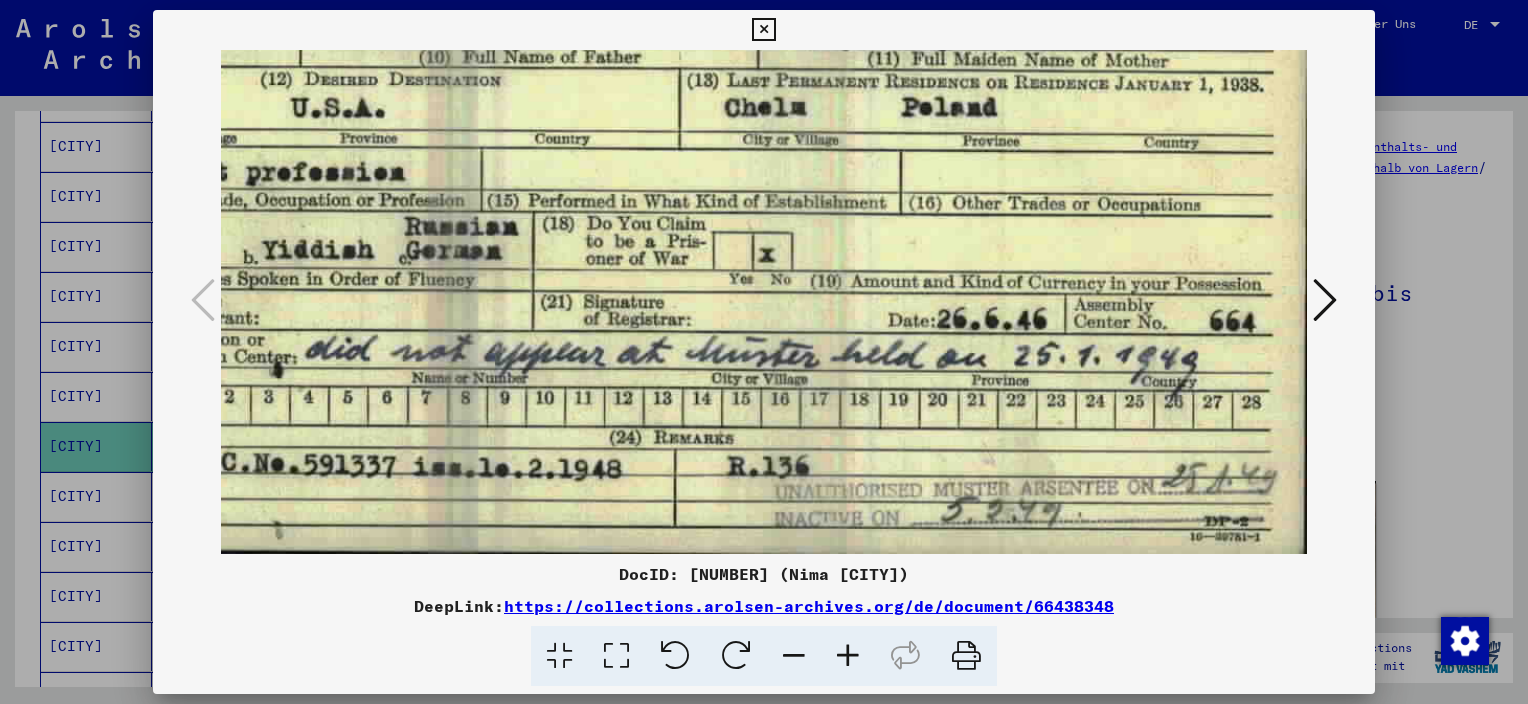 drag, startPoint x: 925, startPoint y: 387, endPoint x: 671, endPoint y: 357, distance: 255.76552 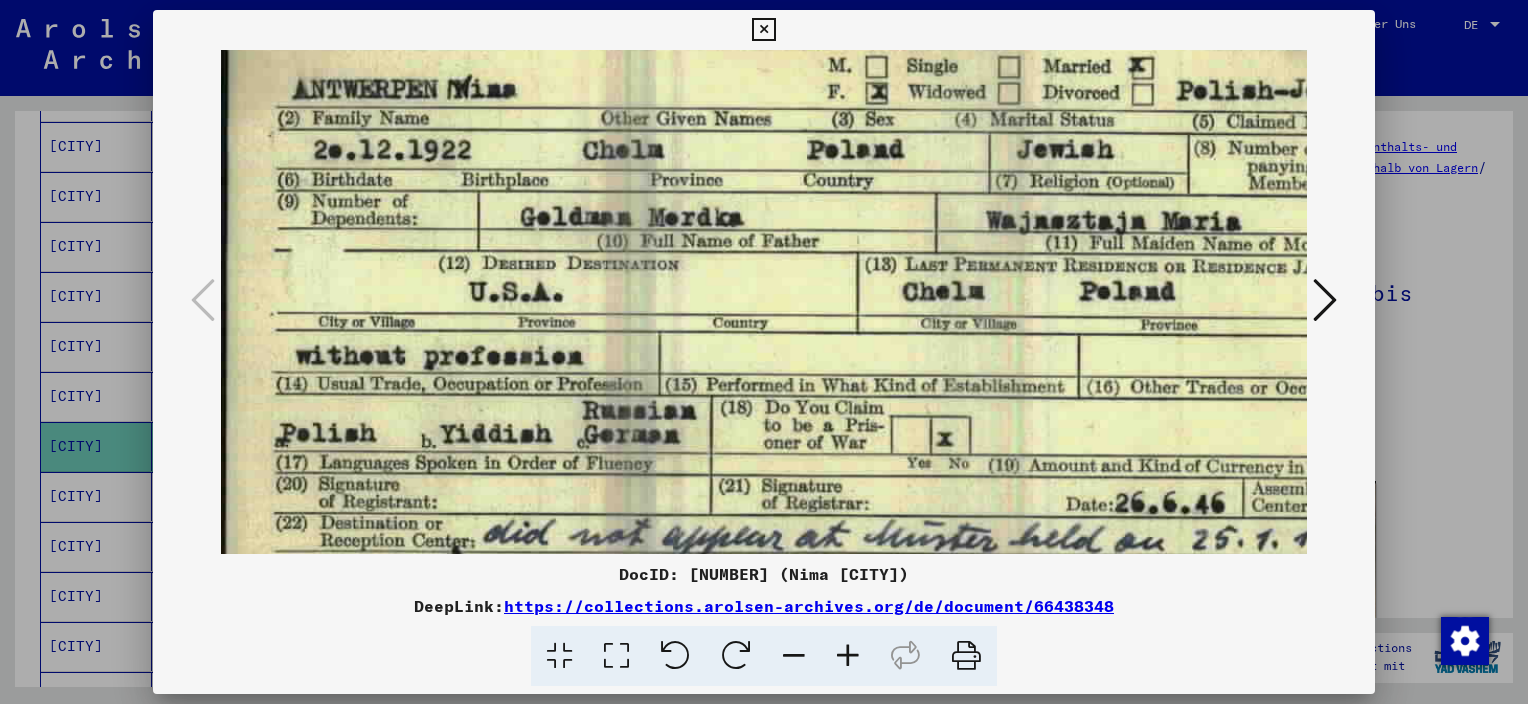 scroll, scrollTop: 115, scrollLeft: 0, axis: vertical 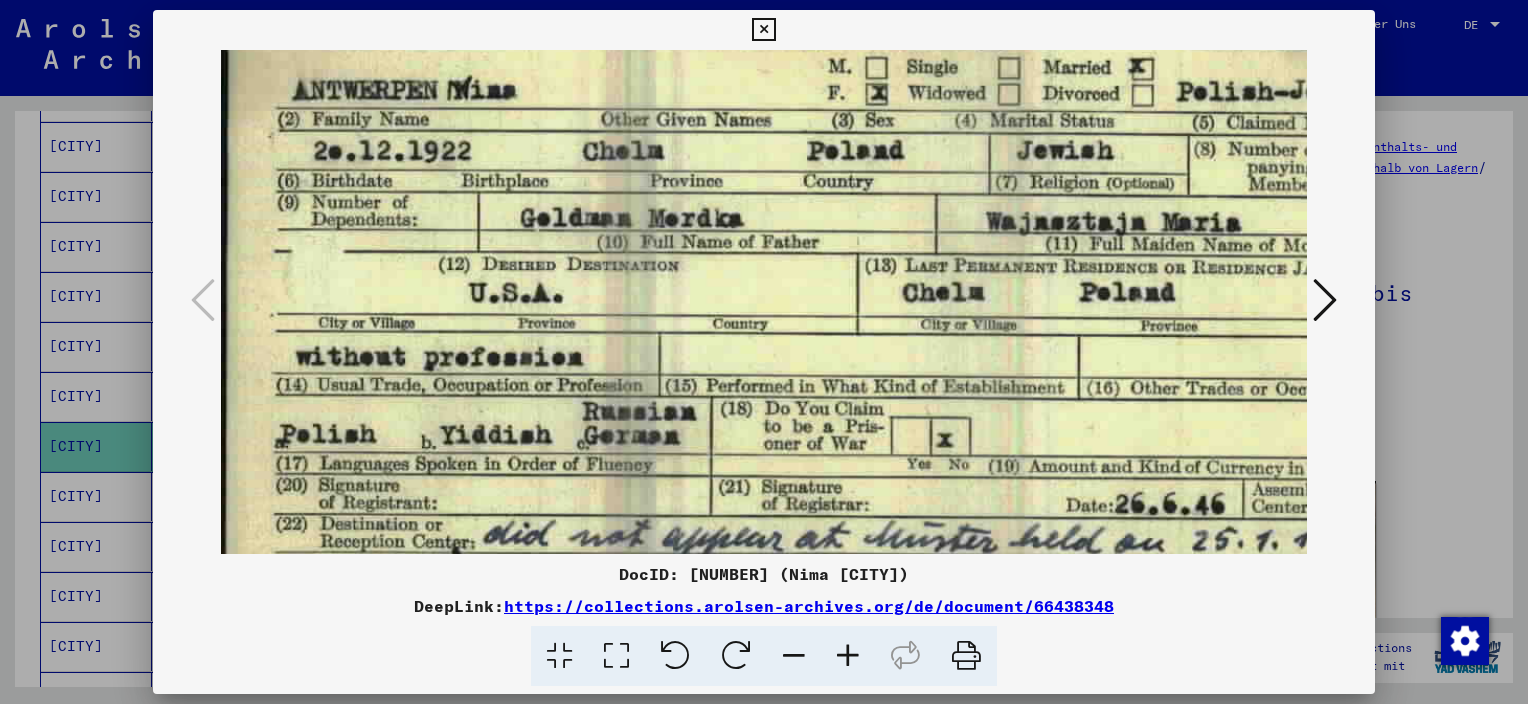 drag, startPoint x: 495, startPoint y: 408, endPoint x: 827, endPoint y: 542, distance: 358.02234 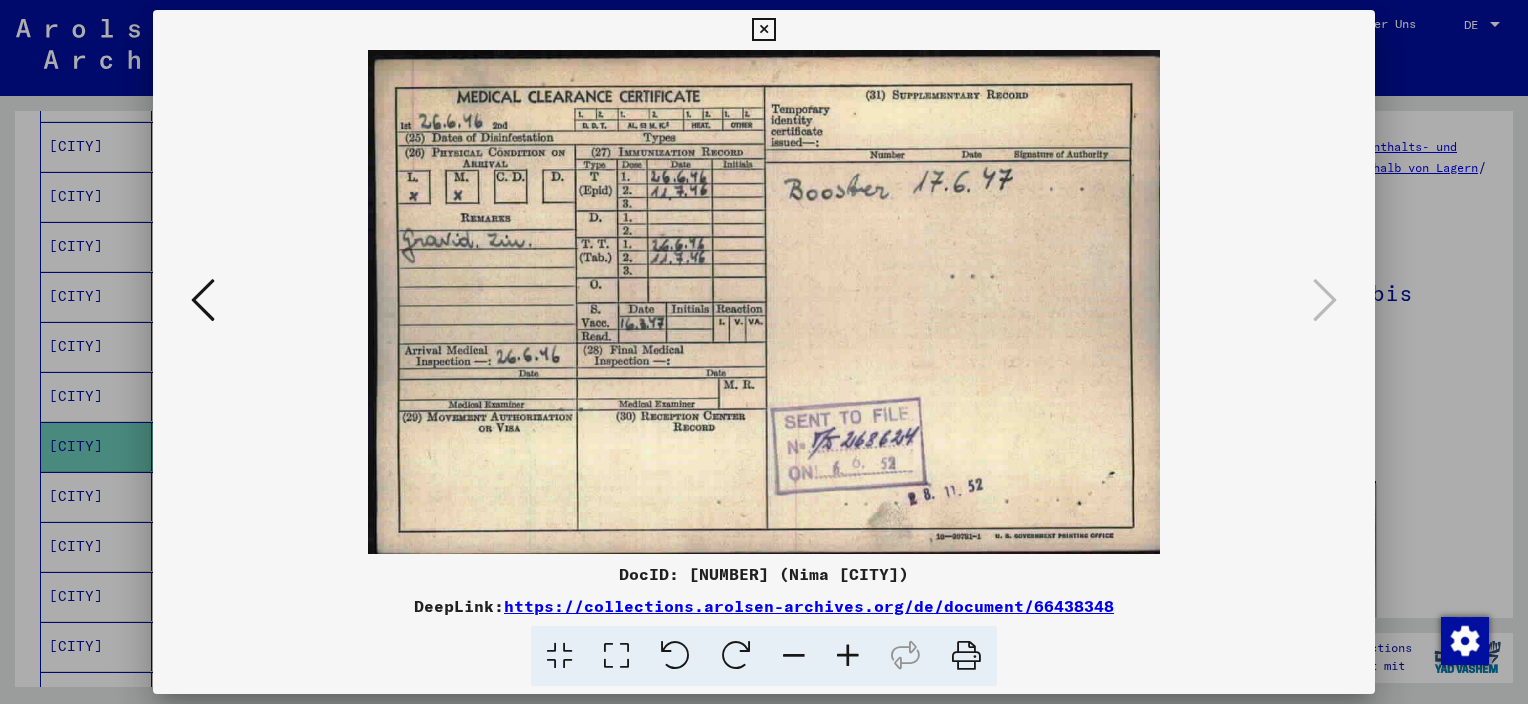 scroll, scrollTop: 0, scrollLeft: 0, axis: both 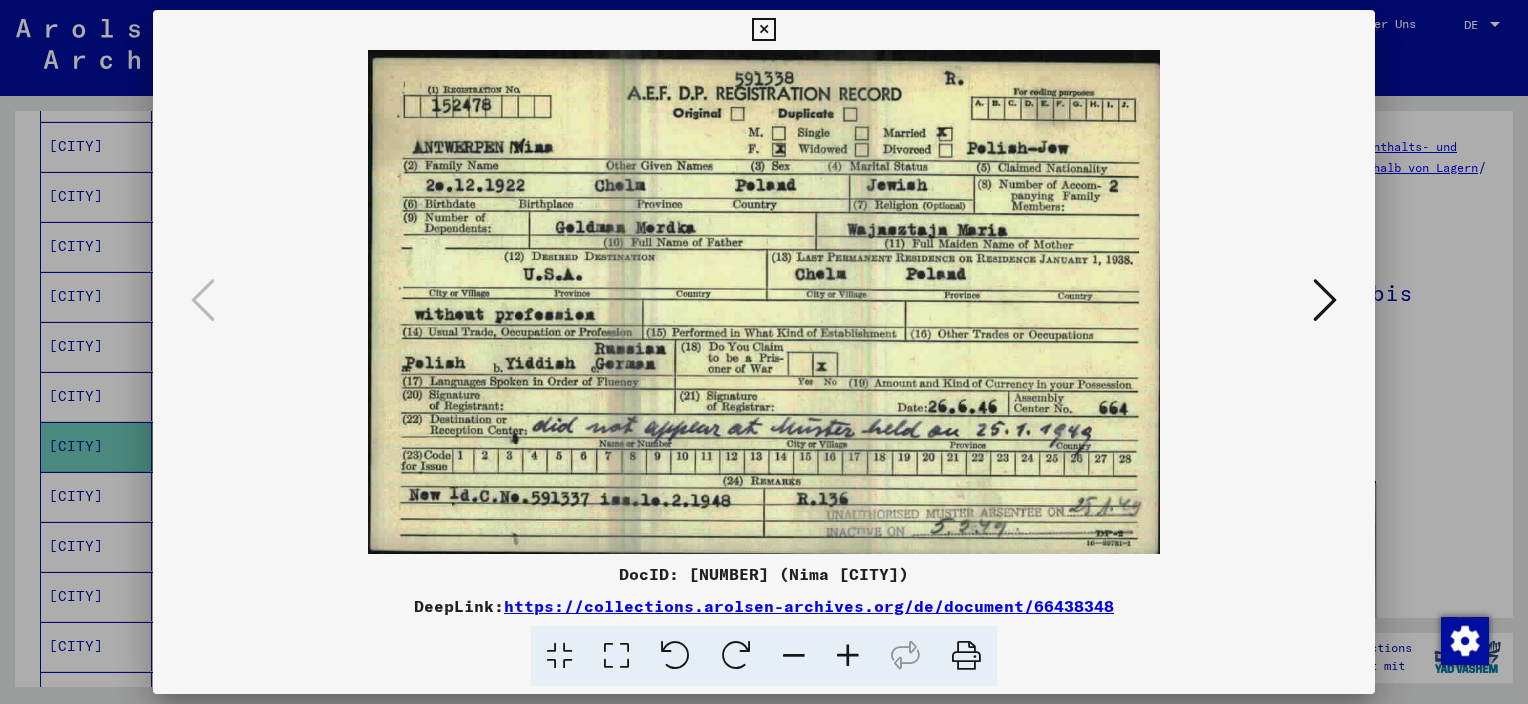 click at bounding box center [763, 30] 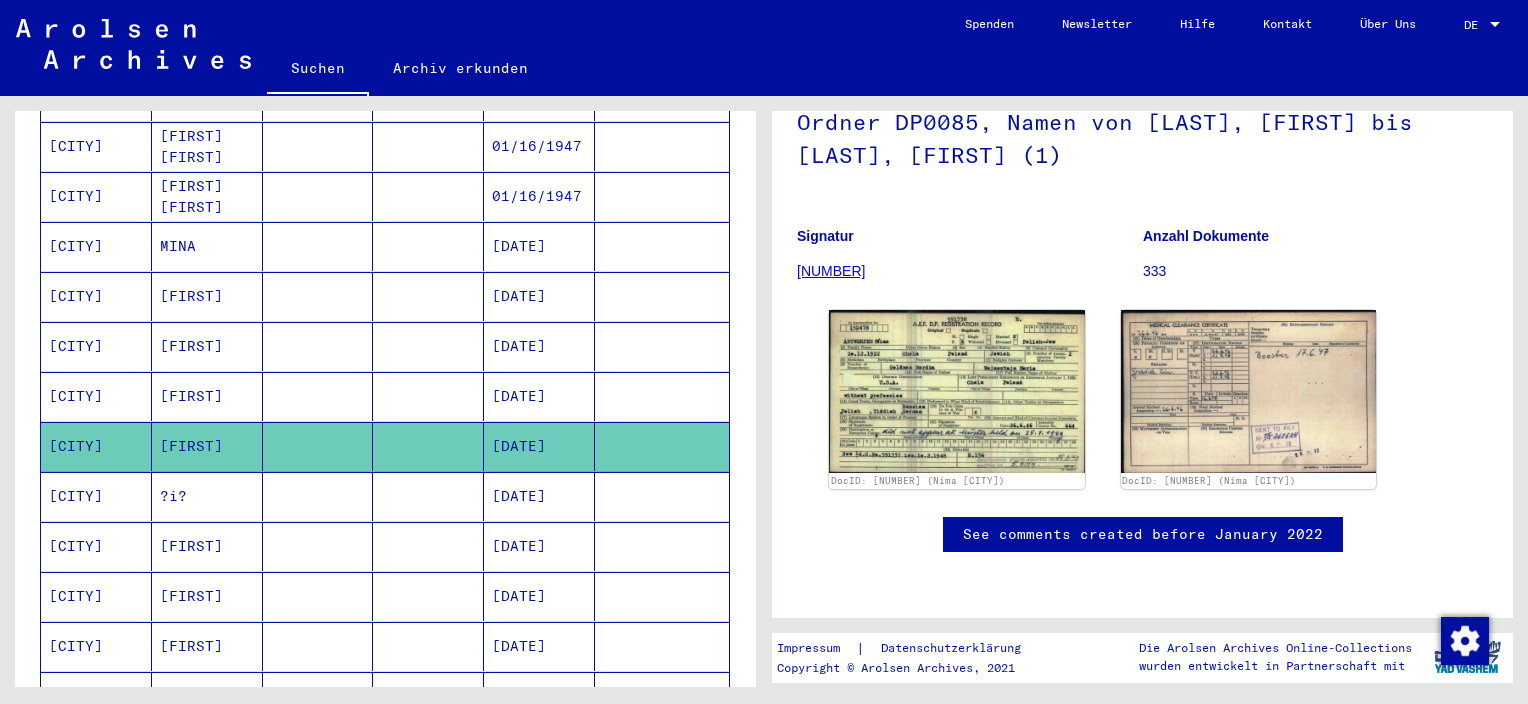 scroll, scrollTop: 300, scrollLeft: 0, axis: vertical 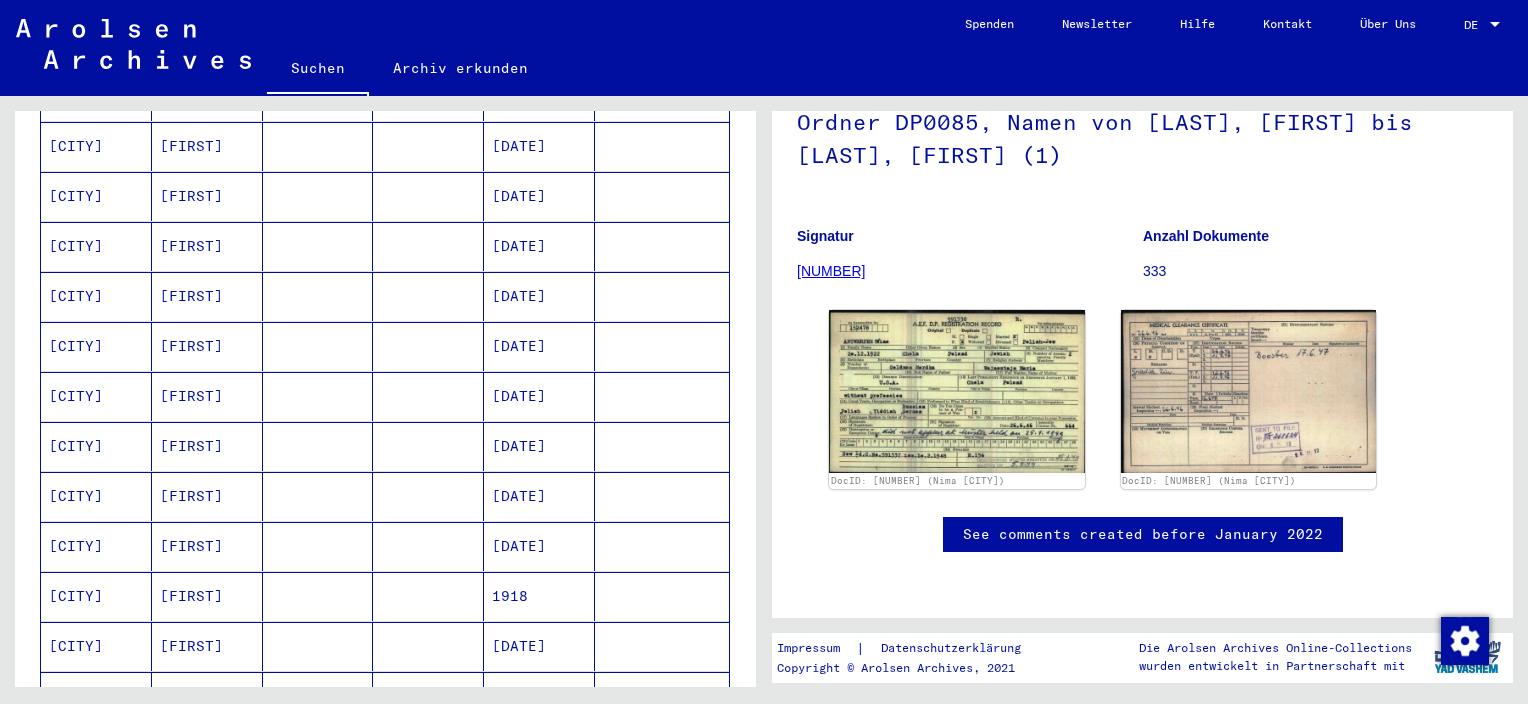 click on "[FIRST]" at bounding box center [207, 546] 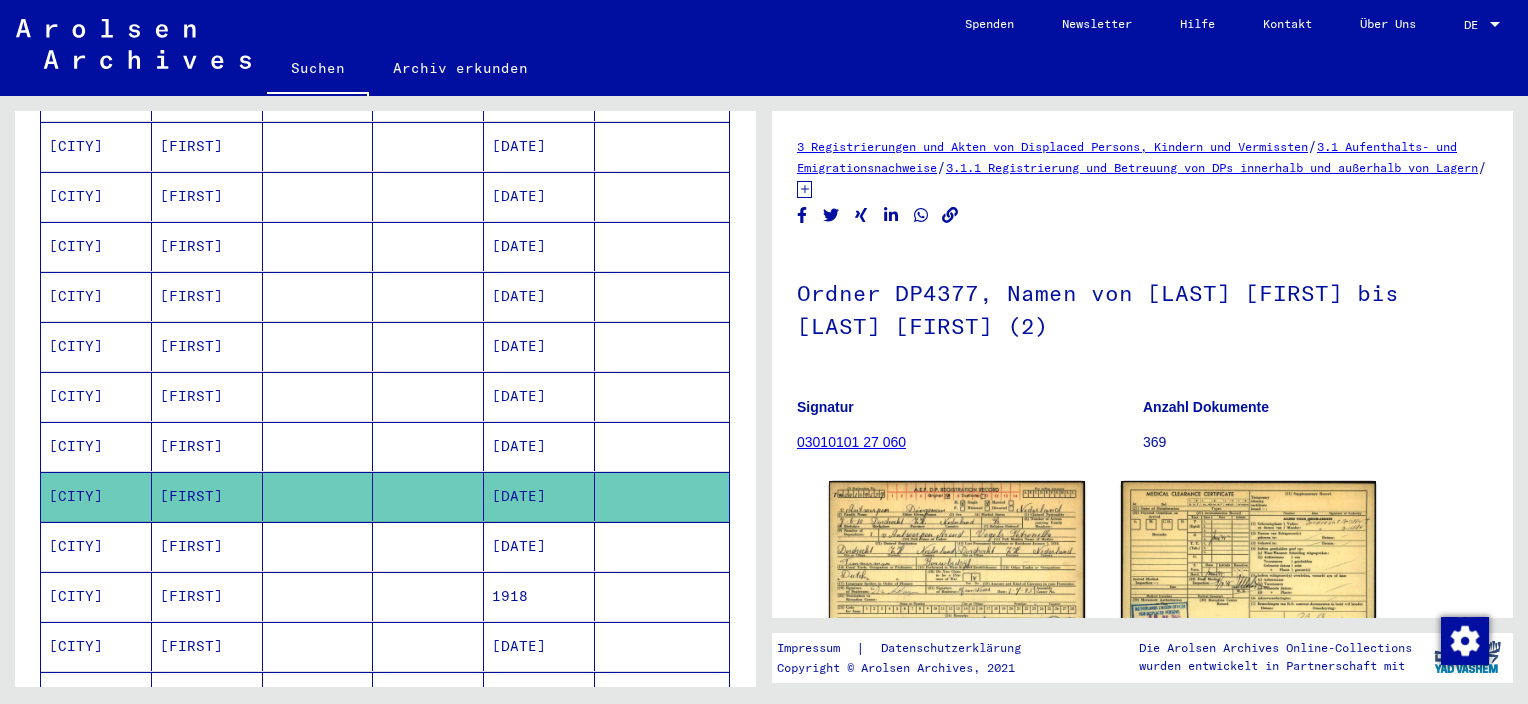scroll, scrollTop: 0, scrollLeft: 0, axis: both 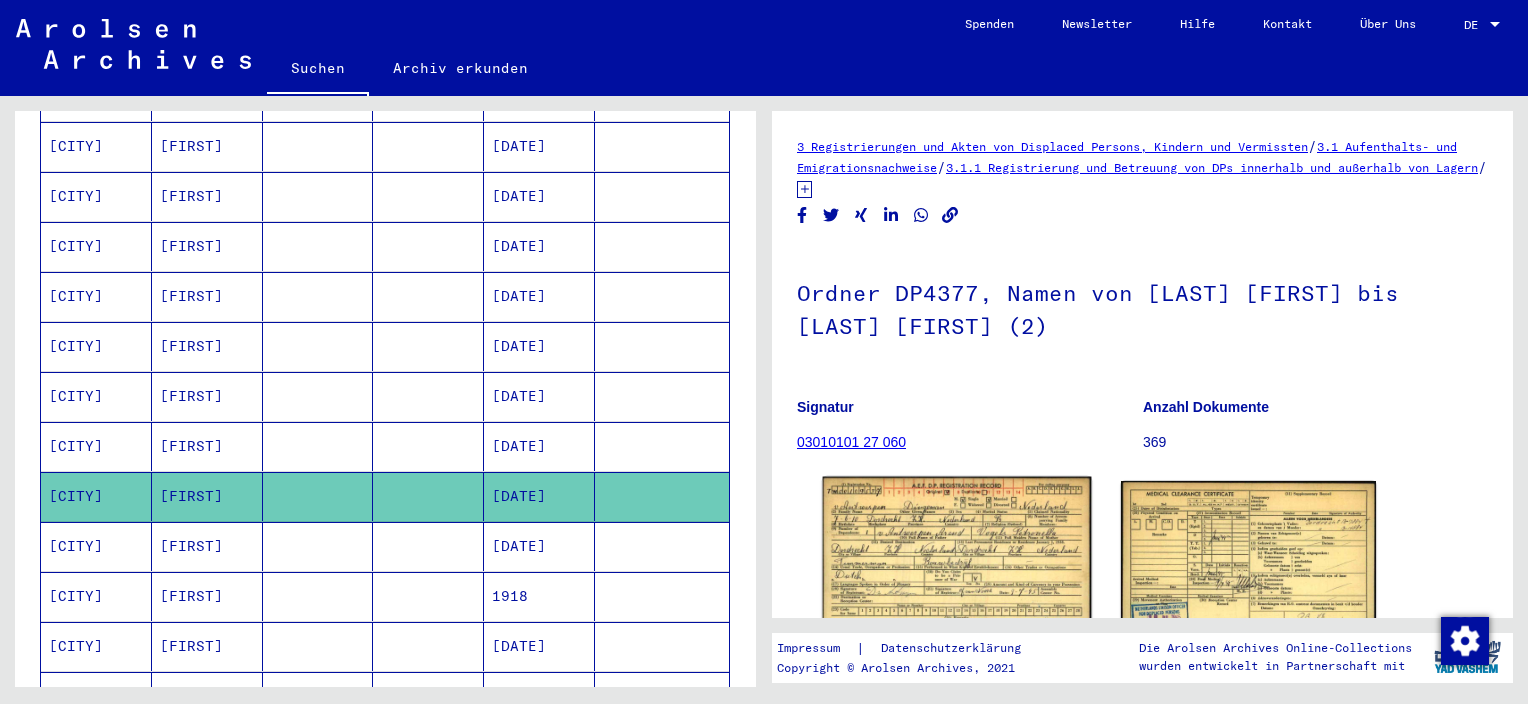 click 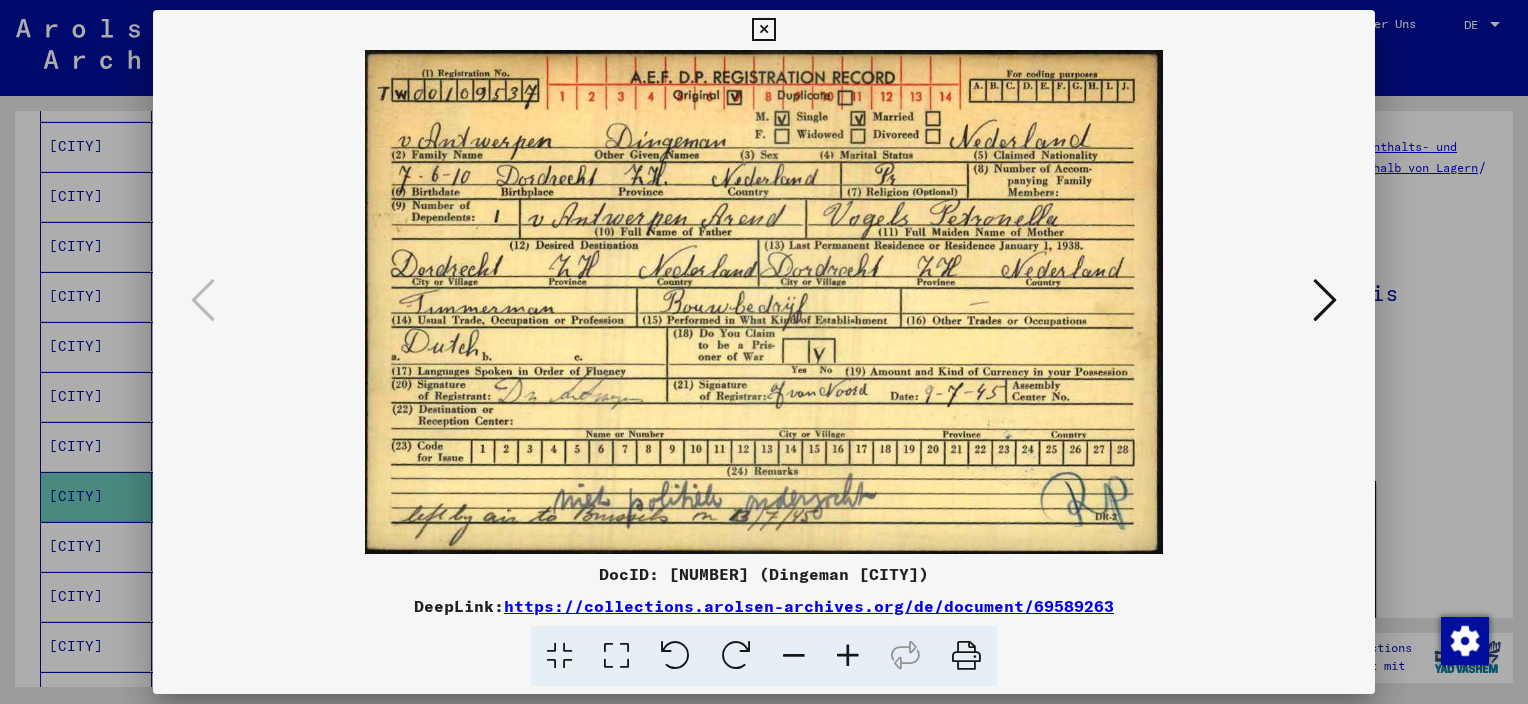 click at bounding box center (848, 656) 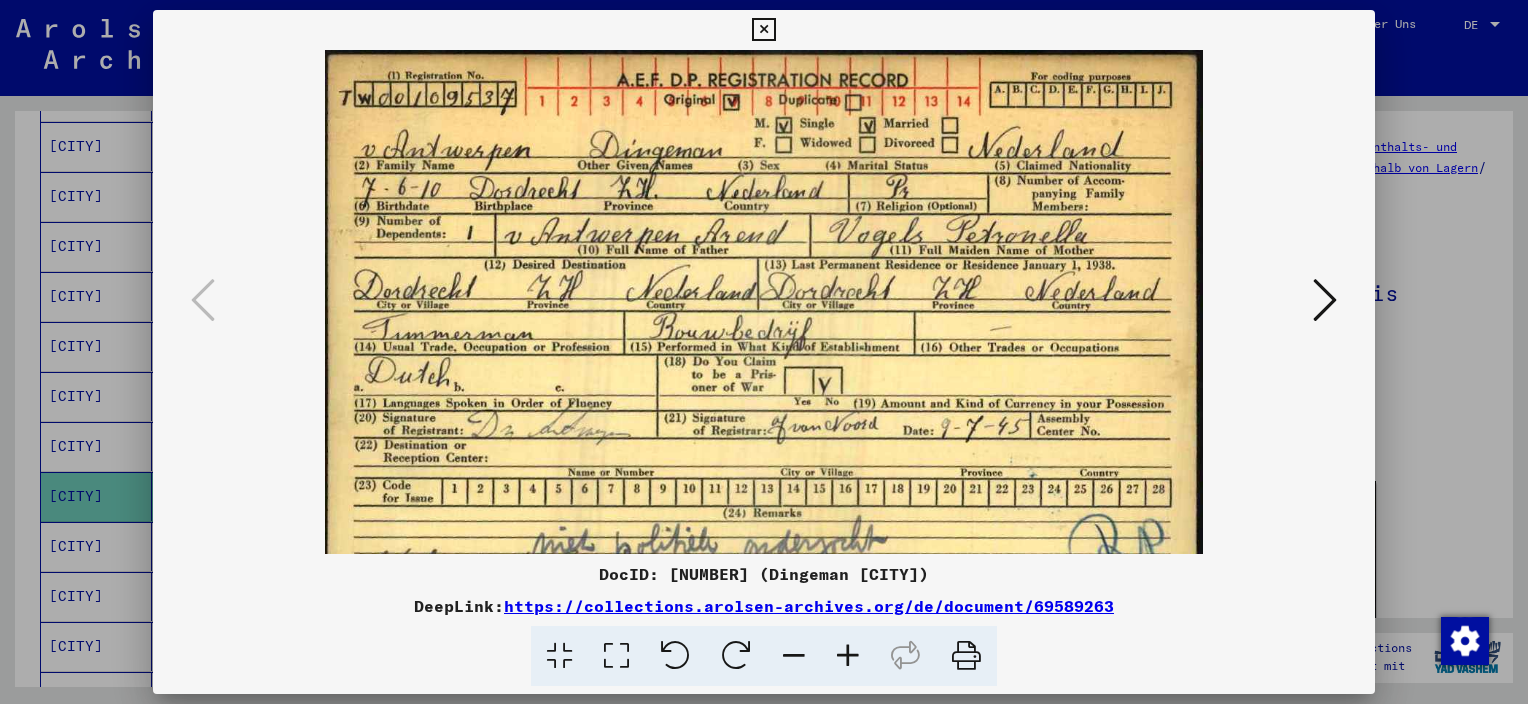 click at bounding box center [848, 656] 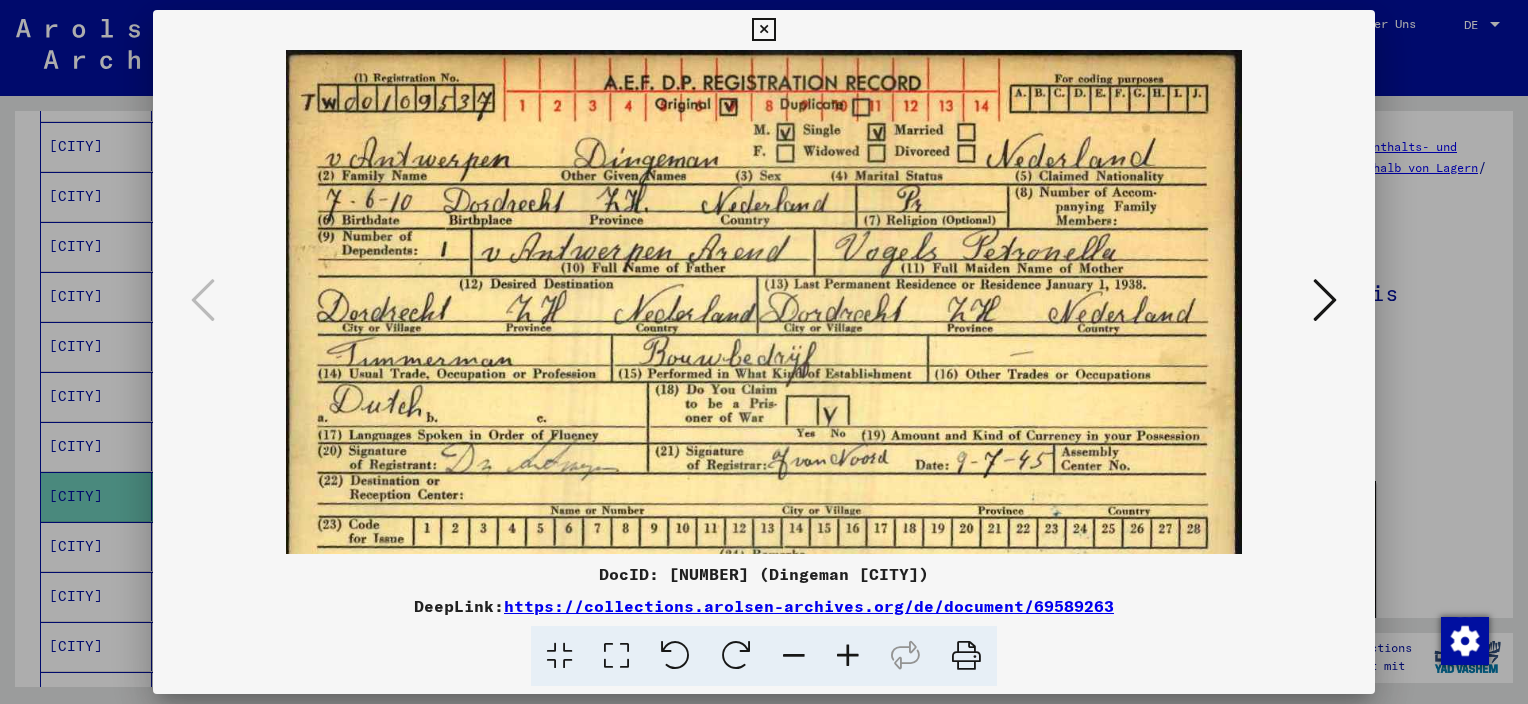 click at bounding box center [848, 656] 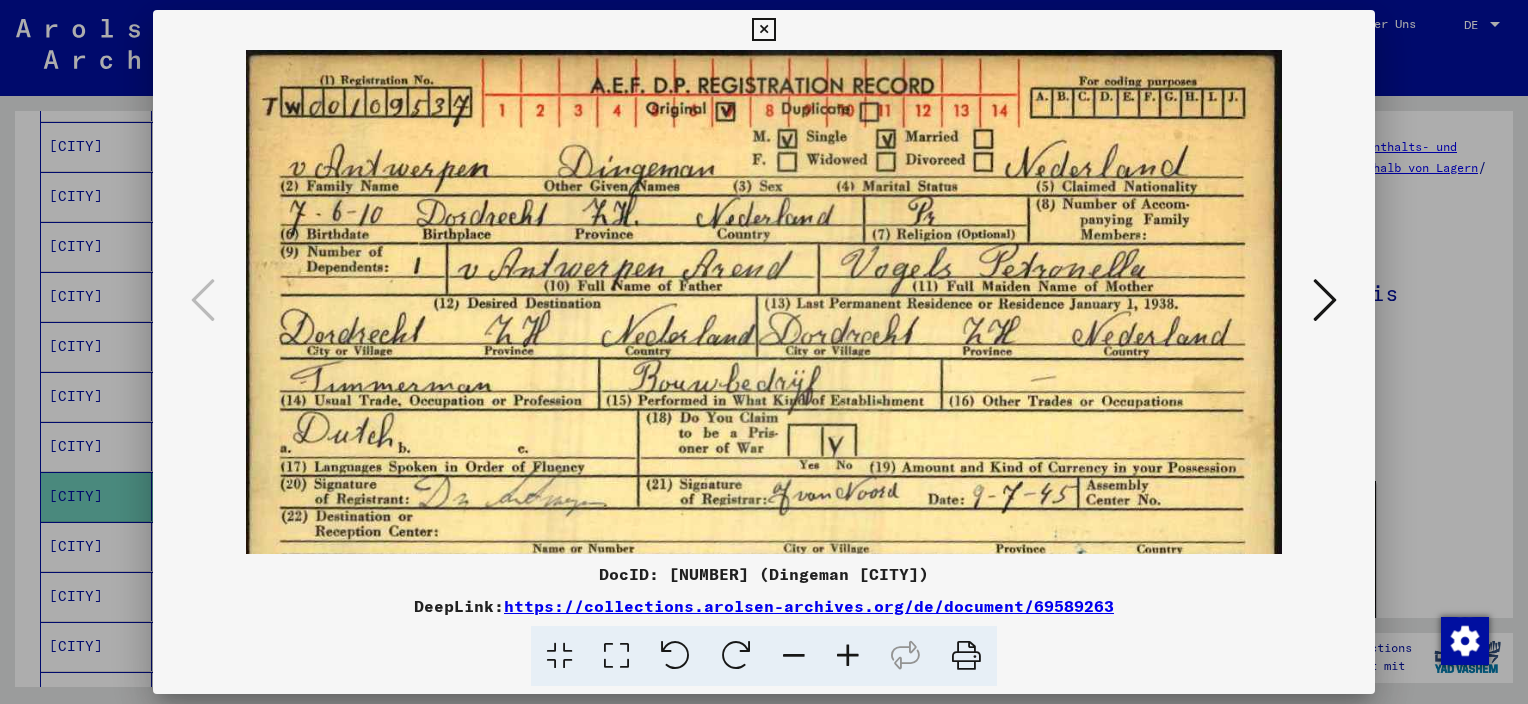 click at bounding box center (848, 656) 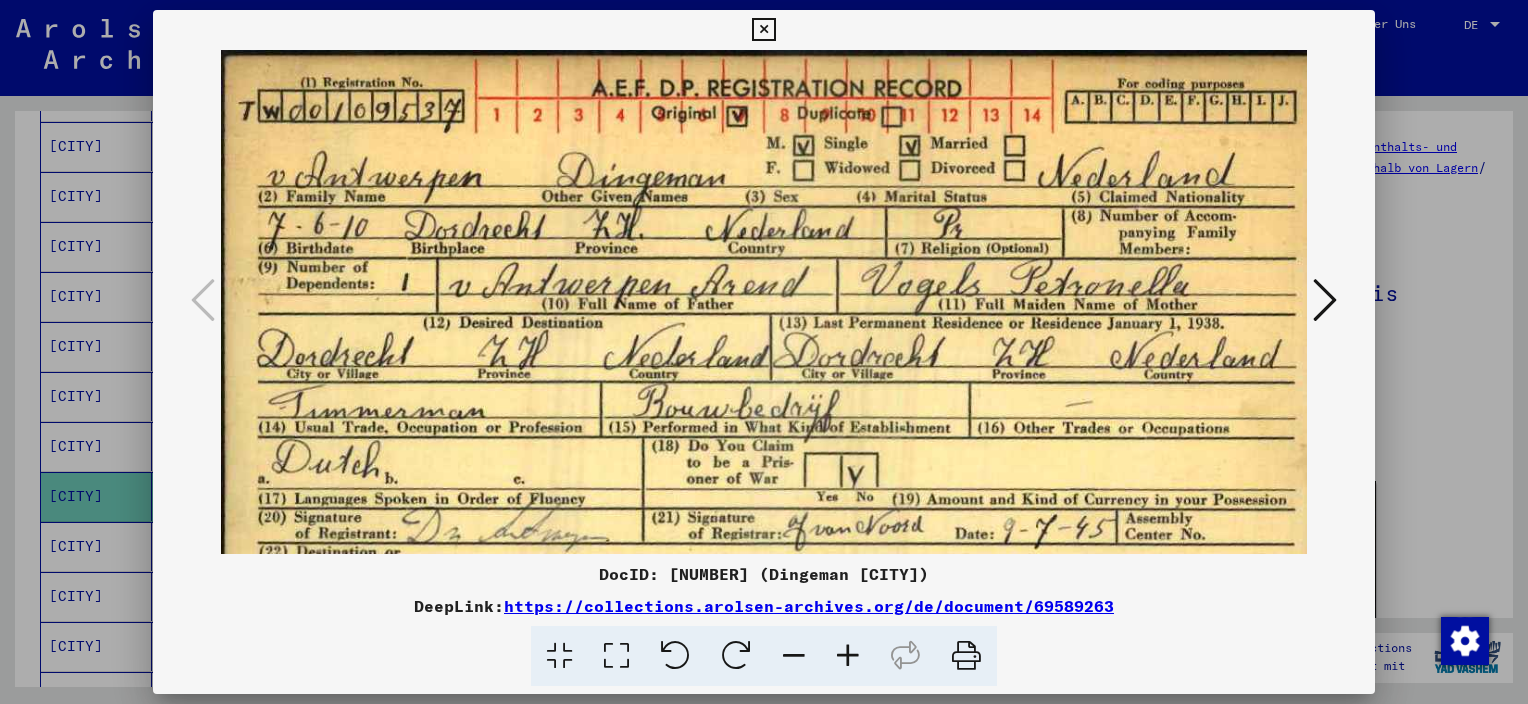 click at bounding box center [848, 656] 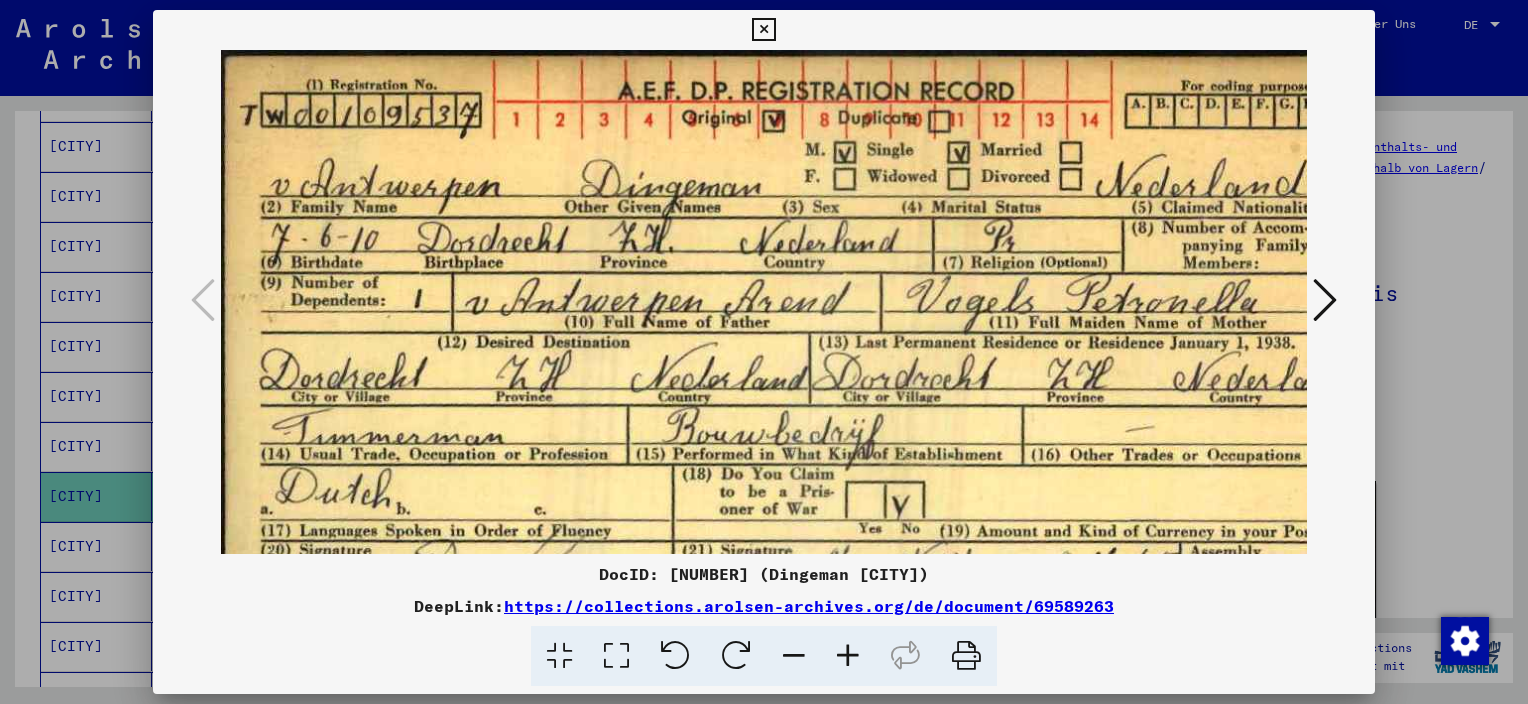 click at bounding box center (848, 656) 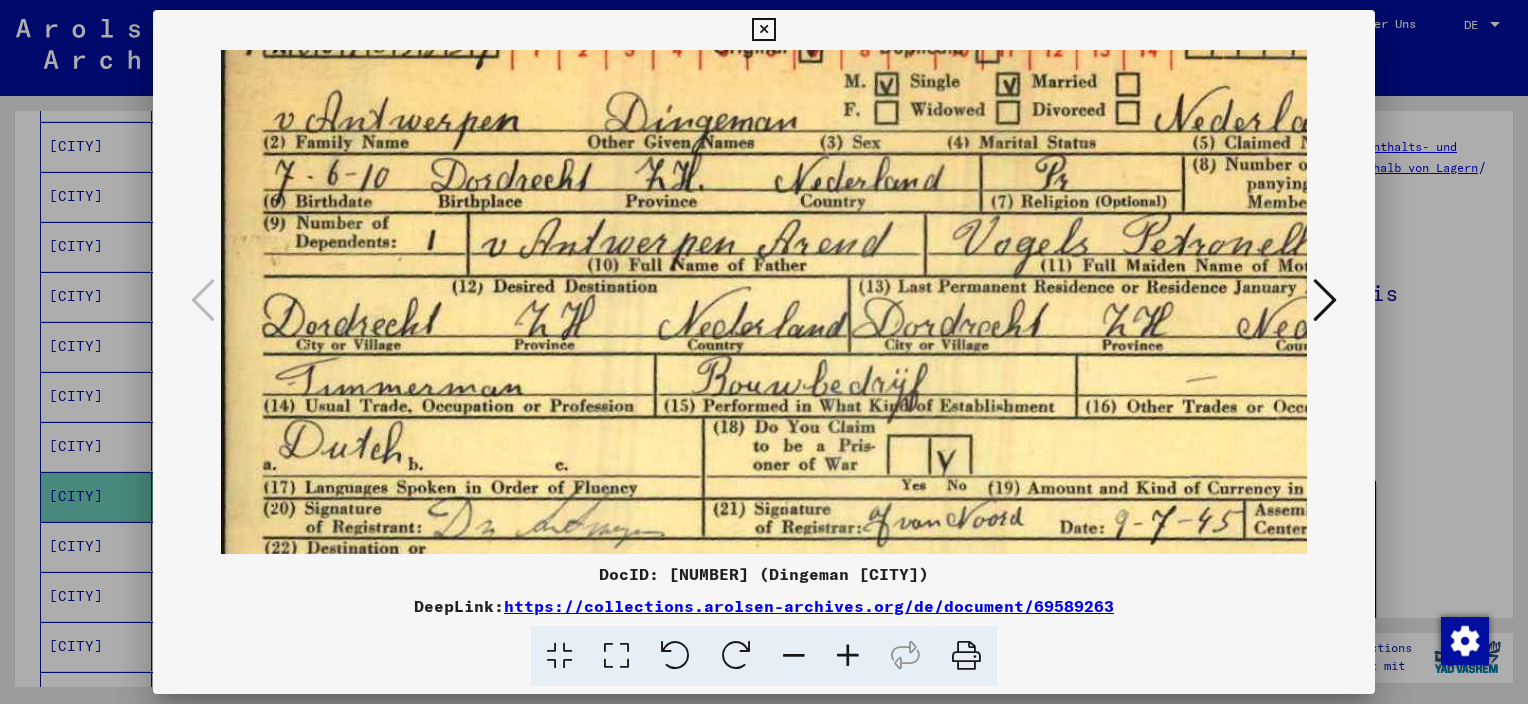 scroll, scrollTop: 0, scrollLeft: 0, axis: both 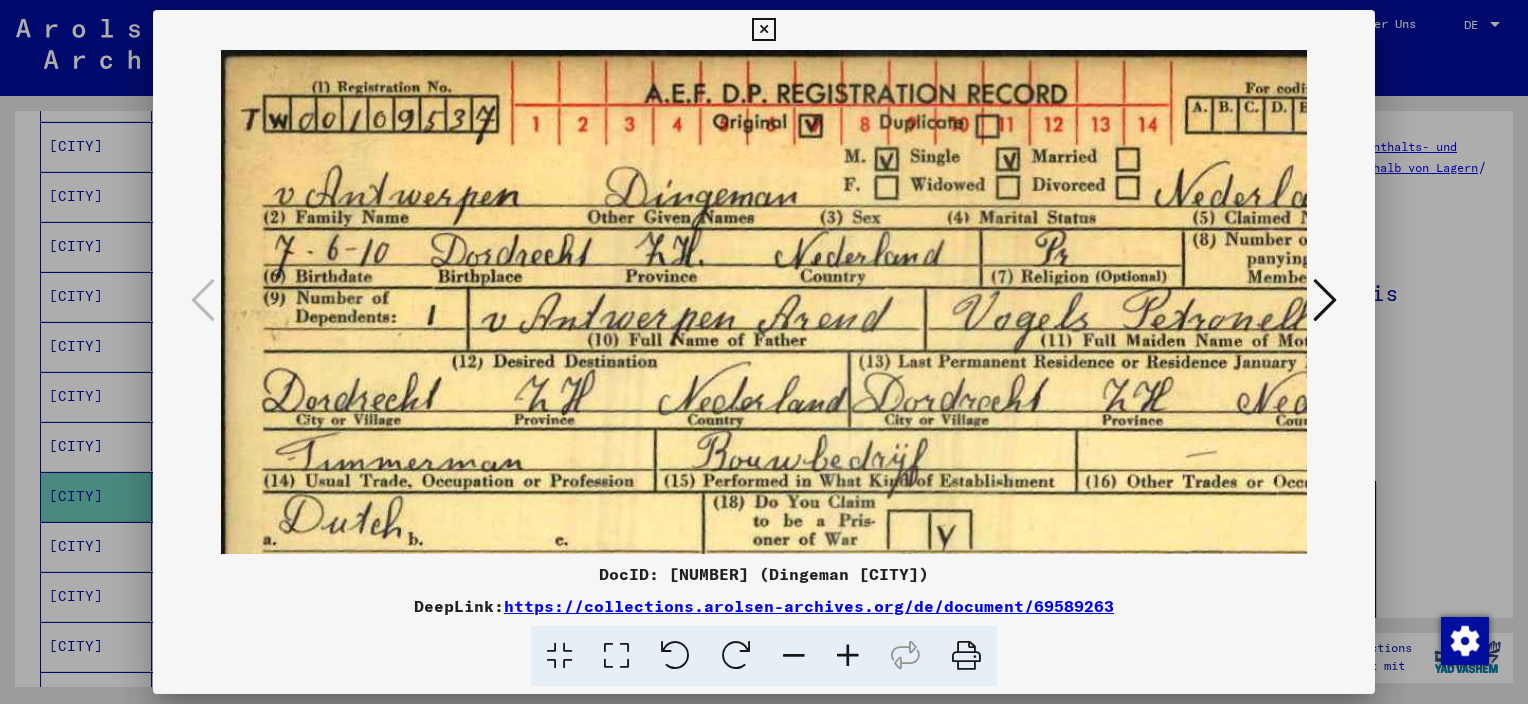 drag, startPoint x: 871, startPoint y: 472, endPoint x: 916, endPoint y: 539, distance: 80.70936 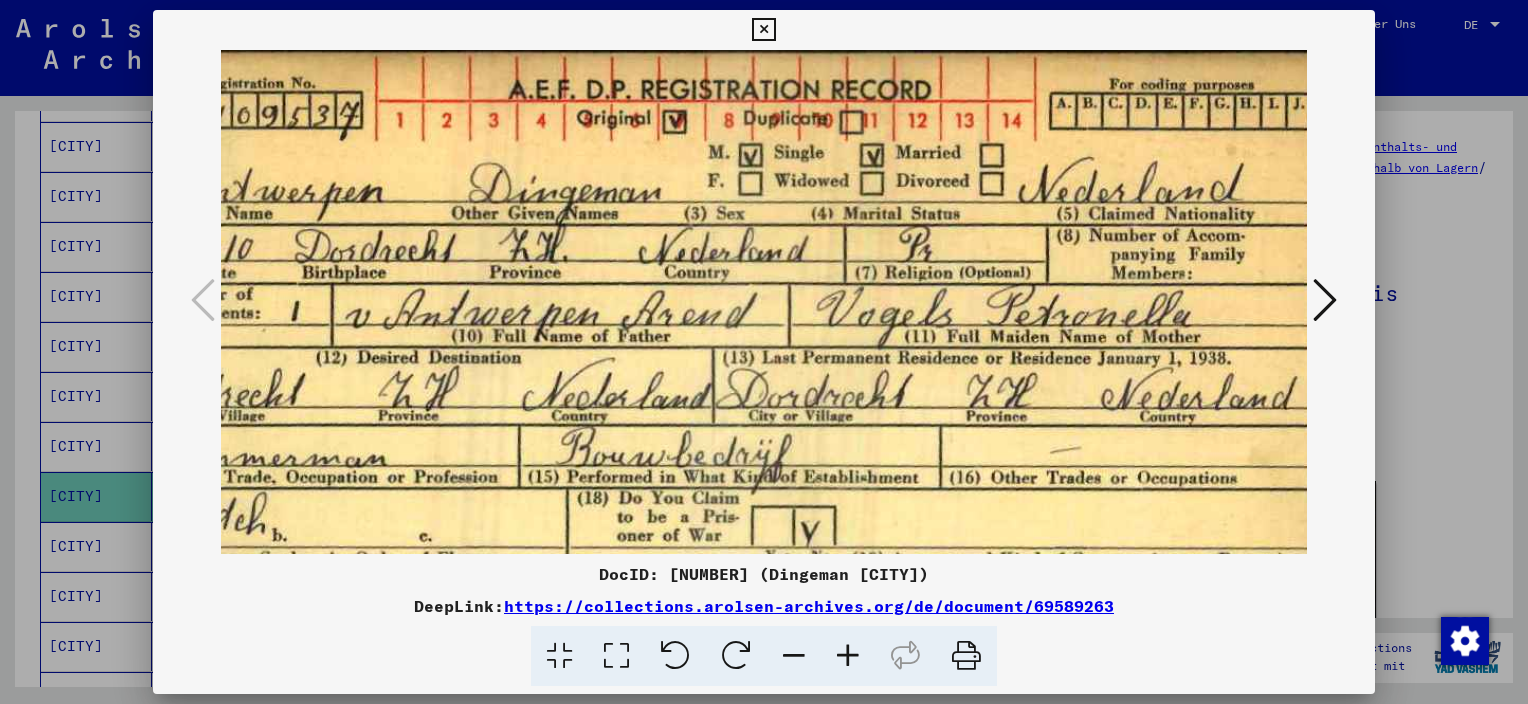 scroll, scrollTop: 10, scrollLeft: 0, axis: vertical 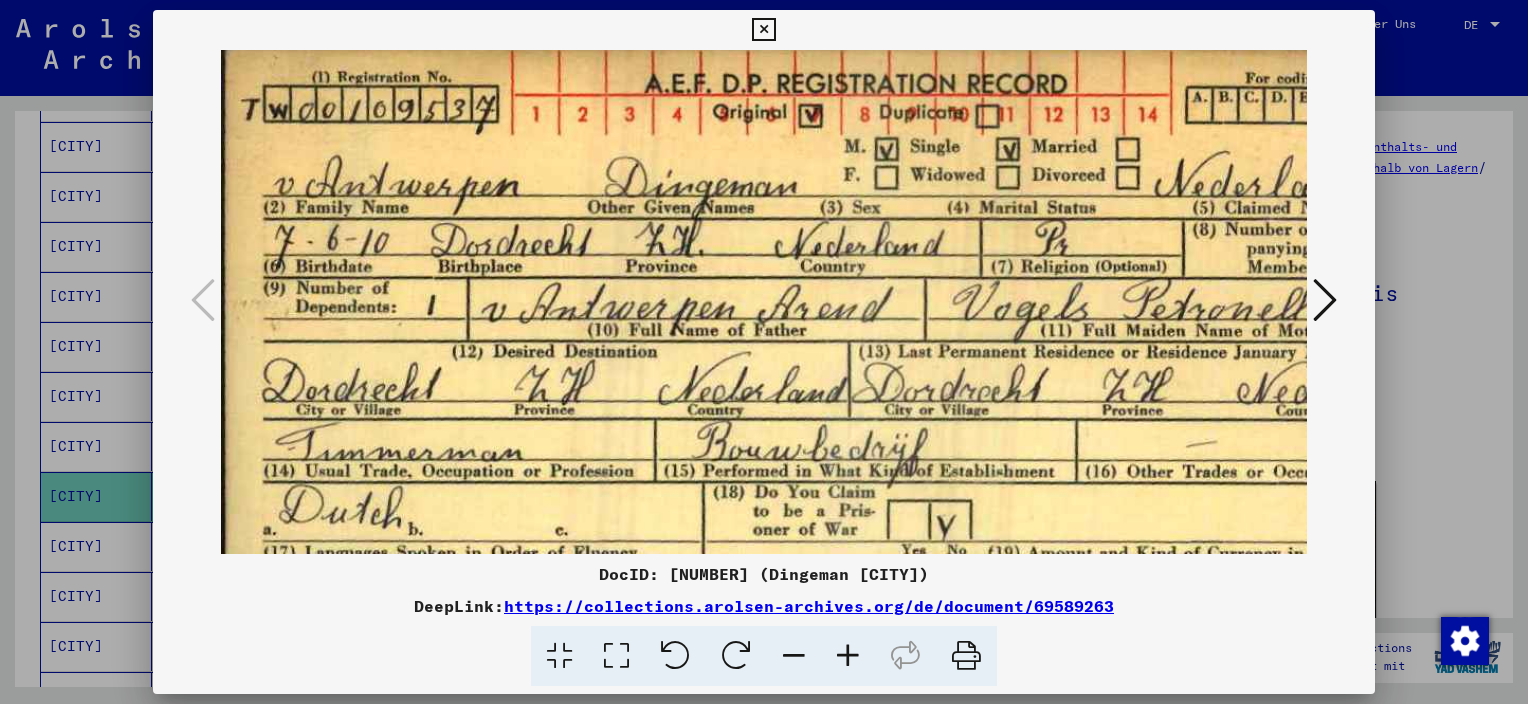 drag, startPoint x: 992, startPoint y: 289, endPoint x: 1007, endPoint y: 278, distance: 18.601076 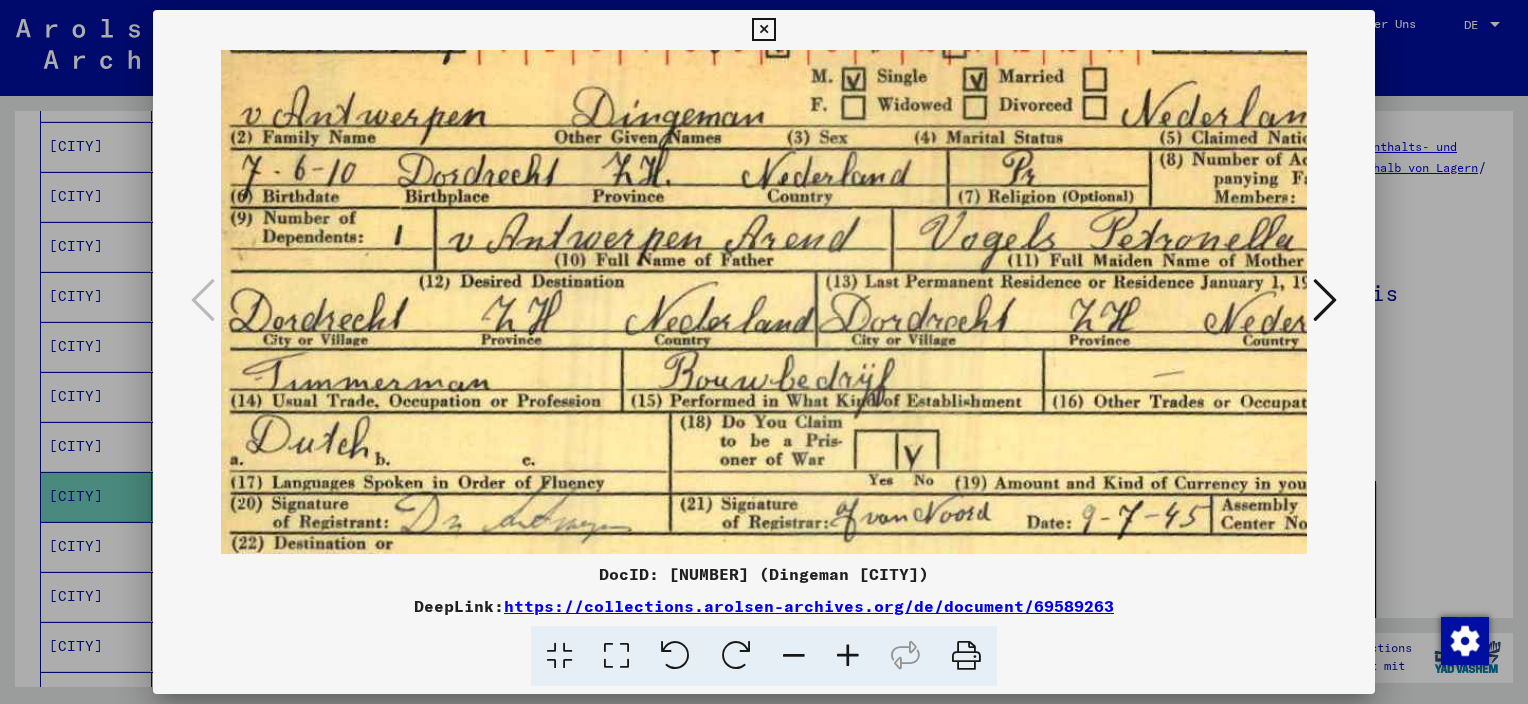 scroll, scrollTop: 100, scrollLeft: 0, axis: vertical 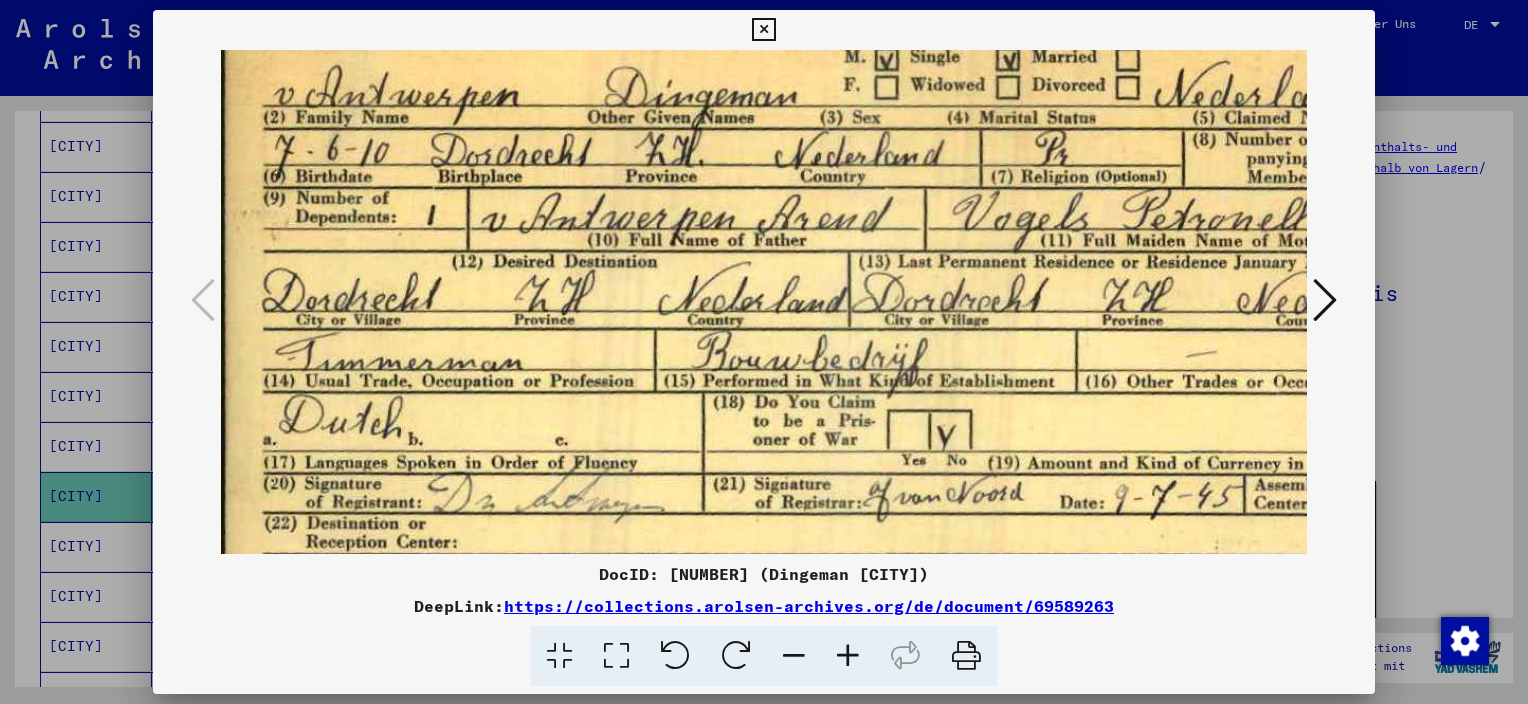 drag, startPoint x: 1052, startPoint y: 275, endPoint x: 1076, endPoint y: 186, distance: 92.17918 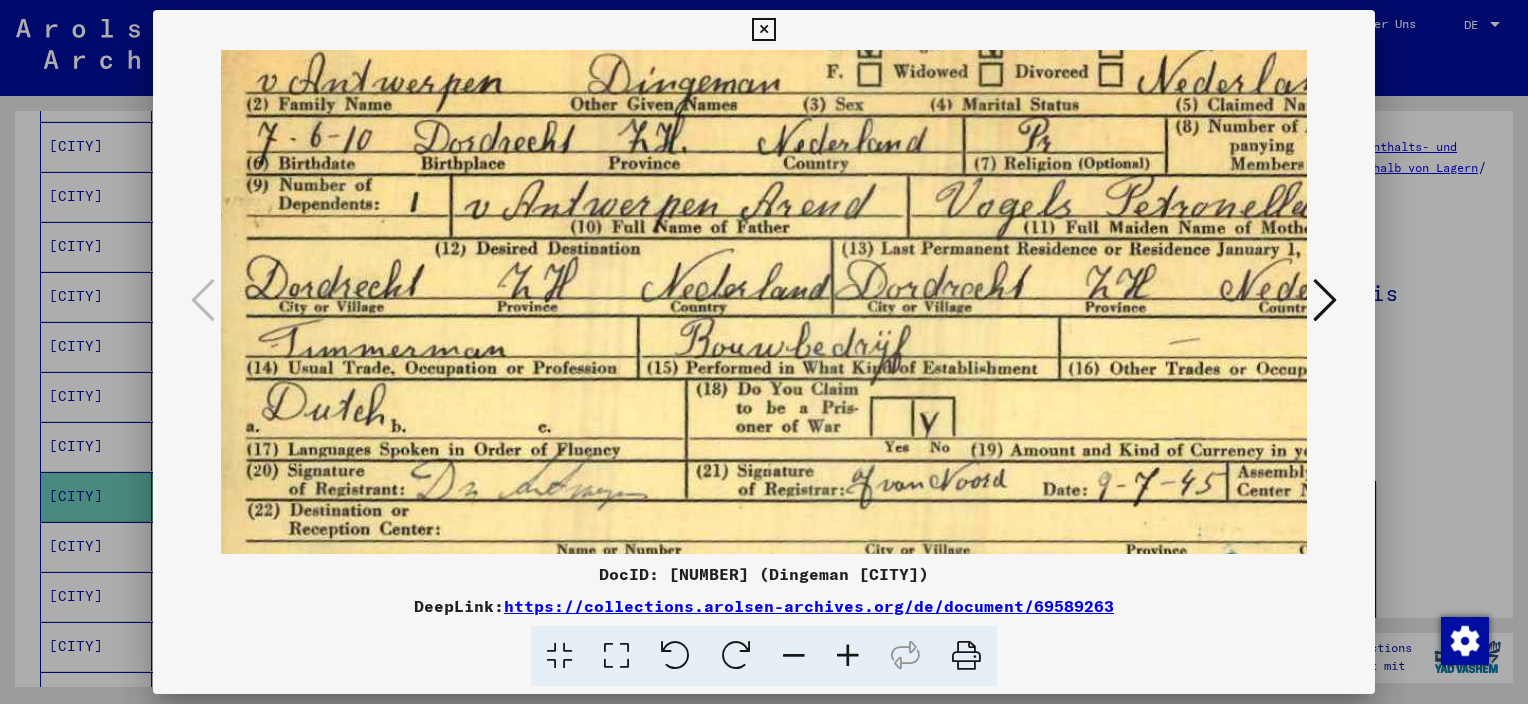 scroll, scrollTop: 113, scrollLeft: 0, axis: vertical 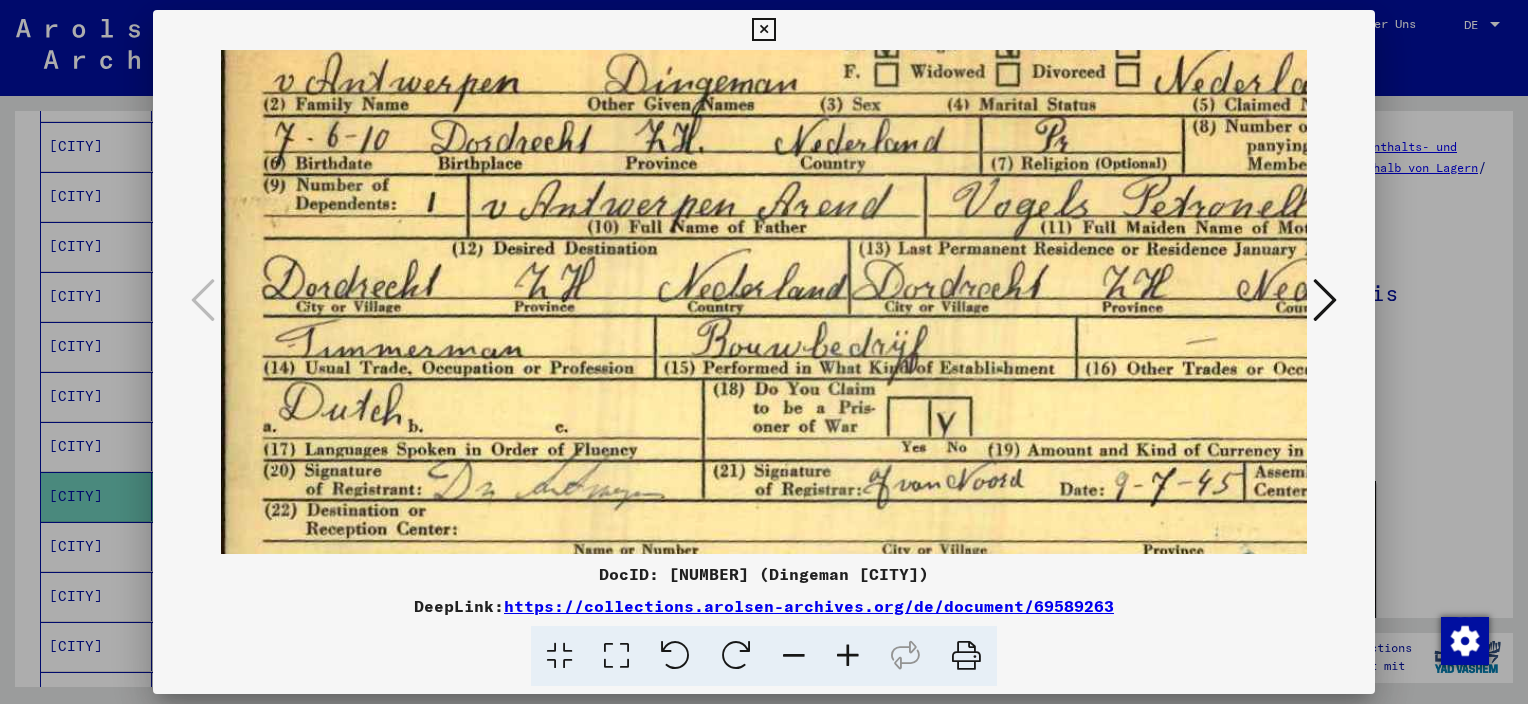 drag, startPoint x: 844, startPoint y: 236, endPoint x: 929, endPoint y: 221, distance: 86.313385 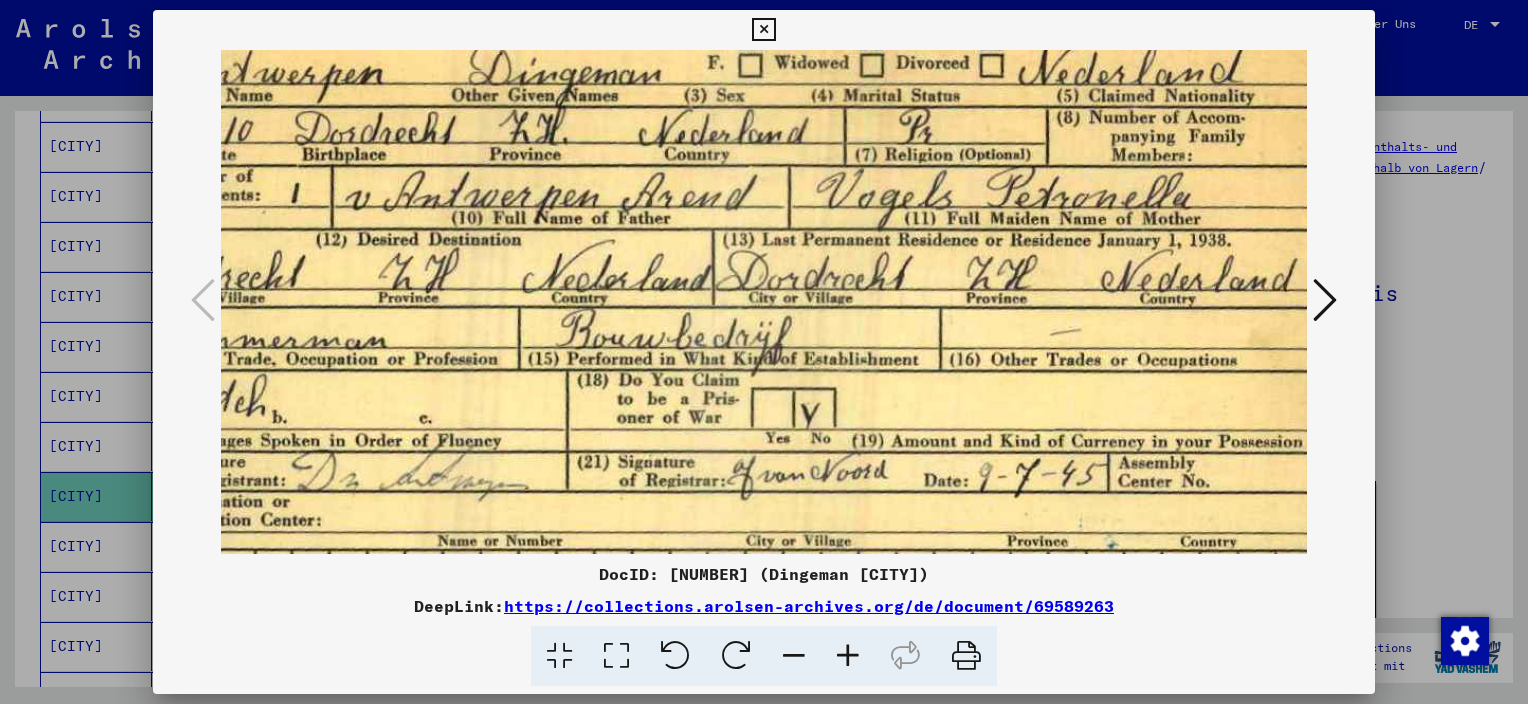 scroll, scrollTop: 122, scrollLeft: 187, axis: both 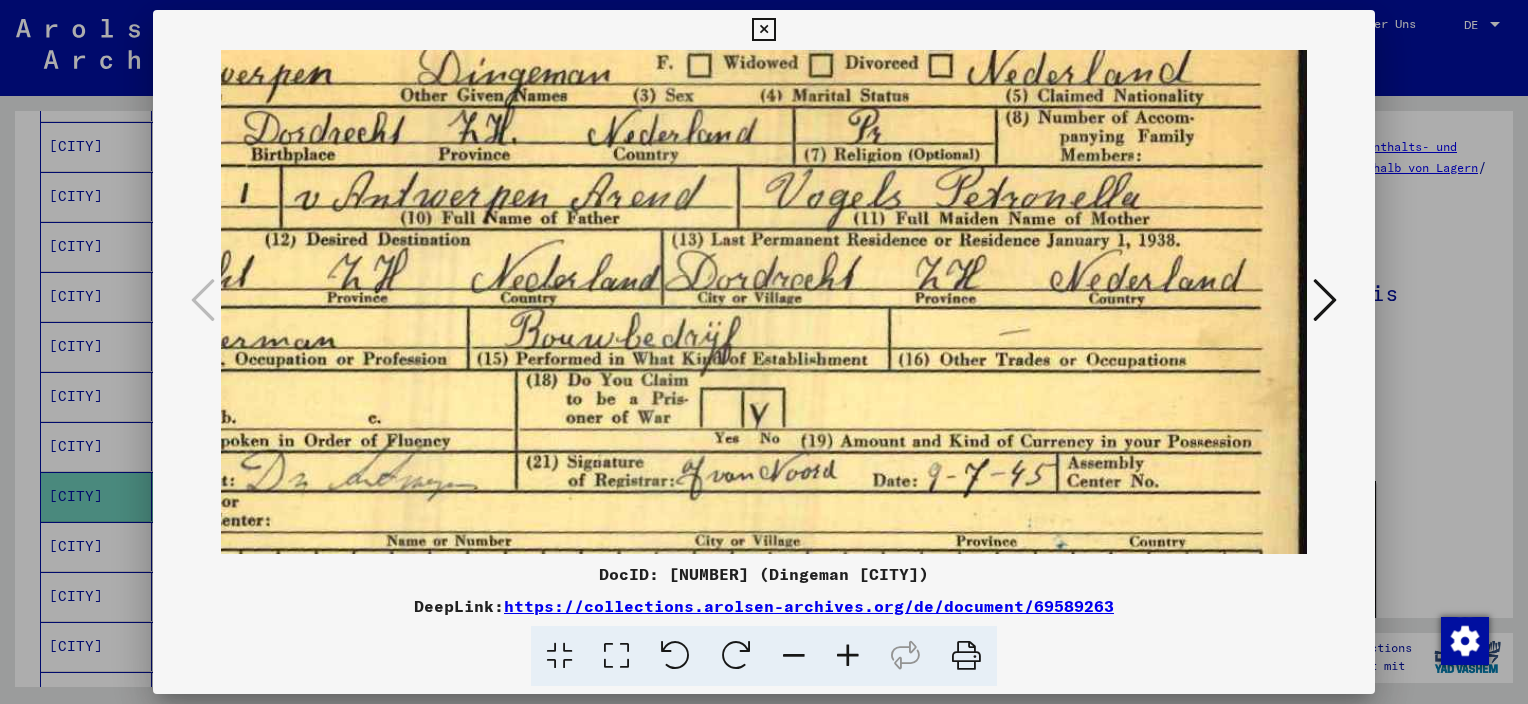 drag, startPoint x: 857, startPoint y: 301, endPoint x: 609, endPoint y: 292, distance: 248.16325 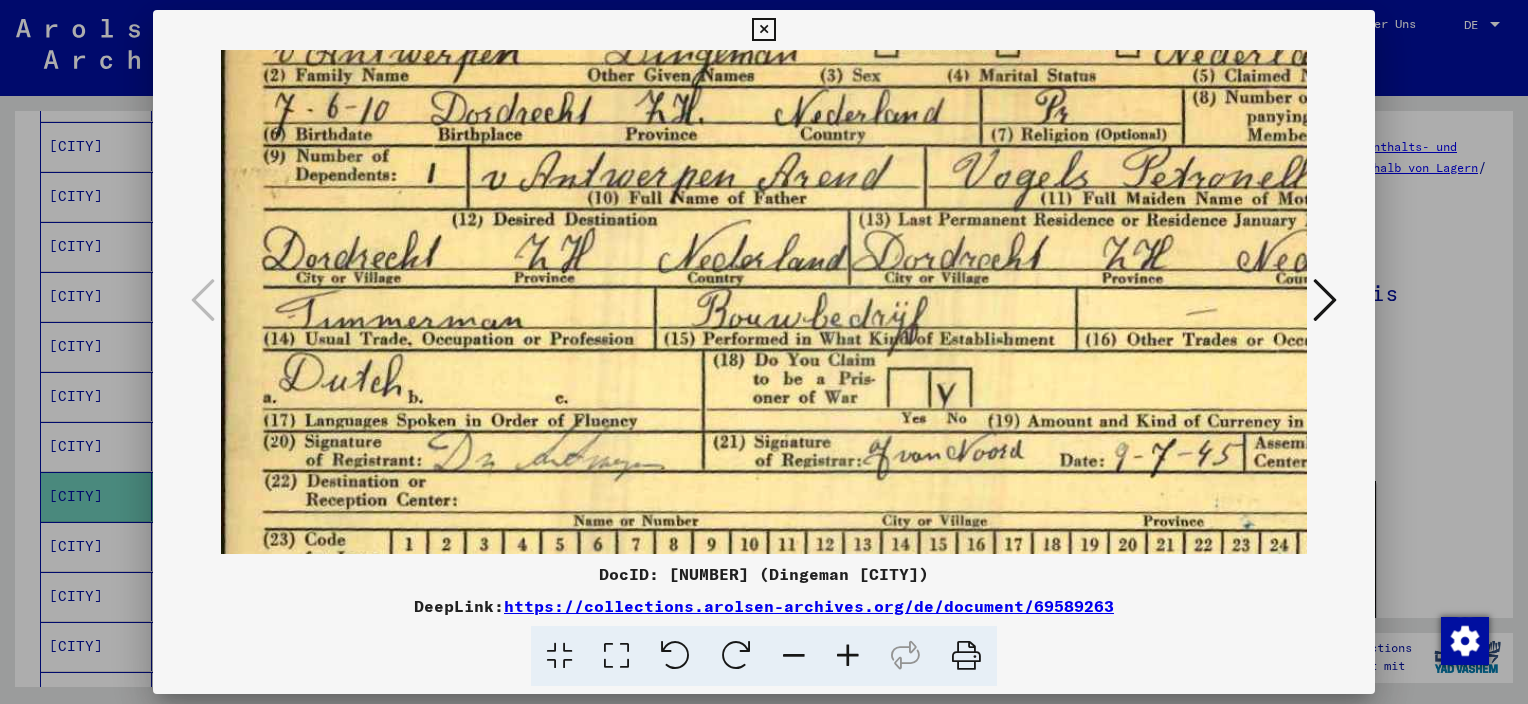 scroll, scrollTop: 143, scrollLeft: 0, axis: vertical 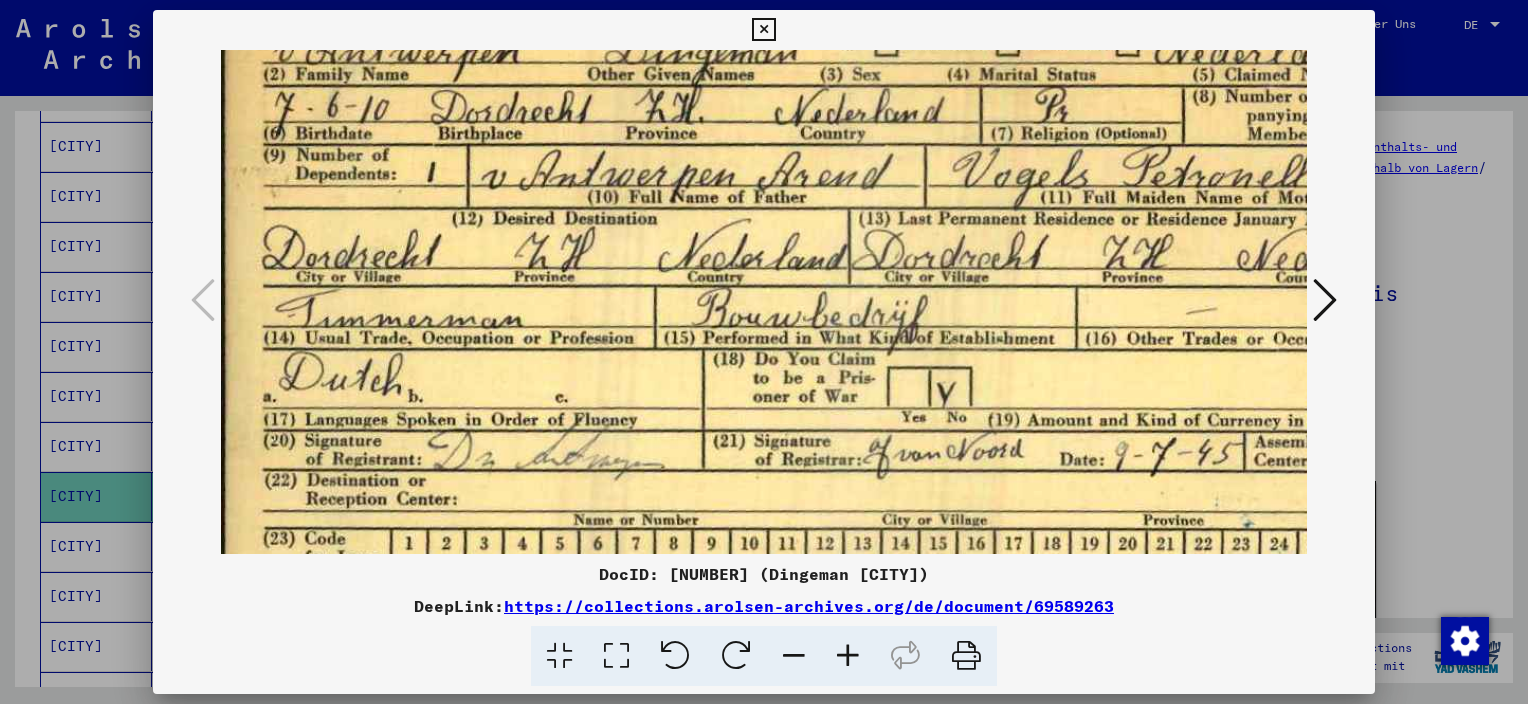 drag, startPoint x: 588, startPoint y: 289, endPoint x: 844, endPoint y: 267, distance: 256.94357 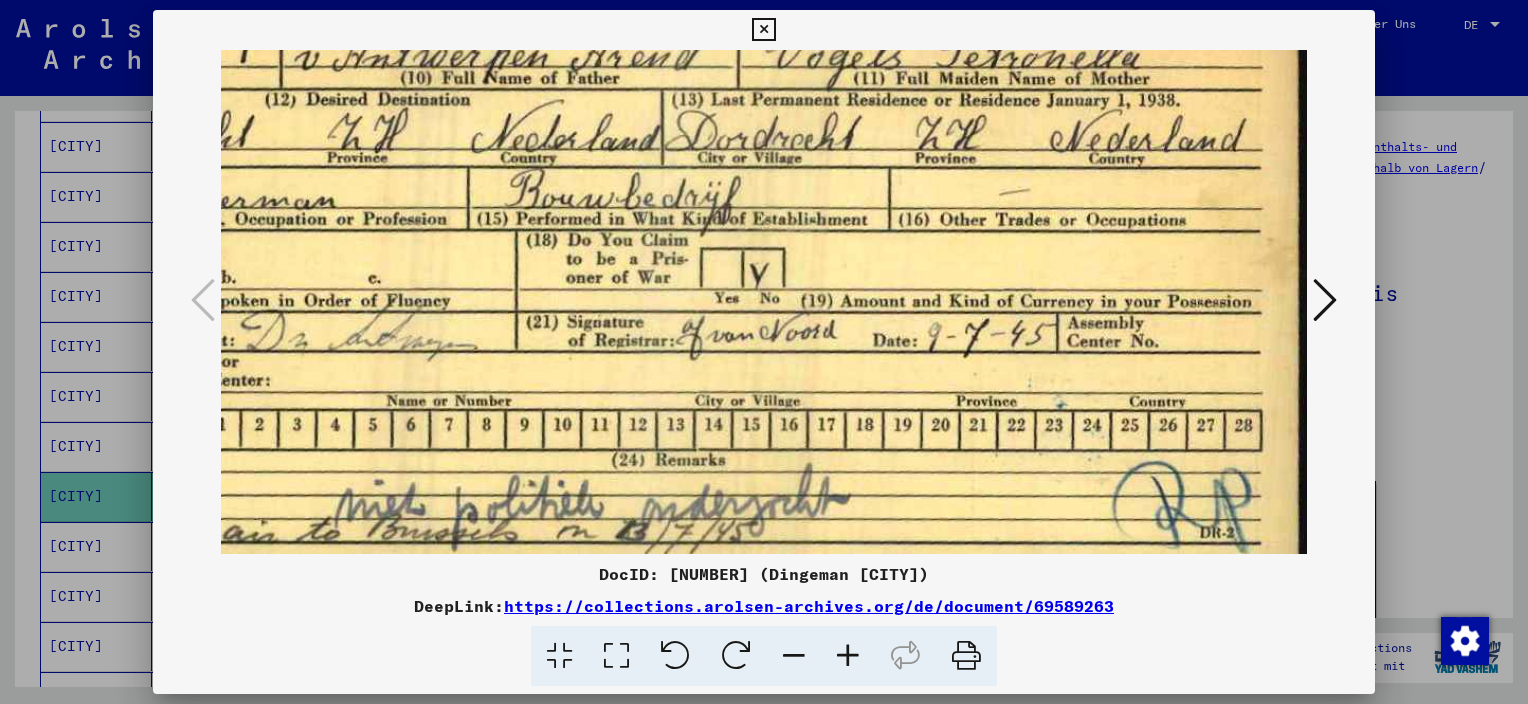 scroll, scrollTop: 300, scrollLeft: 187, axis: both 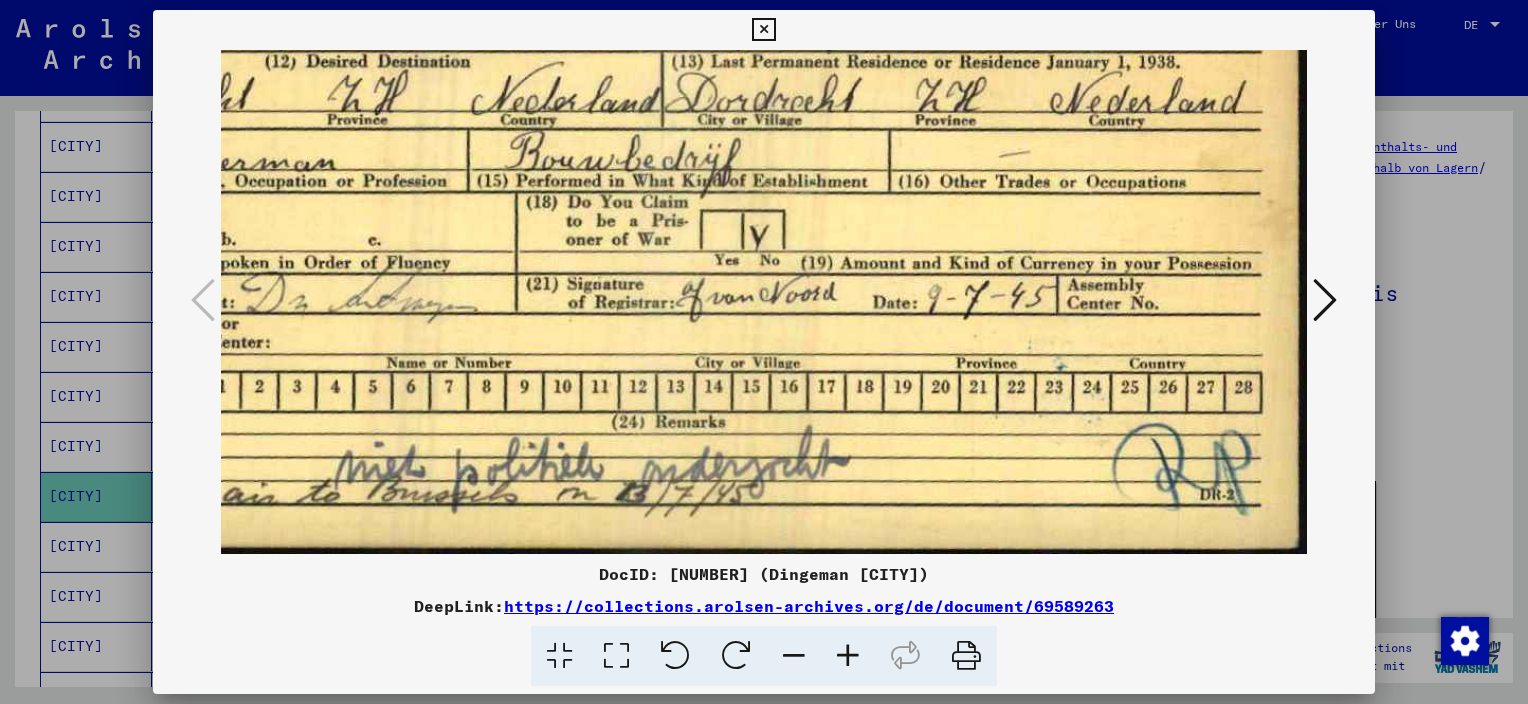 drag, startPoint x: 1012, startPoint y: 346, endPoint x: 716, endPoint y: 165, distance: 346.9539 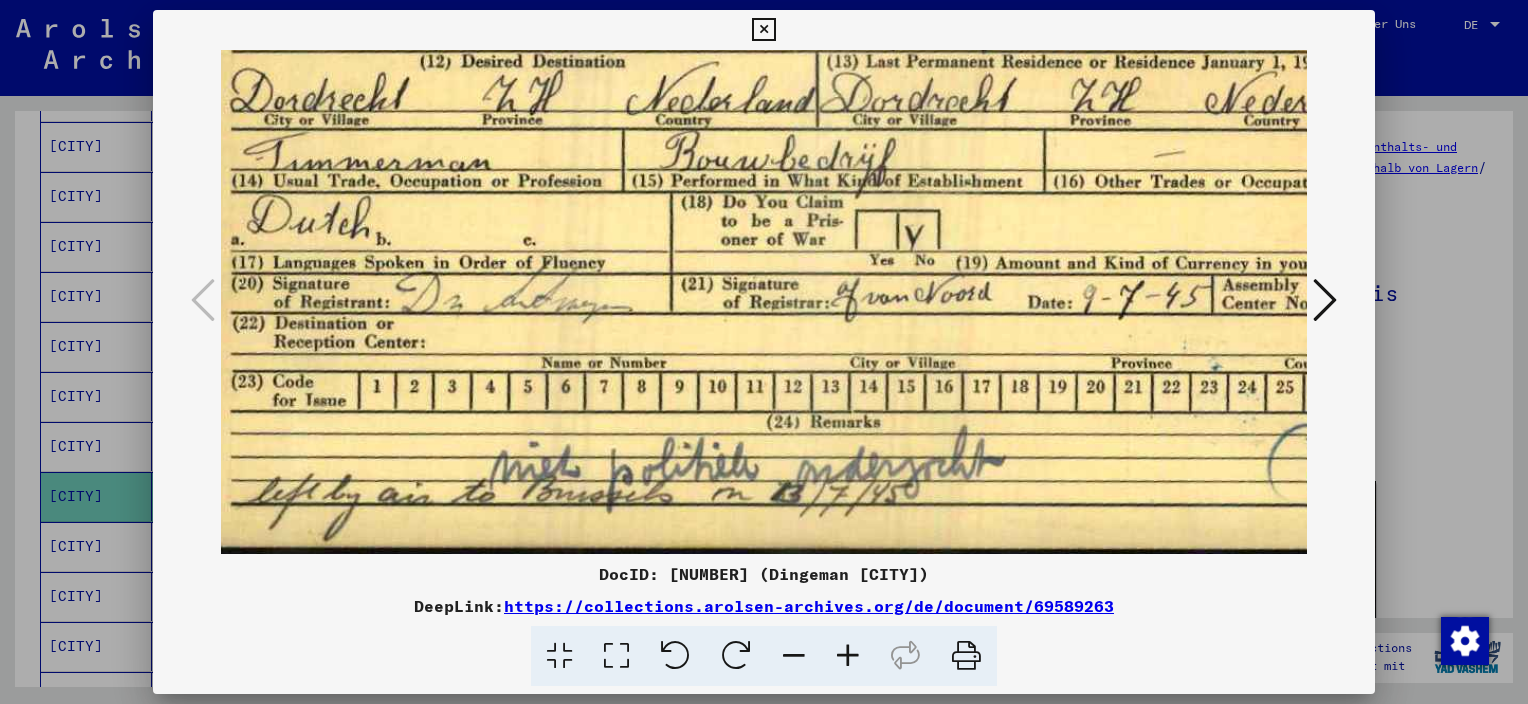 scroll, scrollTop: 300, scrollLeft: 0, axis: vertical 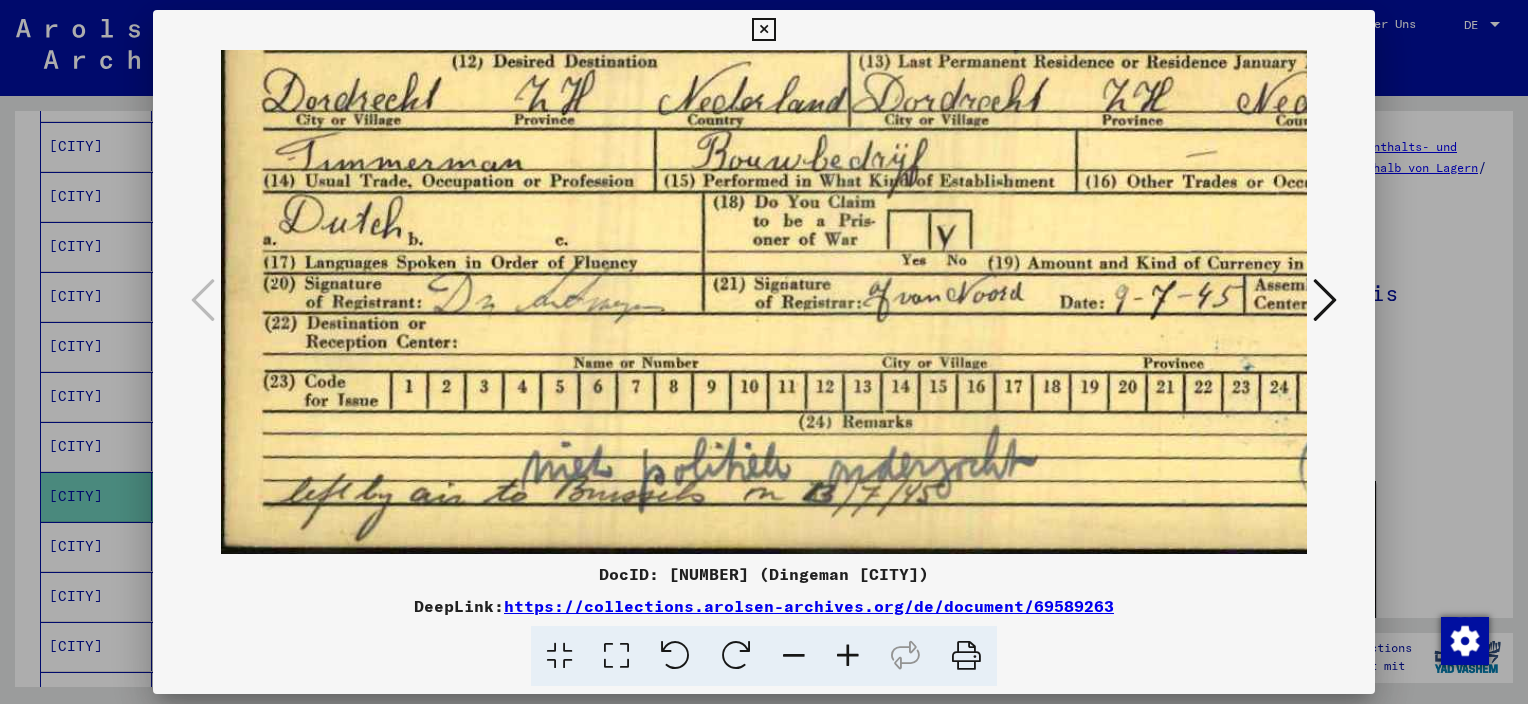 drag, startPoint x: 415, startPoint y: 448, endPoint x: 661, endPoint y: 397, distance: 251.23097 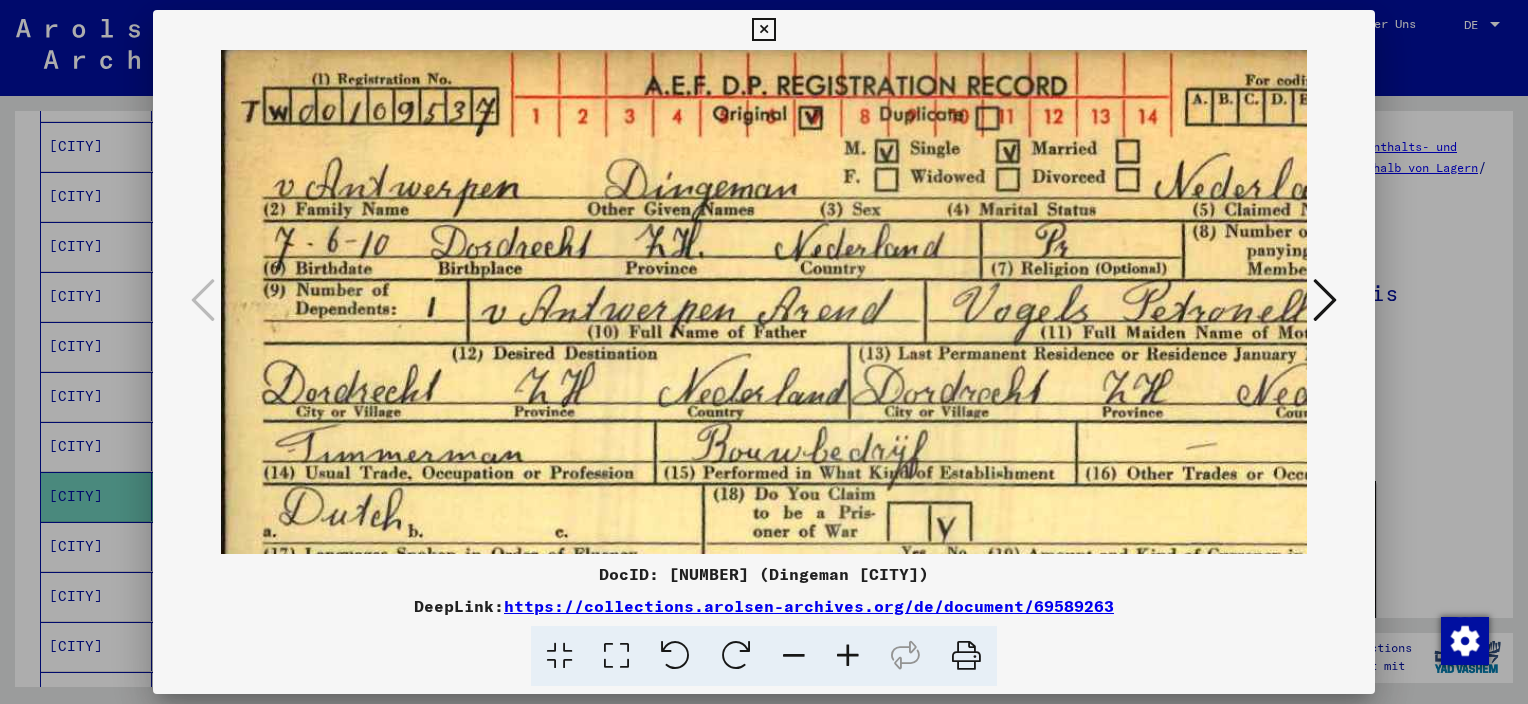 scroll, scrollTop: 0, scrollLeft: 0, axis: both 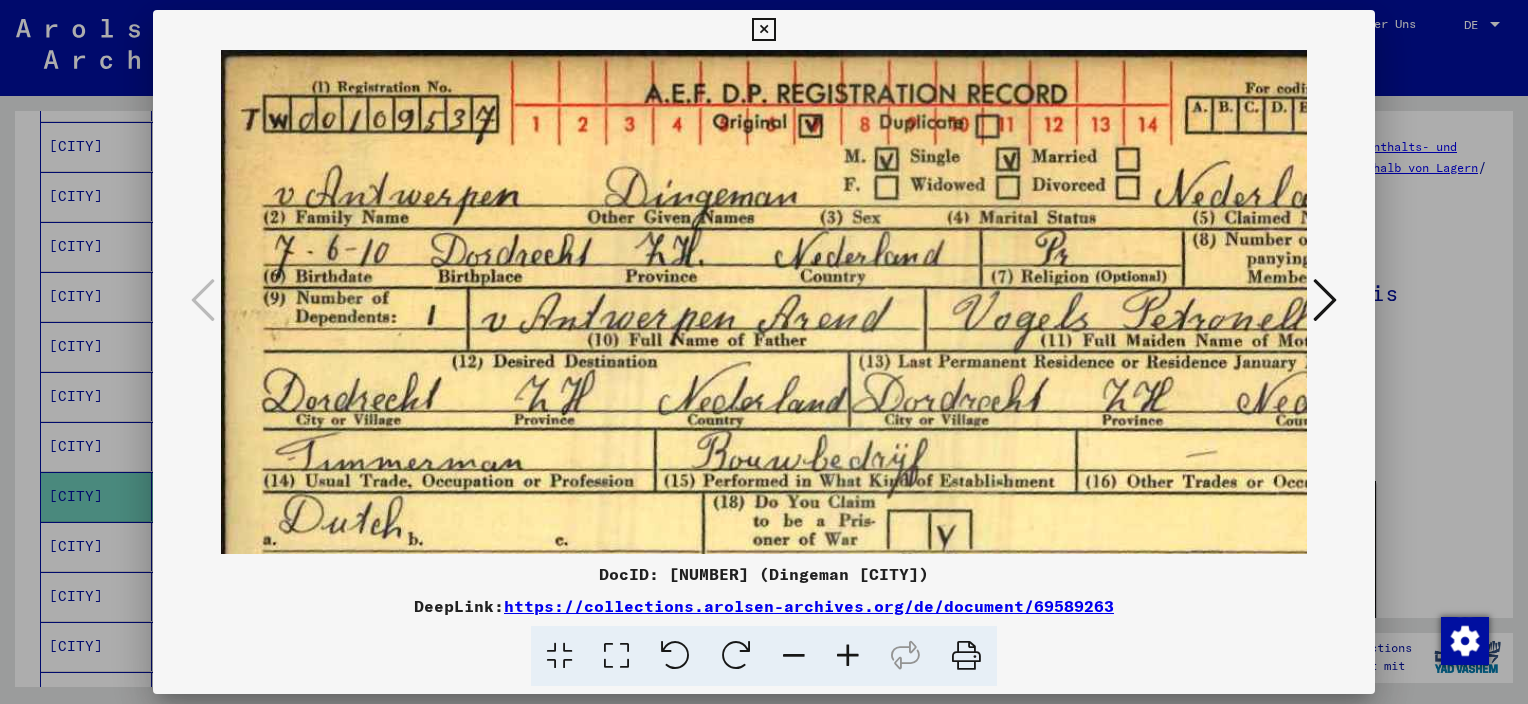 drag, startPoint x: 896, startPoint y: 255, endPoint x: 932, endPoint y: 579, distance: 325.99387 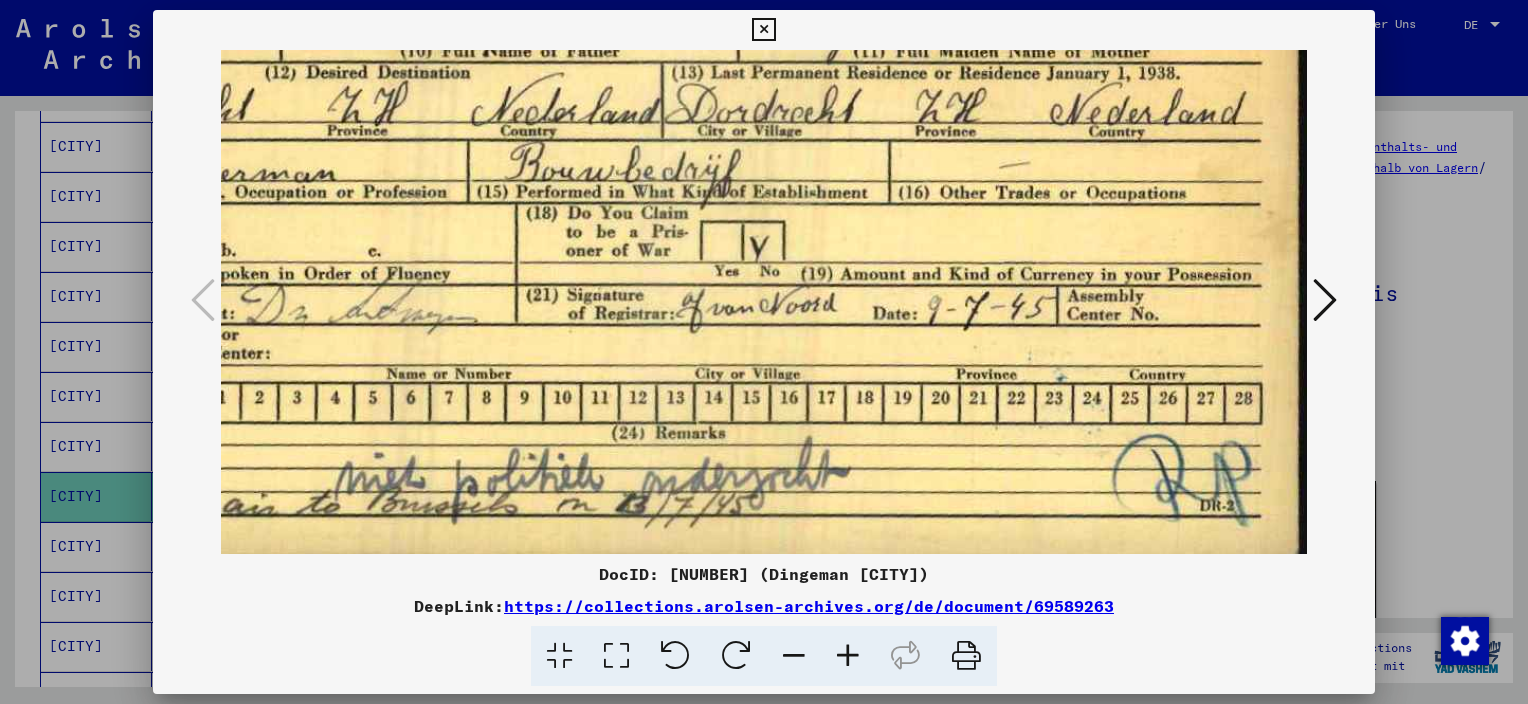 scroll, scrollTop: 300, scrollLeft: 187, axis: both 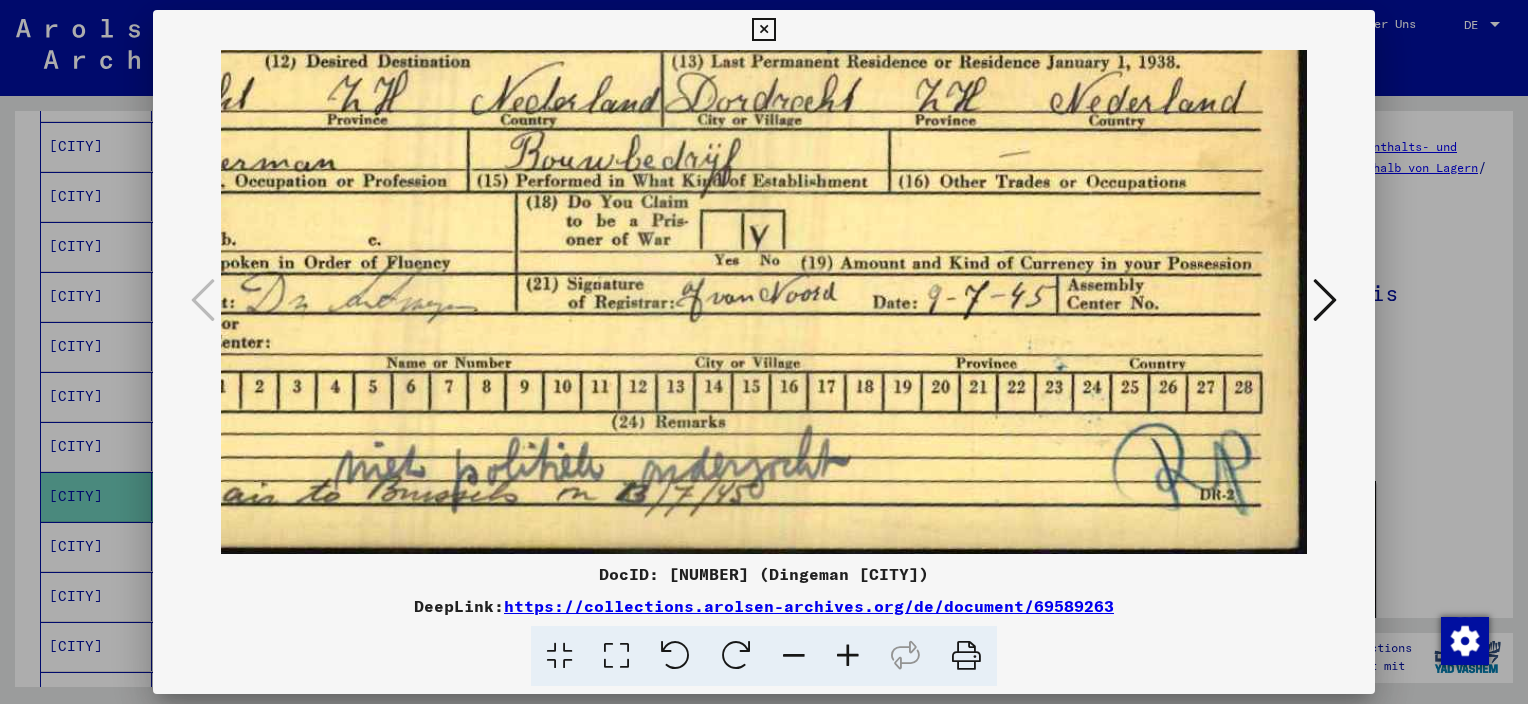 drag, startPoint x: 833, startPoint y: 487, endPoint x: 588, endPoint y: 173, distance: 398.27252 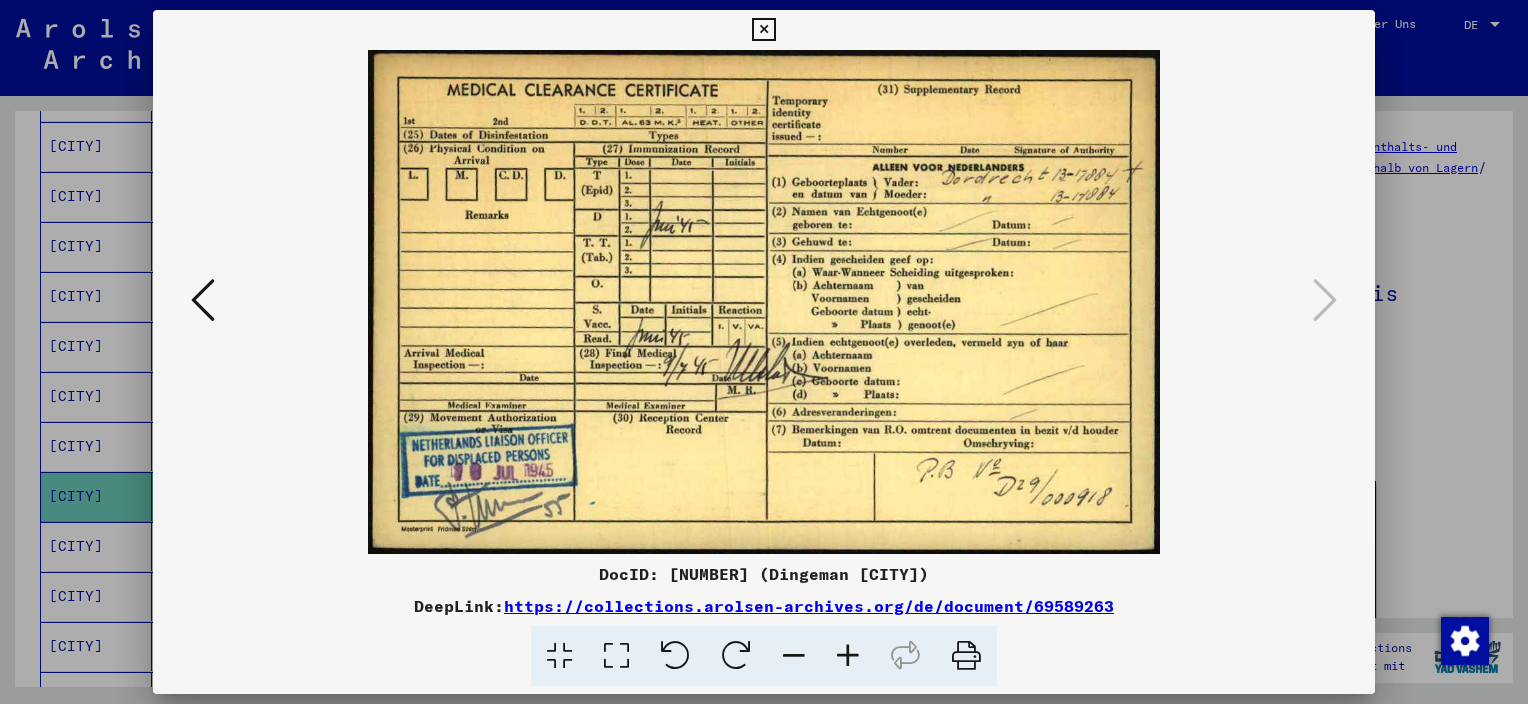 click at bounding box center [966, 656] 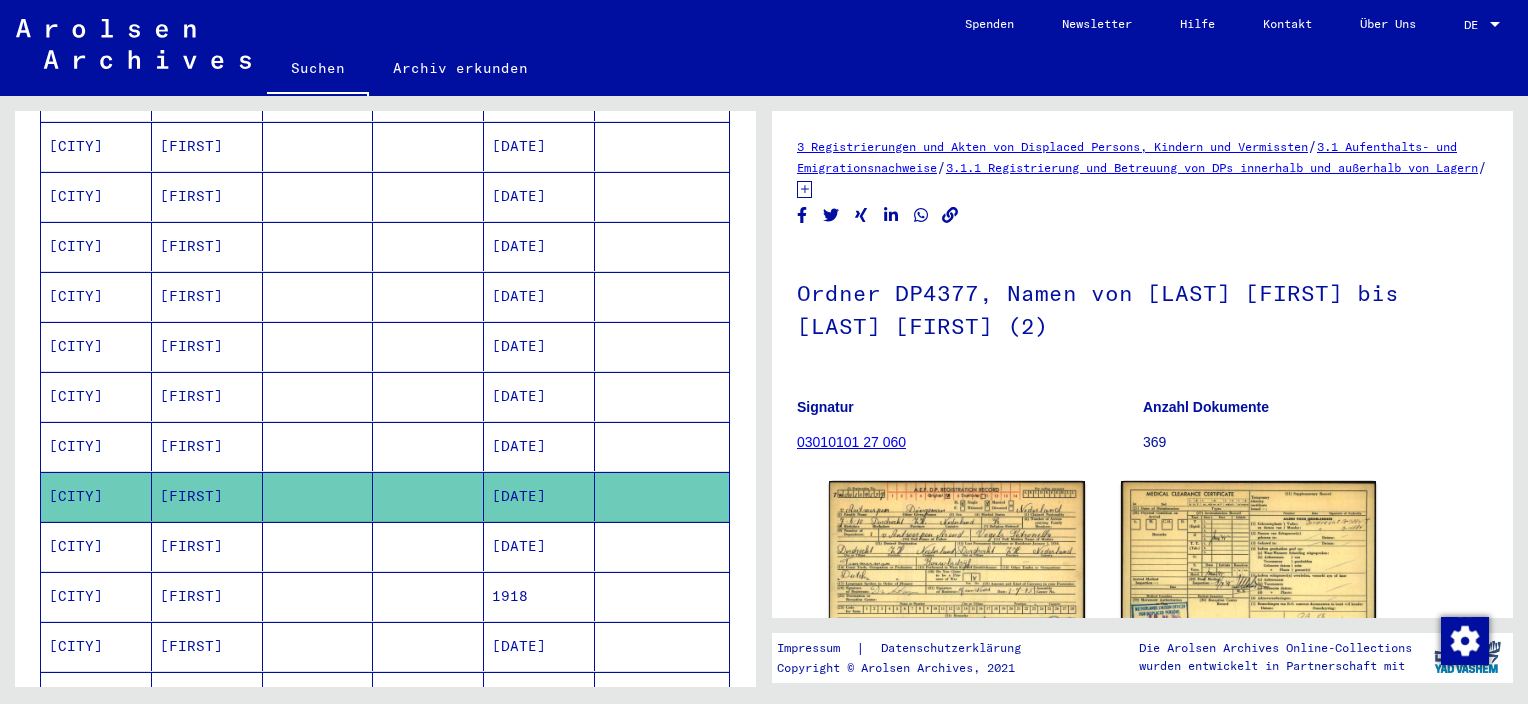 scroll, scrollTop: 1104, scrollLeft: 0, axis: vertical 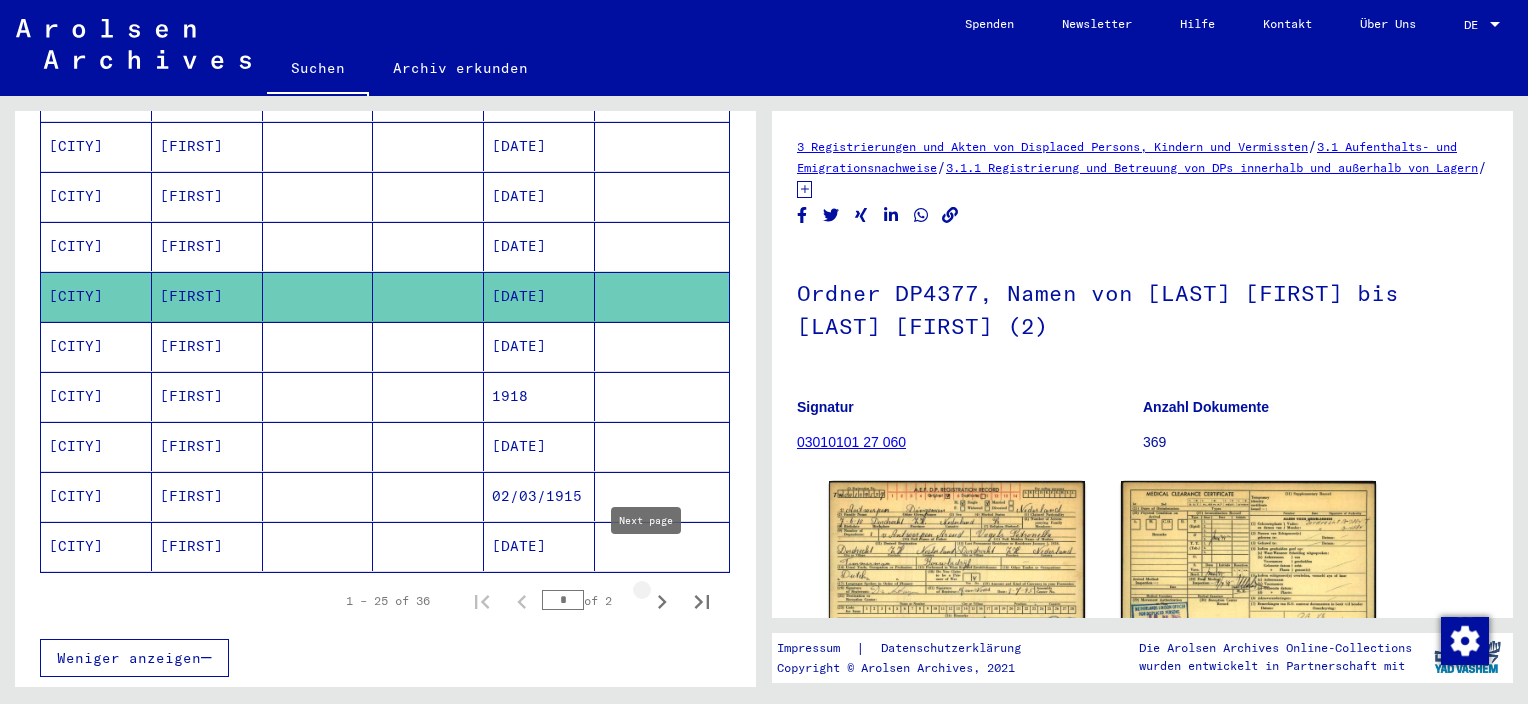 click 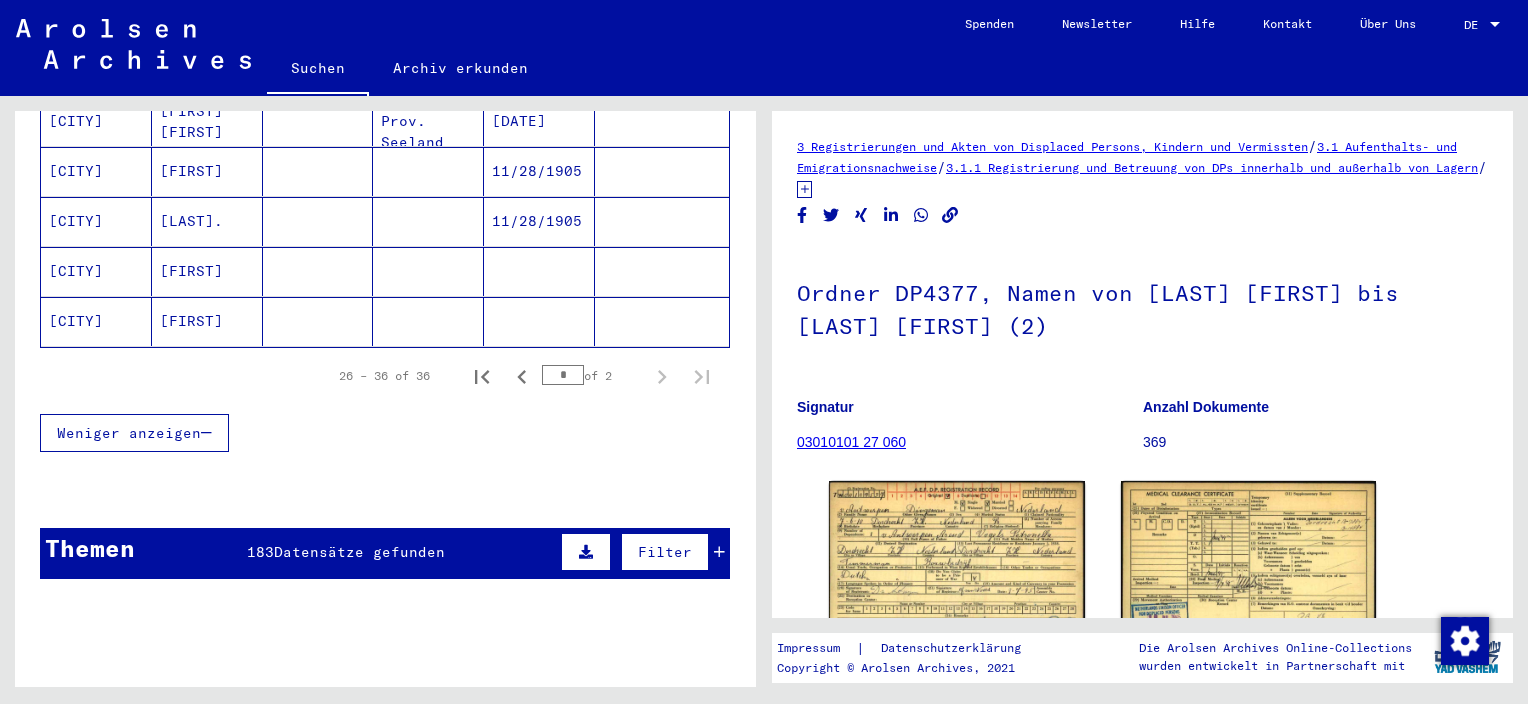 scroll, scrollTop: 529, scrollLeft: 0, axis: vertical 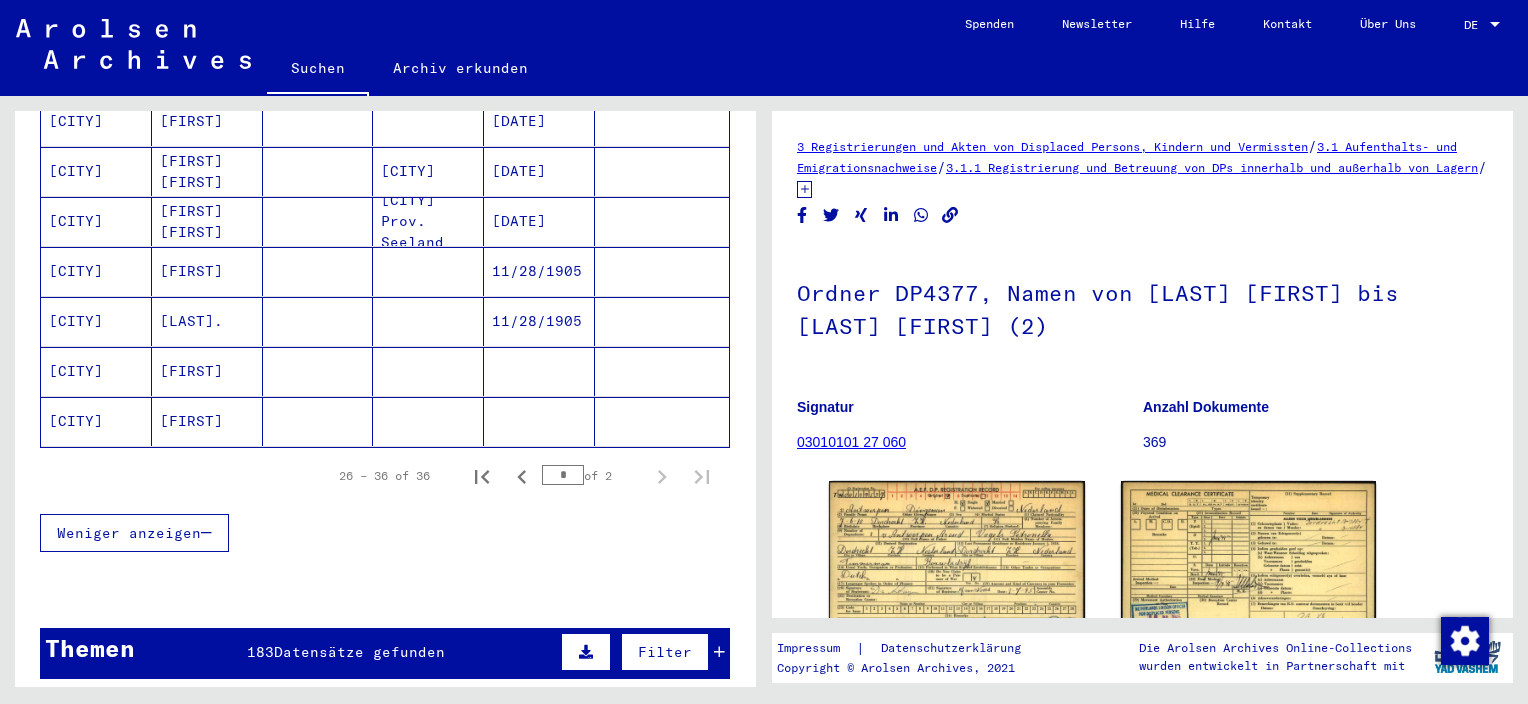 click on "[CITY]" 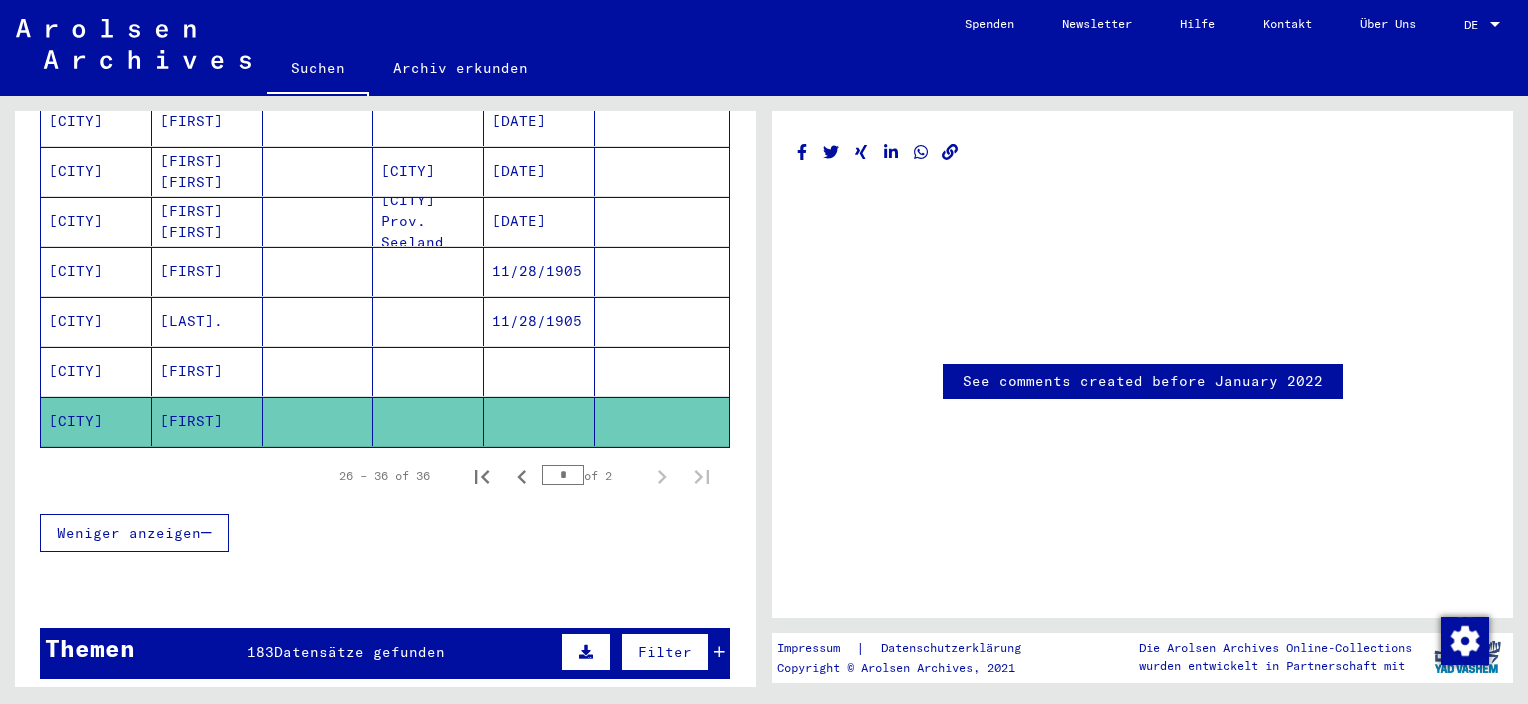 scroll, scrollTop: 0, scrollLeft: 0, axis: both 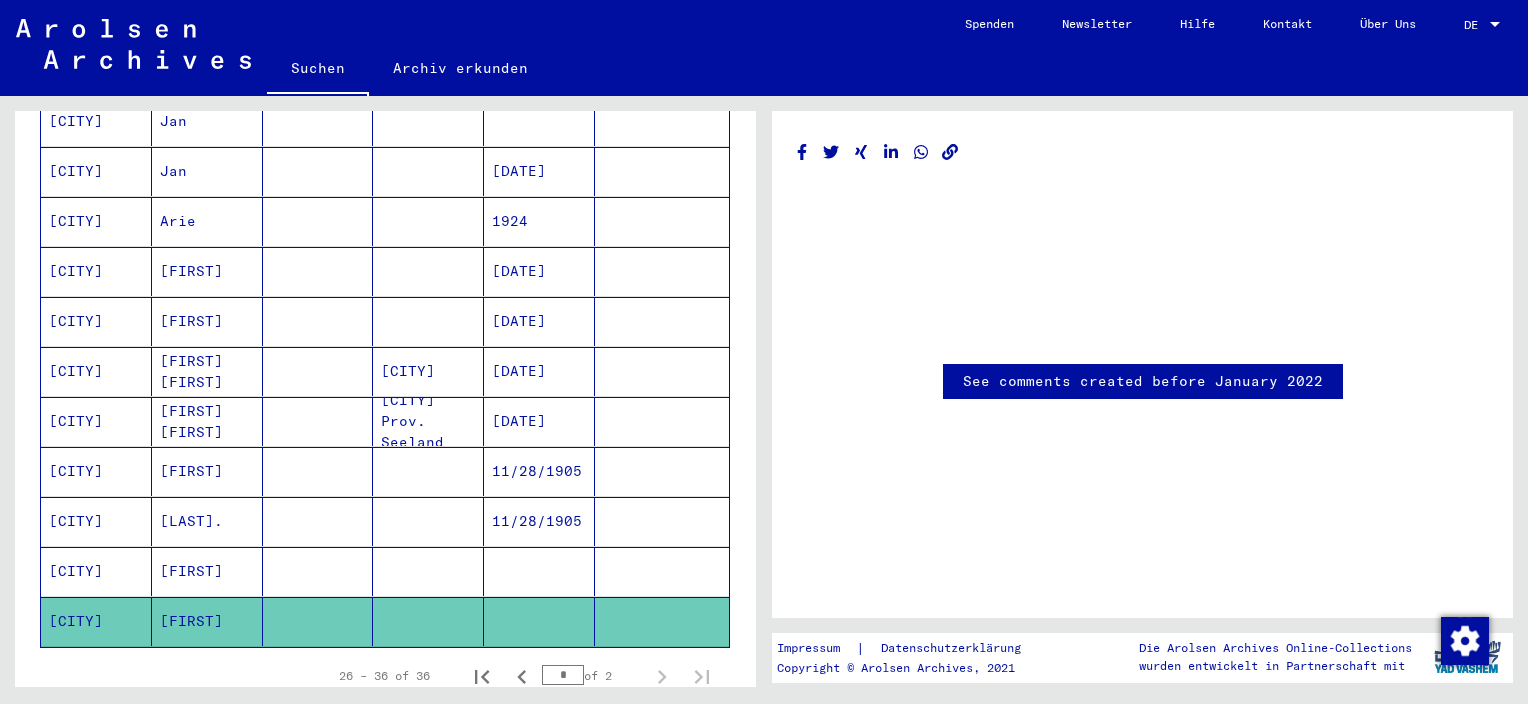 click on "[FIRST] [FIRST]" at bounding box center [207, 421] 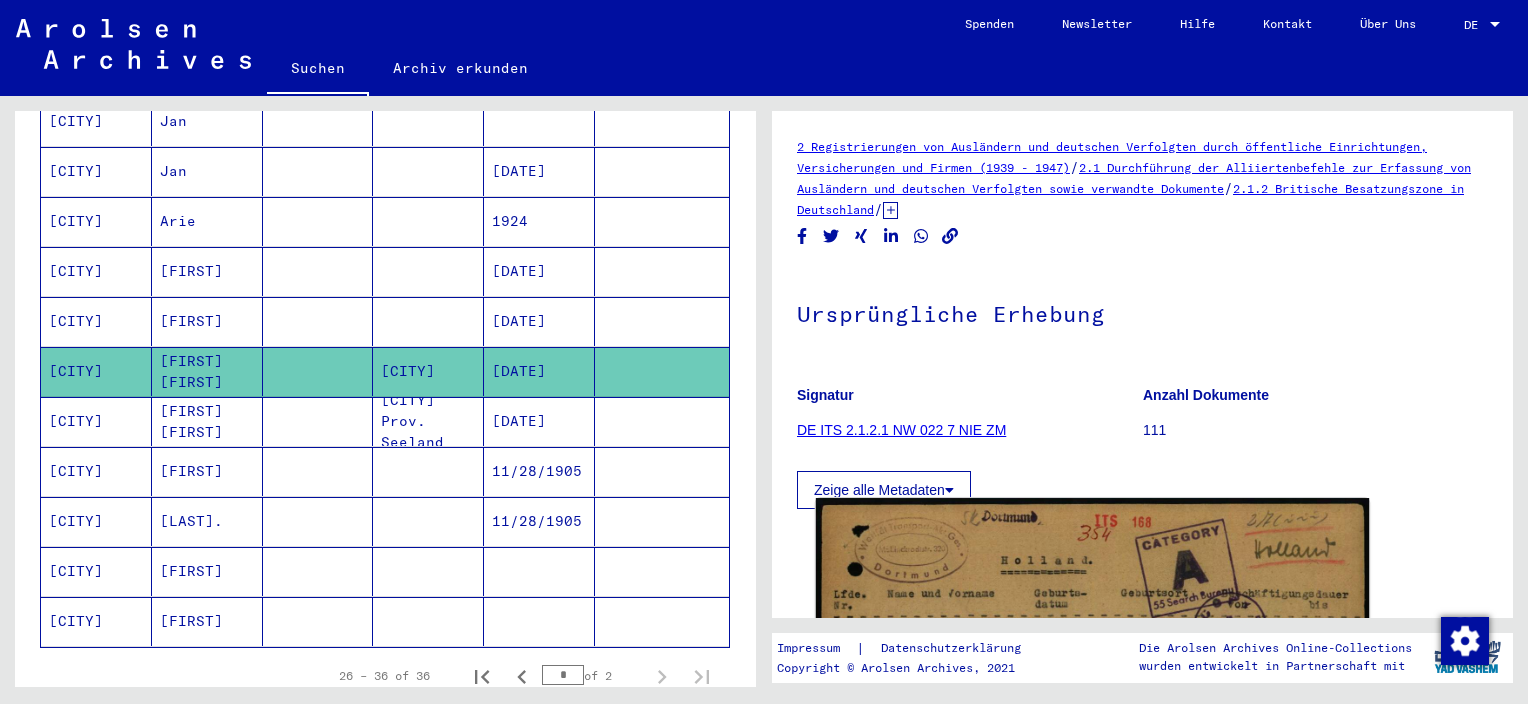 click 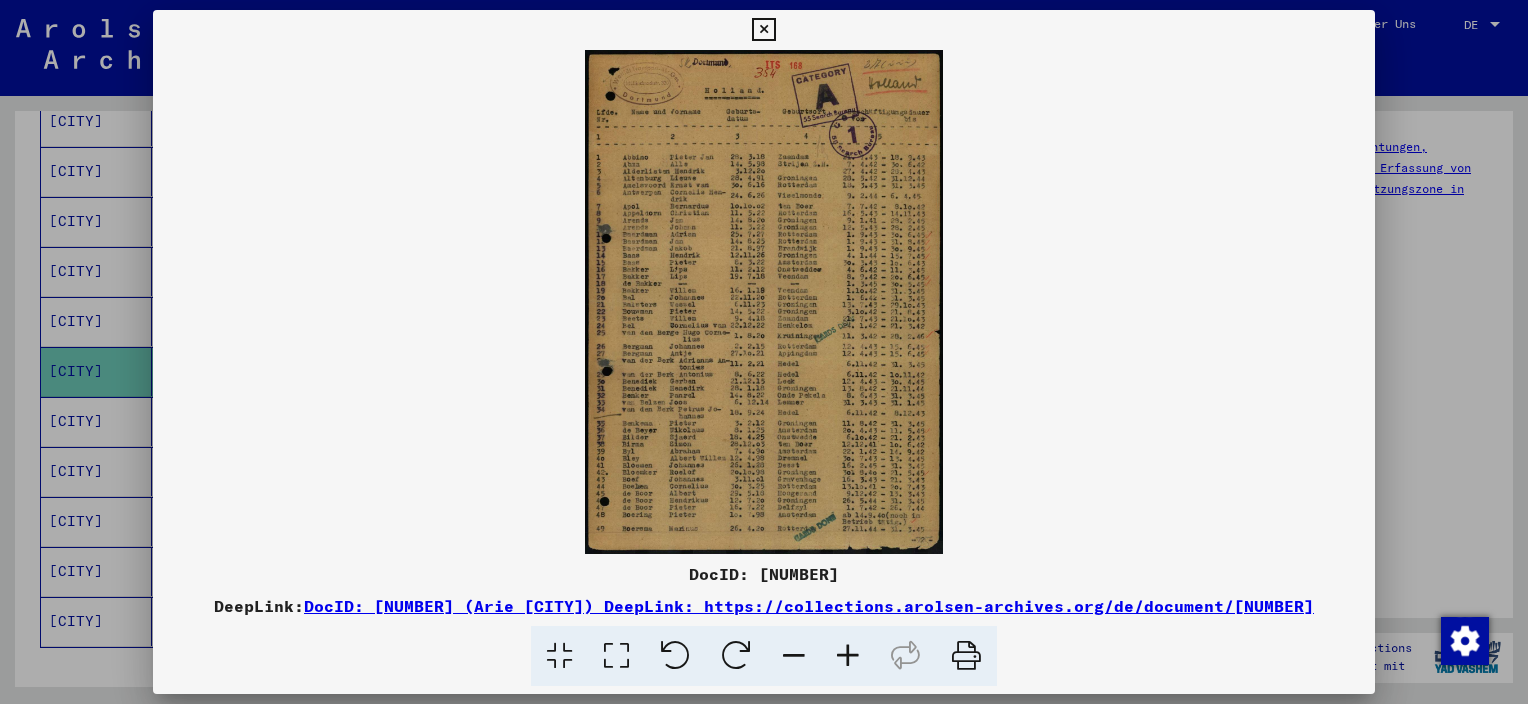 click at bounding box center (848, 656) 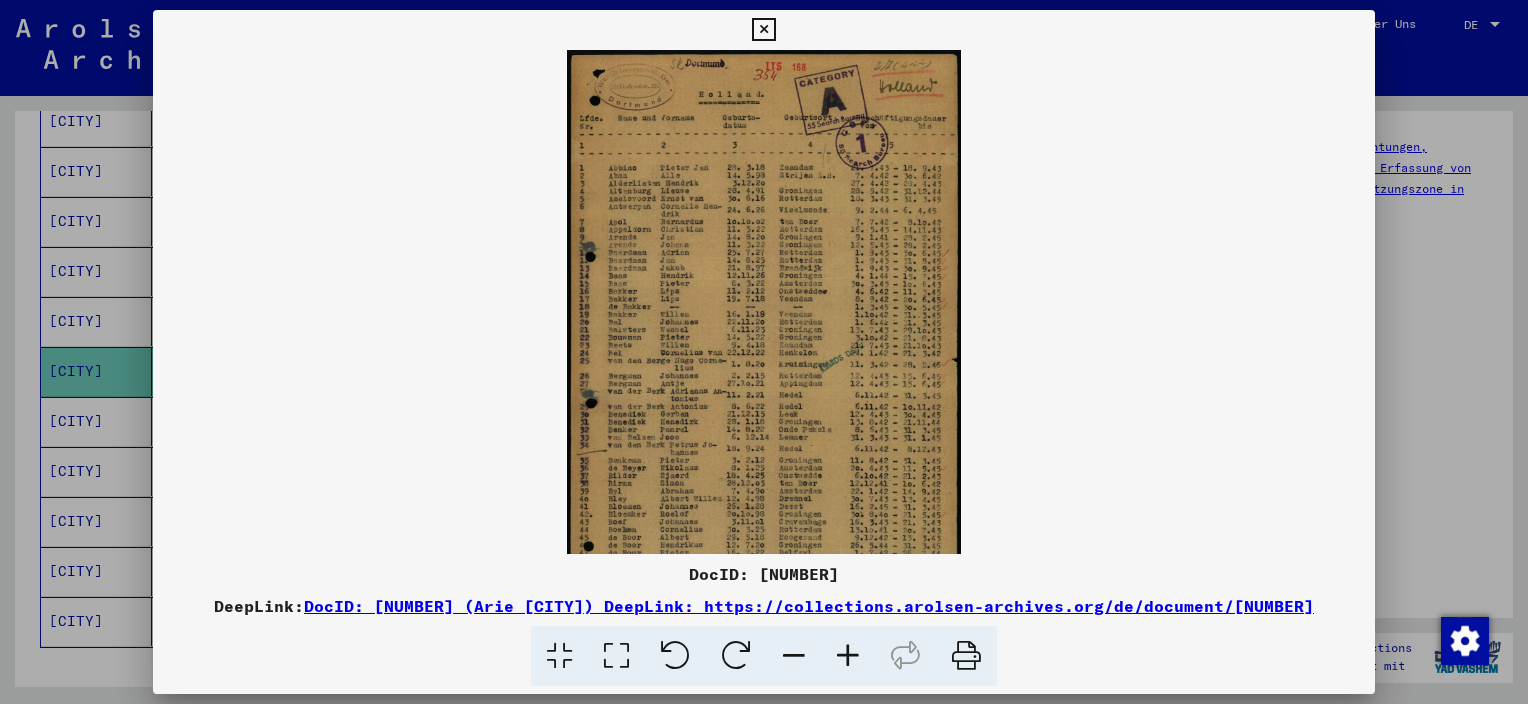 click at bounding box center [848, 656] 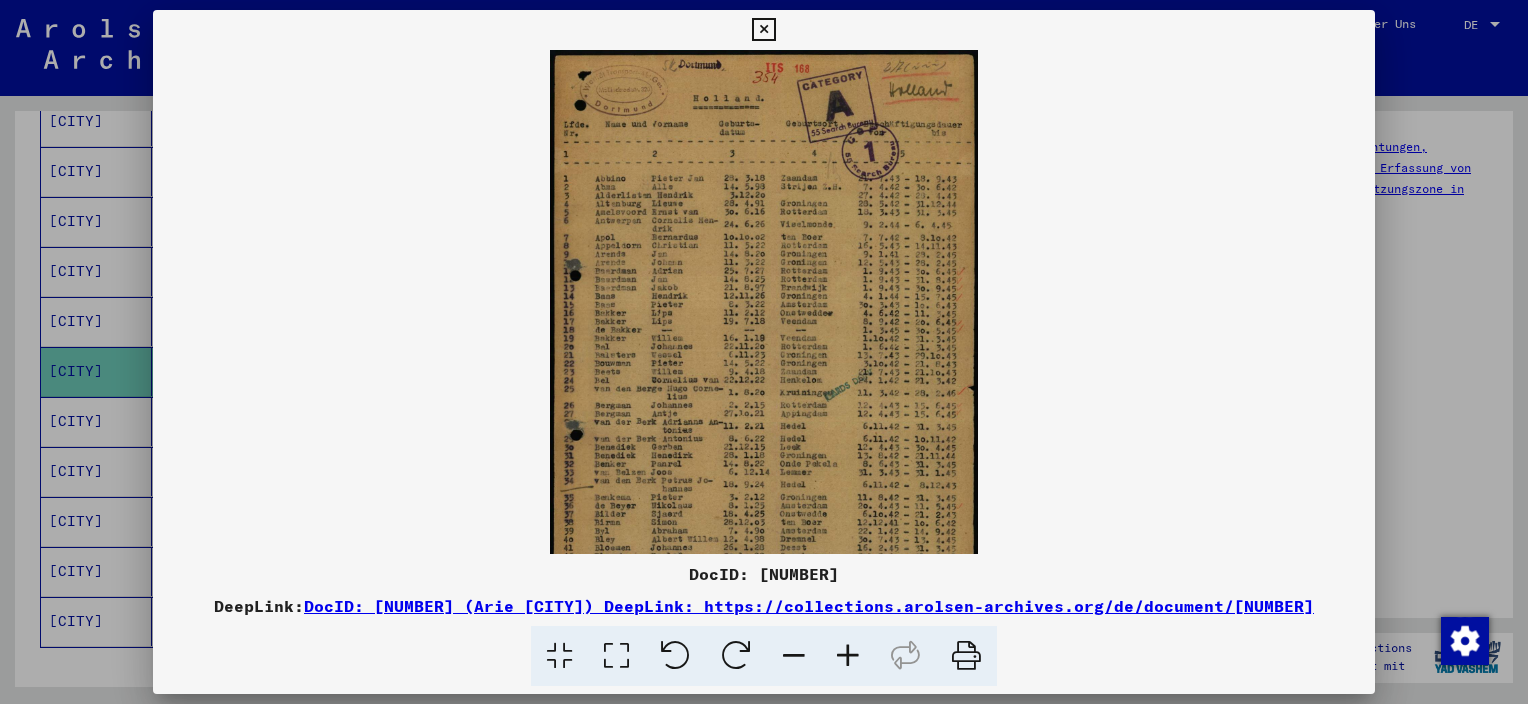 click at bounding box center (848, 656) 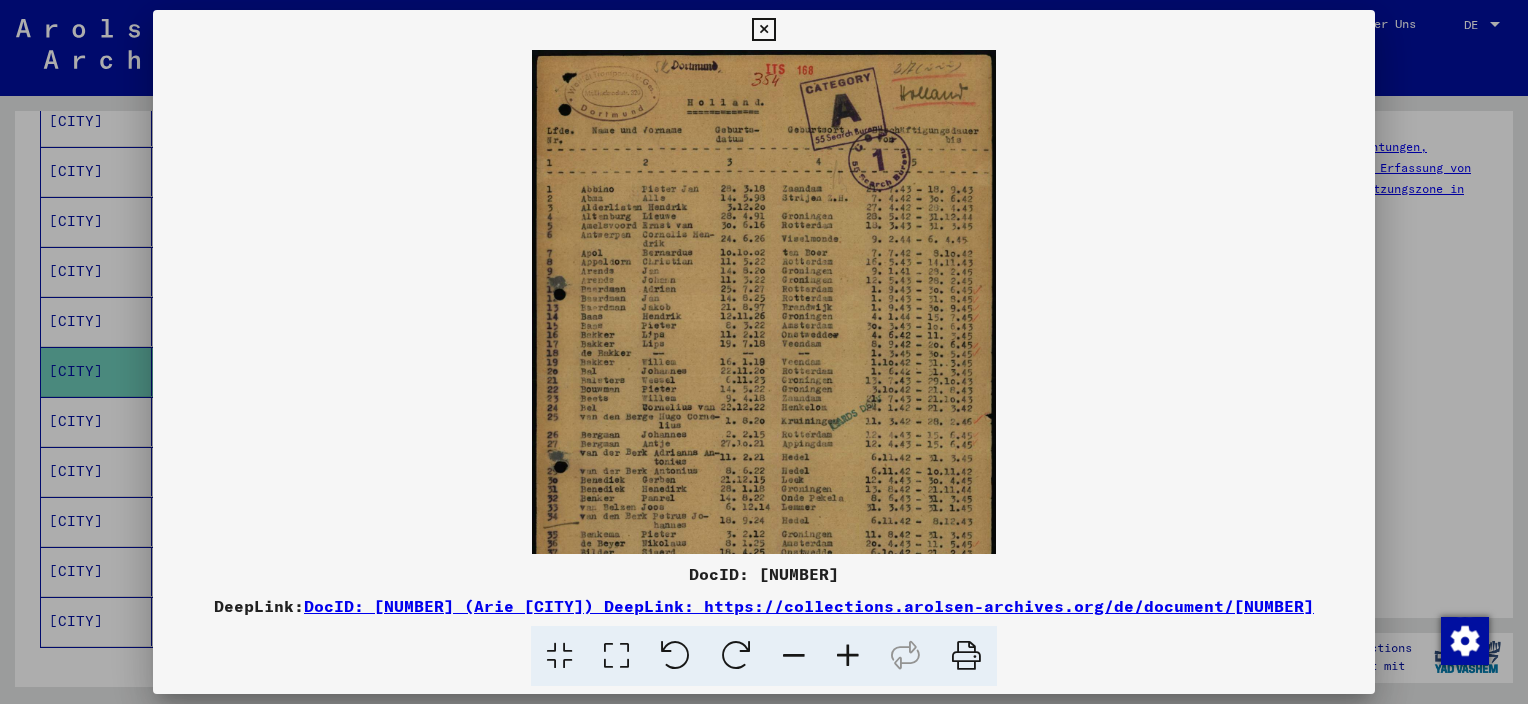 click at bounding box center (848, 656) 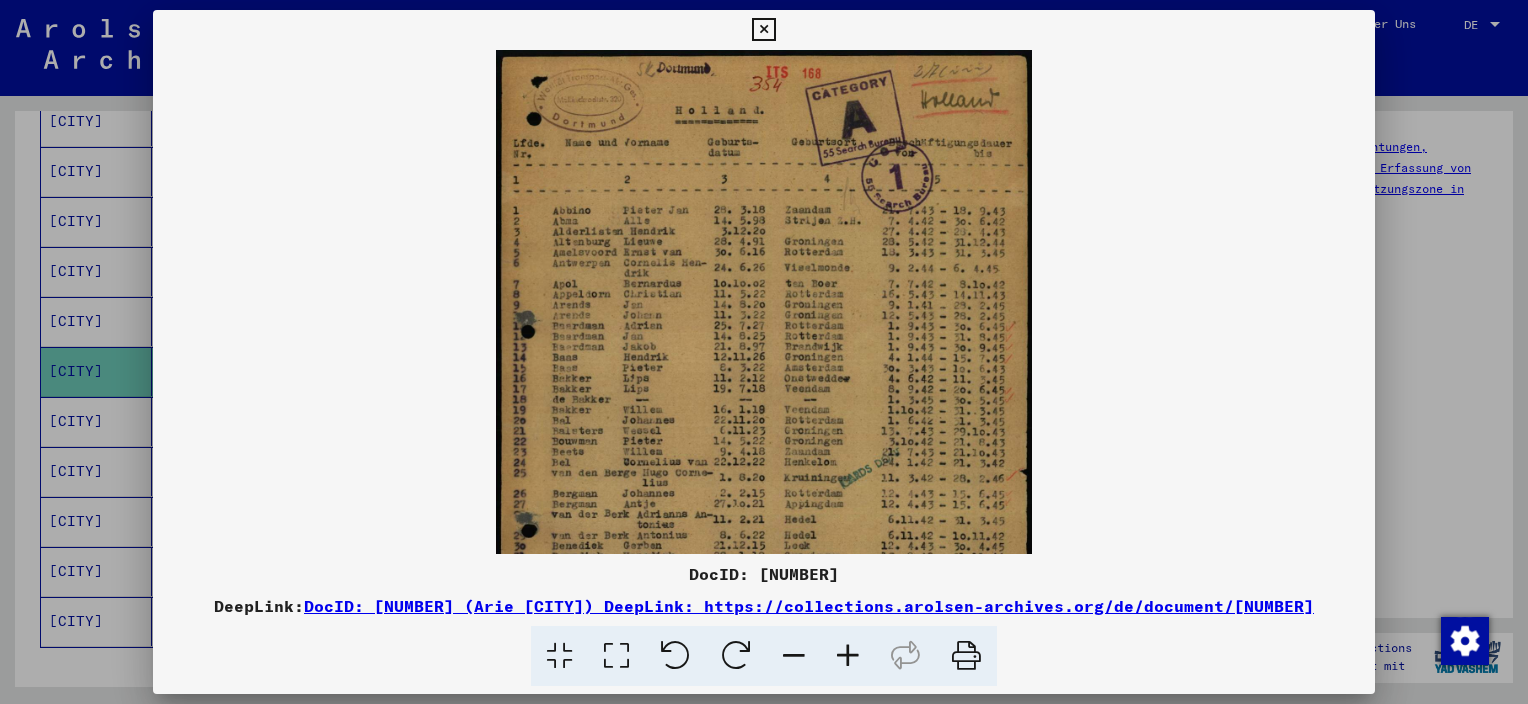 click at bounding box center [848, 656] 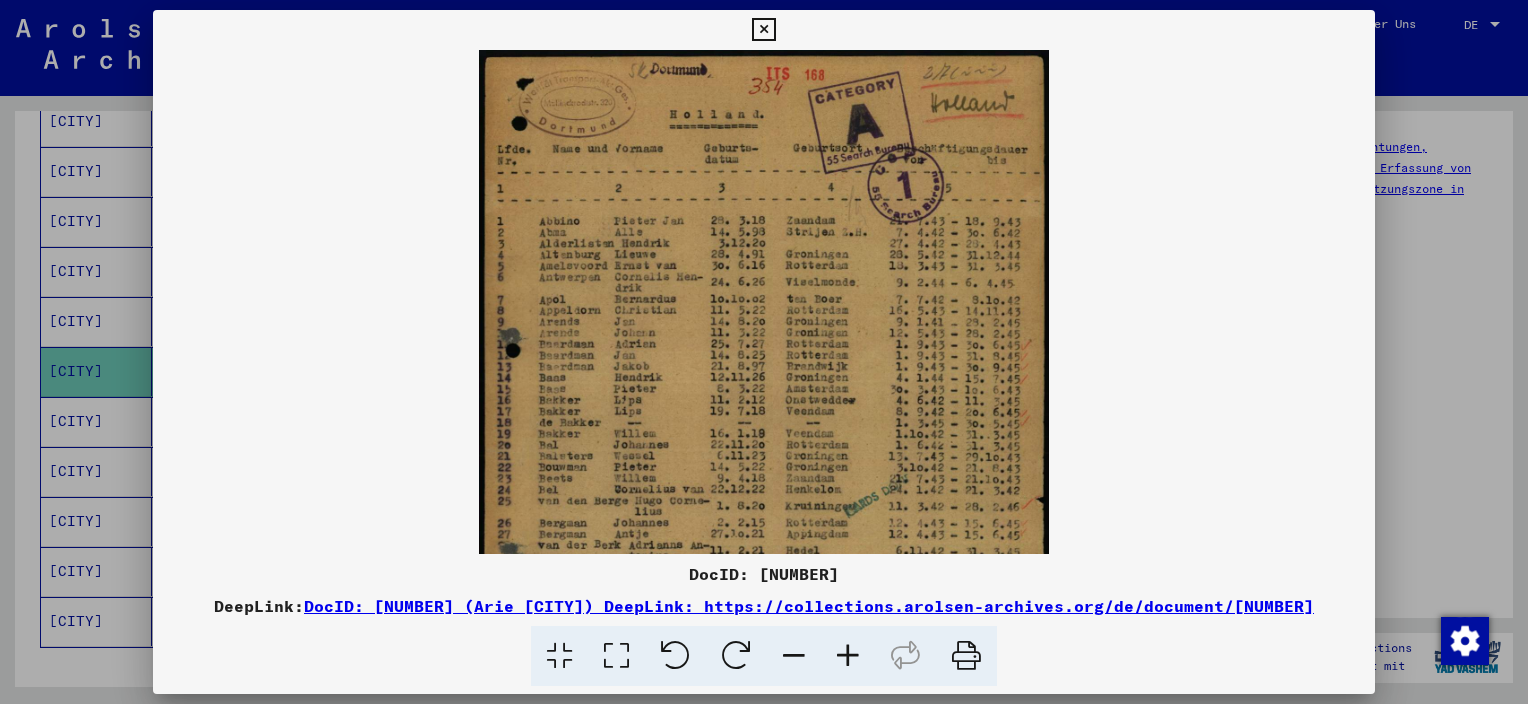 click at bounding box center [848, 656] 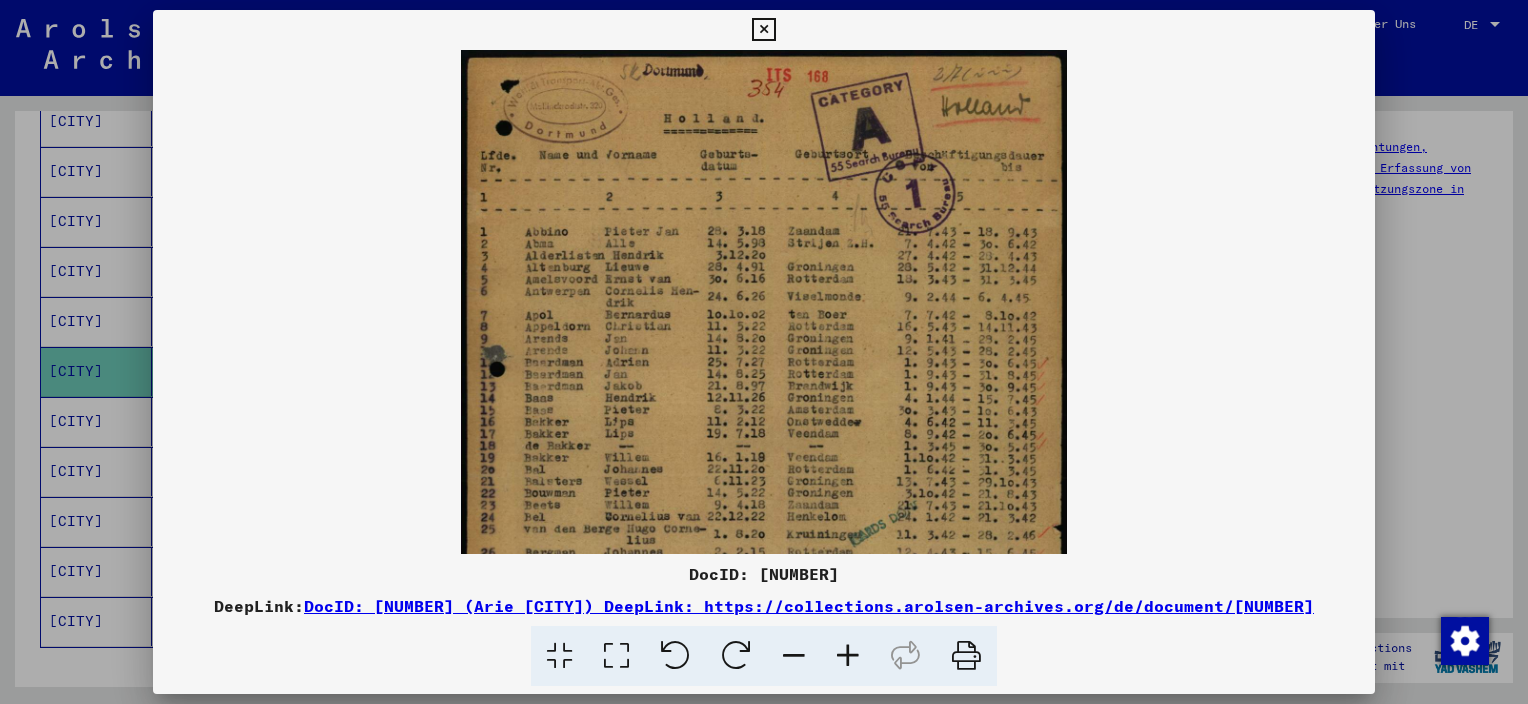 click at bounding box center (848, 656) 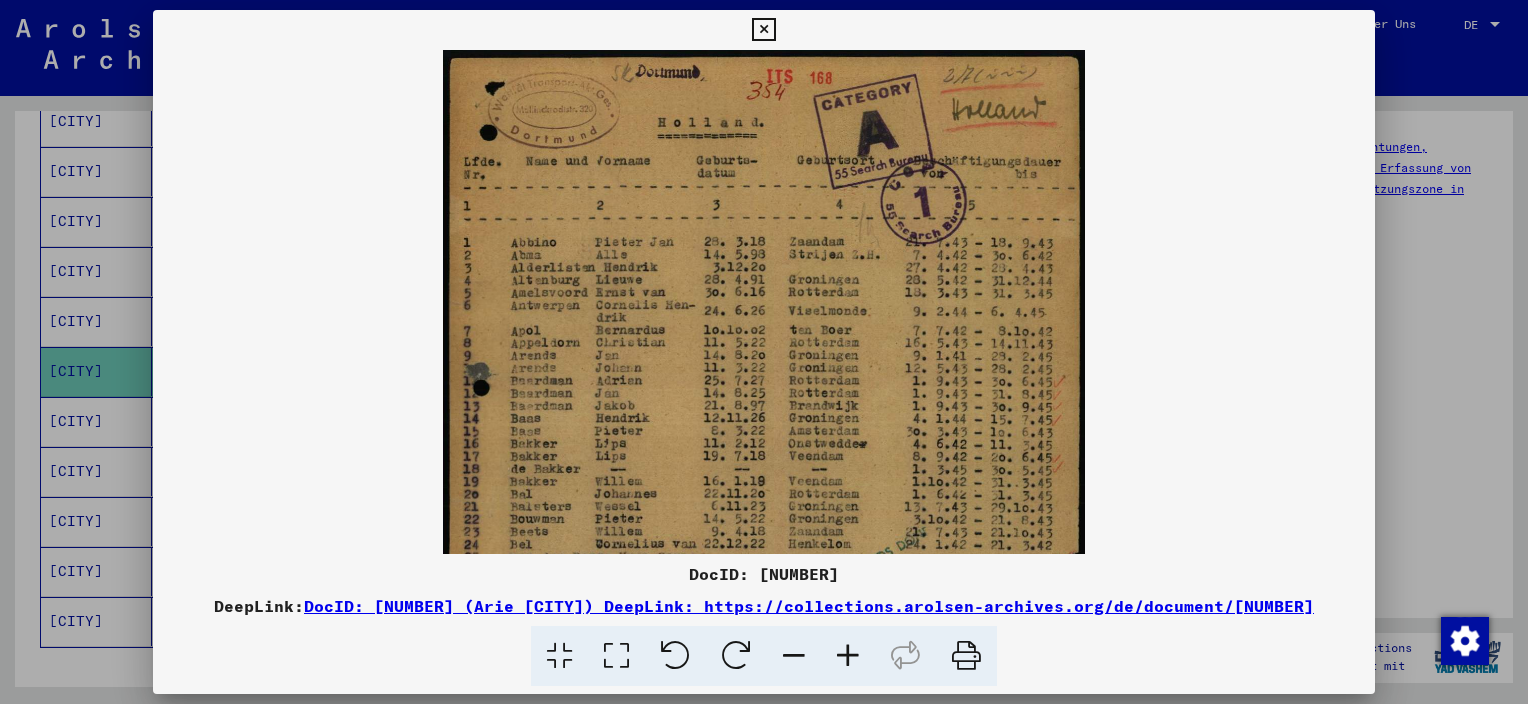 click at bounding box center [848, 656] 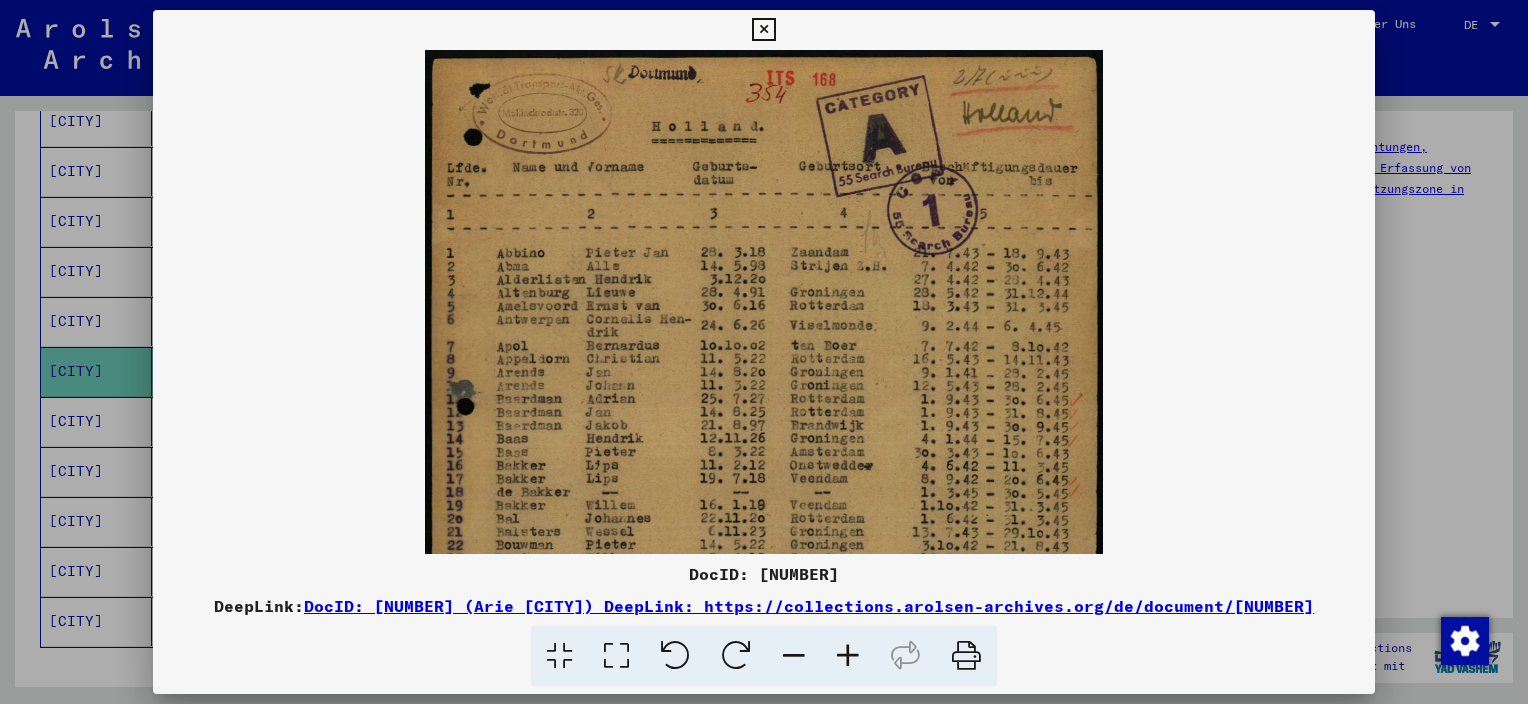 click at bounding box center (848, 656) 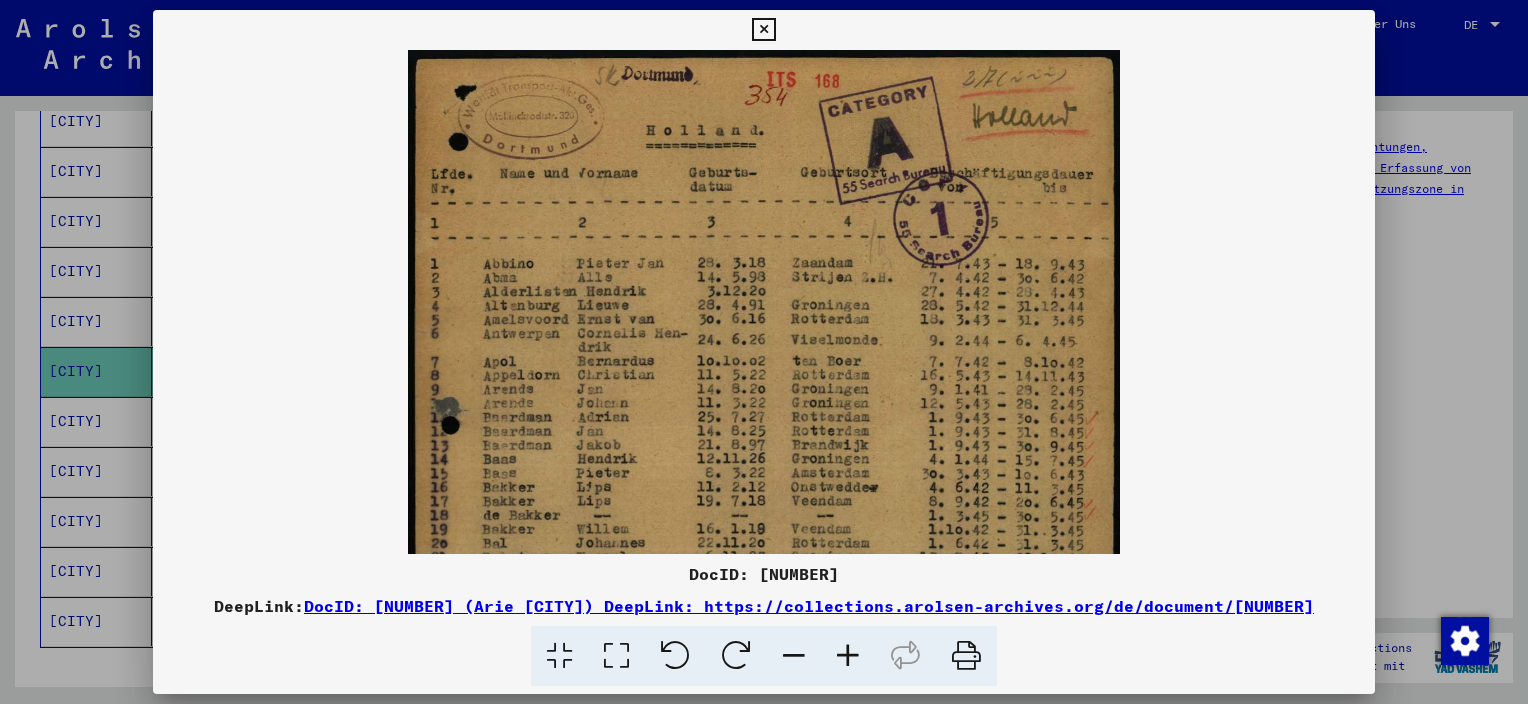 click at bounding box center (848, 656) 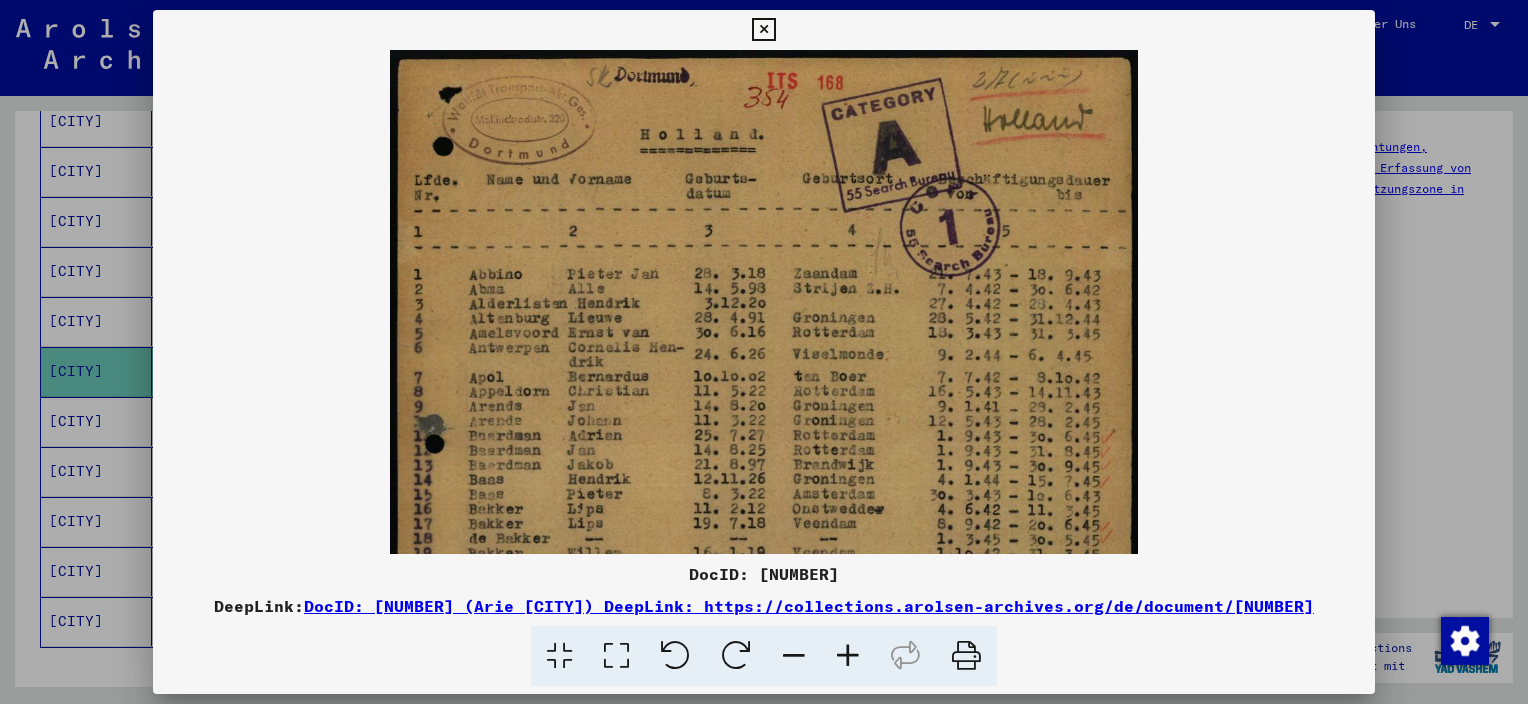 click at bounding box center [848, 656] 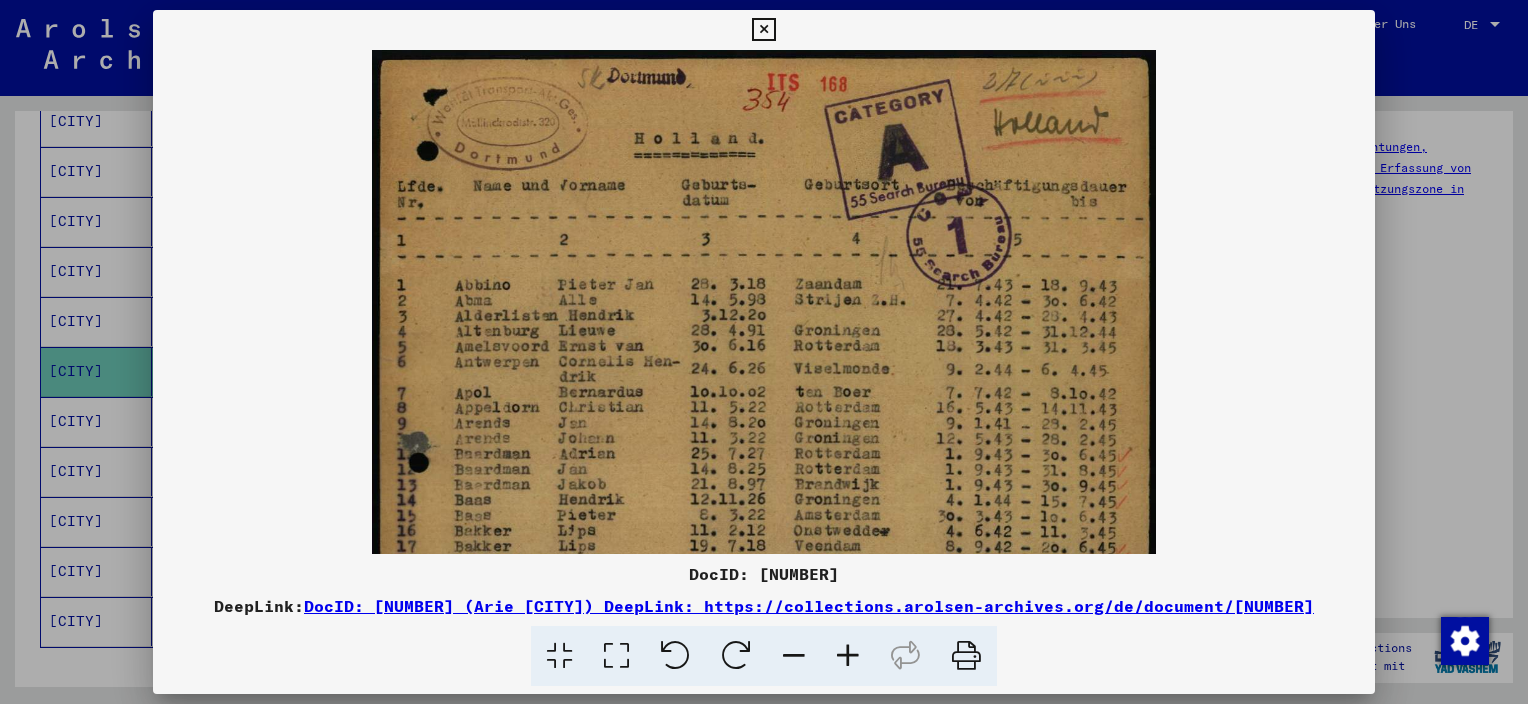 click at bounding box center (848, 656) 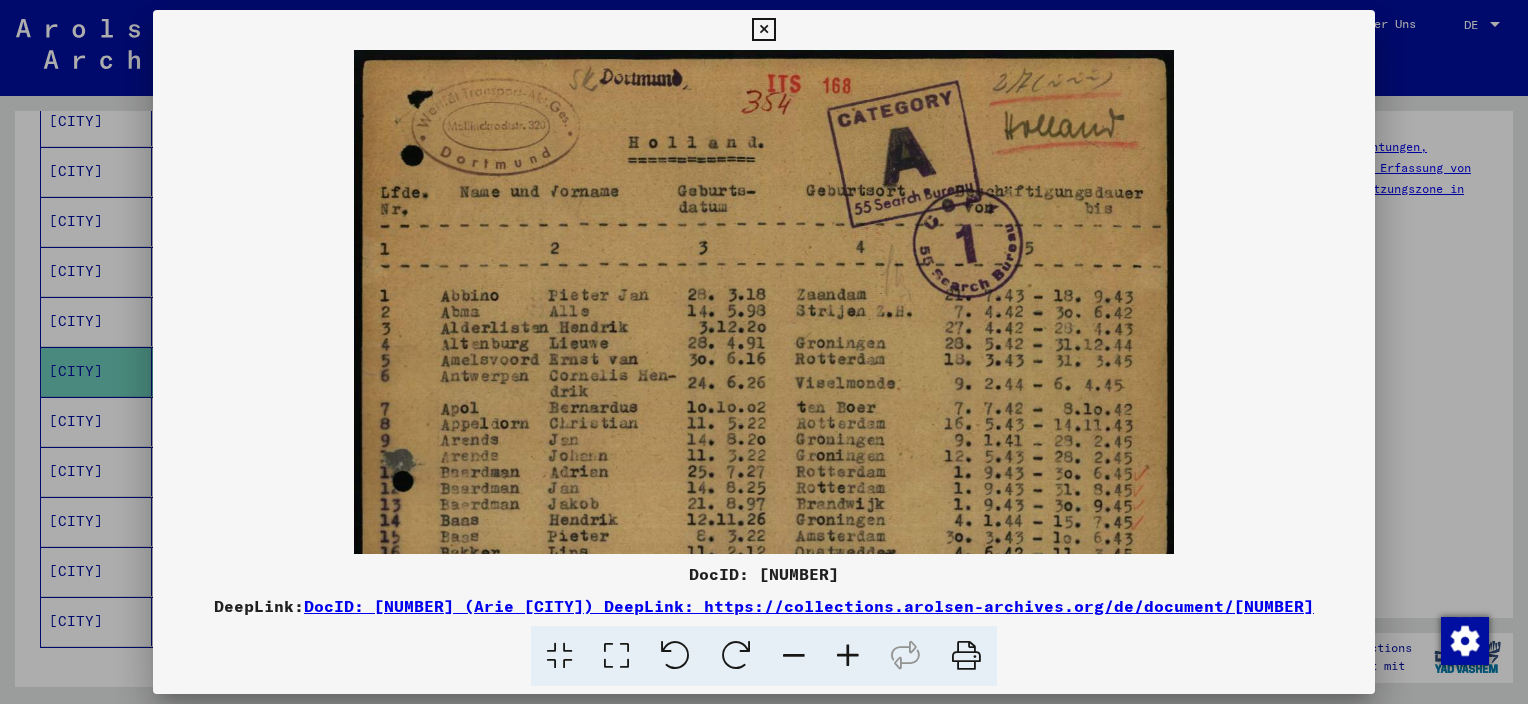 click at bounding box center (848, 656) 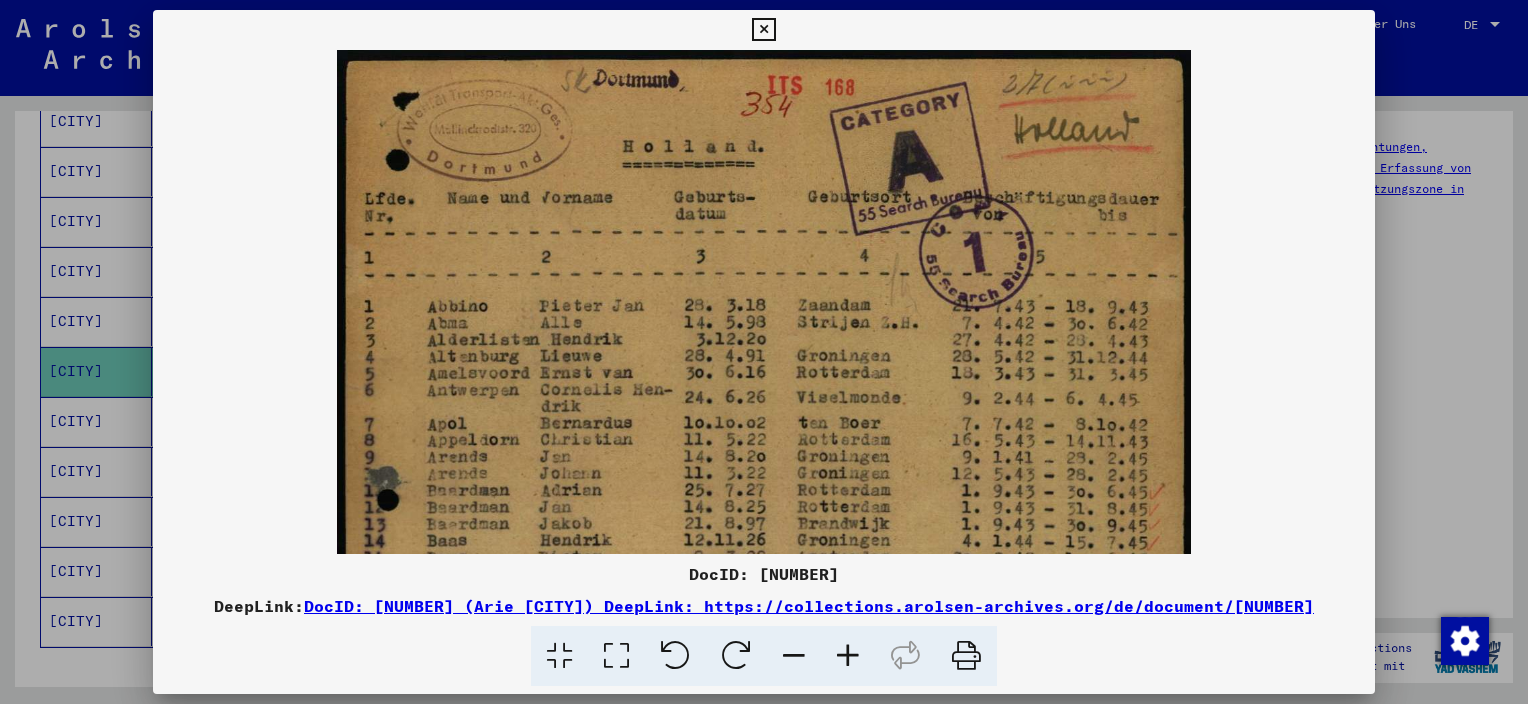 click at bounding box center [848, 656] 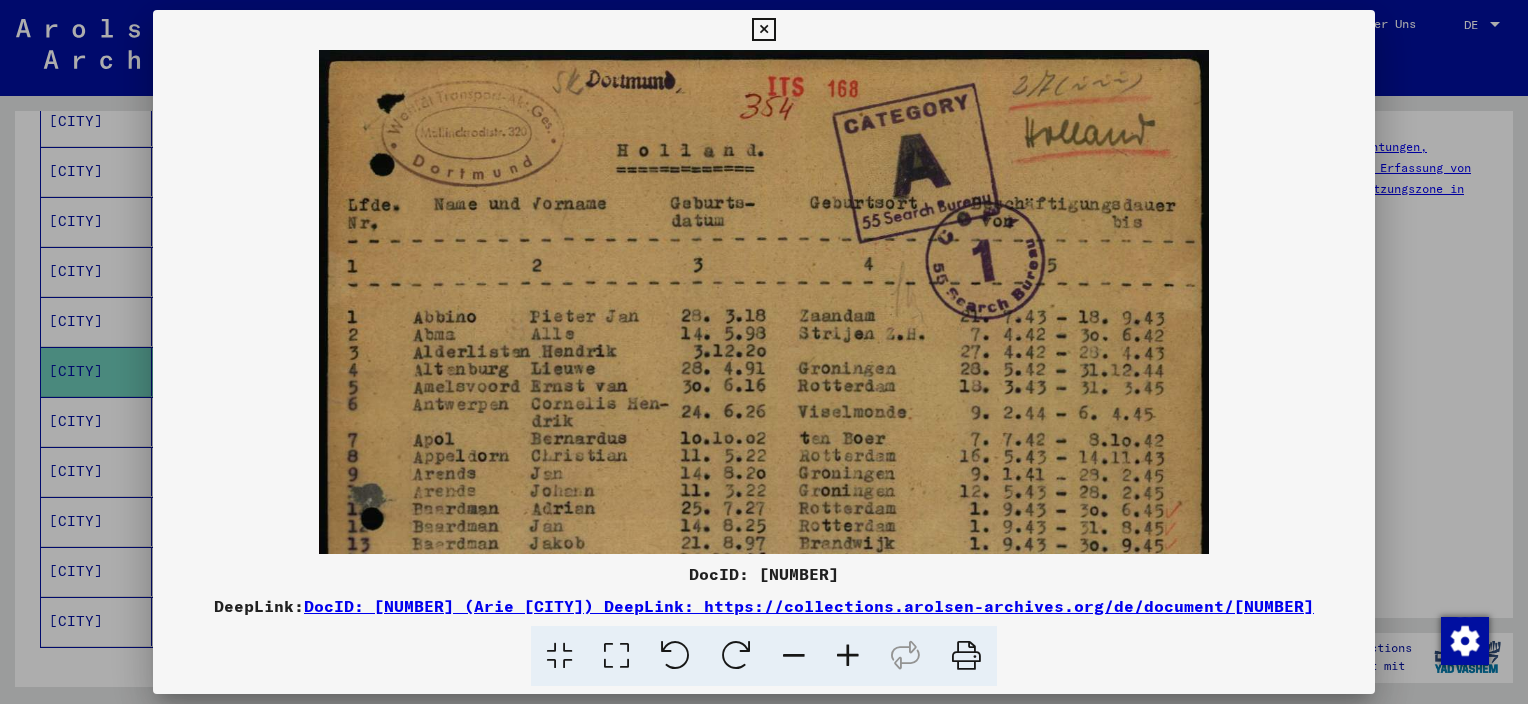 click at bounding box center (848, 656) 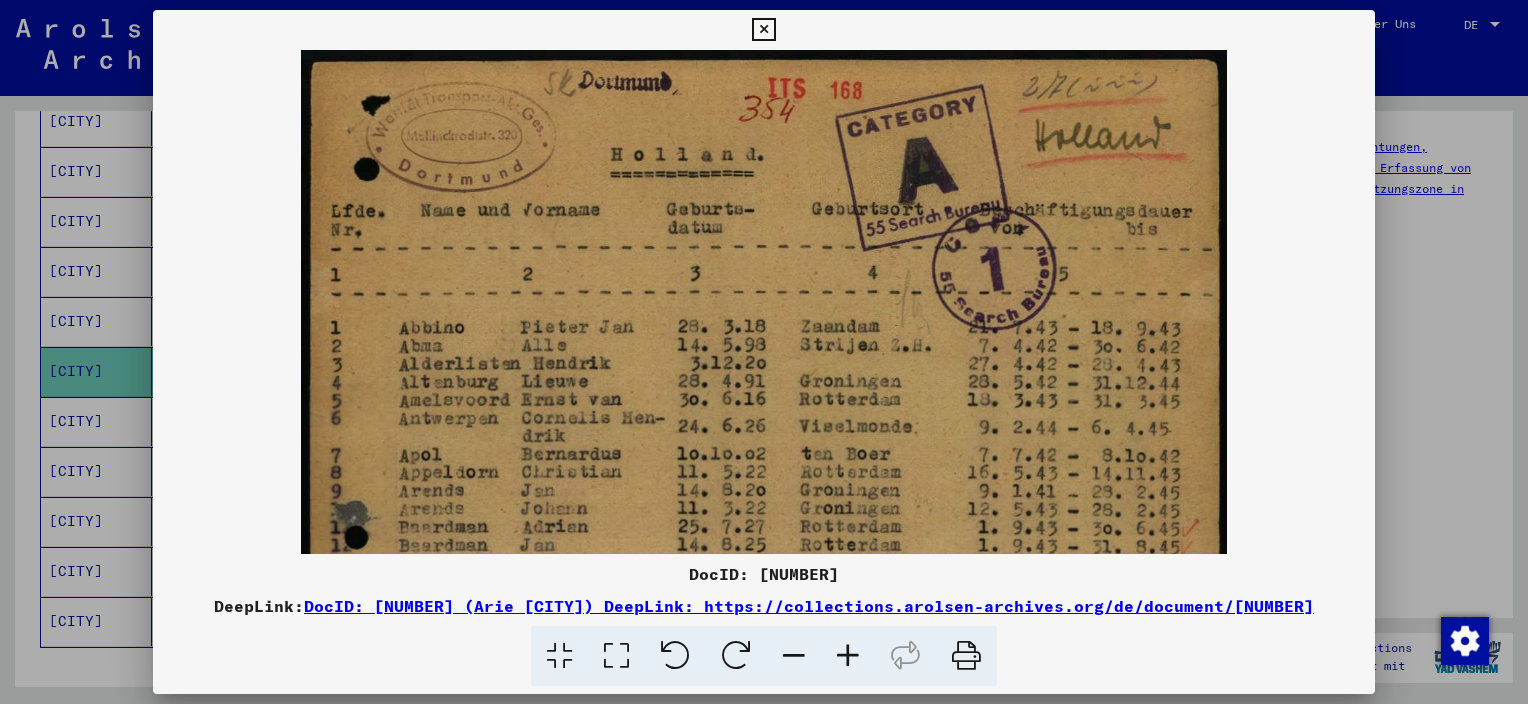 click at bounding box center [848, 656] 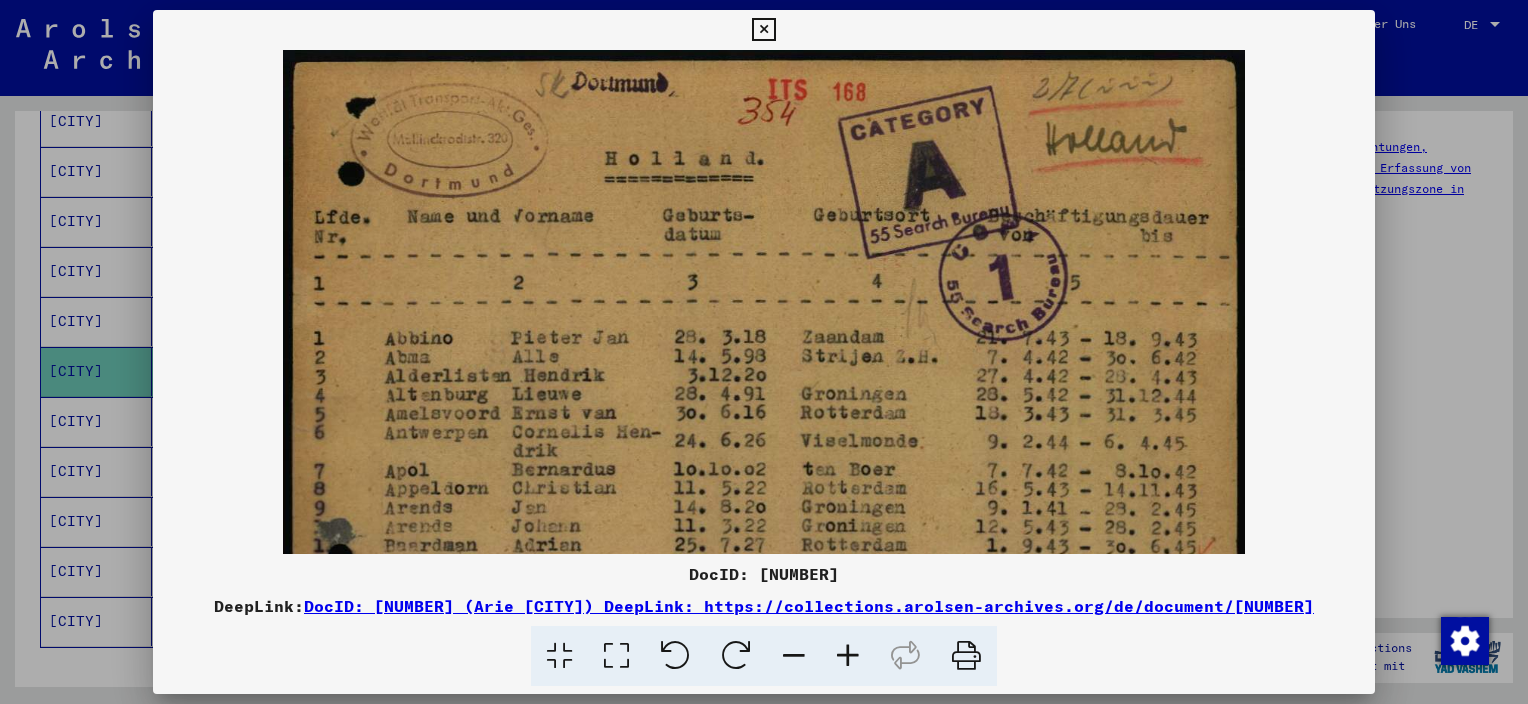 scroll, scrollTop: 0, scrollLeft: 0, axis: both 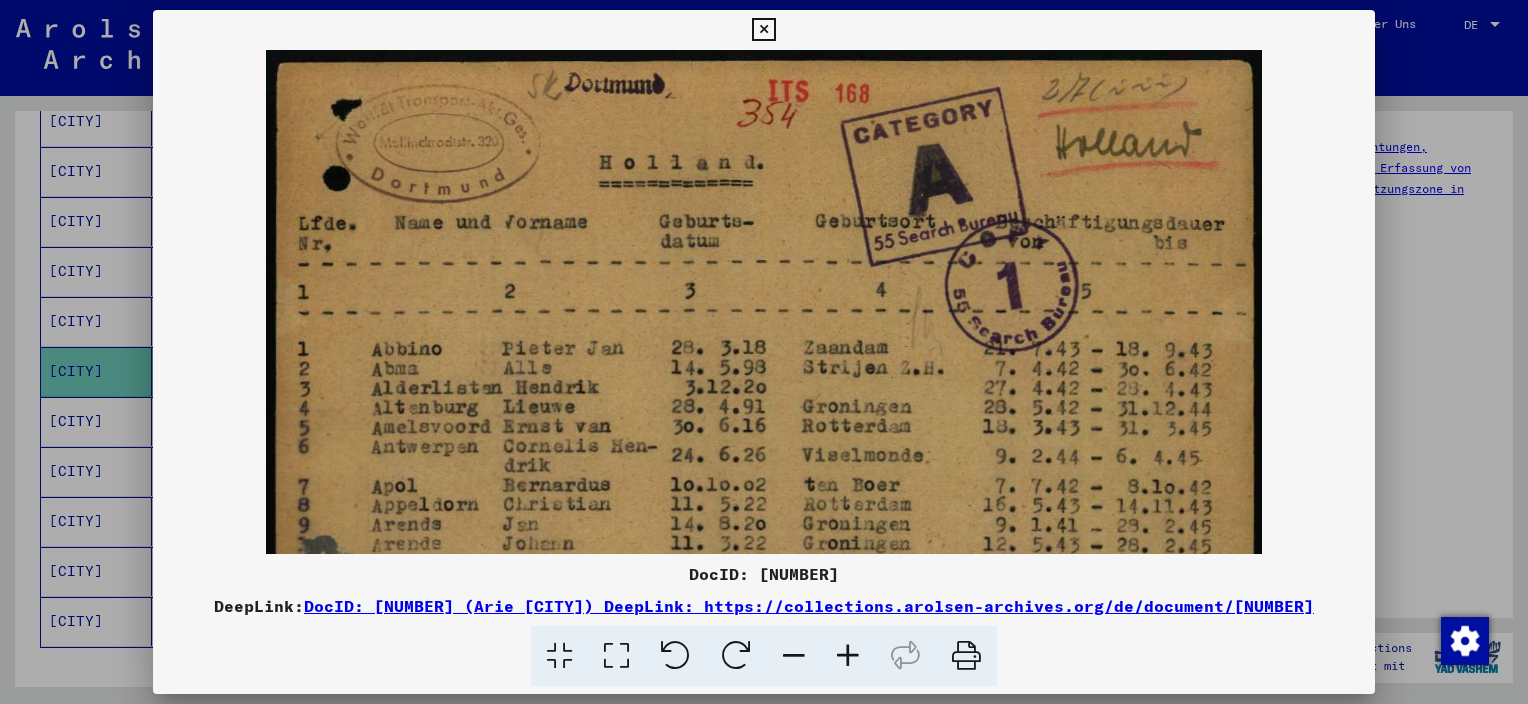 click at bounding box center [848, 656] 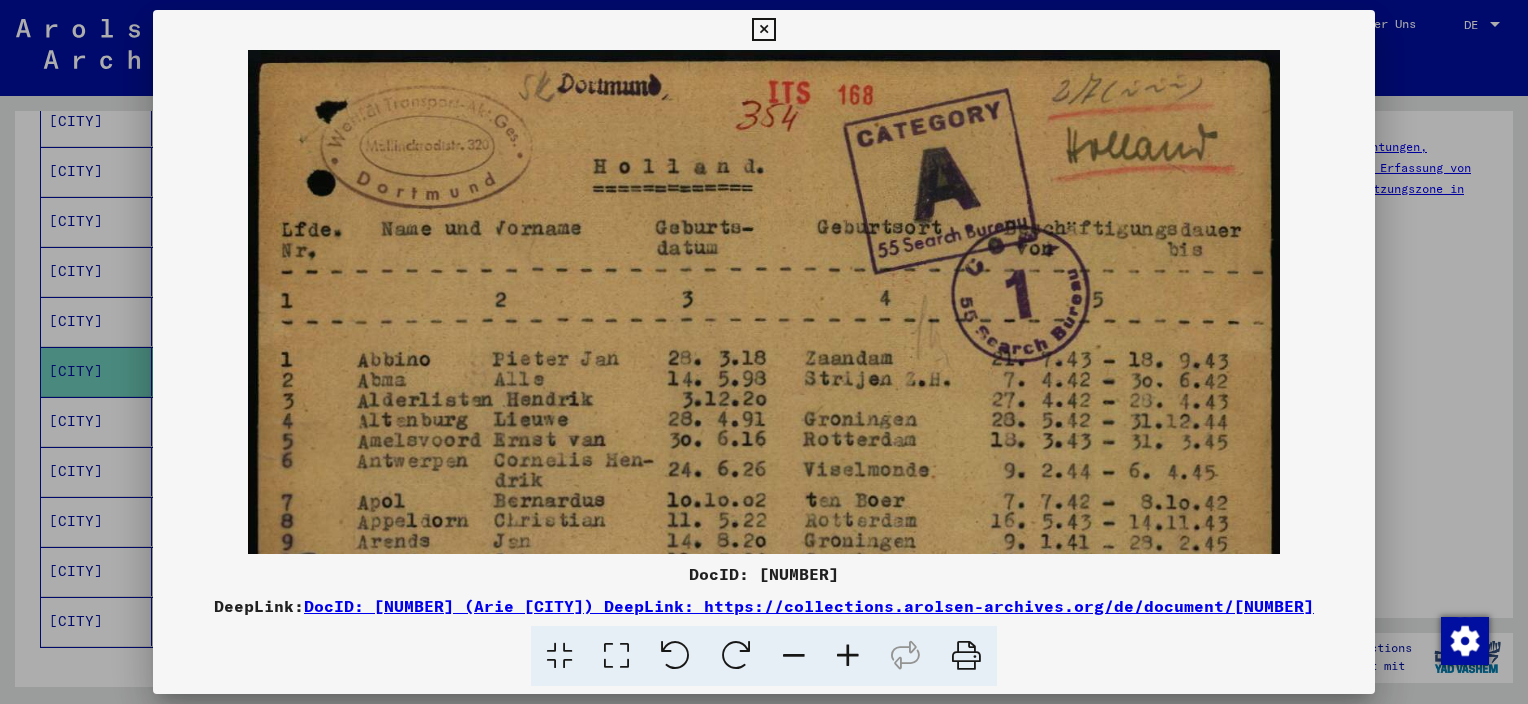 click at bounding box center (848, 656) 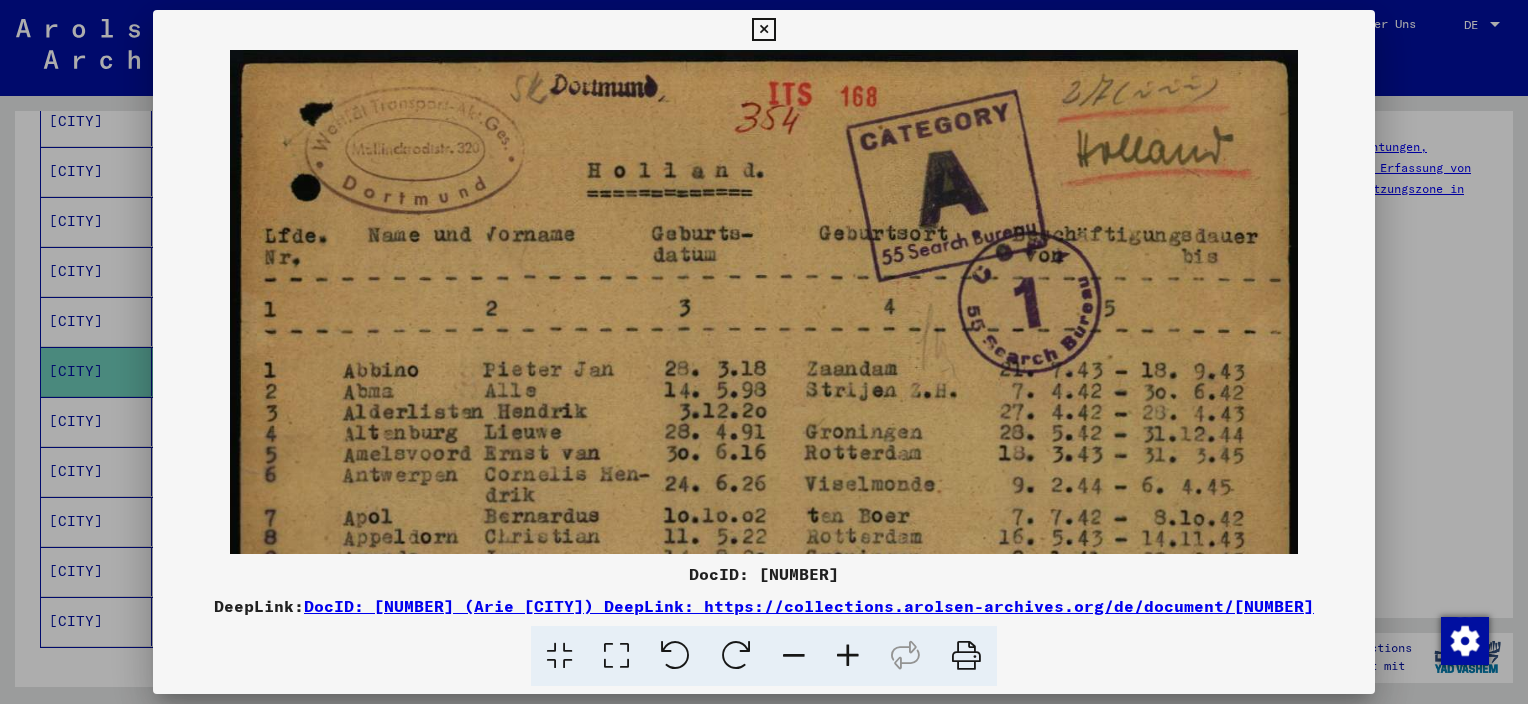 click at bounding box center (848, 656) 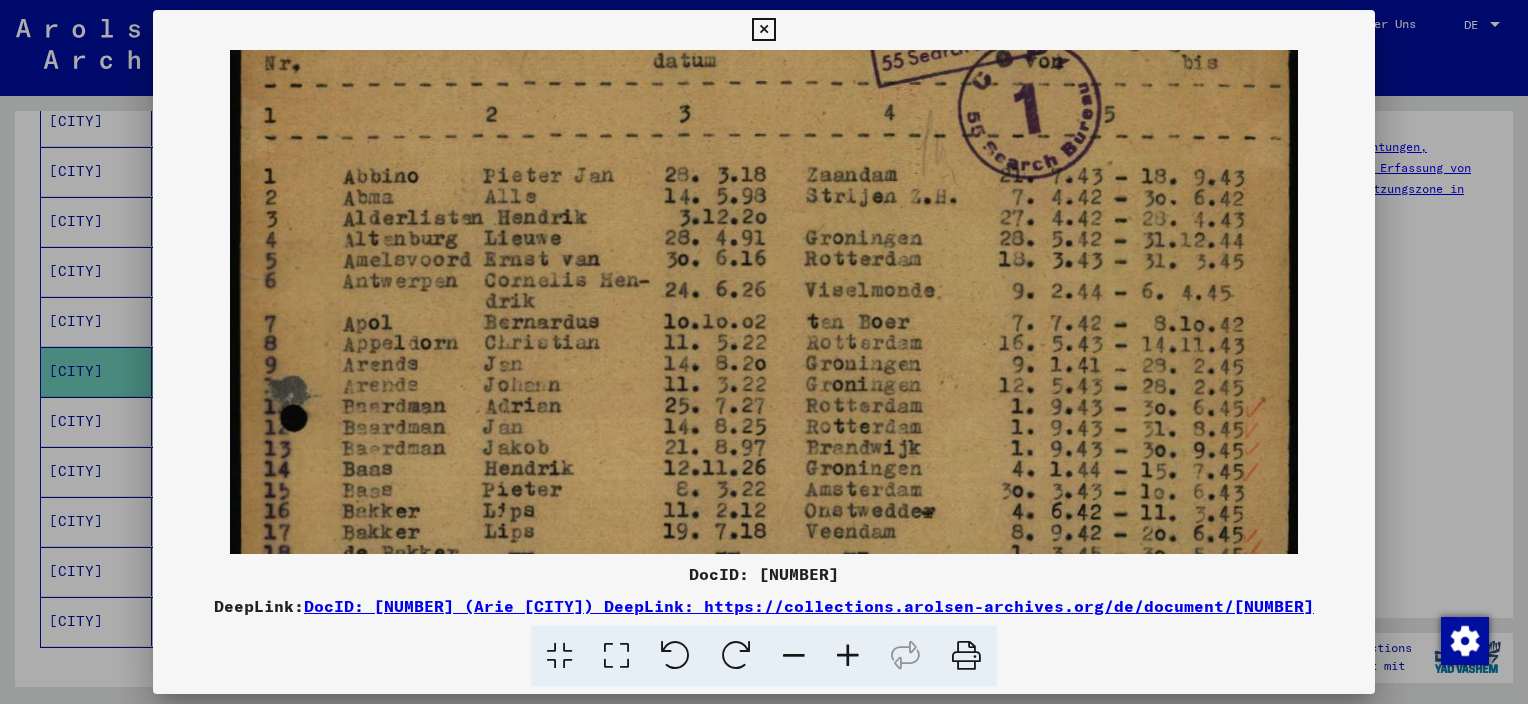 scroll, scrollTop: 193, scrollLeft: 0, axis: vertical 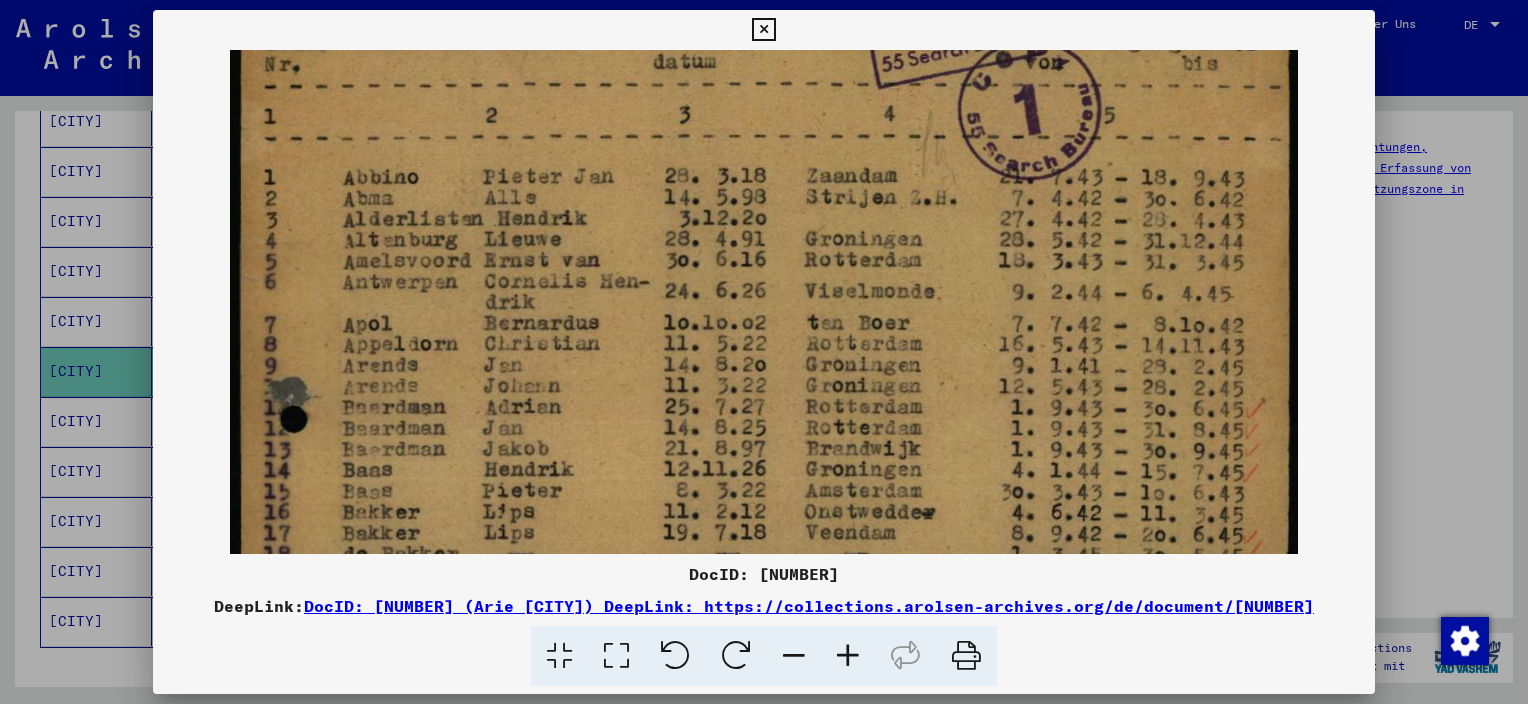 drag, startPoint x: 1022, startPoint y: 461, endPoint x: 1000, endPoint y: 272, distance: 190.27611 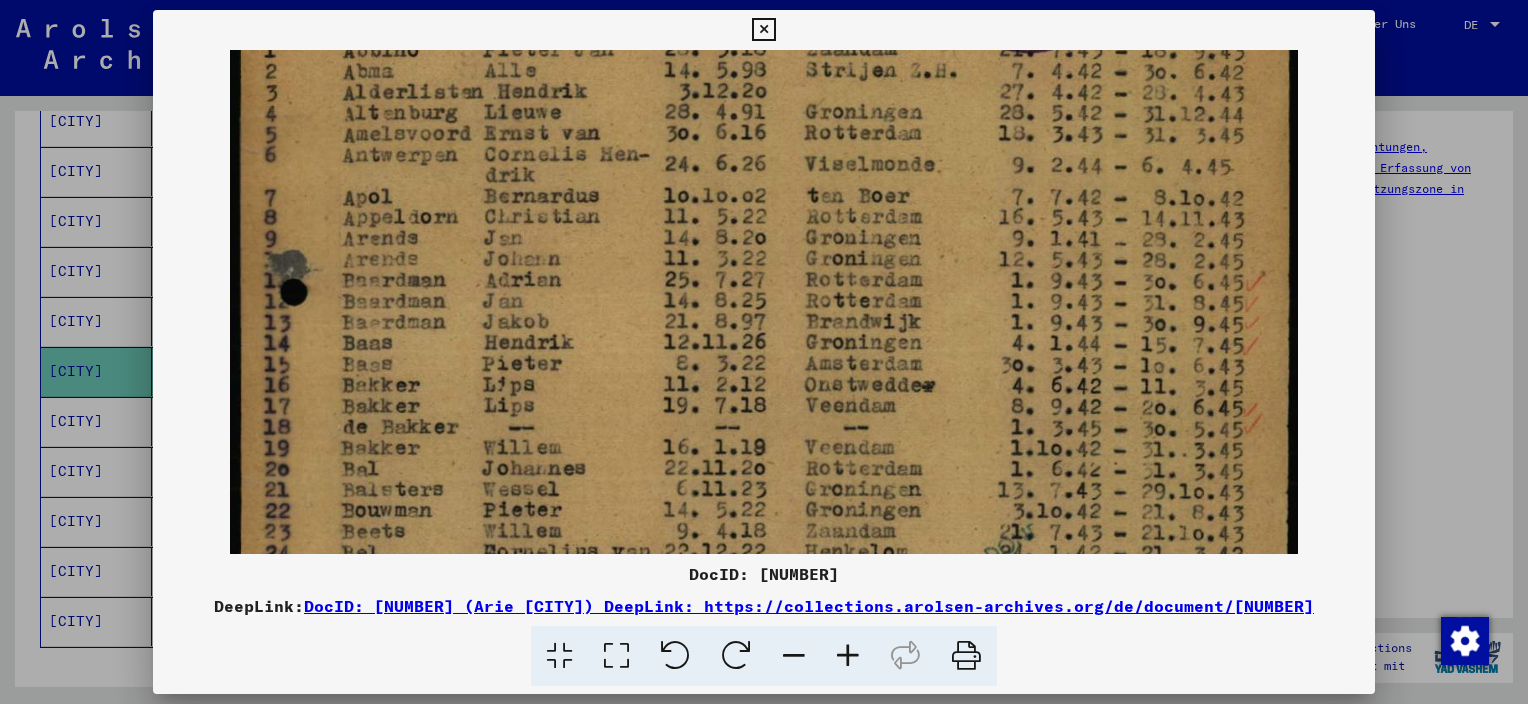 scroll, scrollTop: 320, scrollLeft: 0, axis: vertical 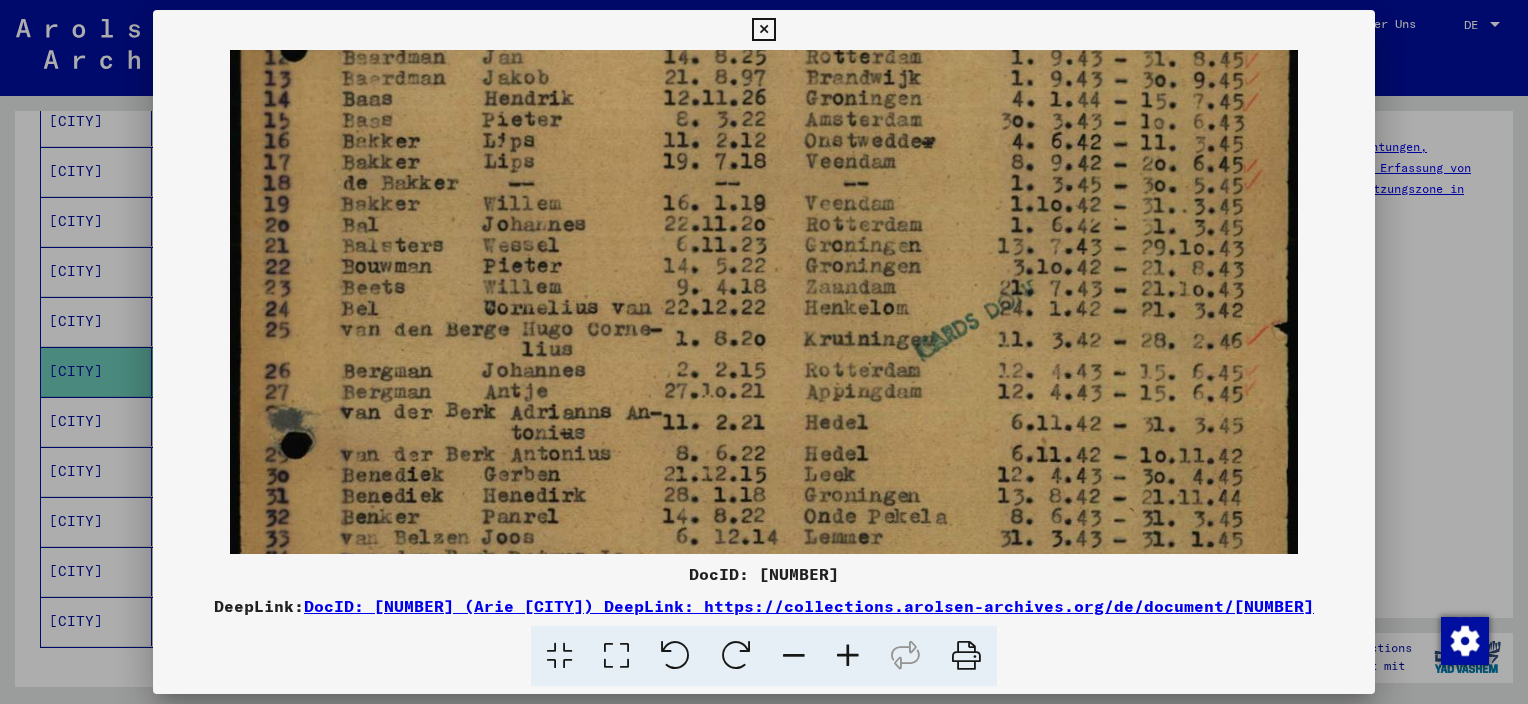 drag, startPoint x: 528, startPoint y: 481, endPoint x: 512, endPoint y: 242, distance: 239.53497 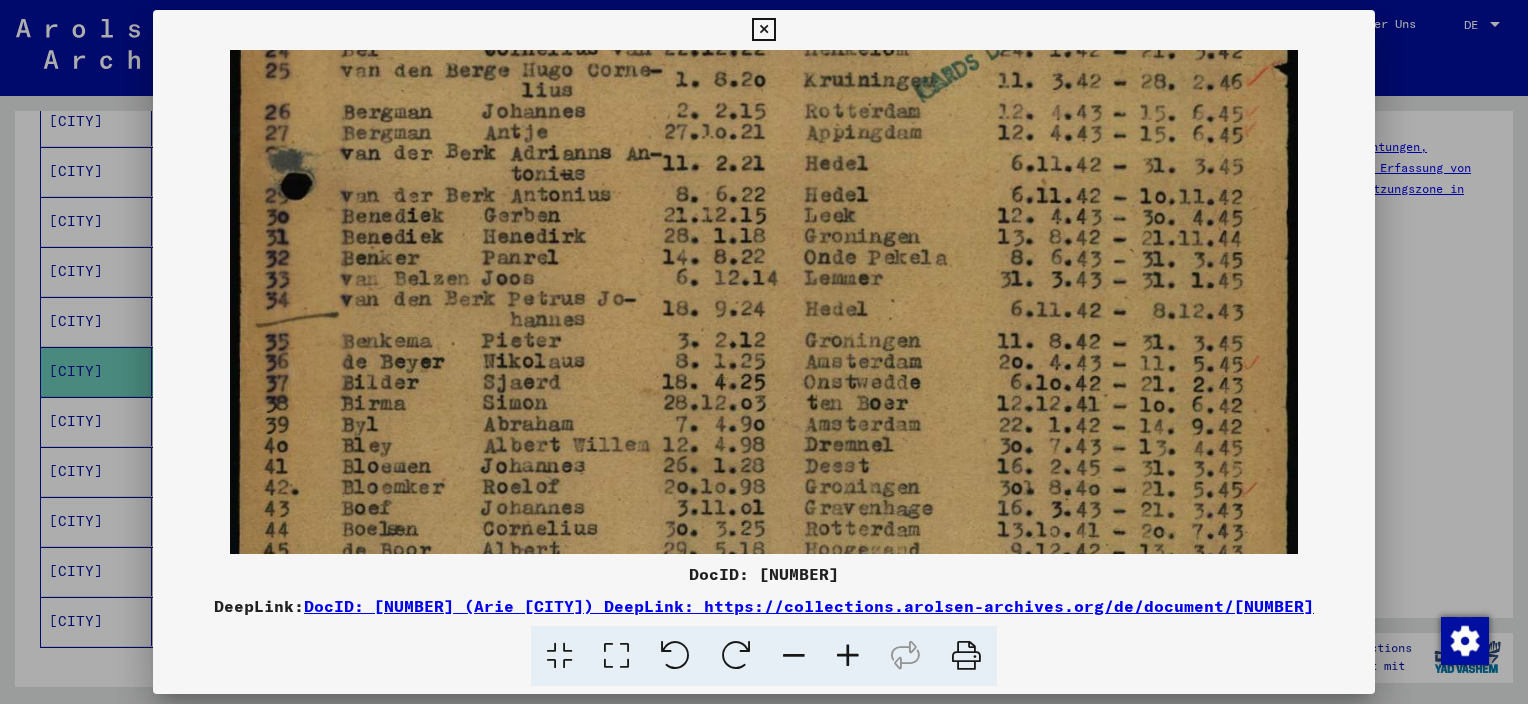 scroll, scrollTop: 836, scrollLeft: 0, axis: vertical 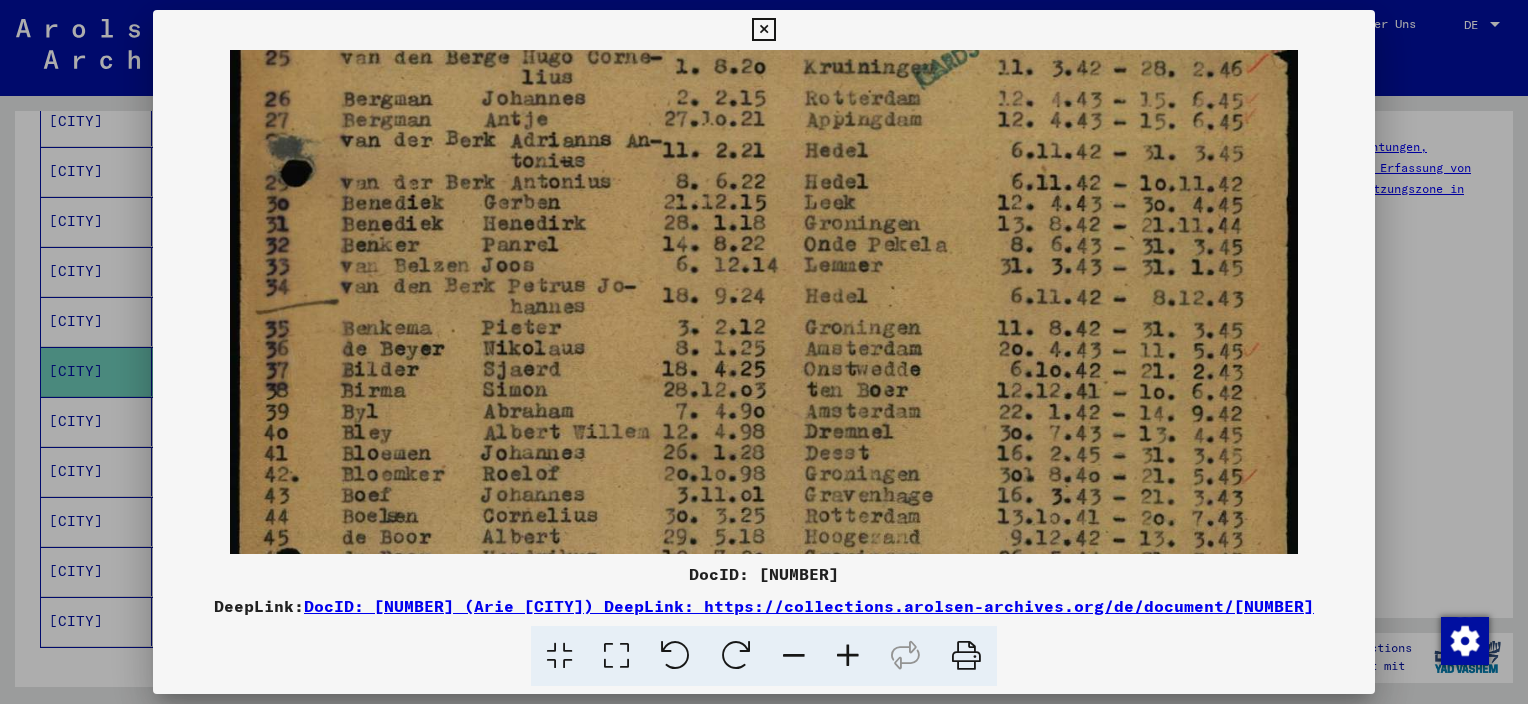drag, startPoint x: 547, startPoint y: 457, endPoint x: 533, endPoint y: 192, distance: 265.36957 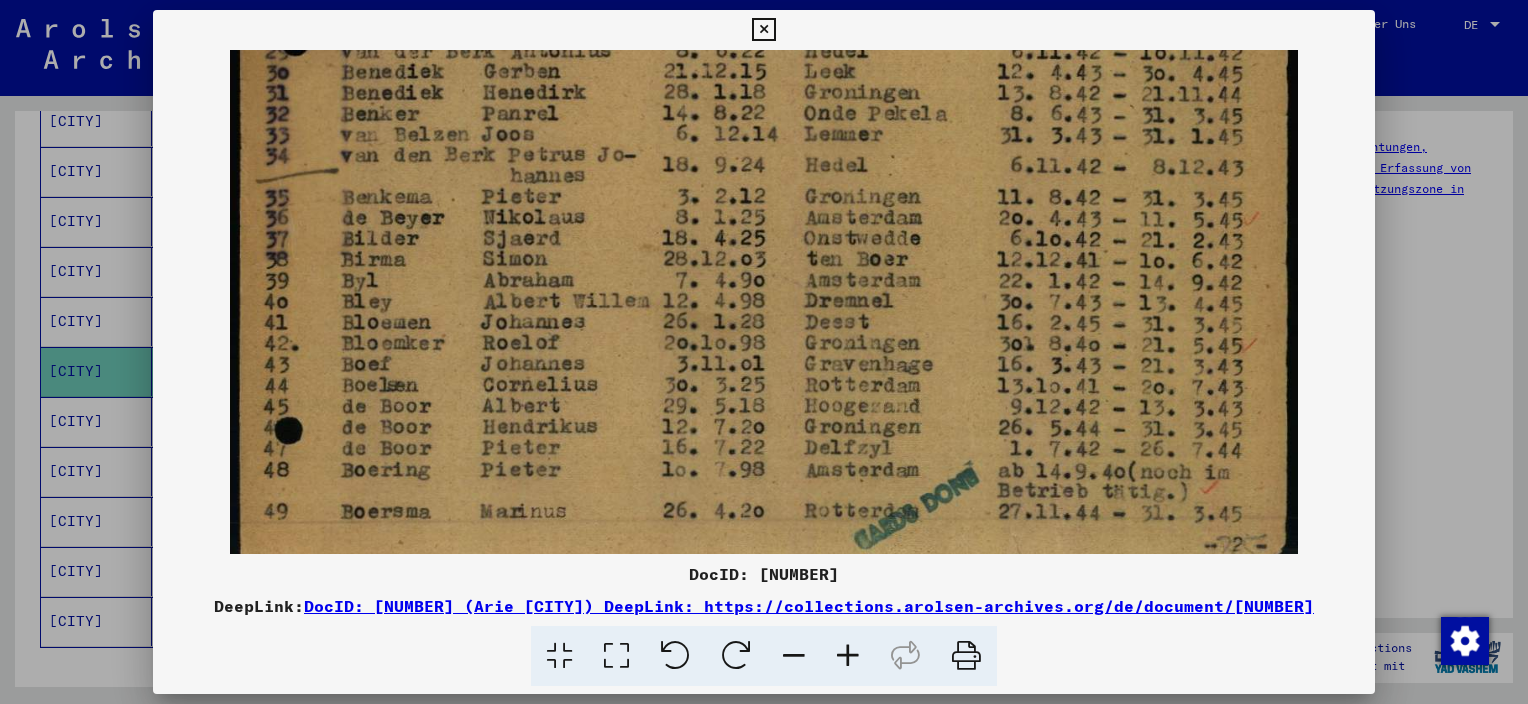 scroll, scrollTop: 1000, scrollLeft: 0, axis: vertical 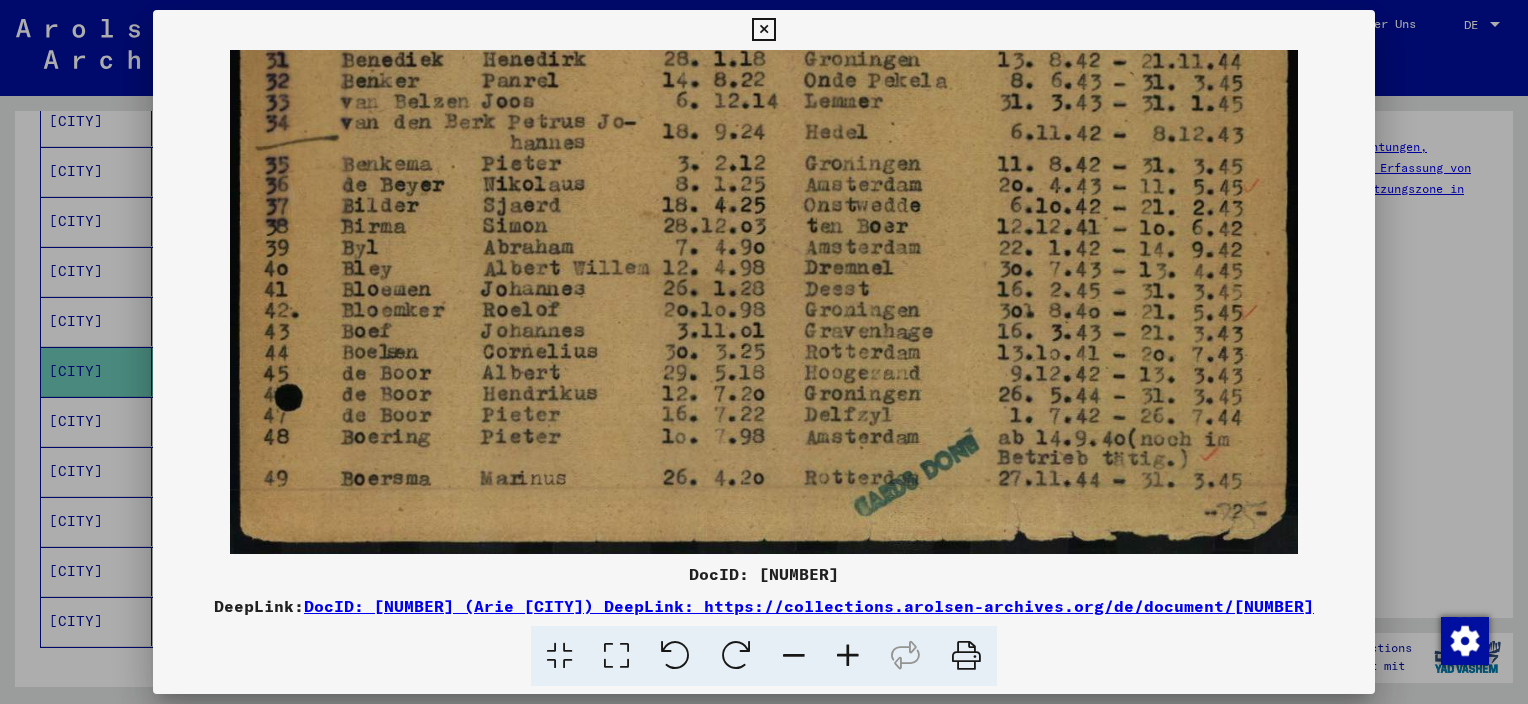 drag, startPoint x: 556, startPoint y: 460, endPoint x: 548, endPoint y: 247, distance: 213.15018 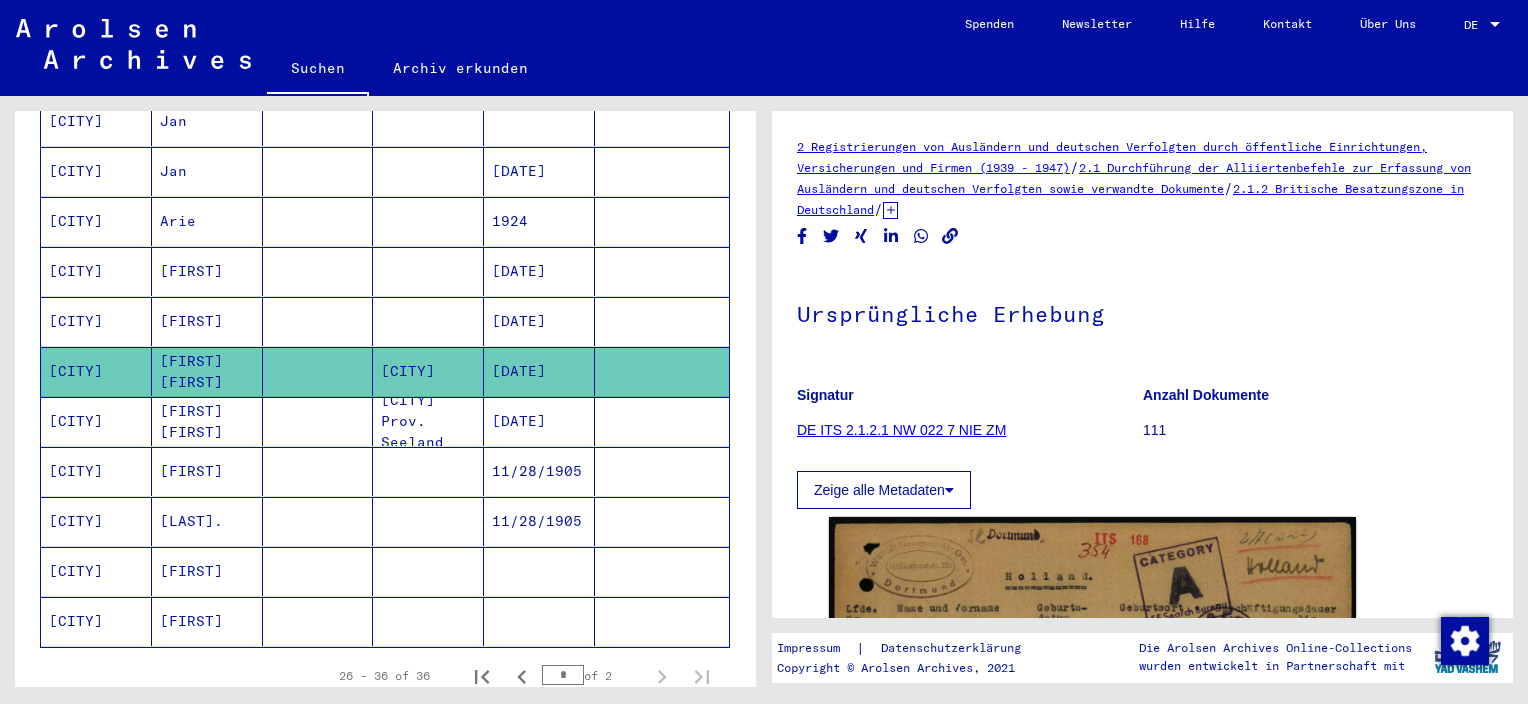 click on "[FIRST]" at bounding box center [207, 371] 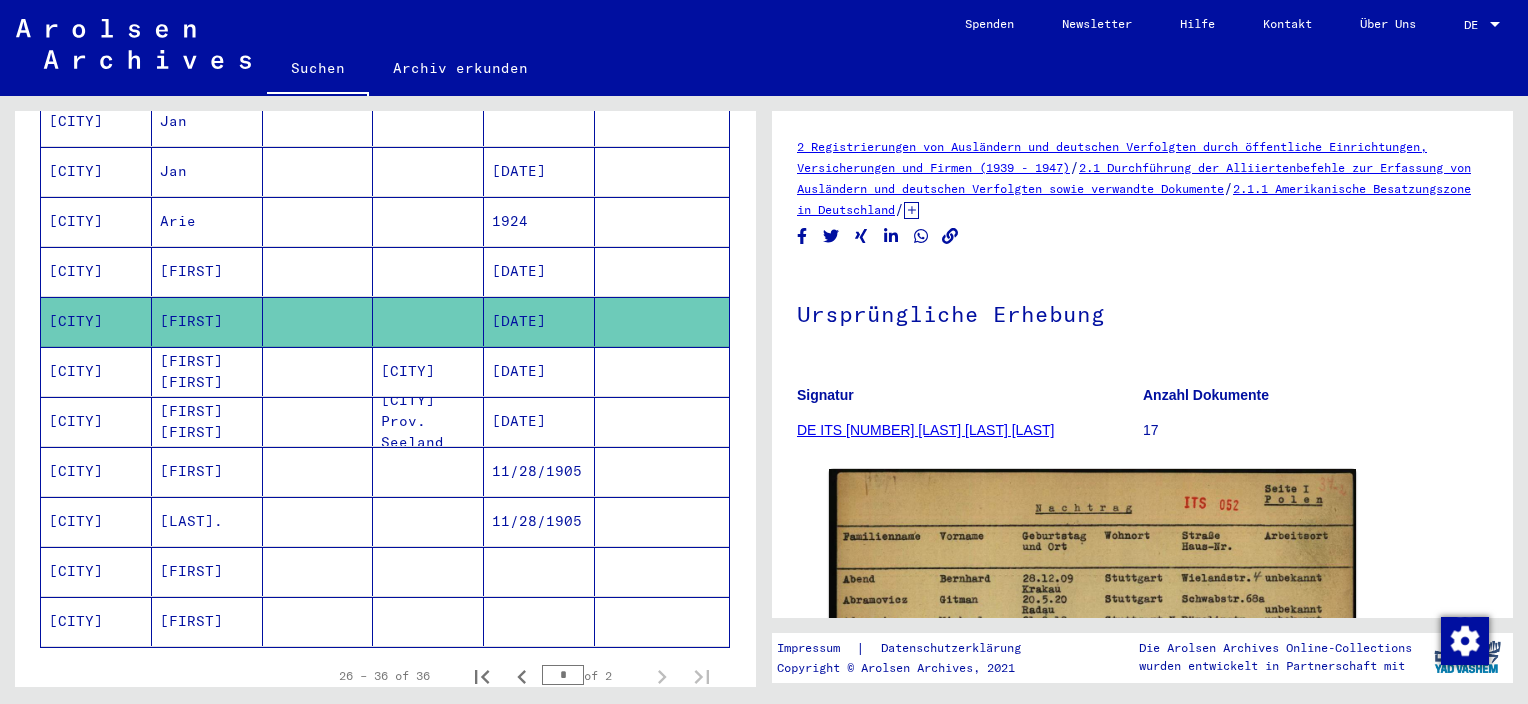 scroll, scrollTop: 0, scrollLeft: 0, axis: both 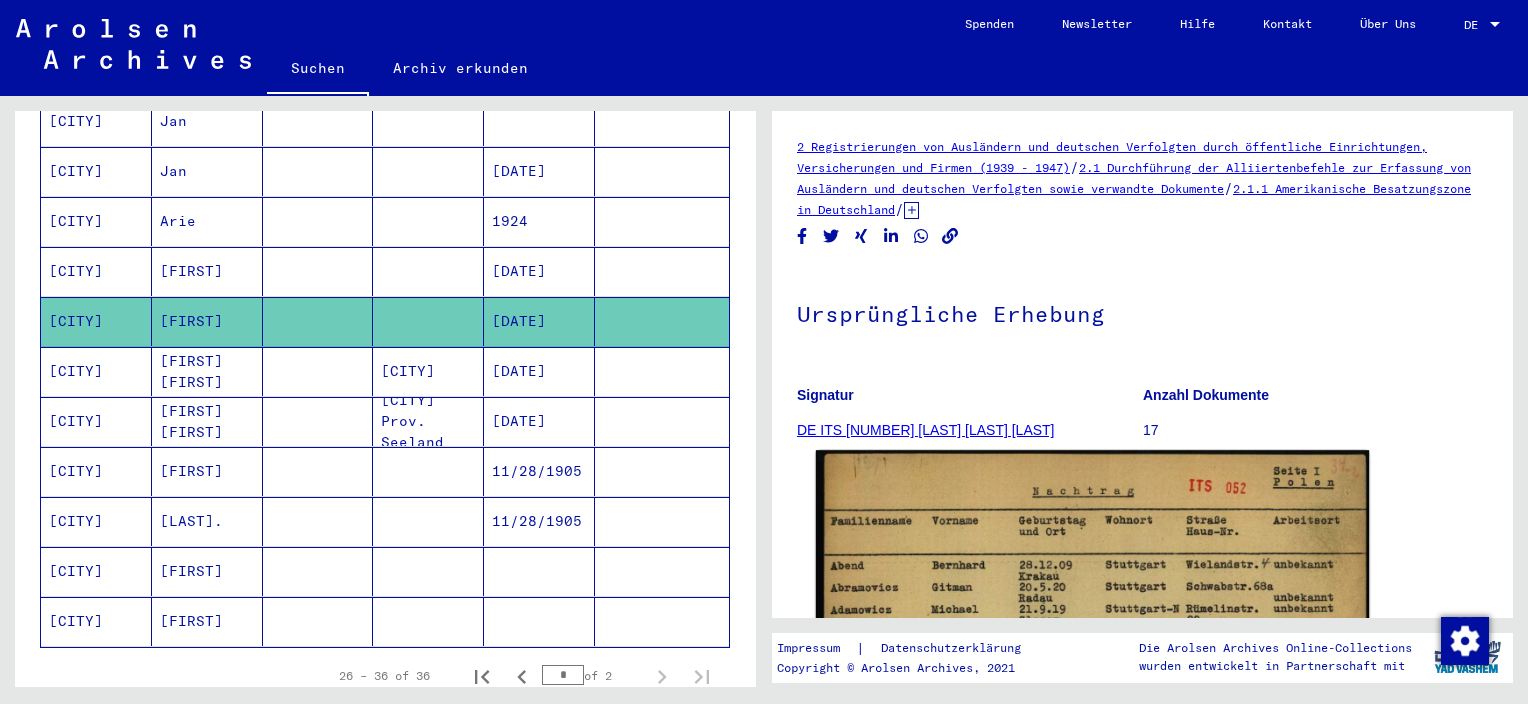 click 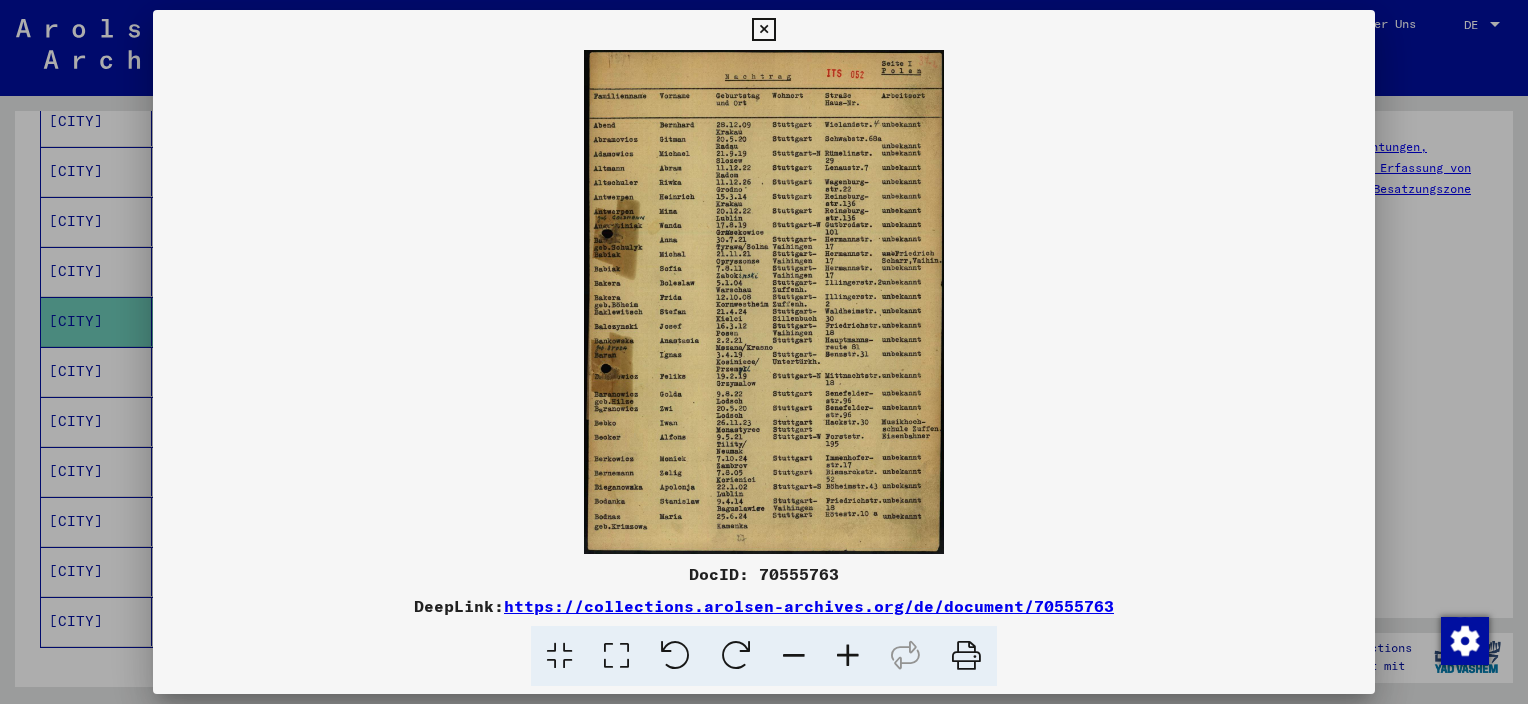 click at bounding box center [848, 656] 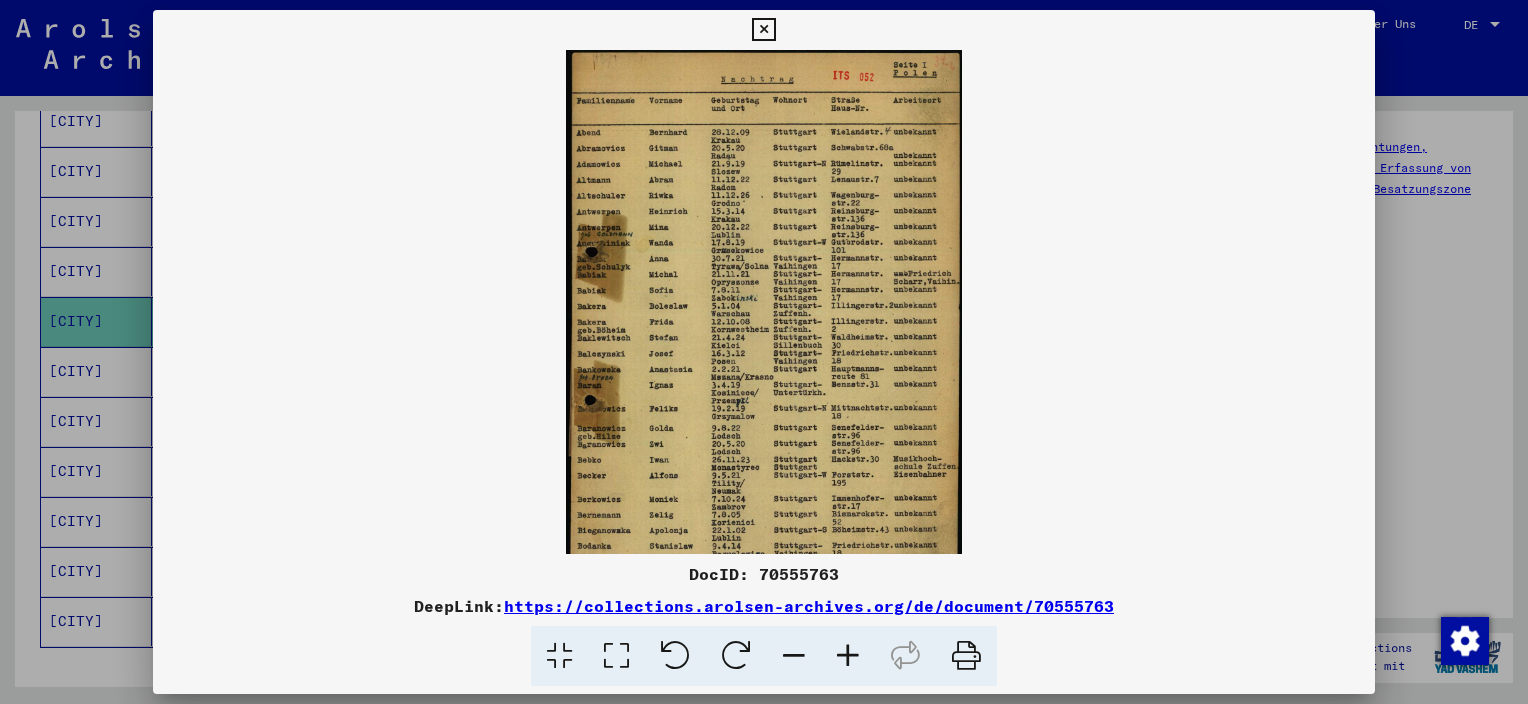 click at bounding box center (848, 656) 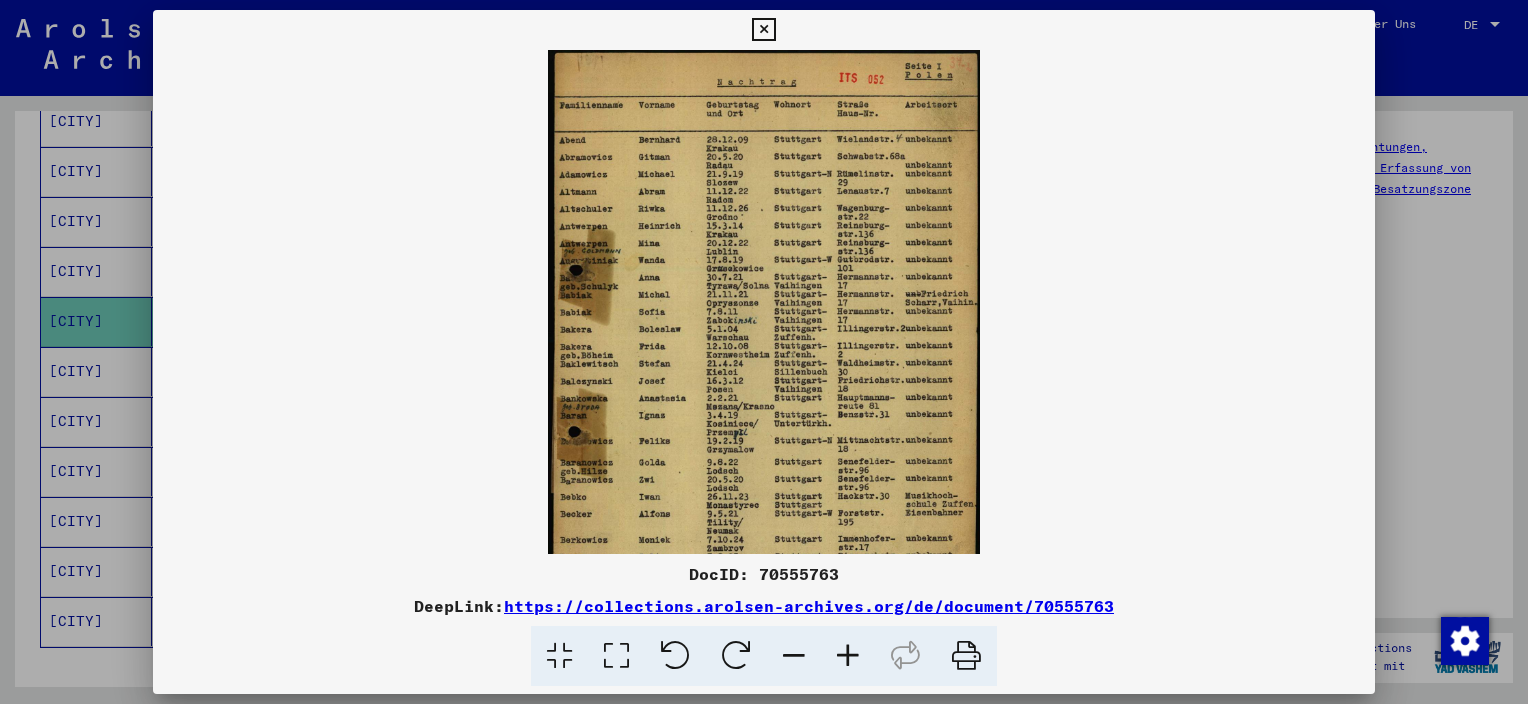 click at bounding box center (848, 656) 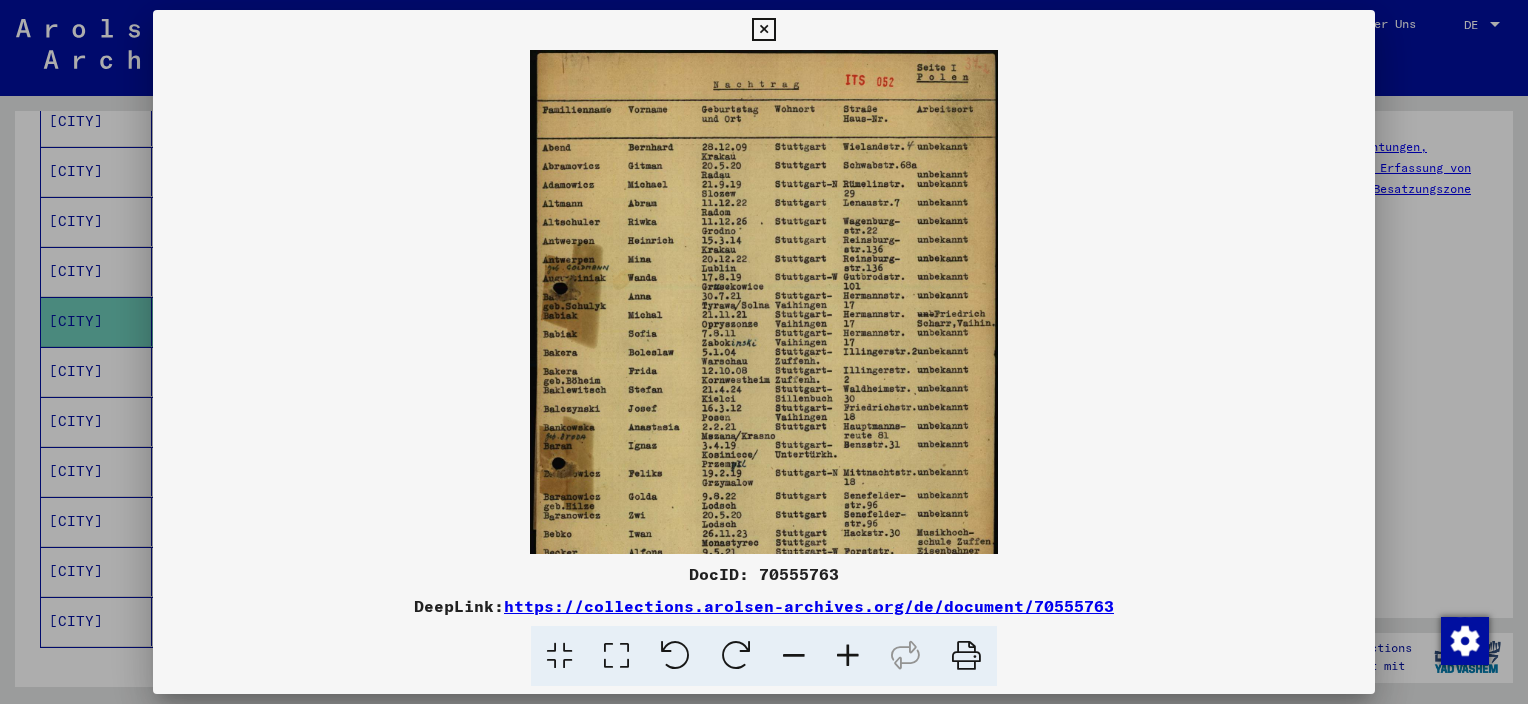 click at bounding box center [848, 656] 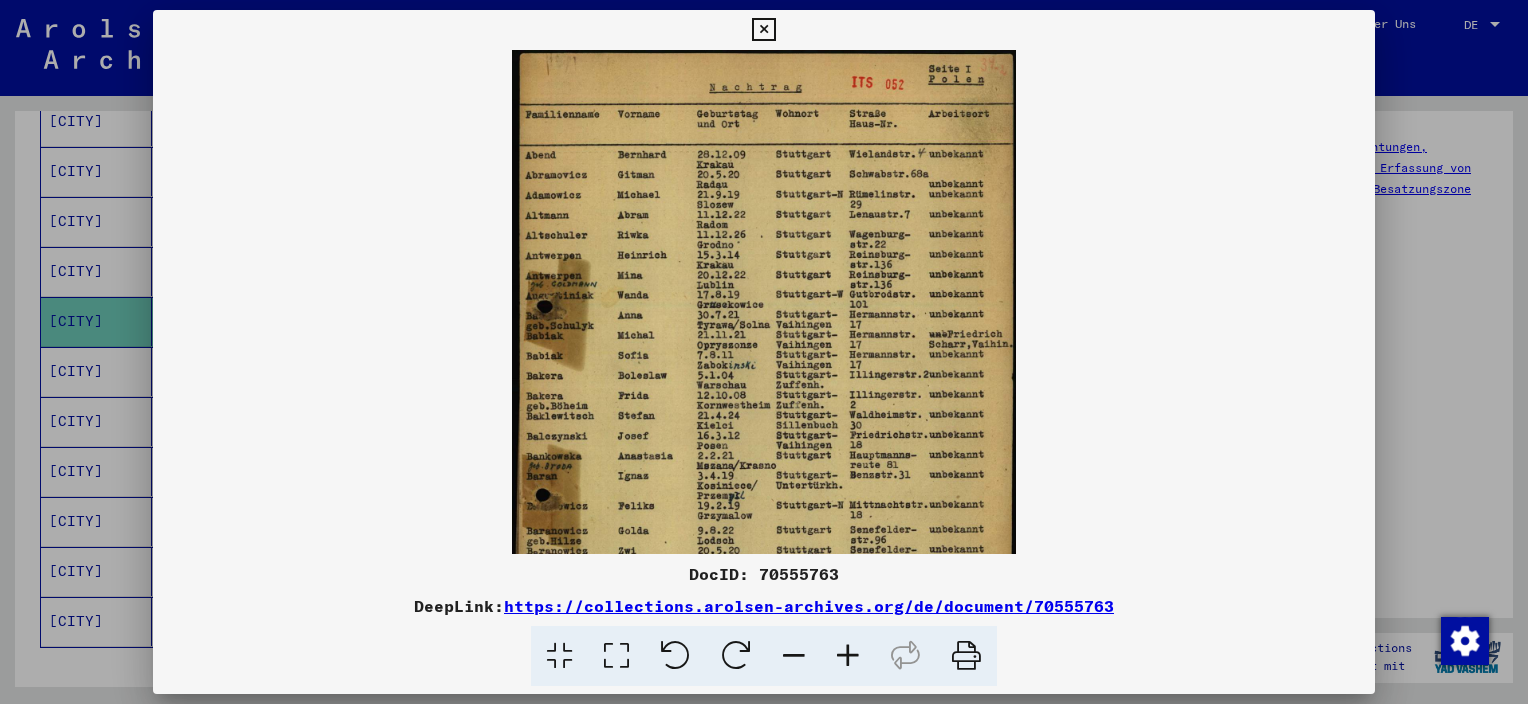 click at bounding box center [848, 656] 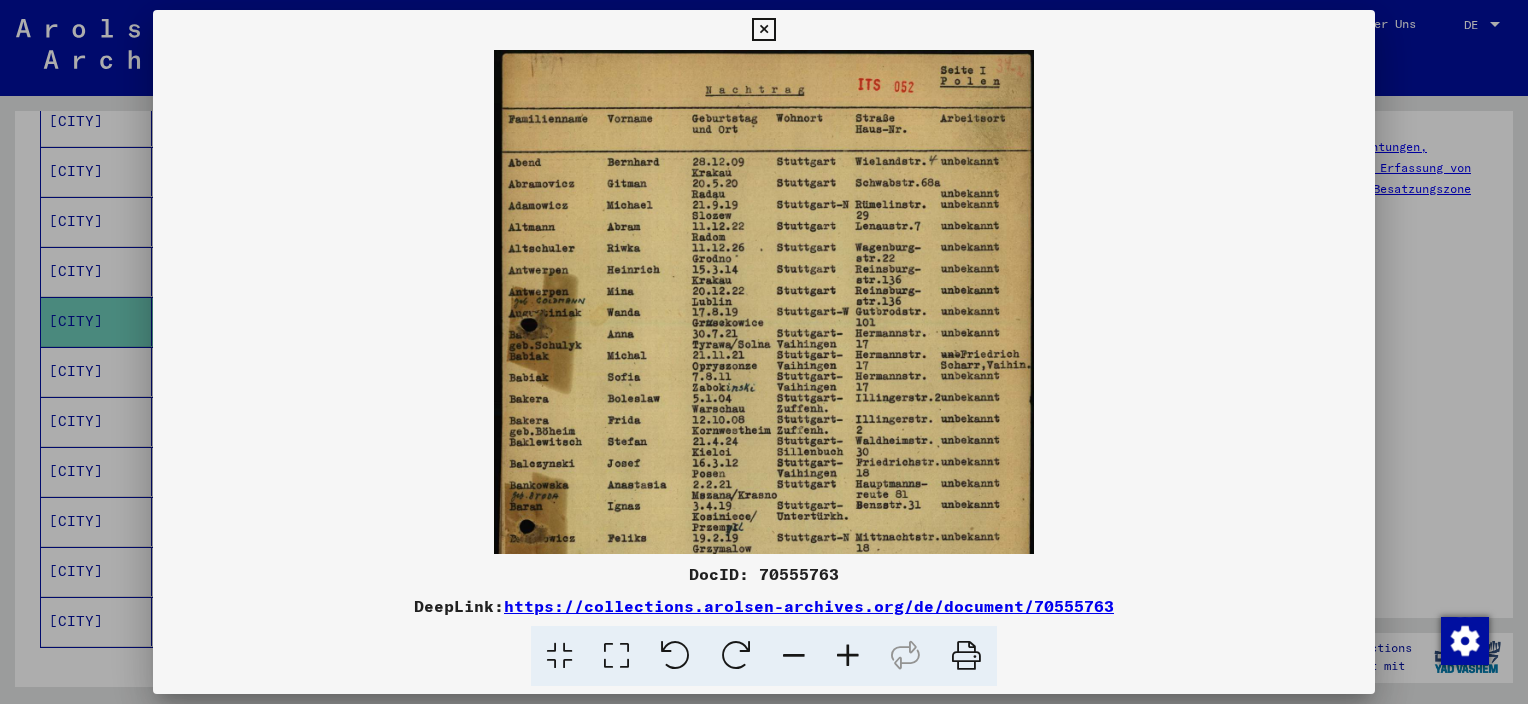 click at bounding box center (848, 656) 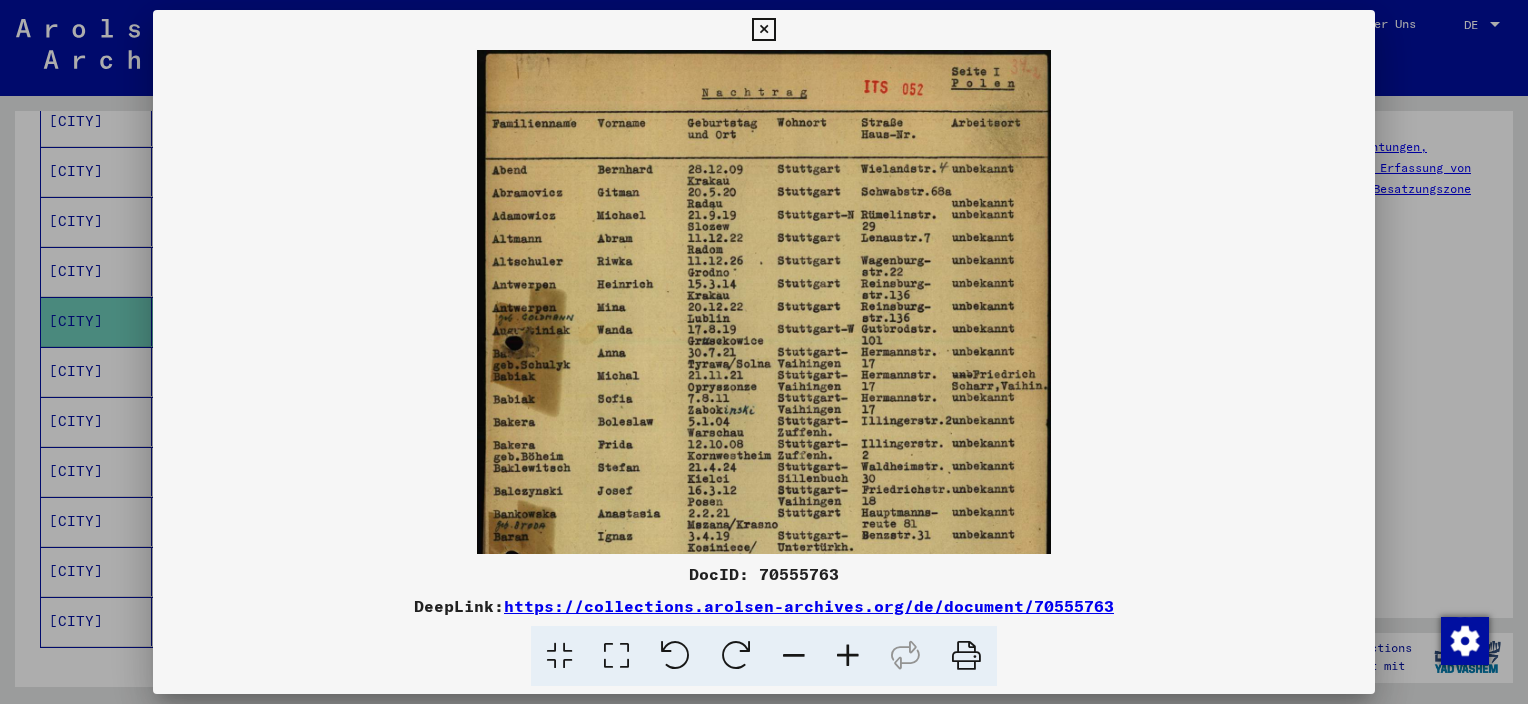 click at bounding box center (848, 656) 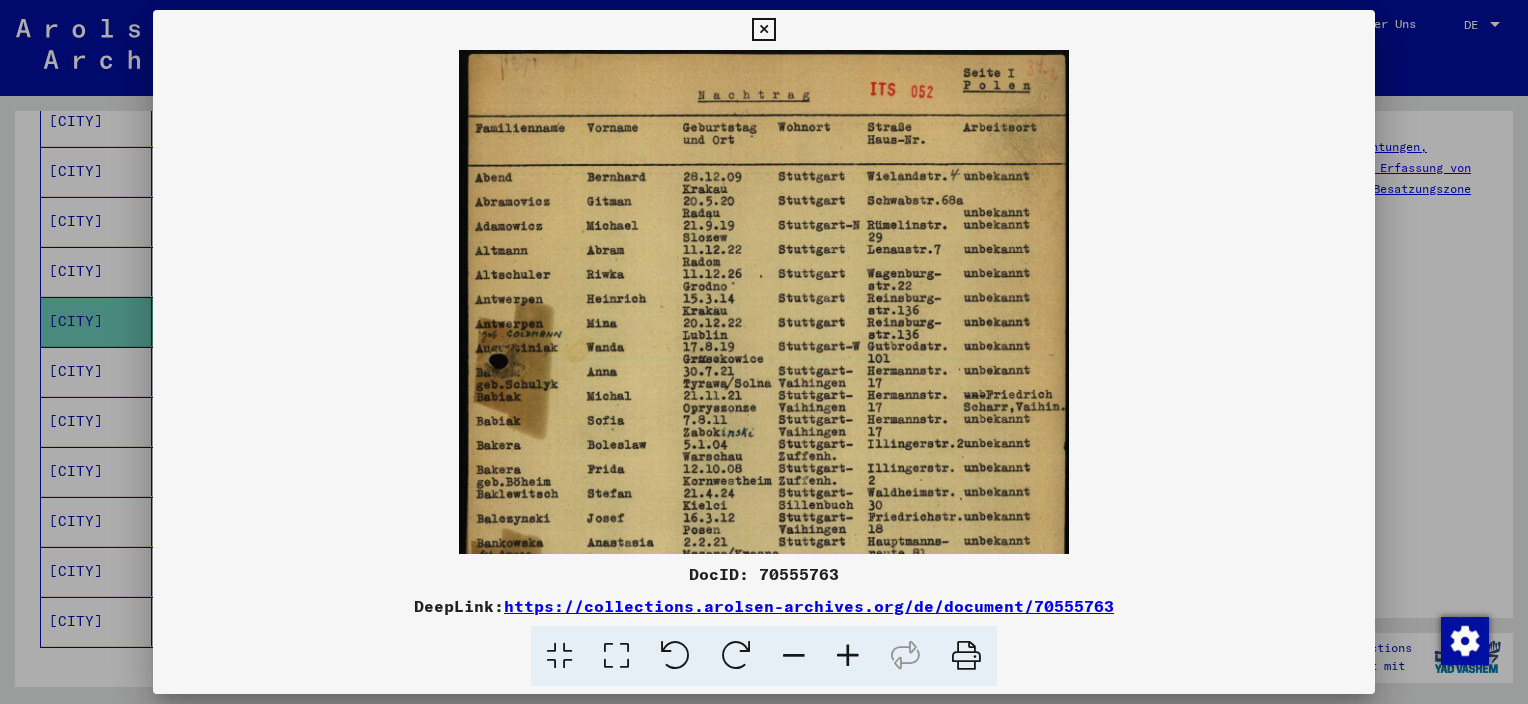 click at bounding box center [848, 656] 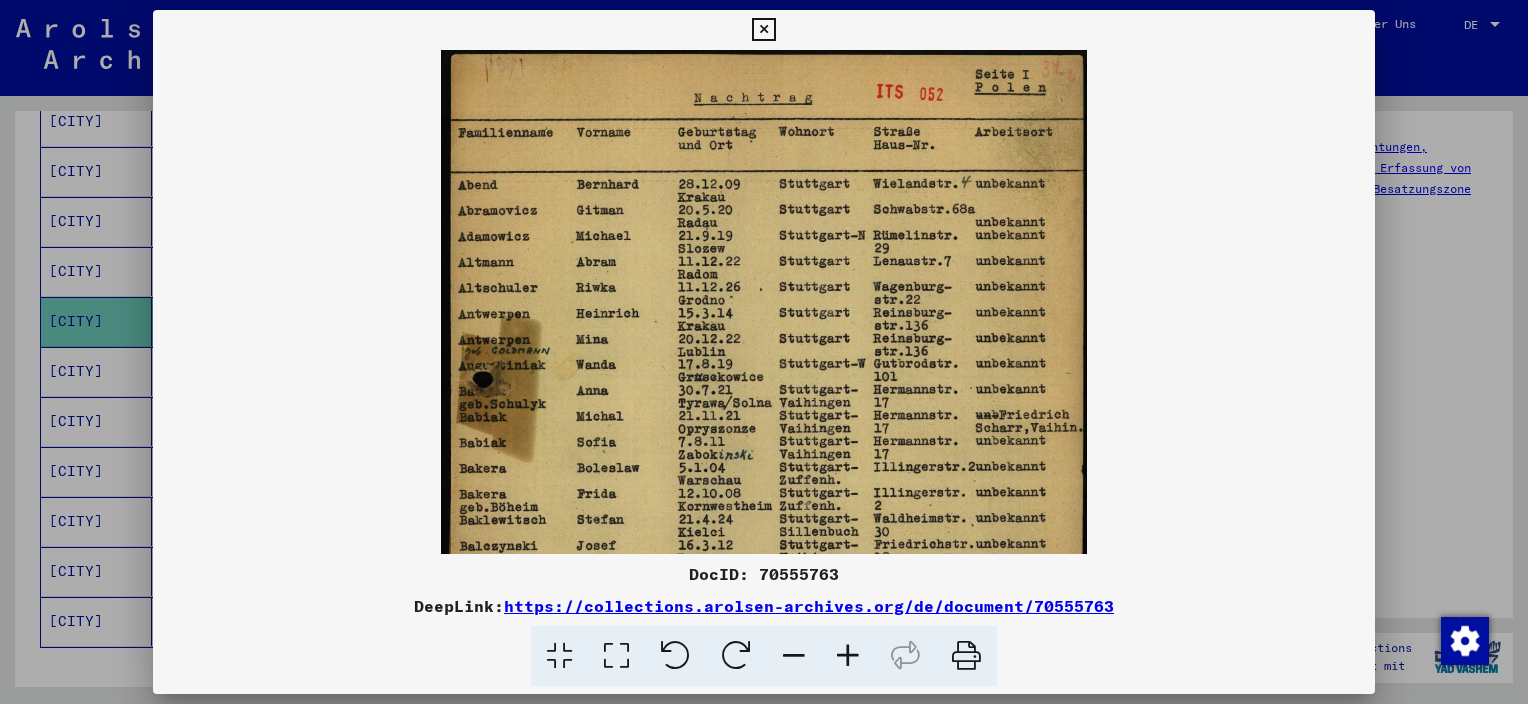 click at bounding box center [848, 656] 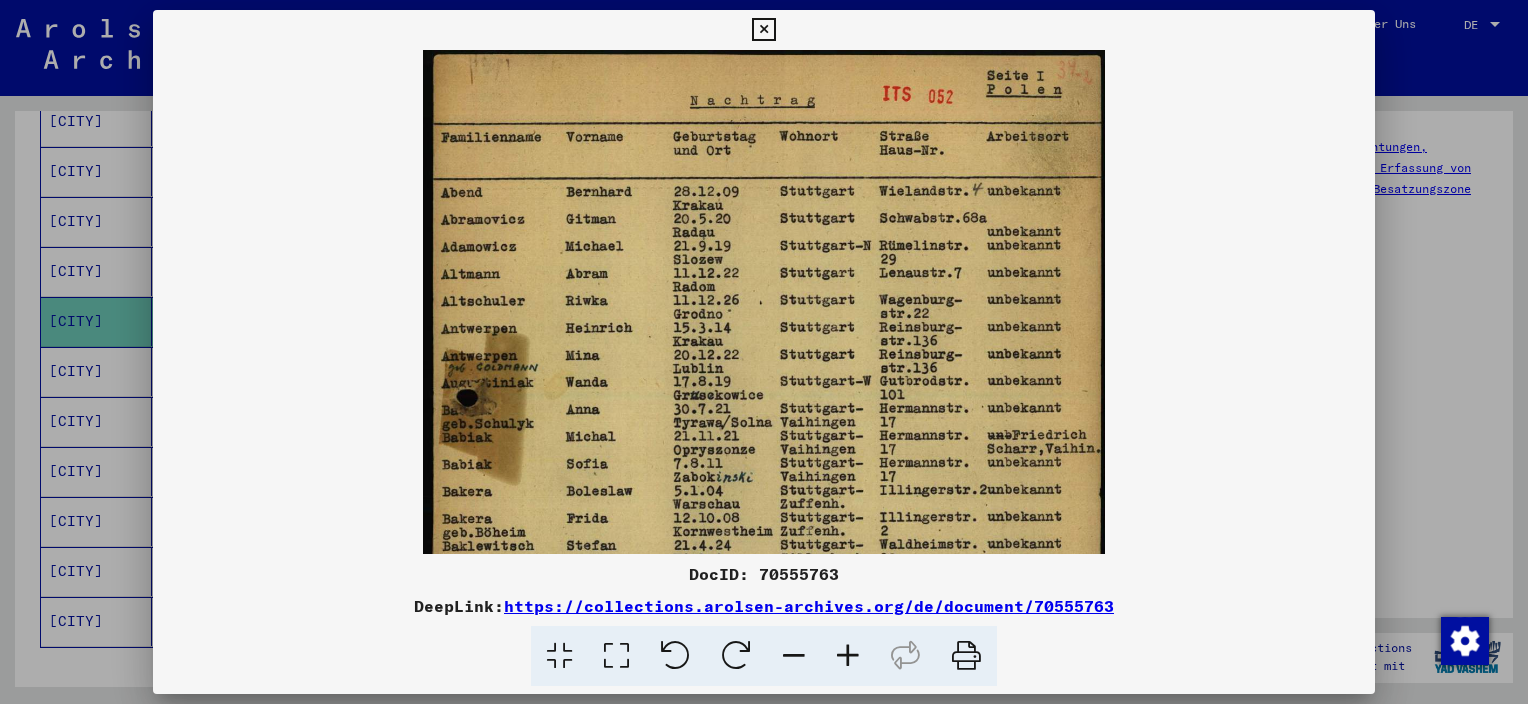 click at bounding box center (848, 656) 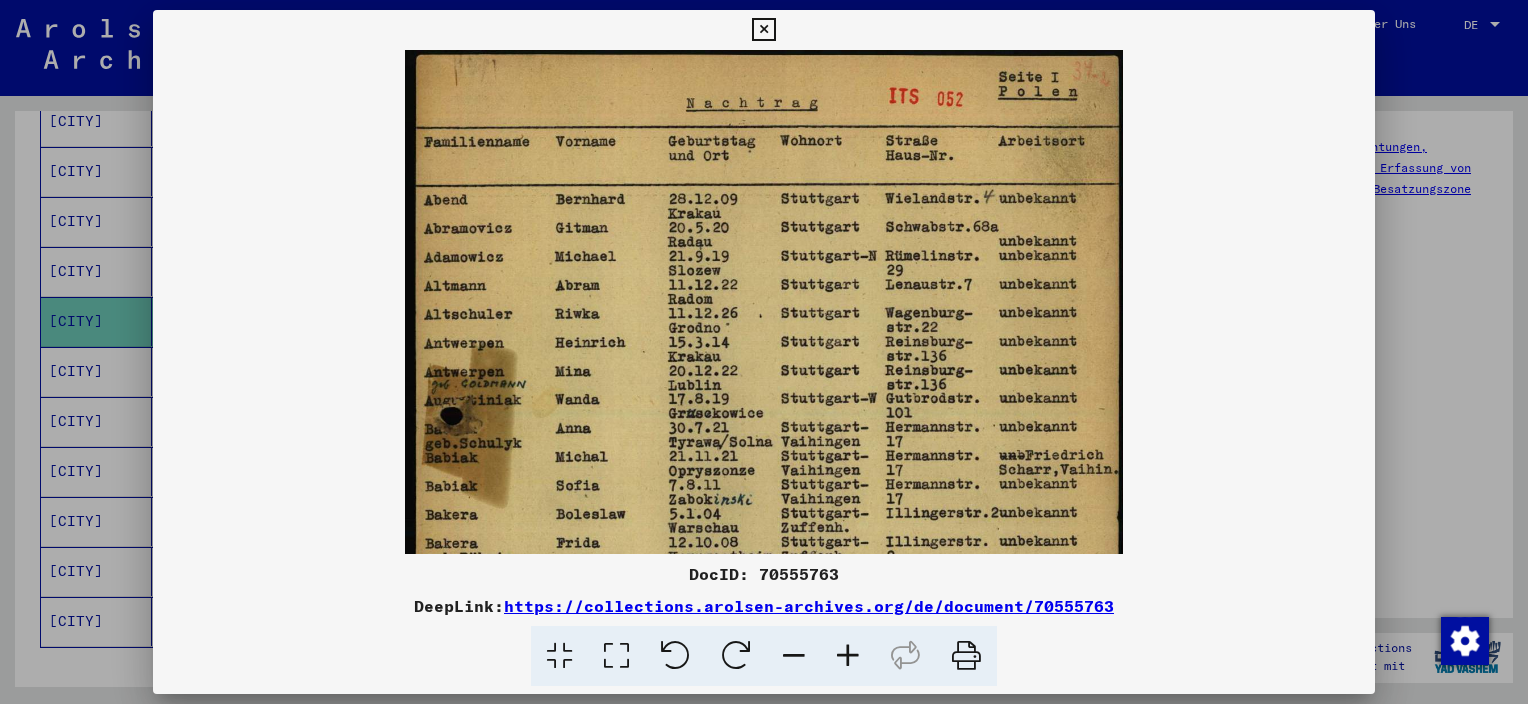 click at bounding box center [848, 656] 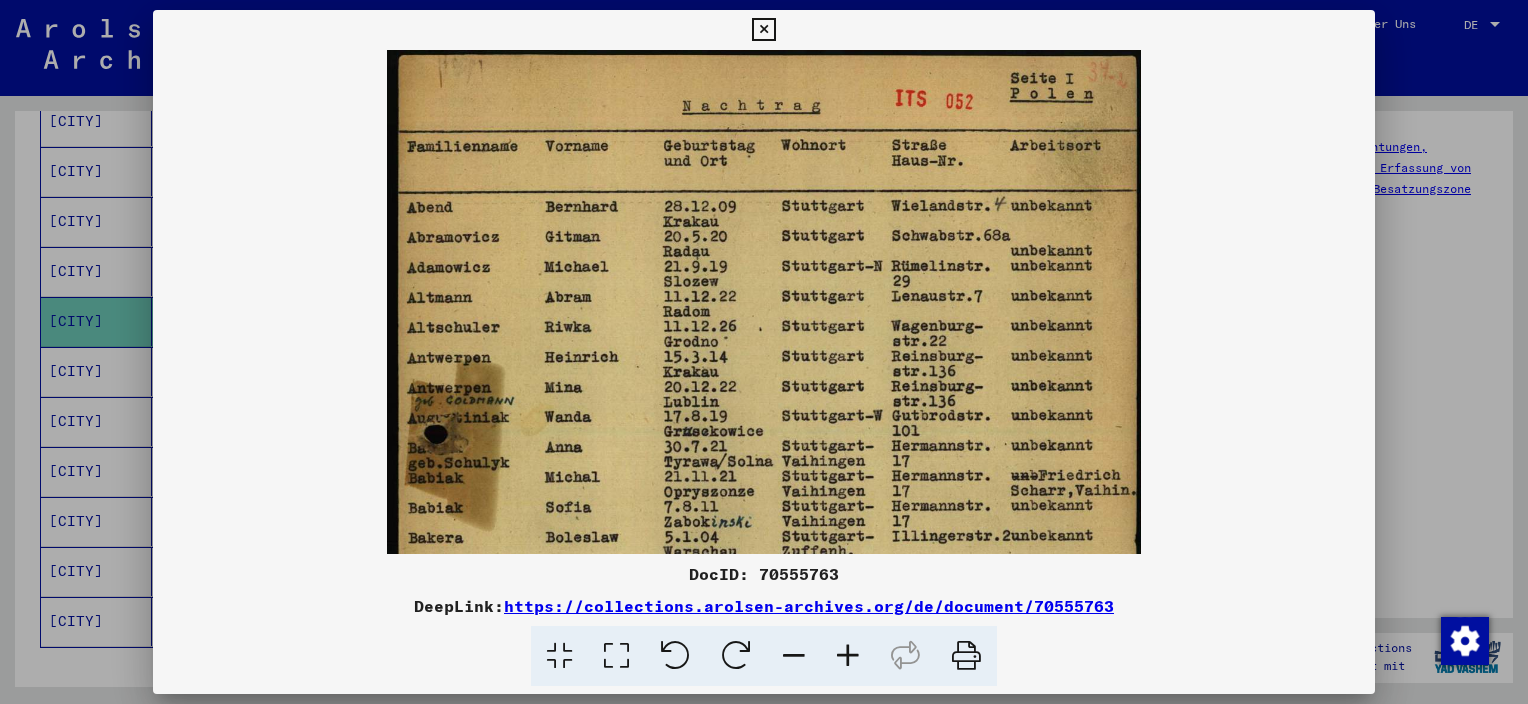 click at bounding box center [848, 656] 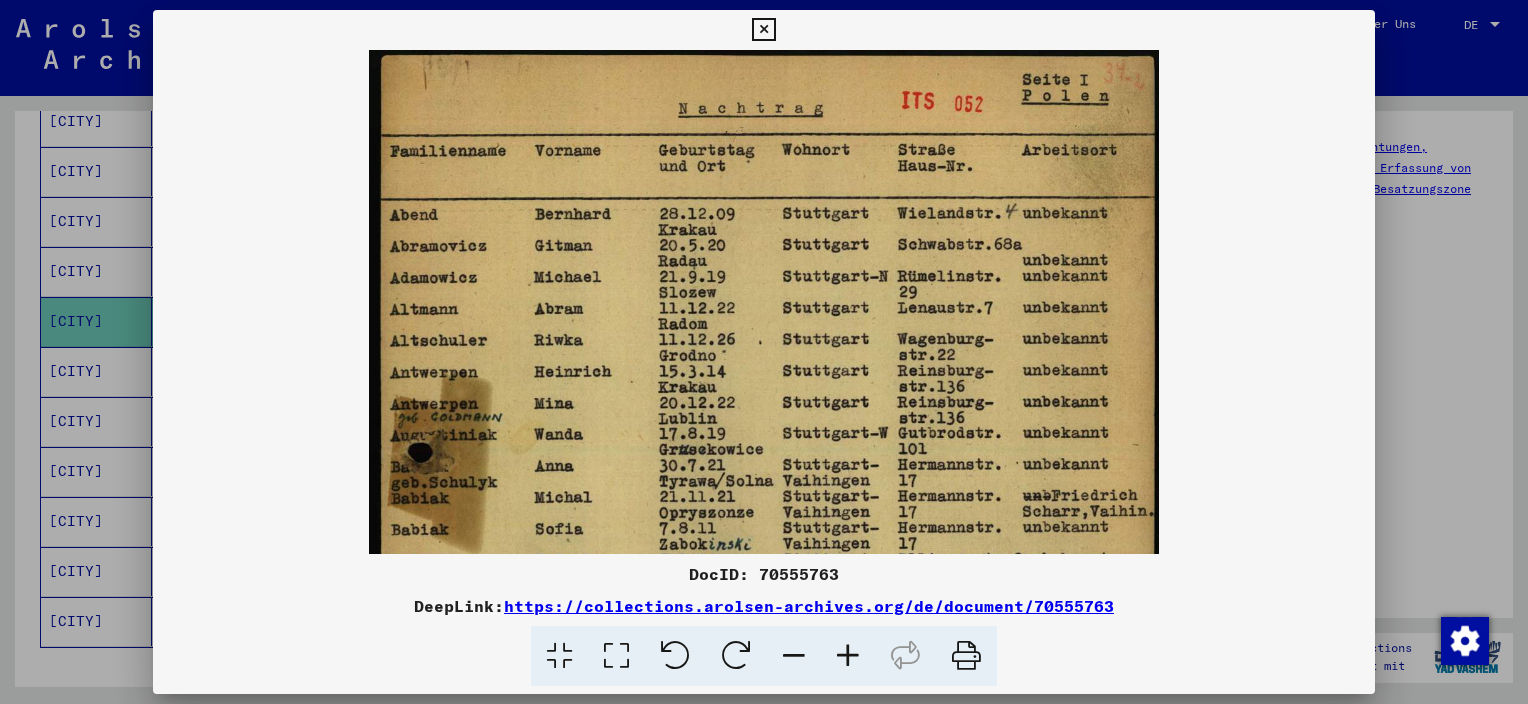 click at bounding box center (848, 656) 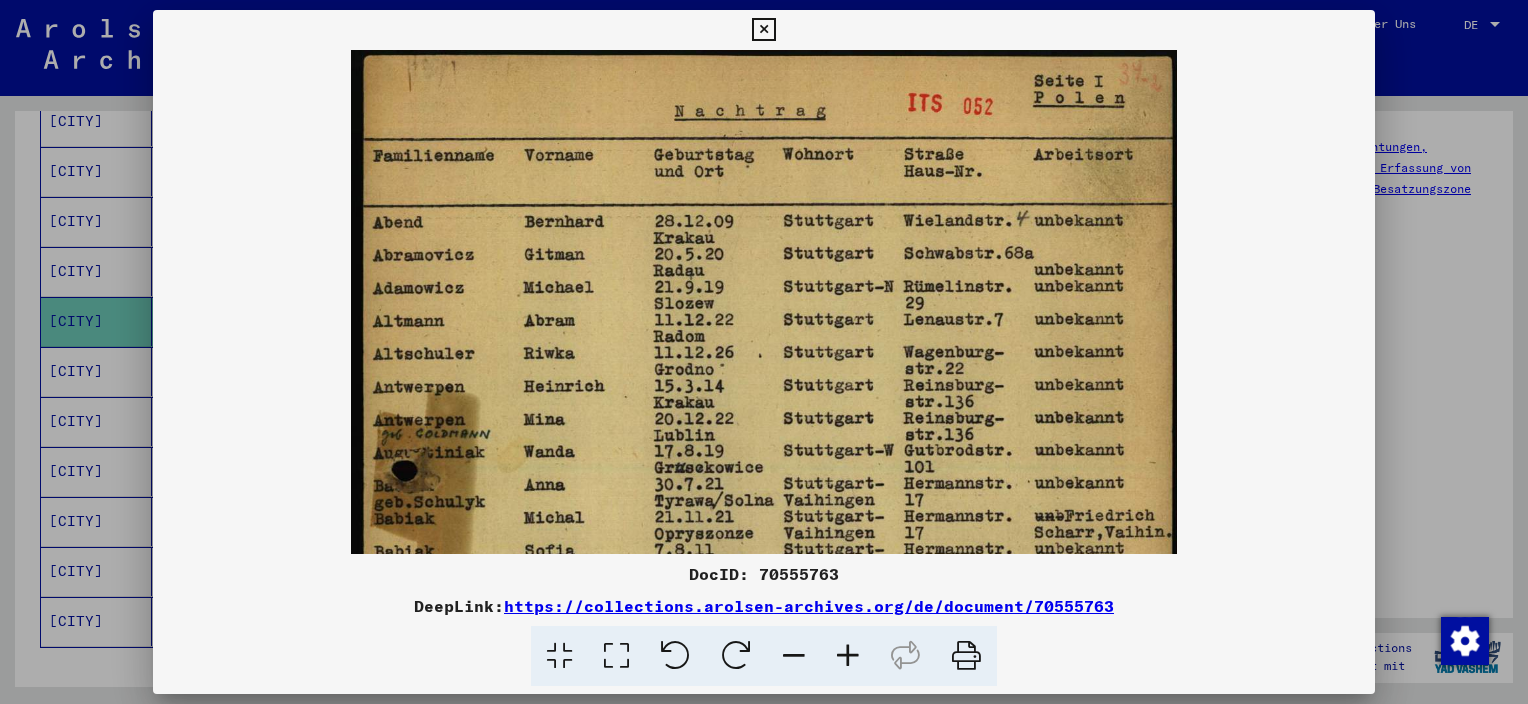 click at bounding box center [848, 656] 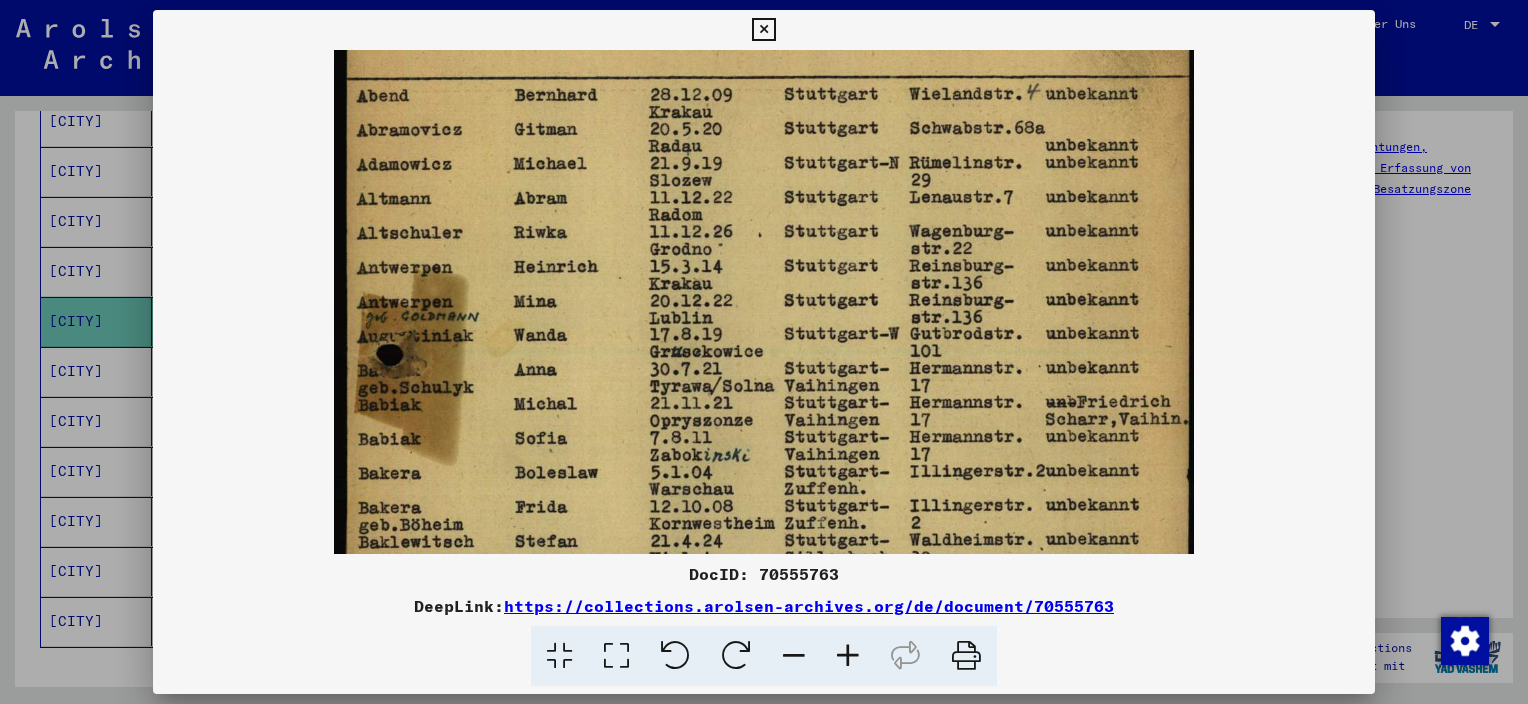 scroll, scrollTop: 136, scrollLeft: 0, axis: vertical 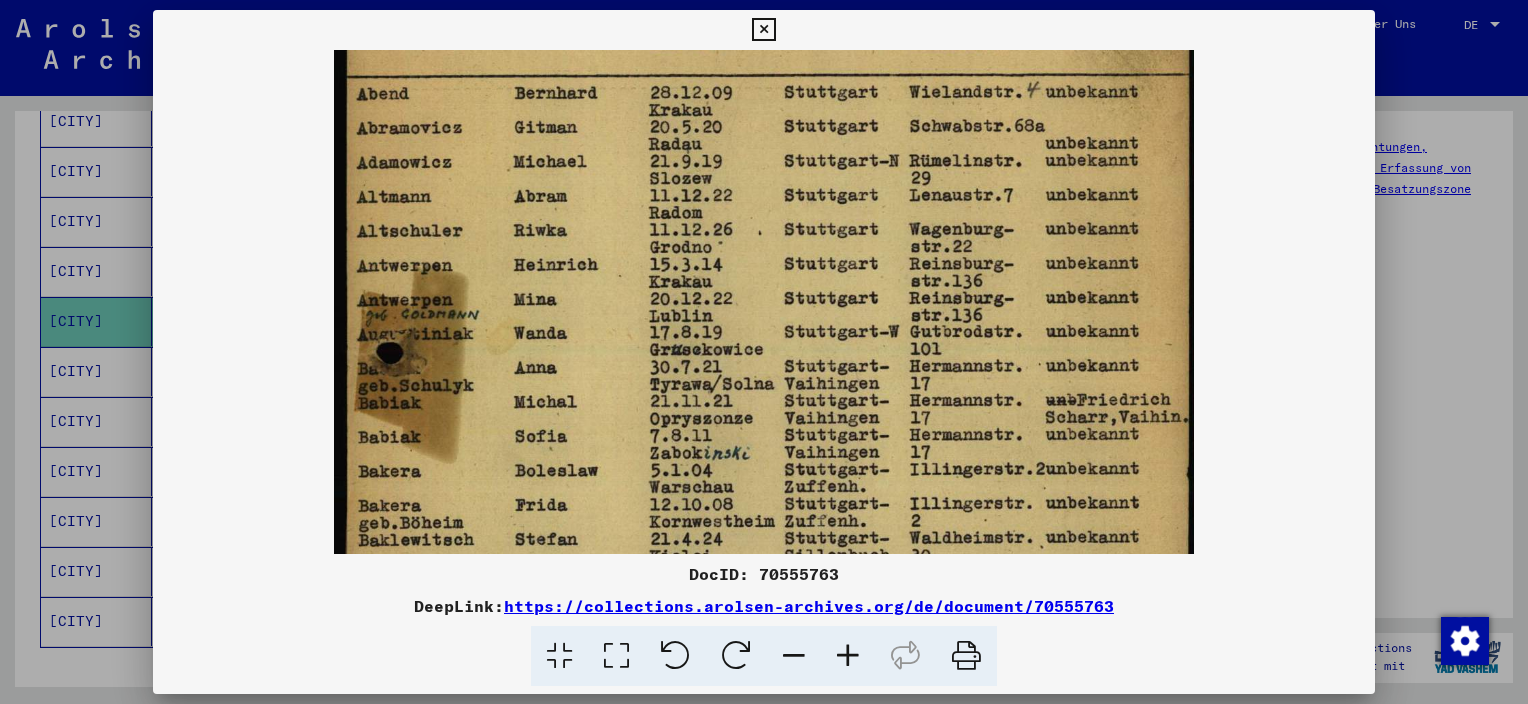 drag, startPoint x: 644, startPoint y: 488, endPoint x: 660, endPoint y: 355, distance: 133.95895 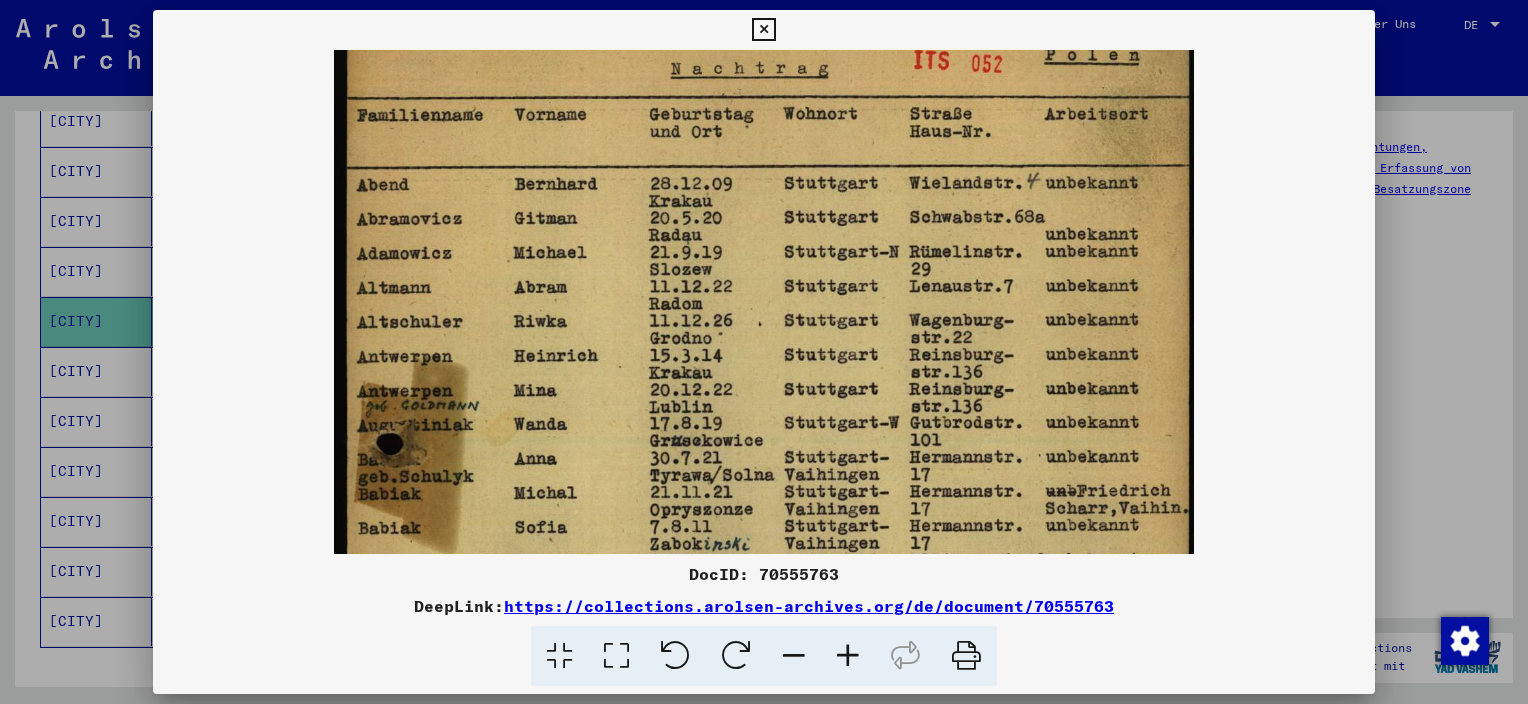 scroll, scrollTop: 41, scrollLeft: 0, axis: vertical 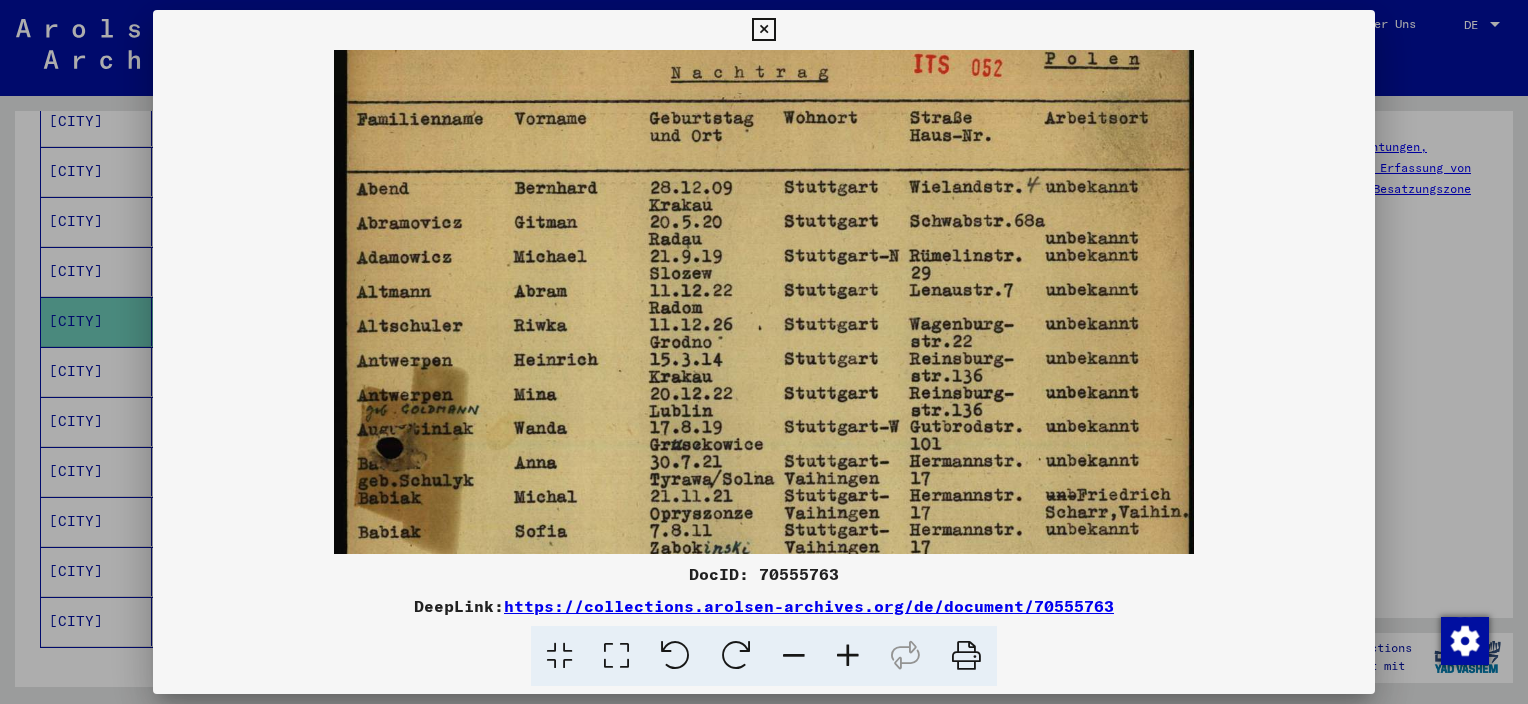 drag, startPoint x: 1004, startPoint y: 278, endPoint x: 1004, endPoint y: 376, distance: 98 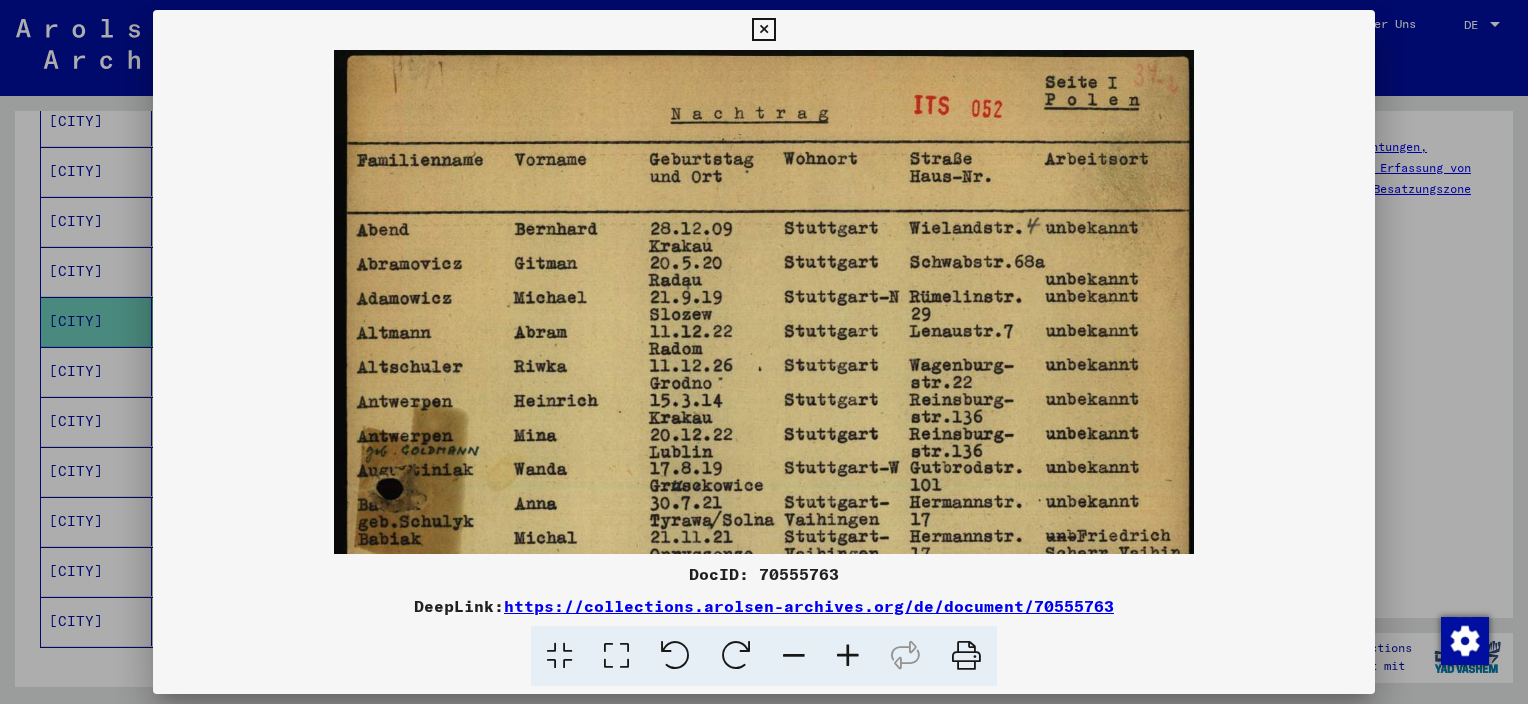 drag, startPoint x: 693, startPoint y: 190, endPoint x: 694, endPoint y: 390, distance: 200.0025 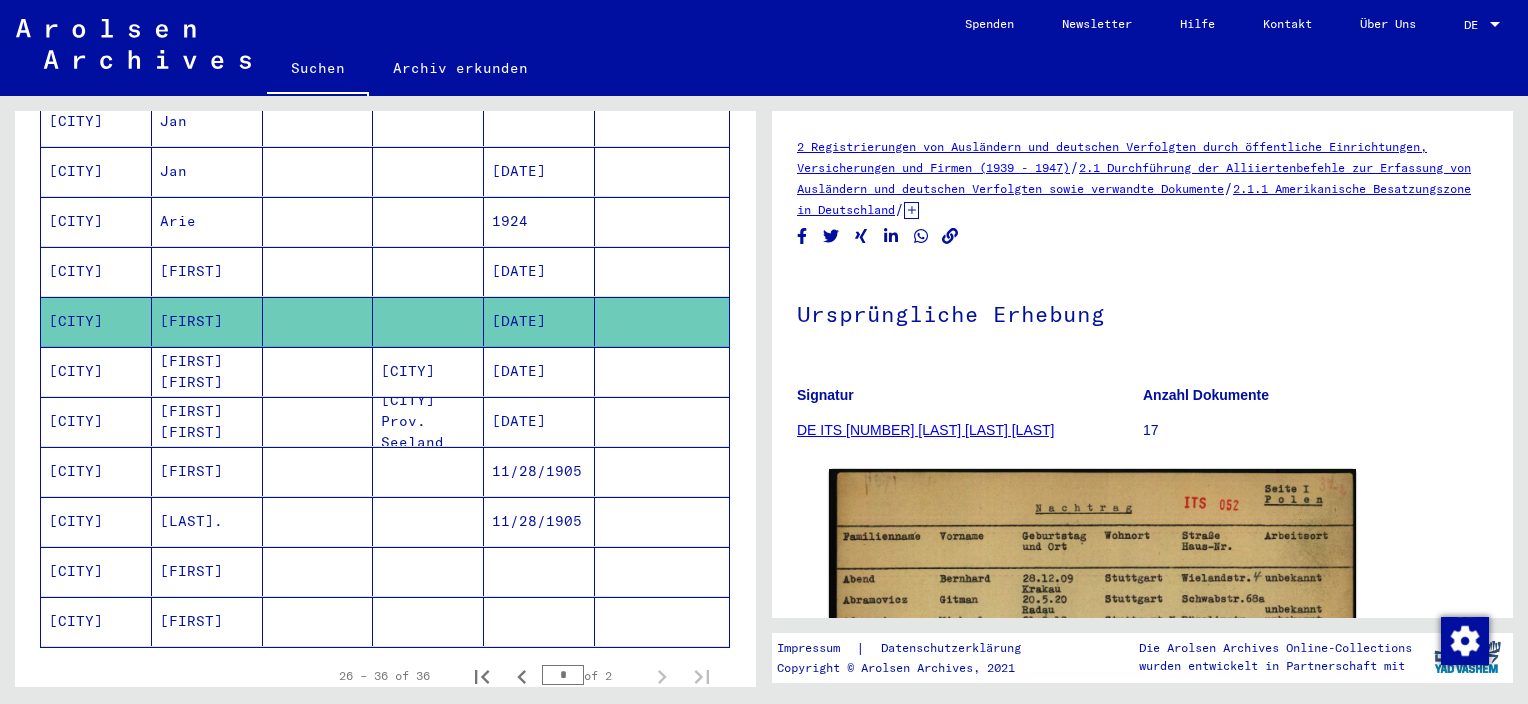 click on "Arie" at bounding box center [207, 271] 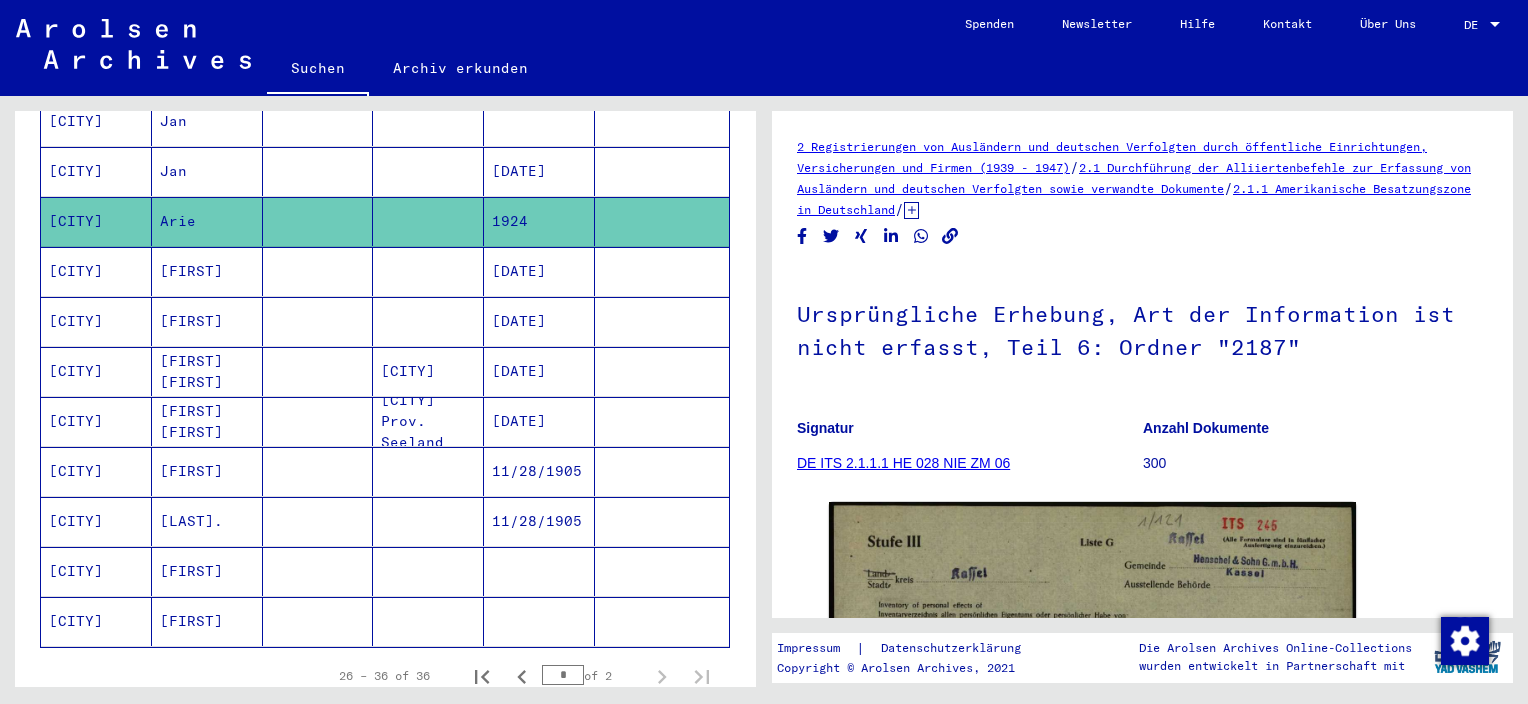 scroll, scrollTop: 0, scrollLeft: 0, axis: both 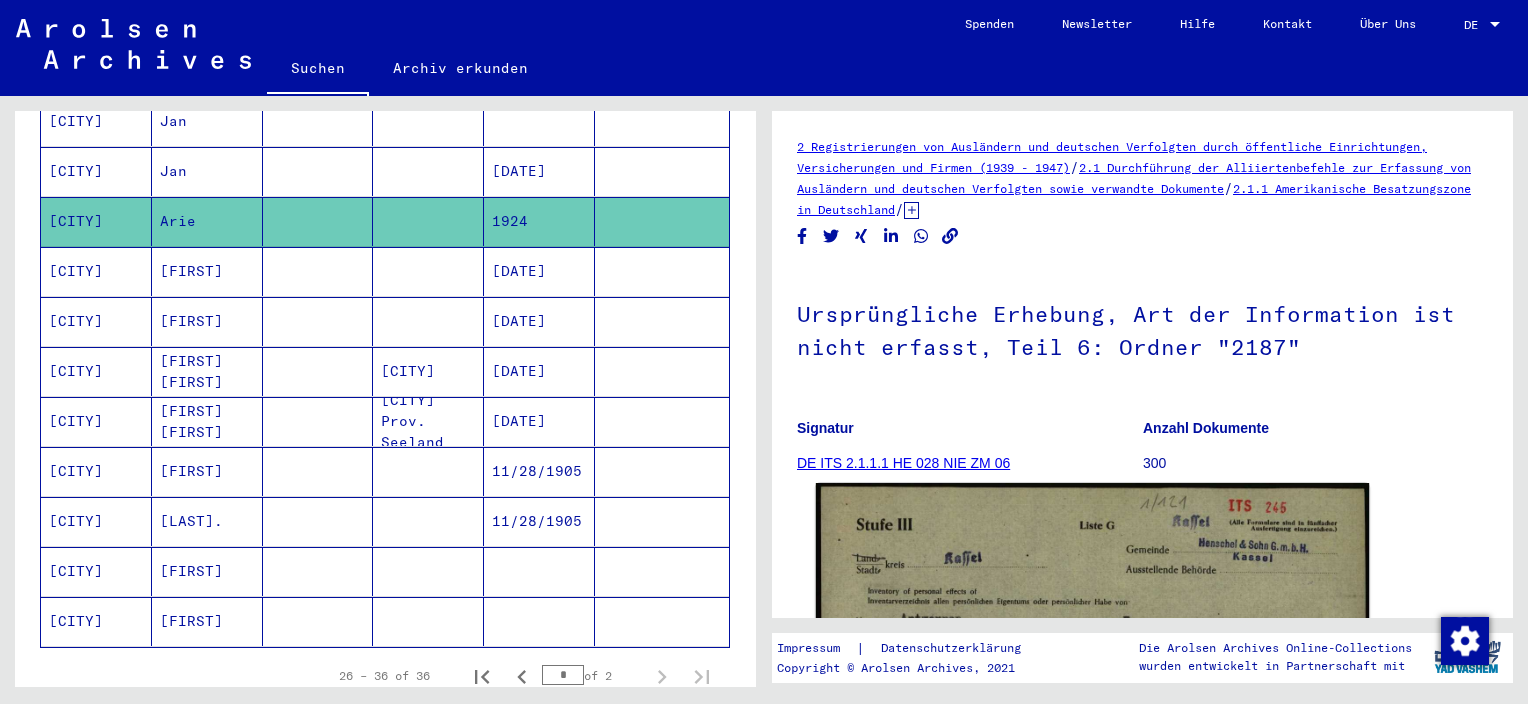 click 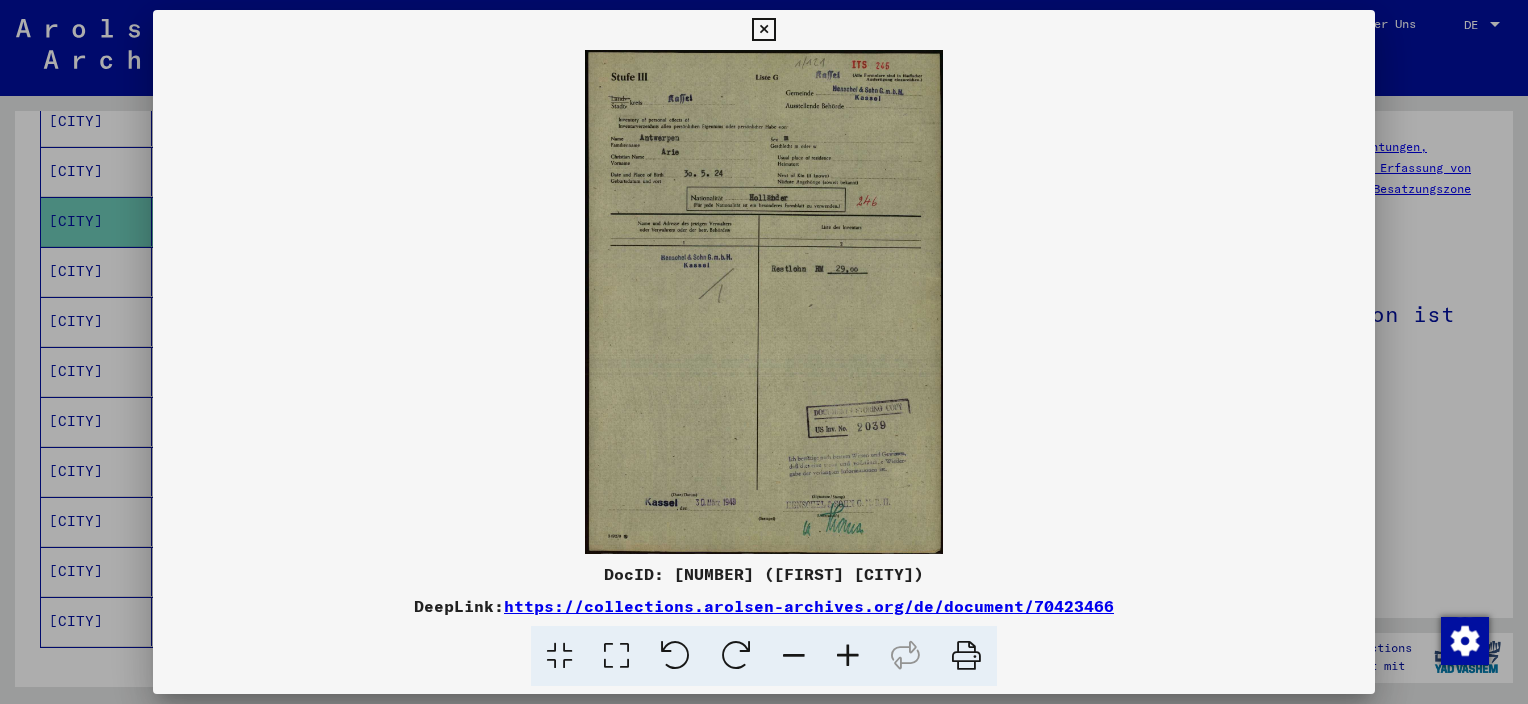 click at bounding box center (848, 656) 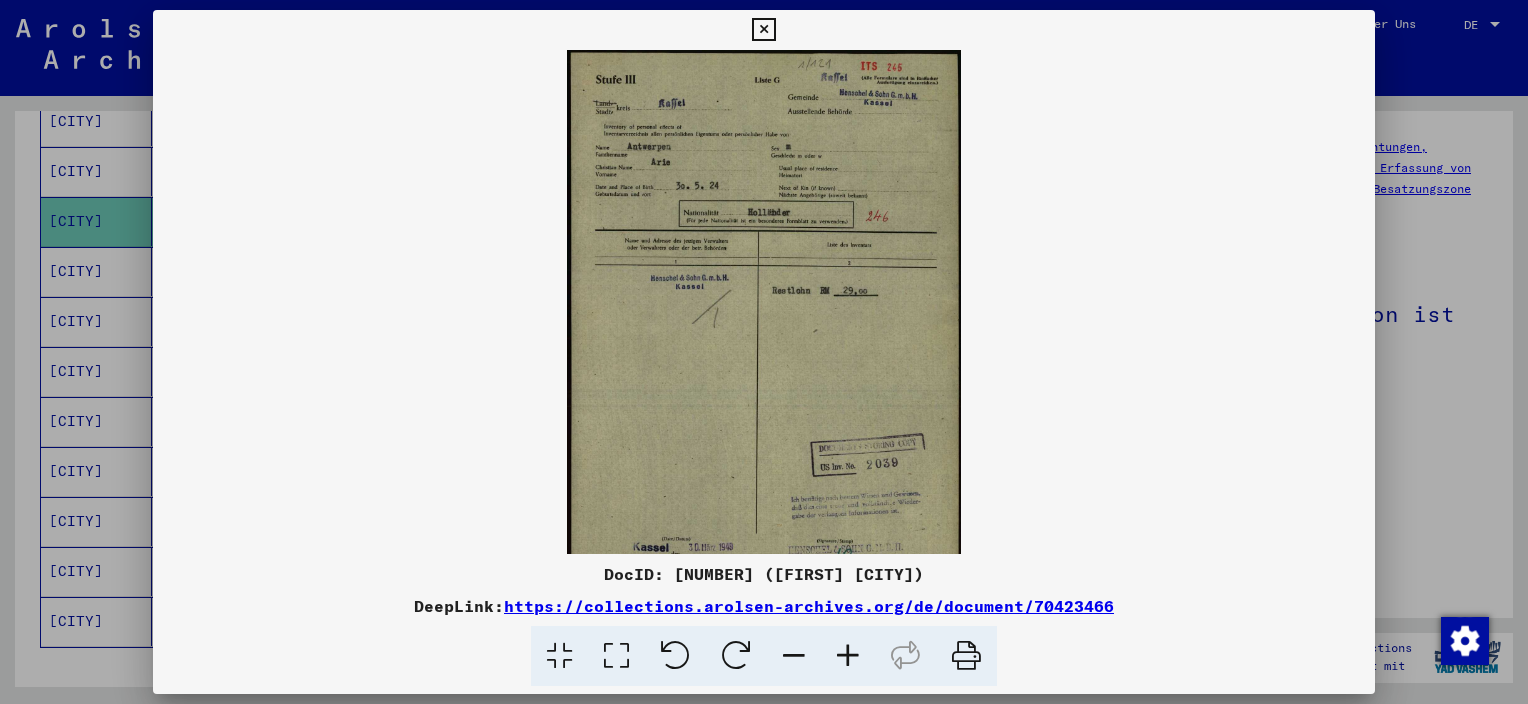 click at bounding box center [848, 656] 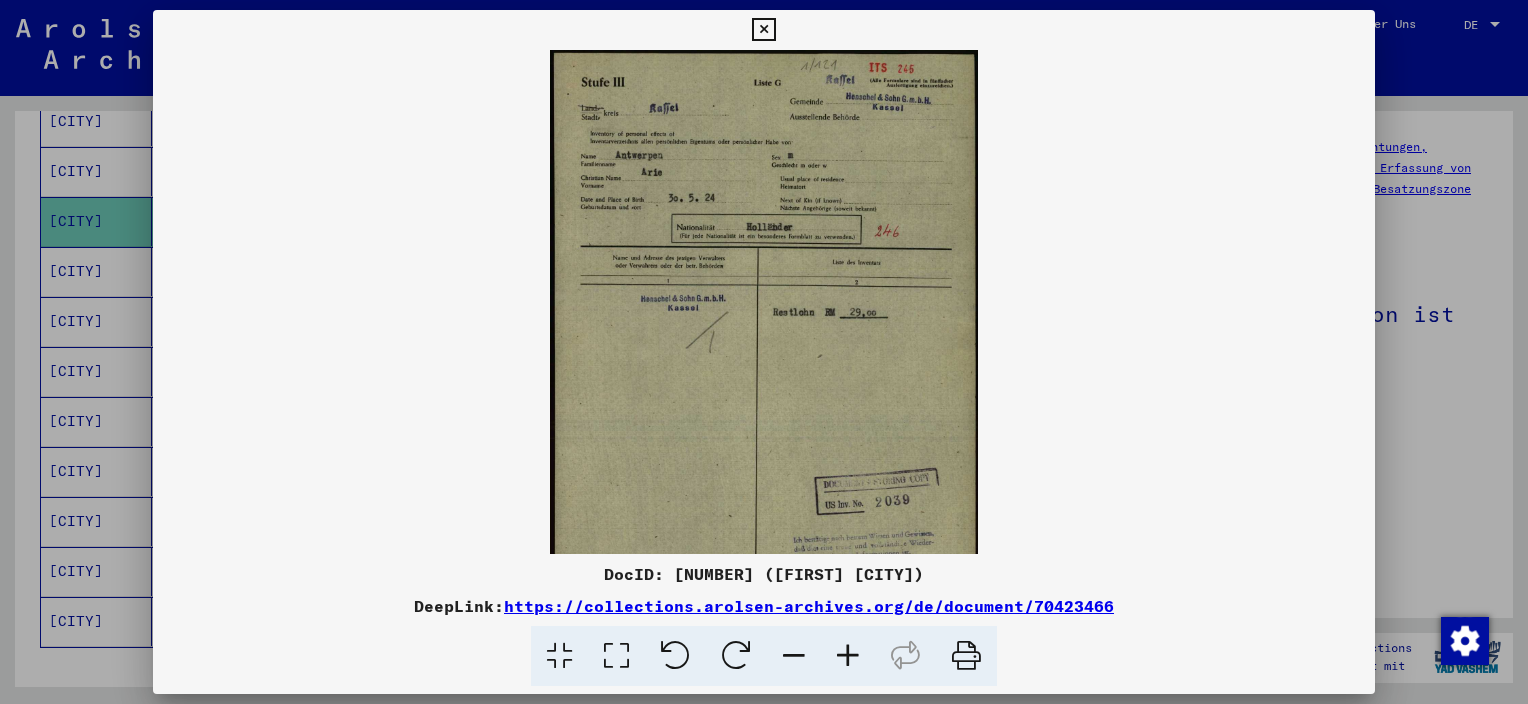 click at bounding box center (848, 656) 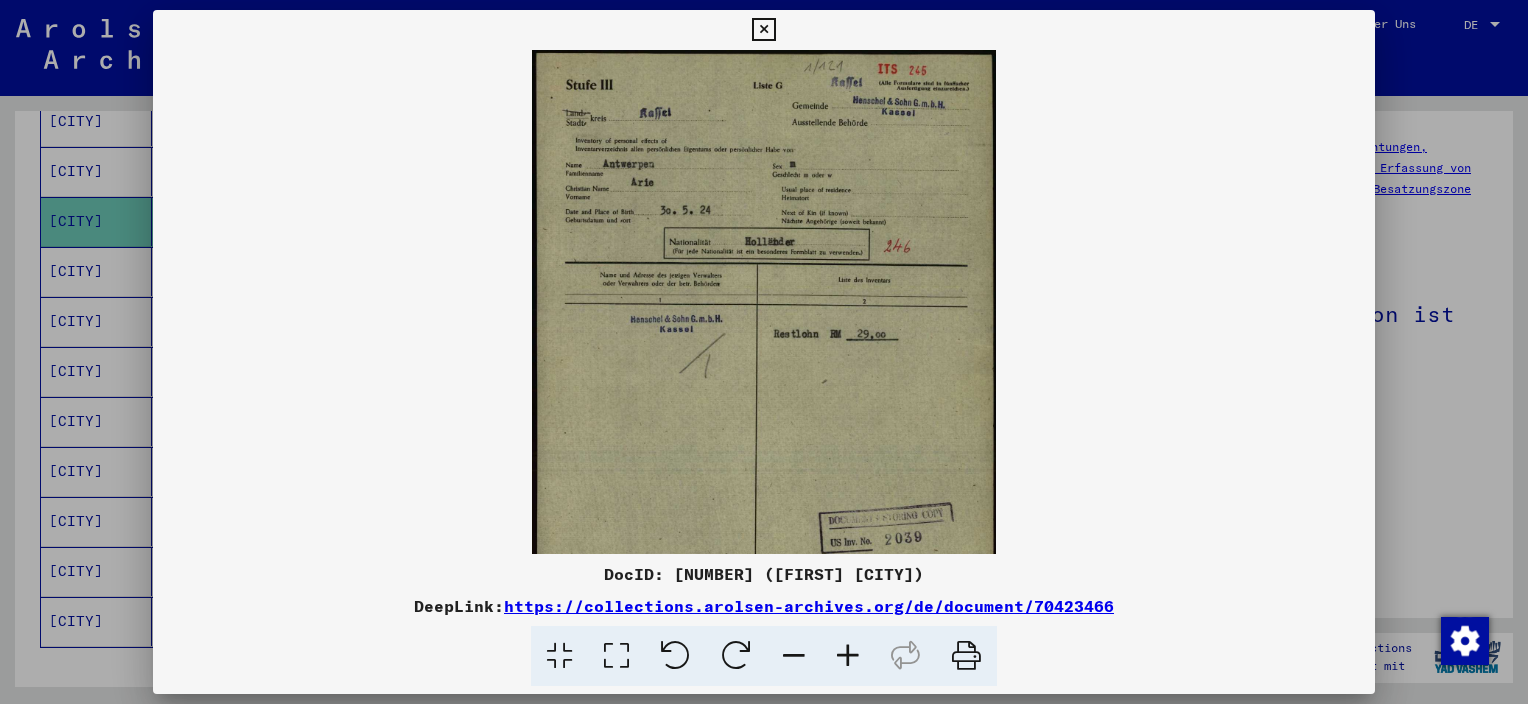 click at bounding box center (848, 656) 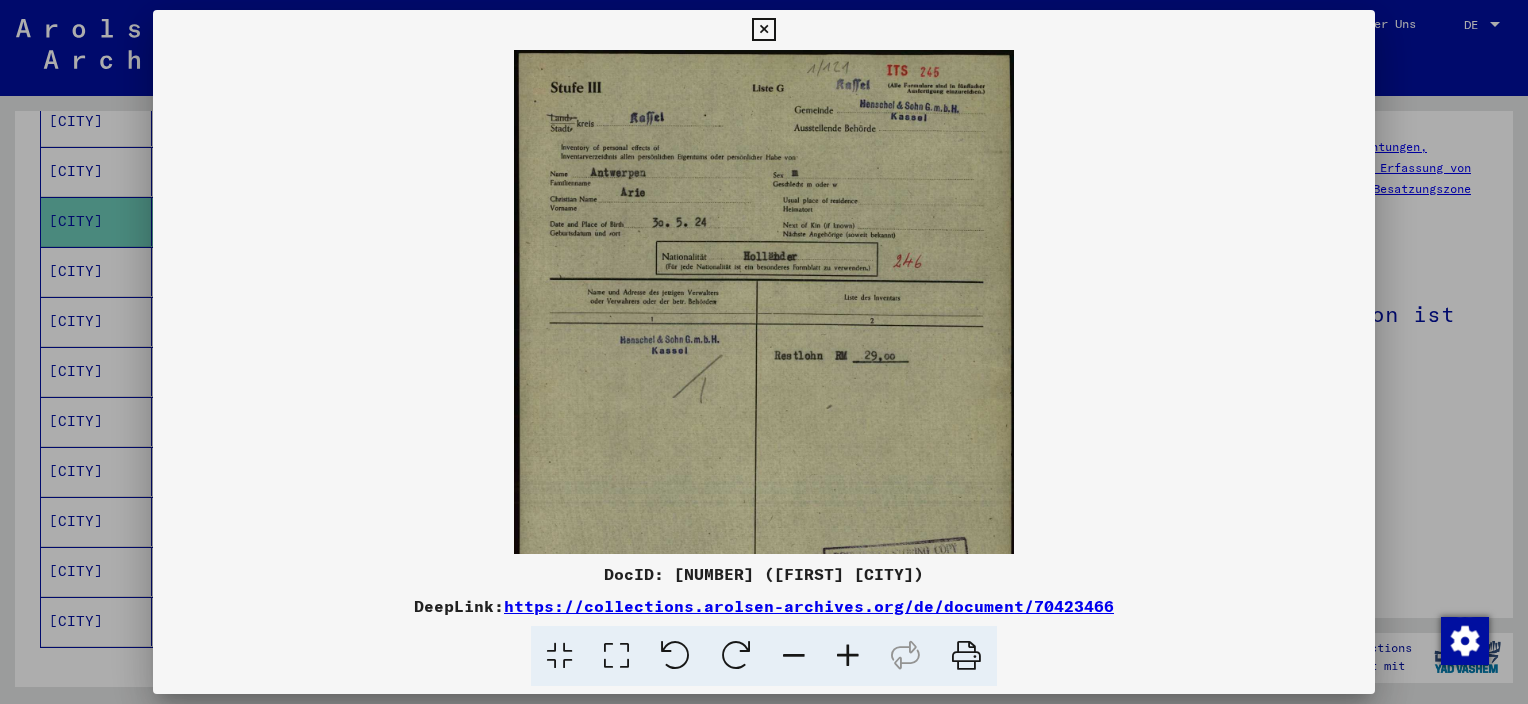 click at bounding box center (848, 656) 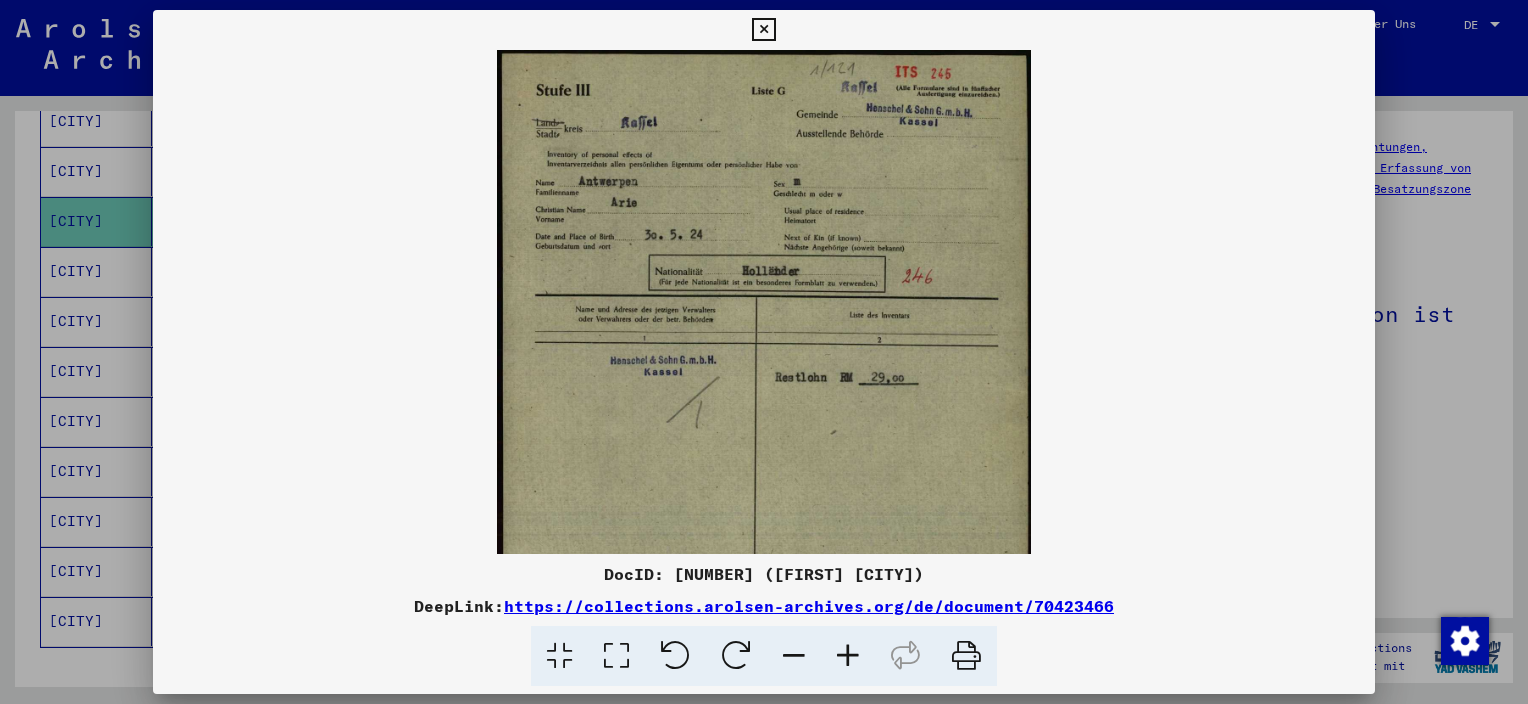 click at bounding box center [848, 656] 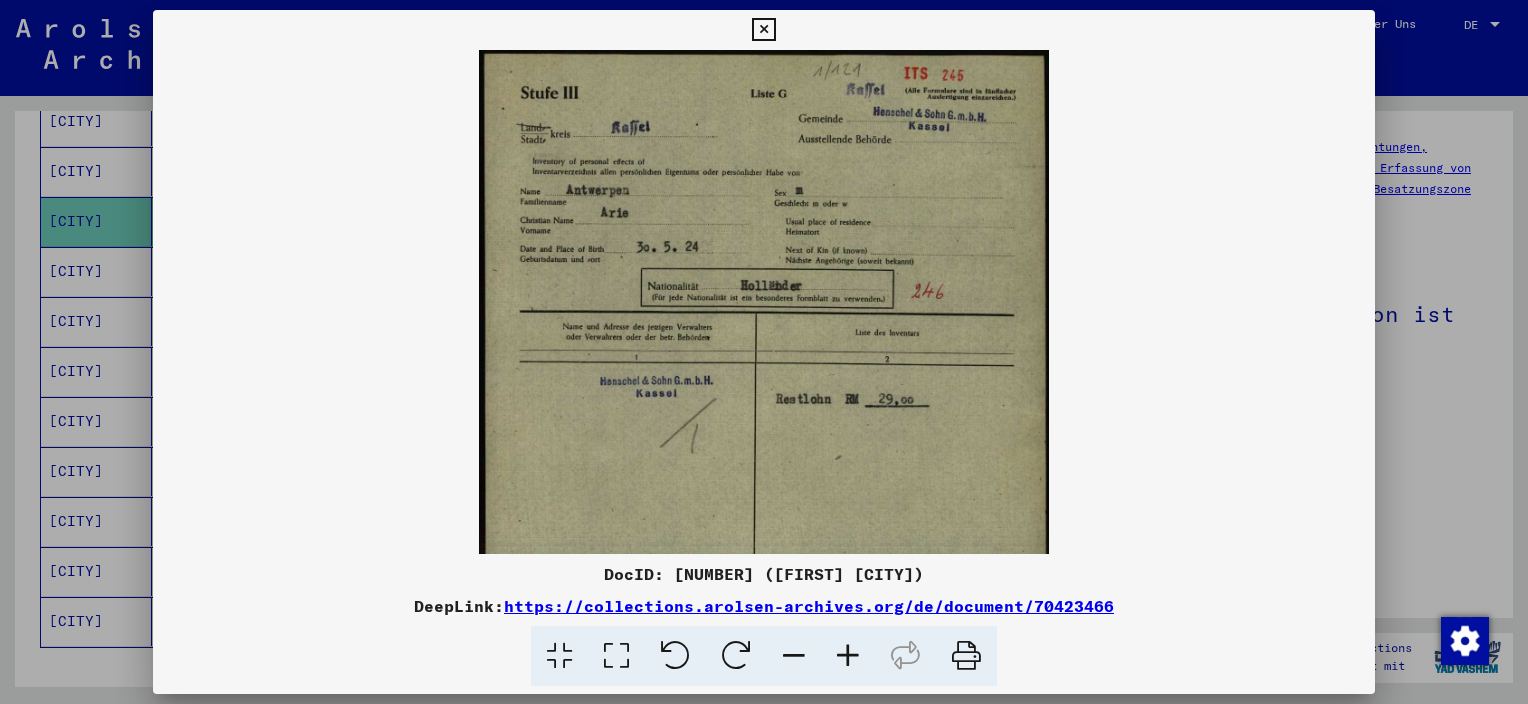 click at bounding box center (848, 656) 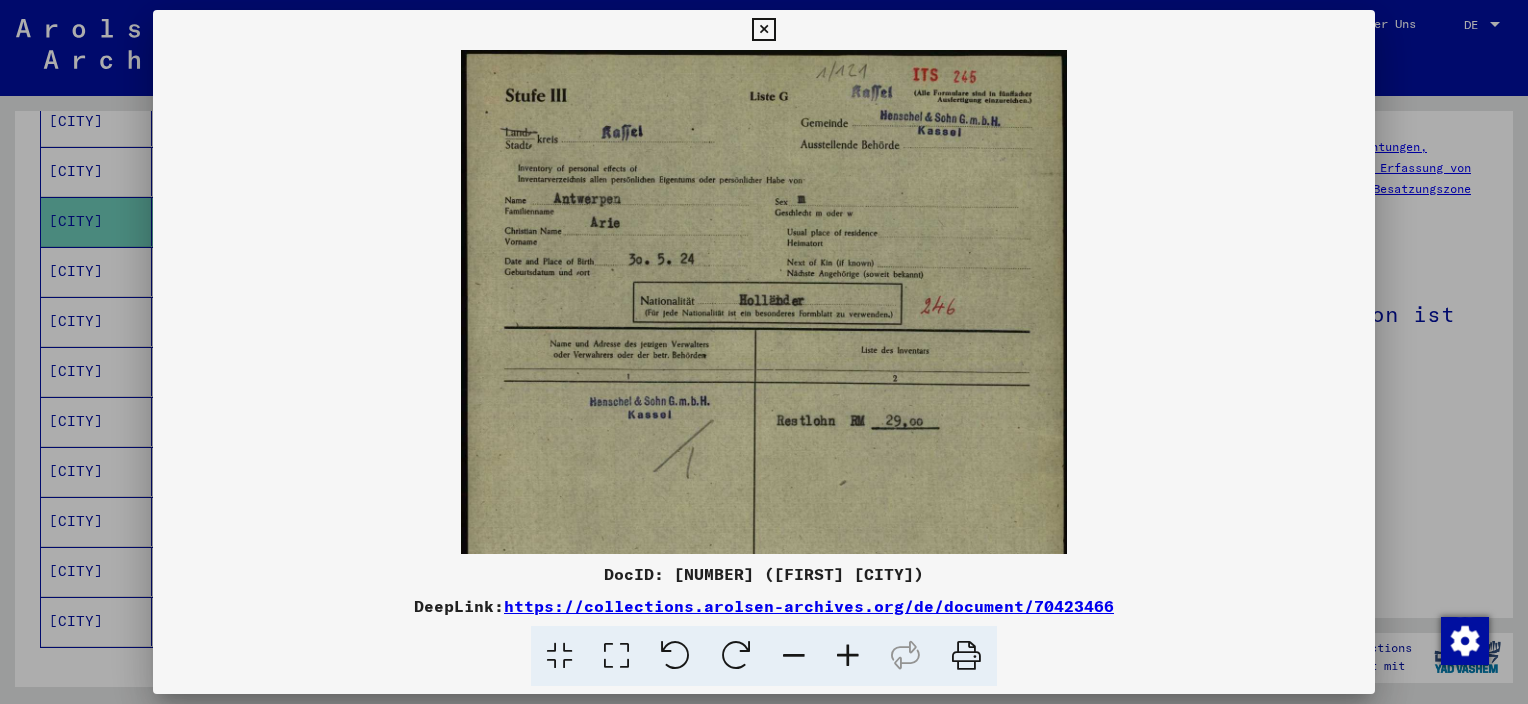 click at bounding box center (848, 656) 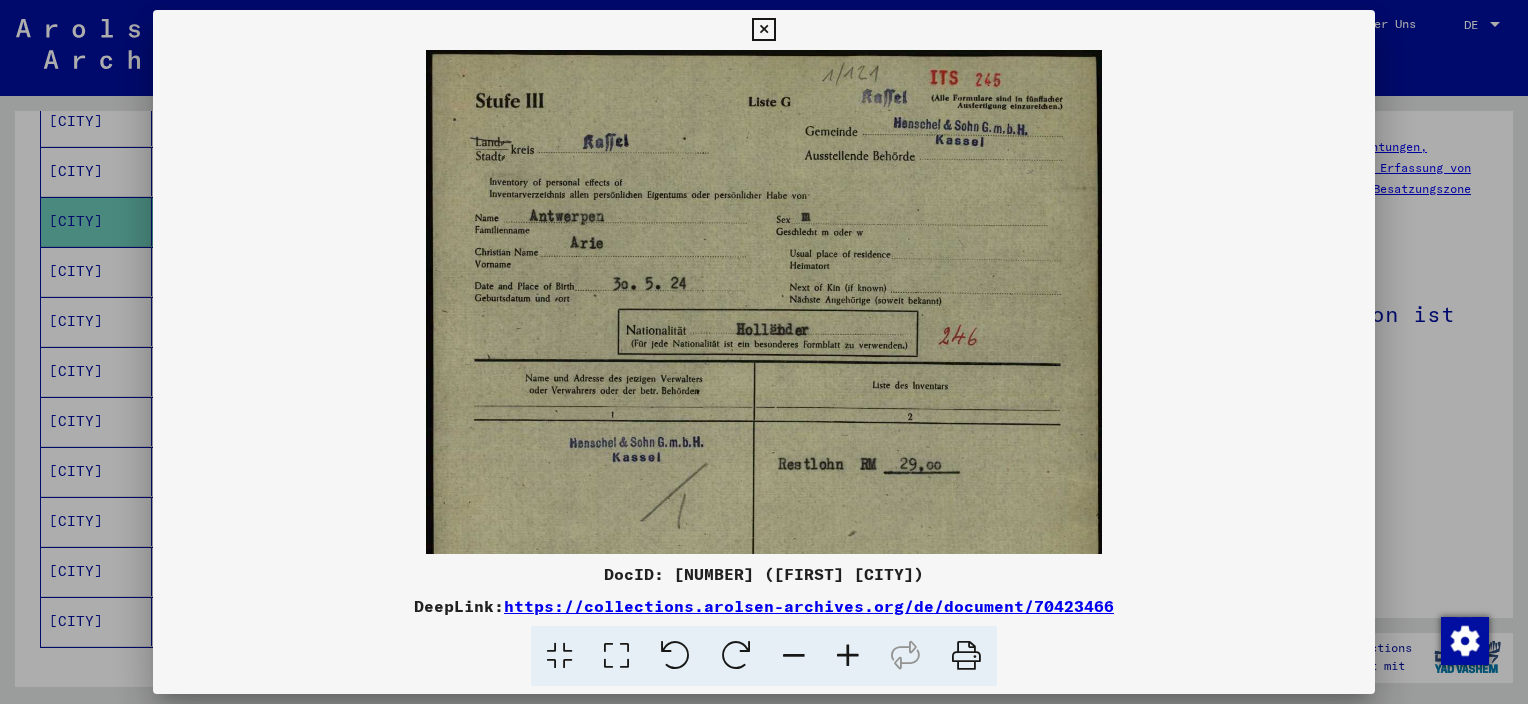click at bounding box center [848, 656] 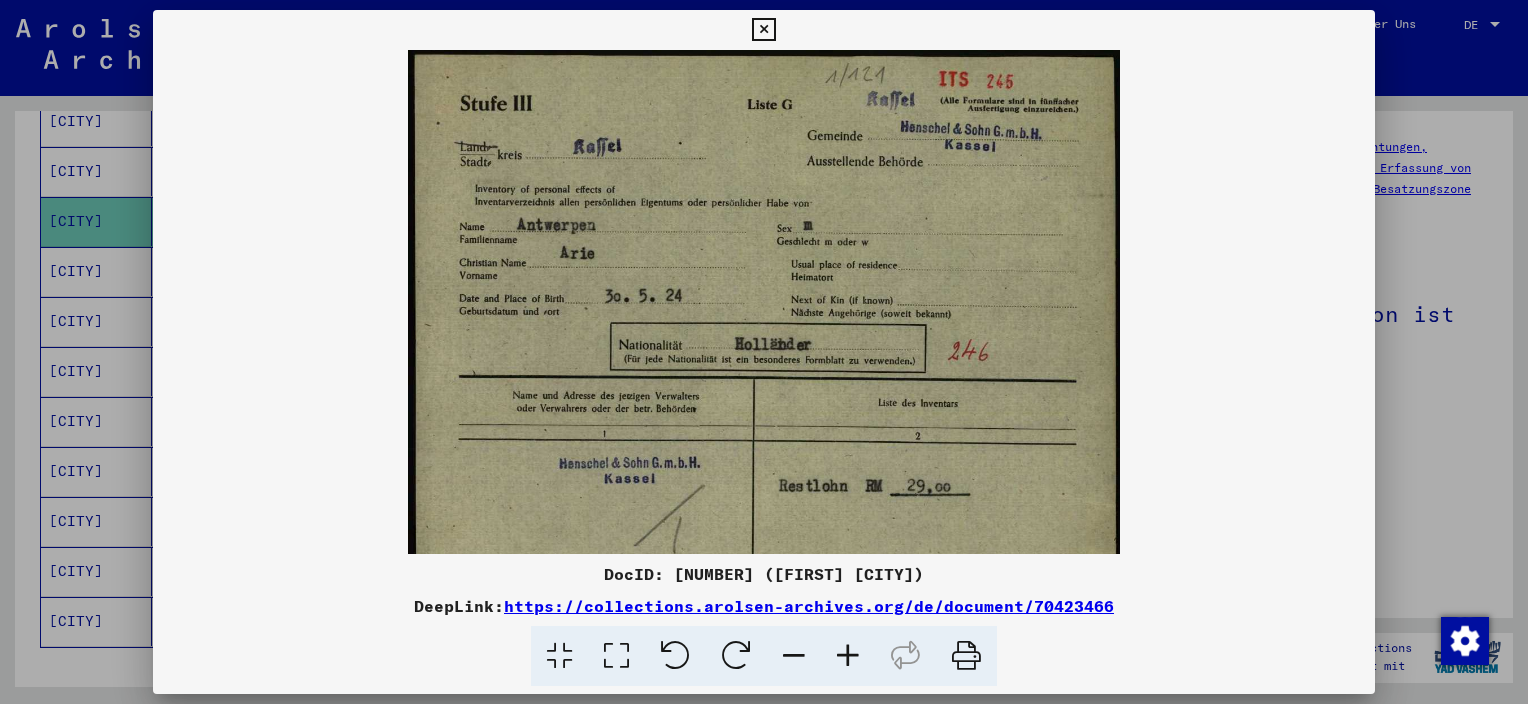 click at bounding box center (848, 656) 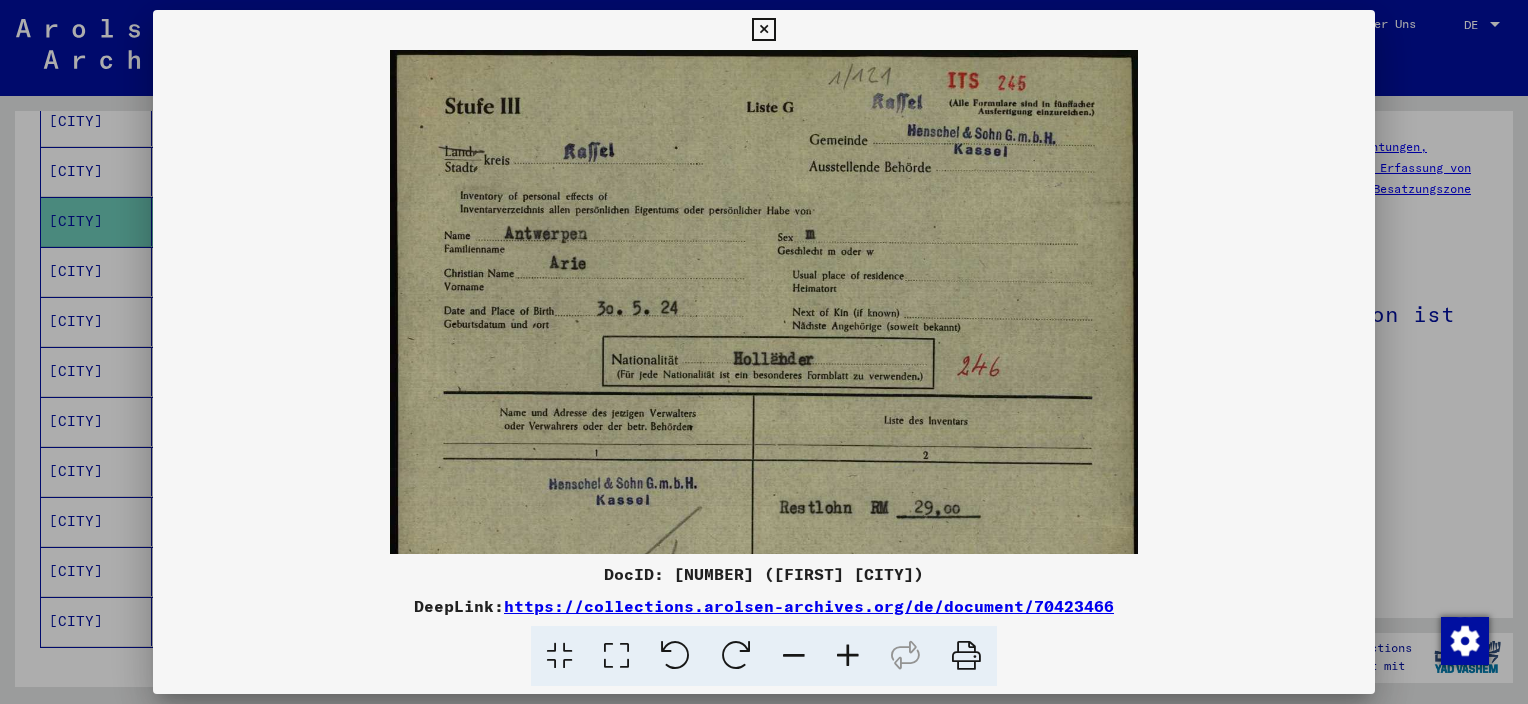 click at bounding box center (848, 656) 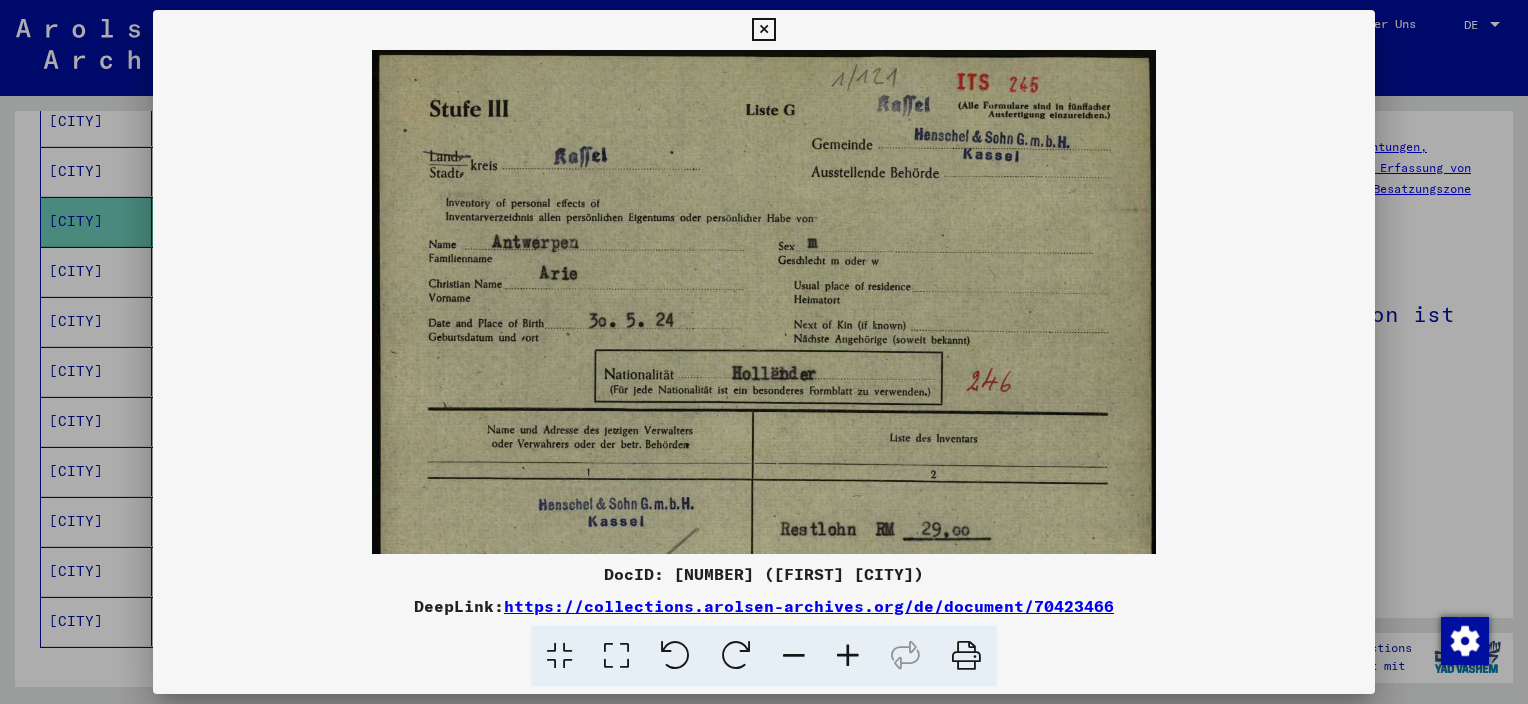 click at bounding box center (848, 656) 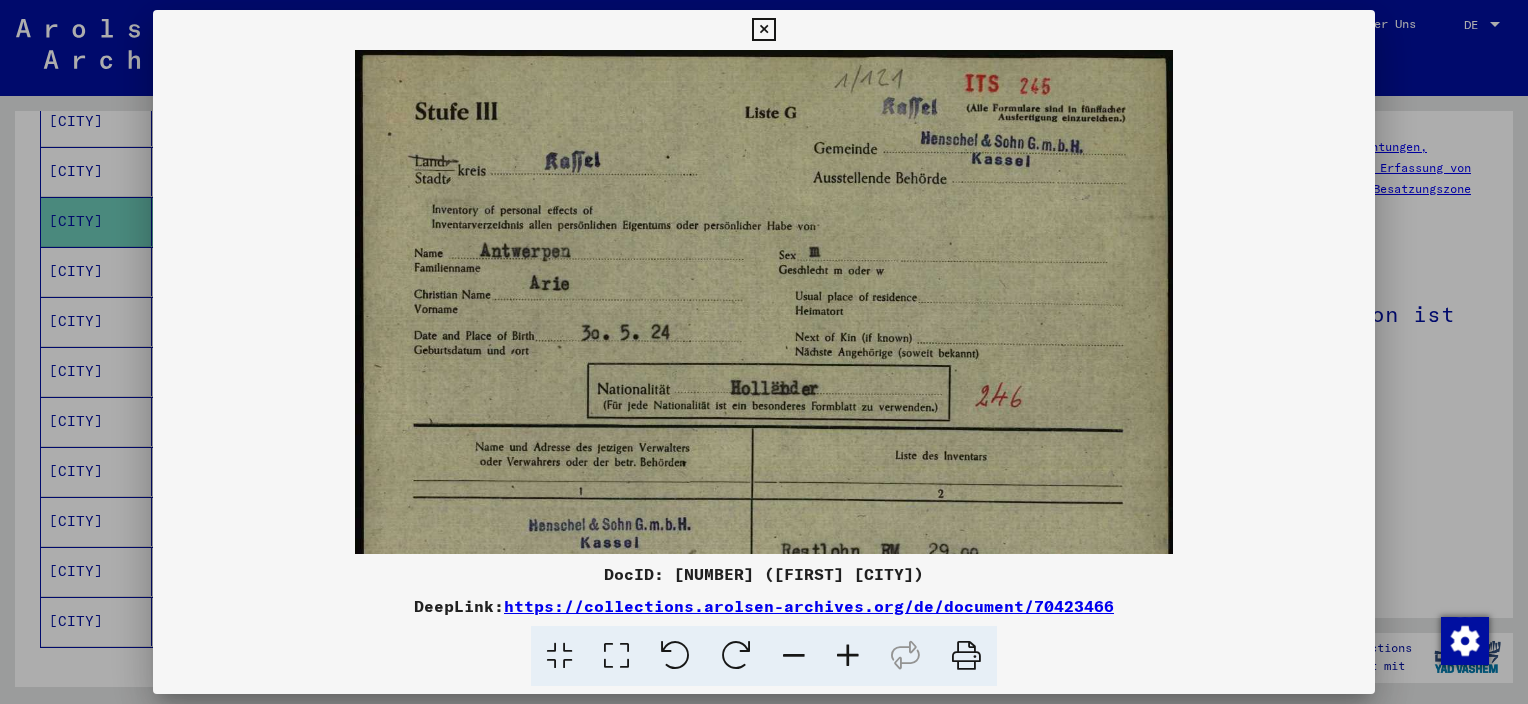 click at bounding box center [848, 656] 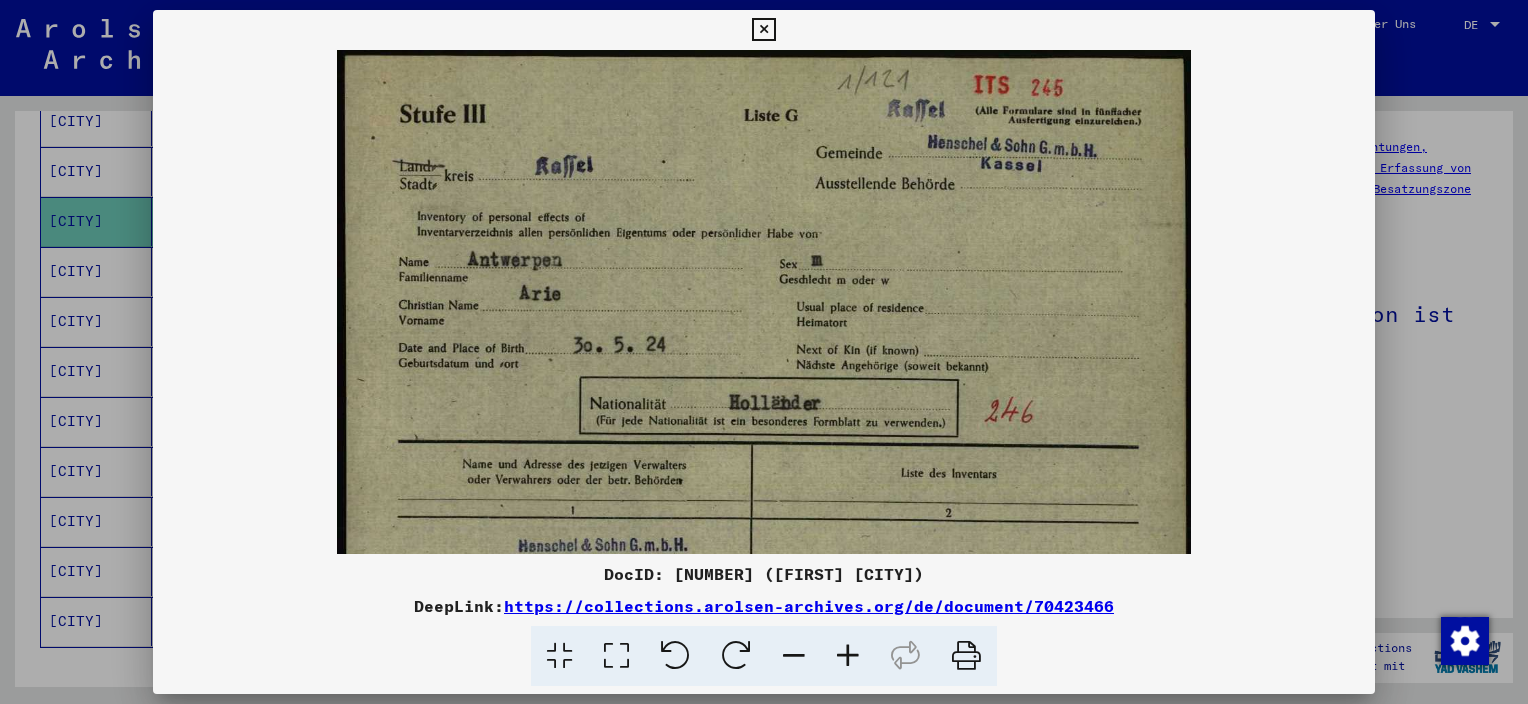 click at bounding box center [848, 656] 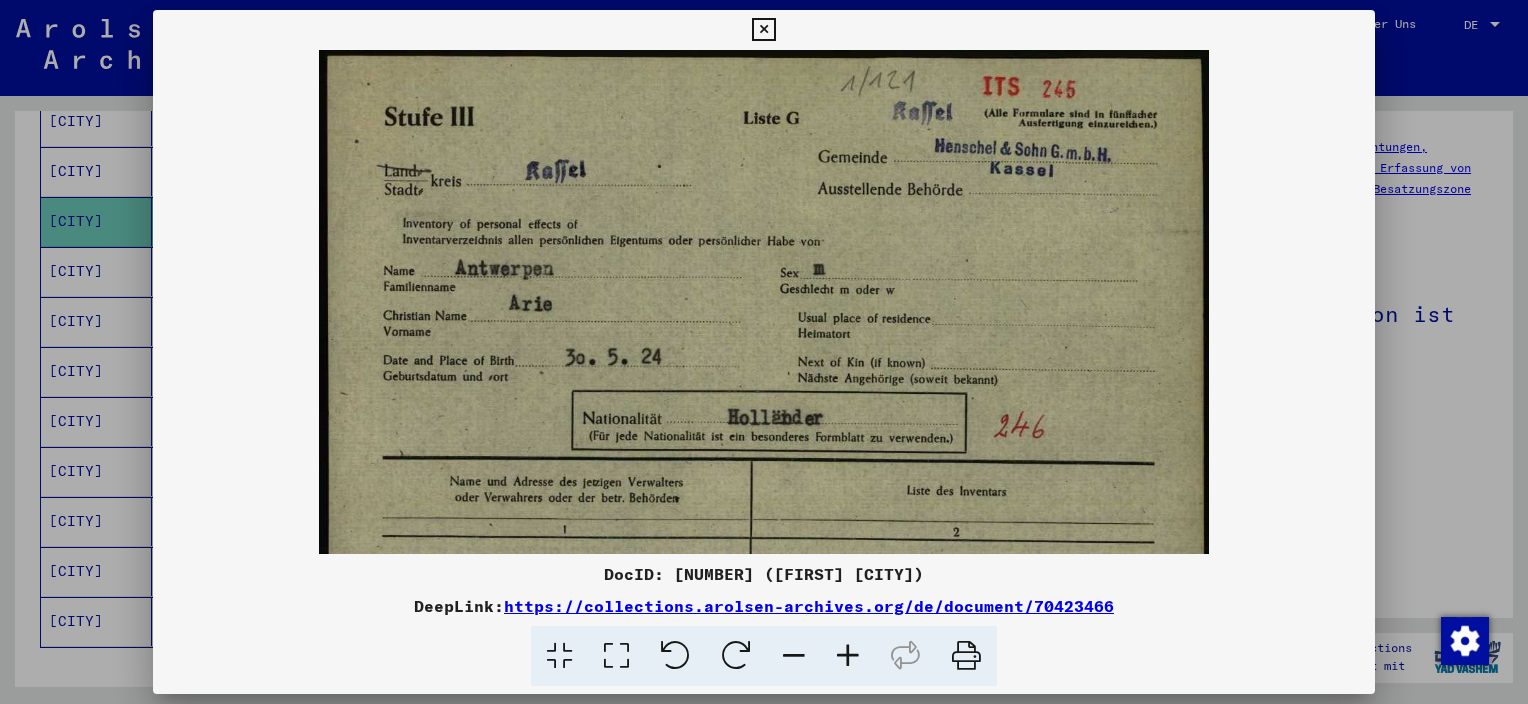 click at bounding box center (848, 656) 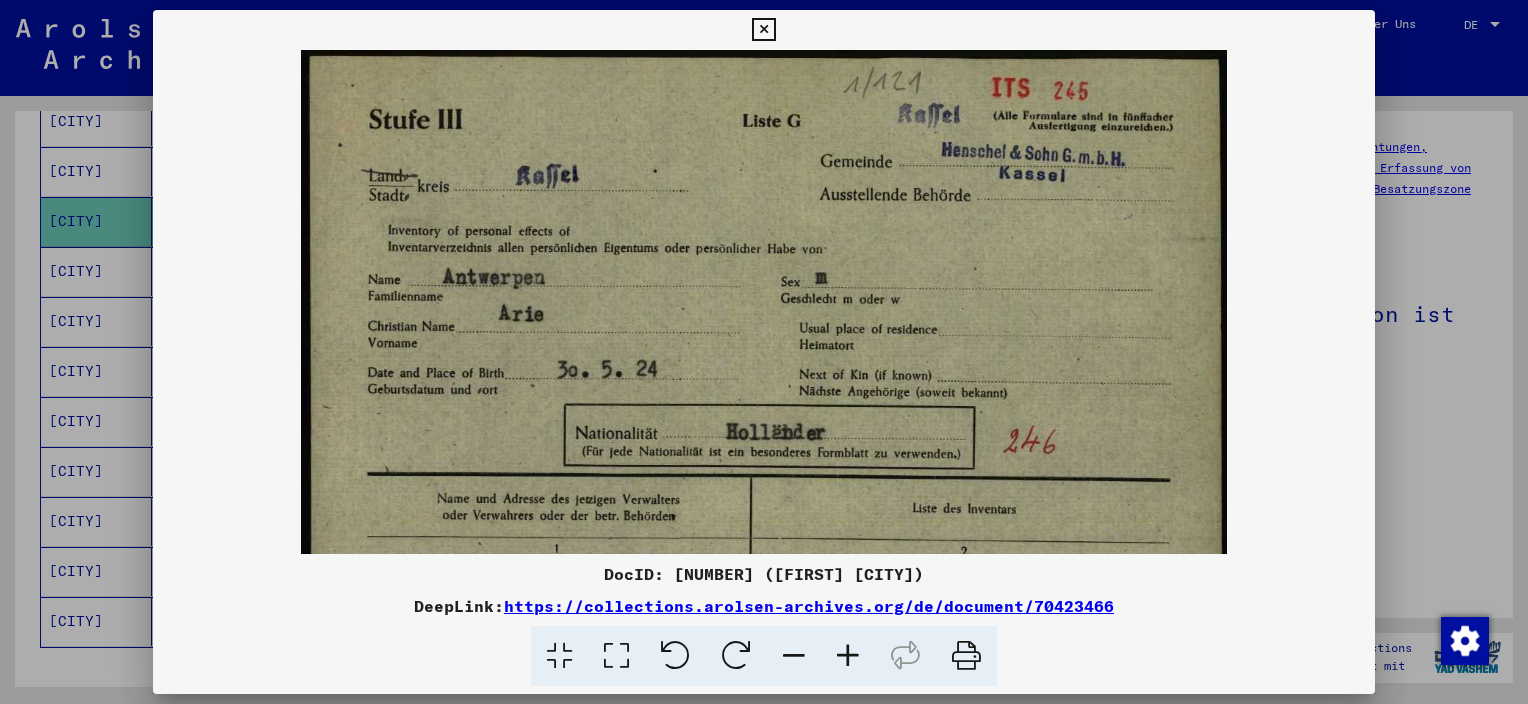 click at bounding box center (848, 656) 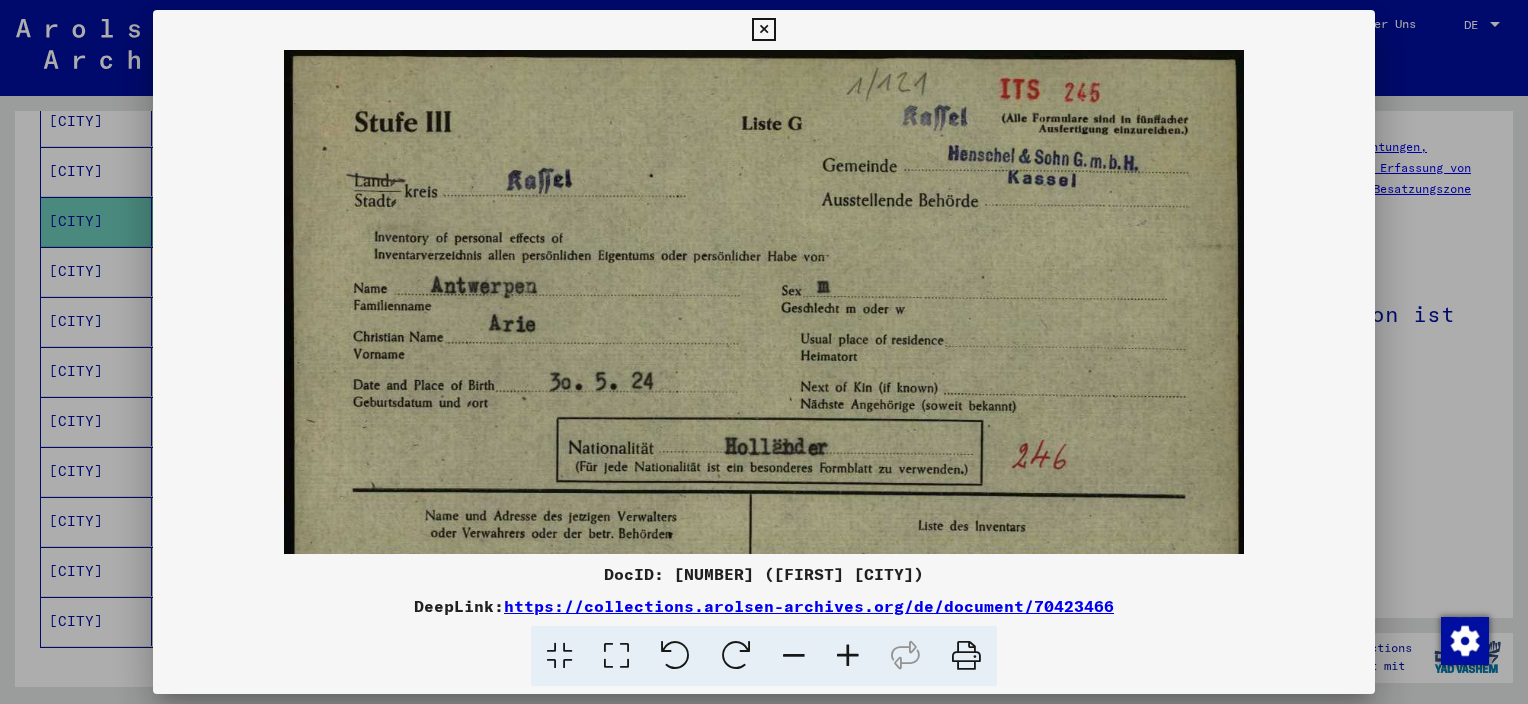 click at bounding box center (848, 656) 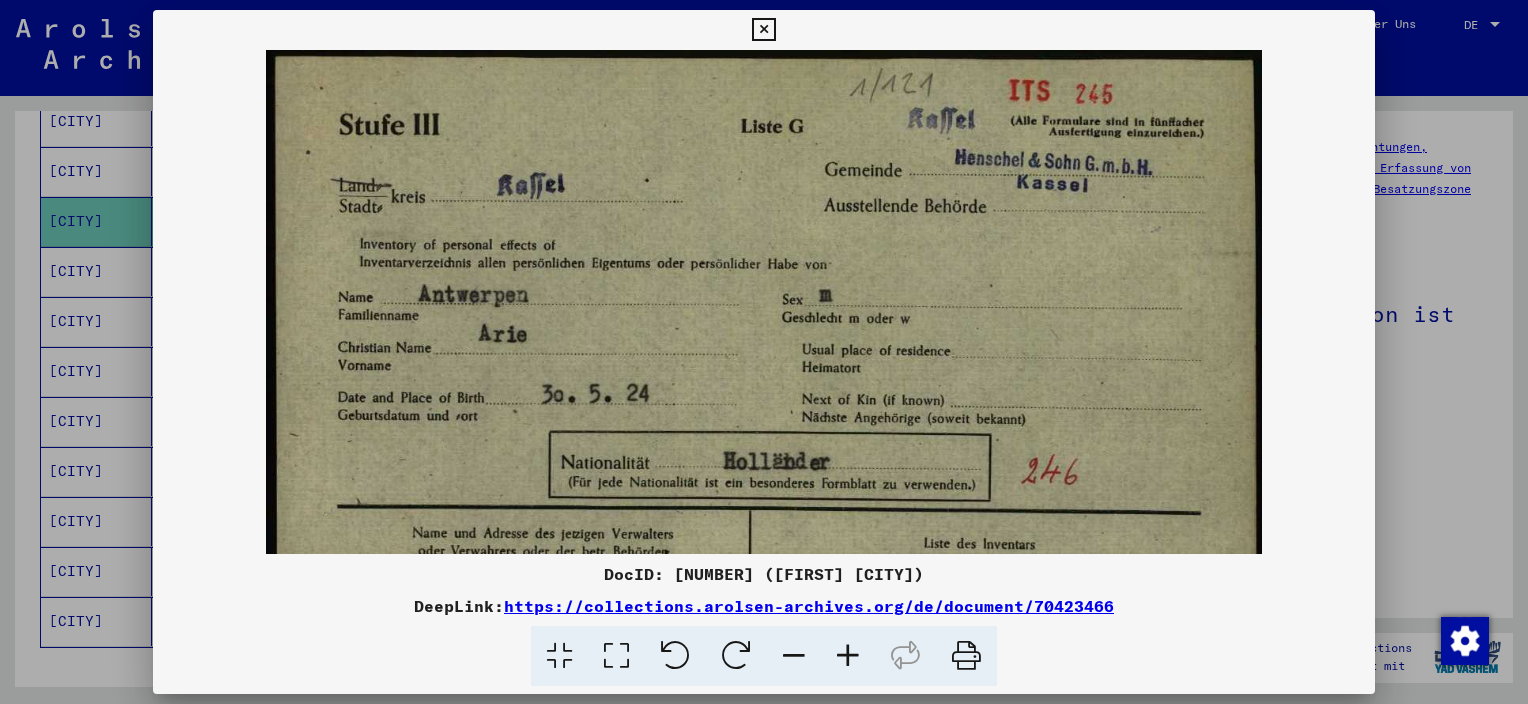 click at bounding box center (848, 656) 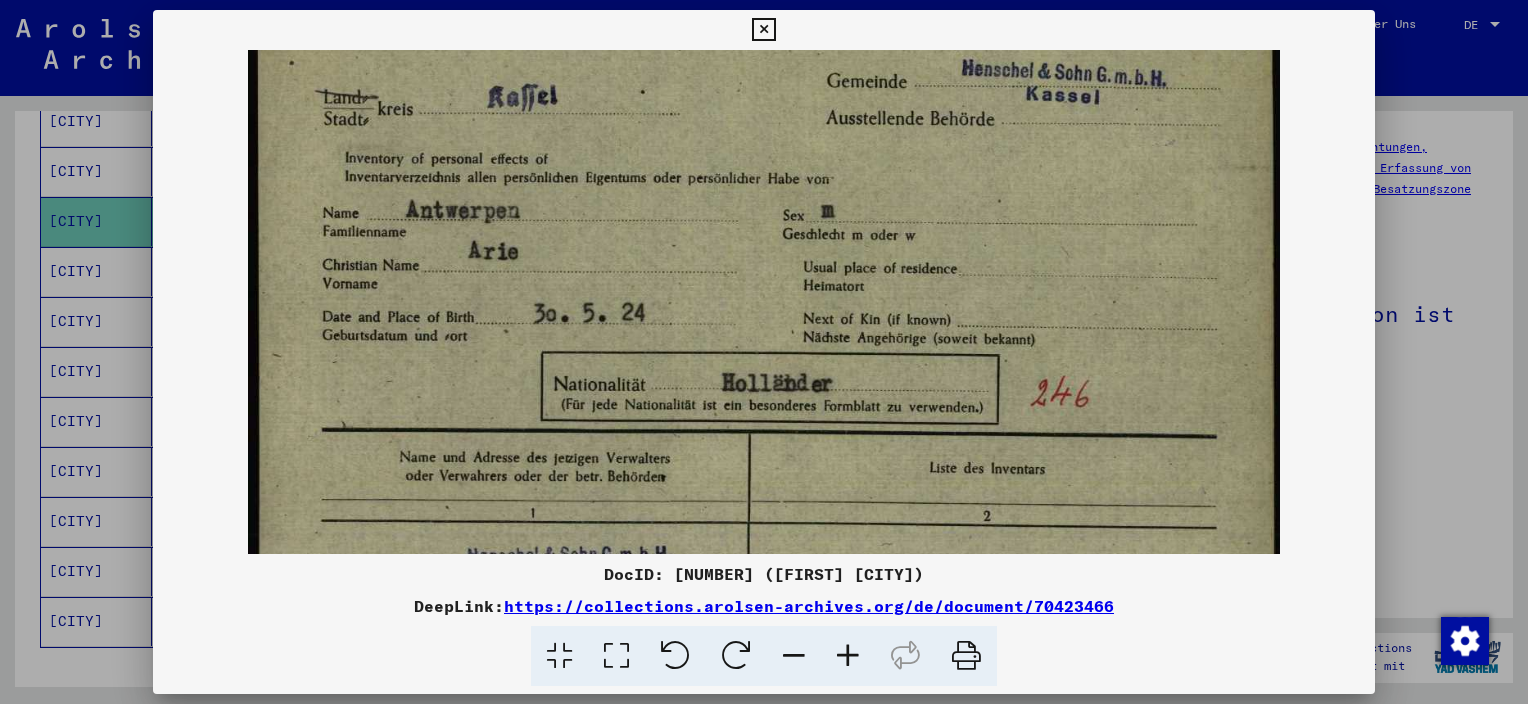 scroll, scrollTop: 92, scrollLeft: 0, axis: vertical 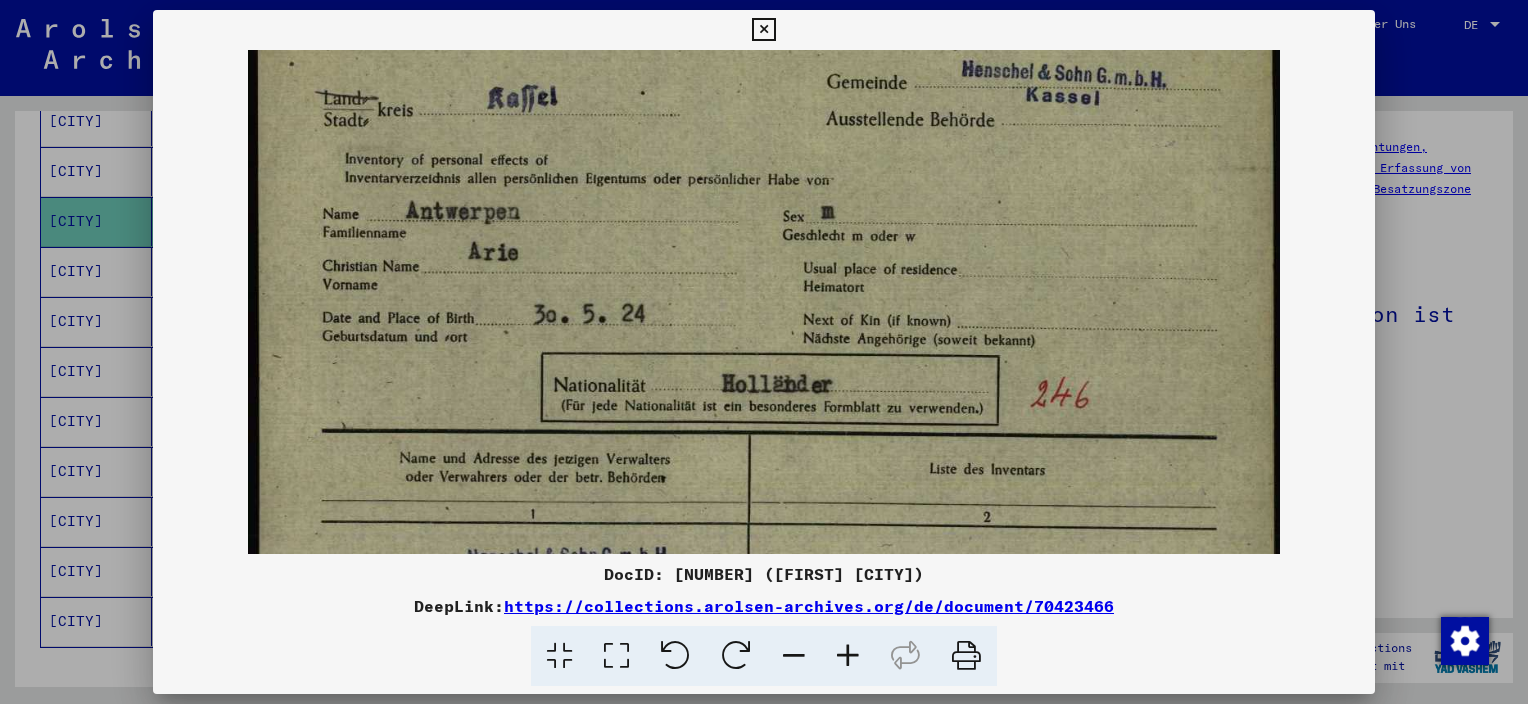 drag, startPoint x: 1097, startPoint y: 455, endPoint x: 1104, endPoint y: 371, distance: 84.29116 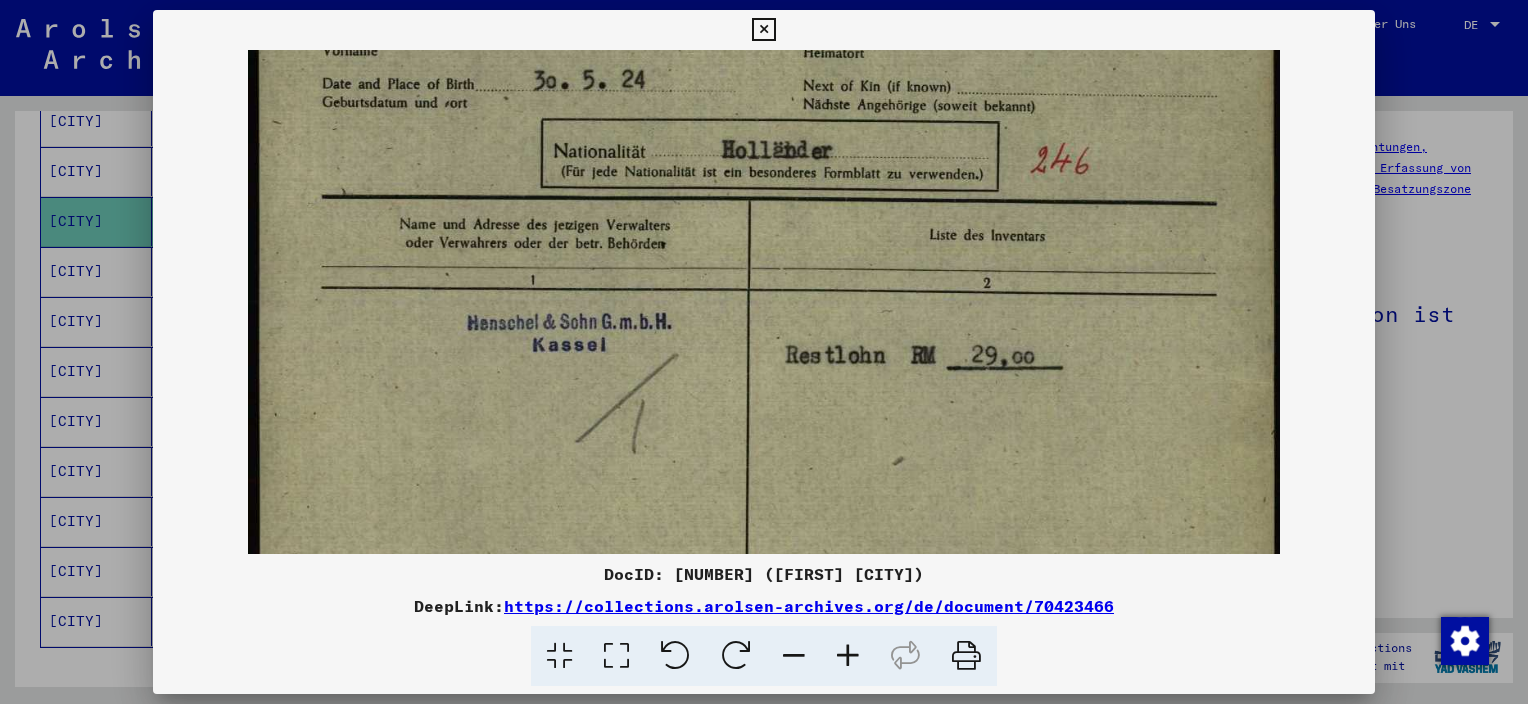 scroll, scrollTop: 328, scrollLeft: 0, axis: vertical 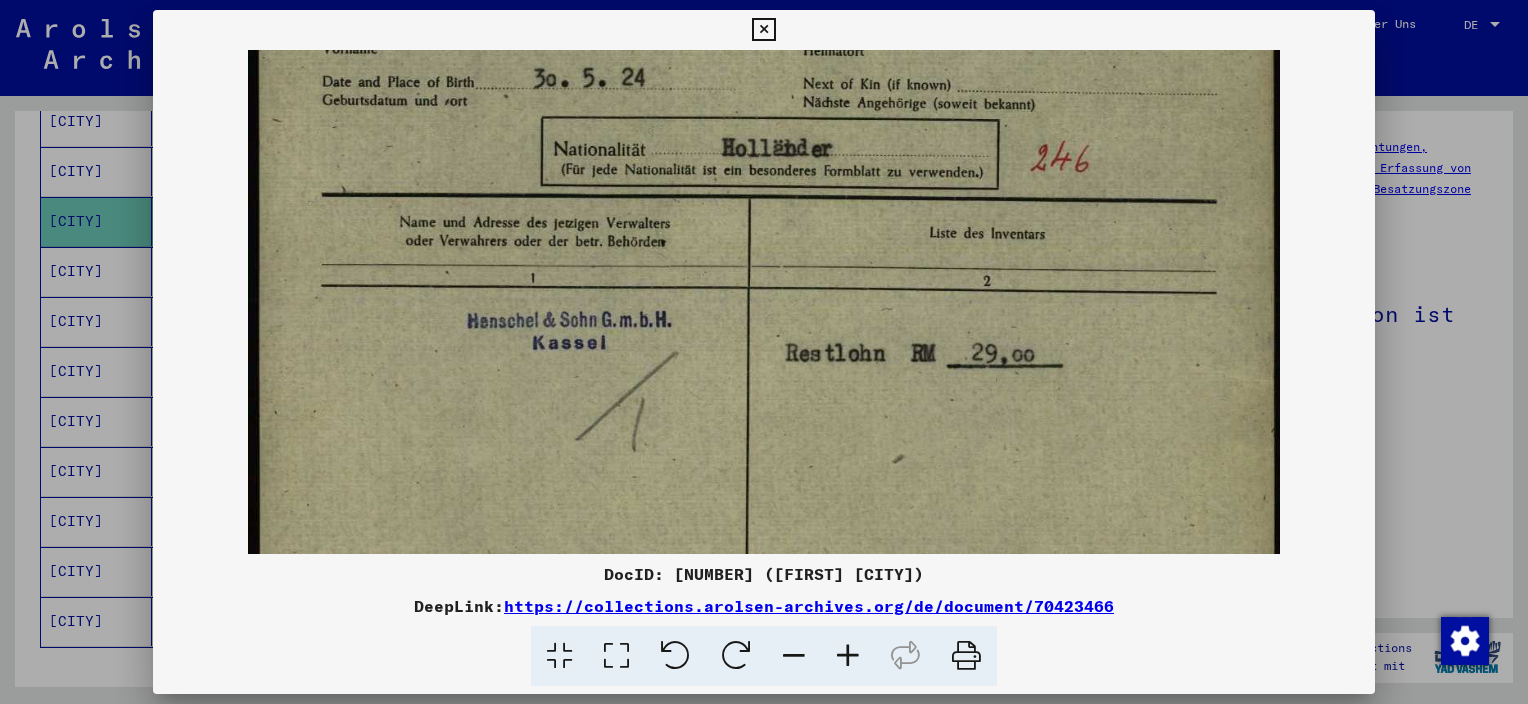 drag, startPoint x: 1060, startPoint y: 318, endPoint x: 1060, endPoint y: 129, distance: 189 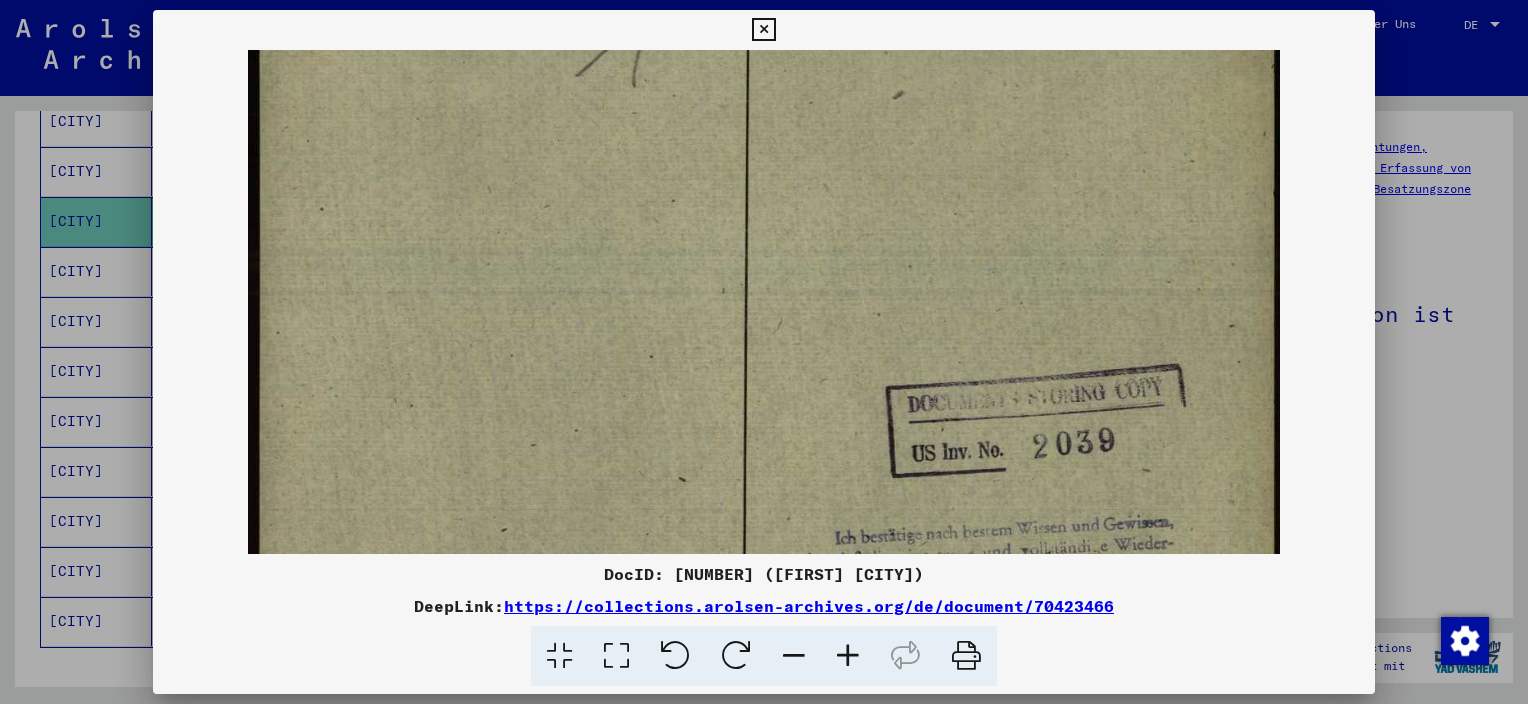drag, startPoint x: 1022, startPoint y: 456, endPoint x: 1007, endPoint y: 96, distance: 360.31238 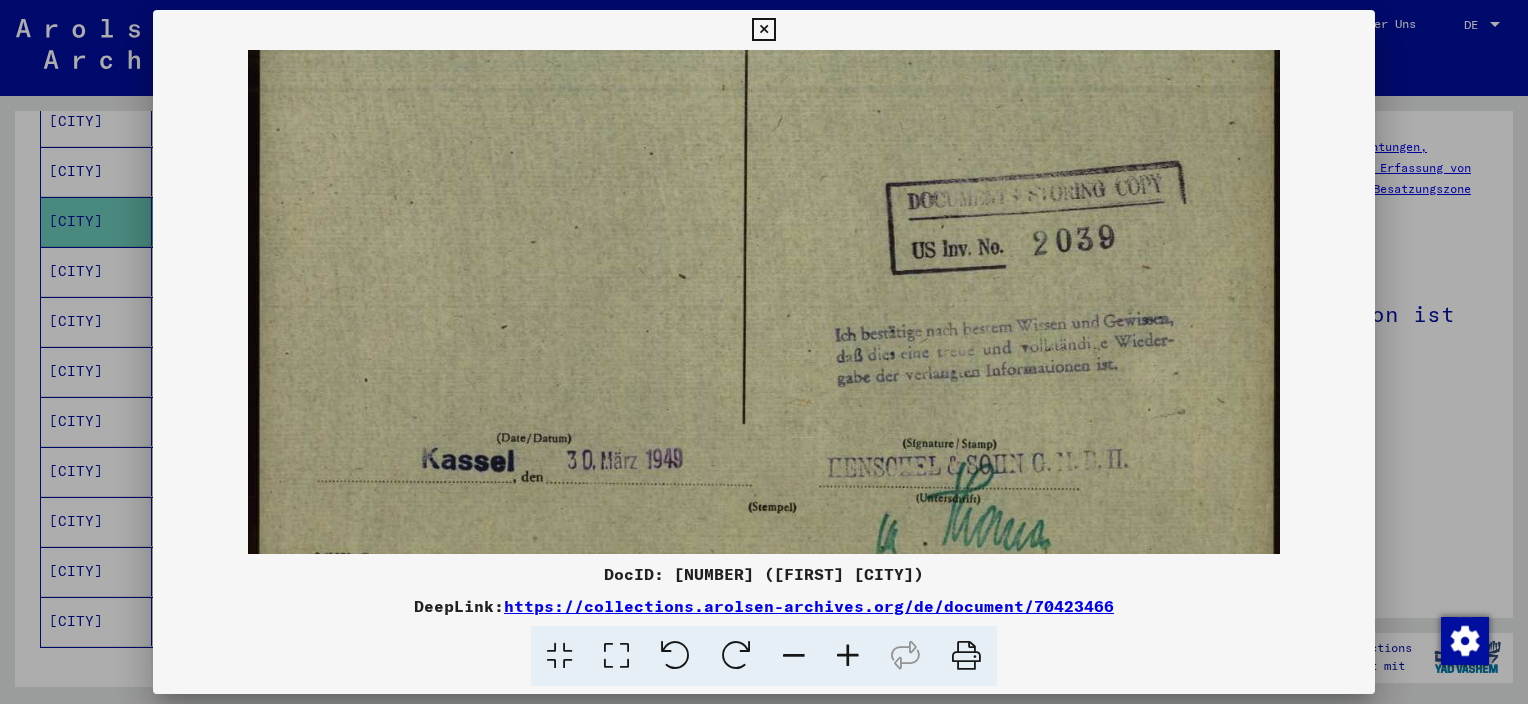 scroll, scrollTop: 950, scrollLeft: 0, axis: vertical 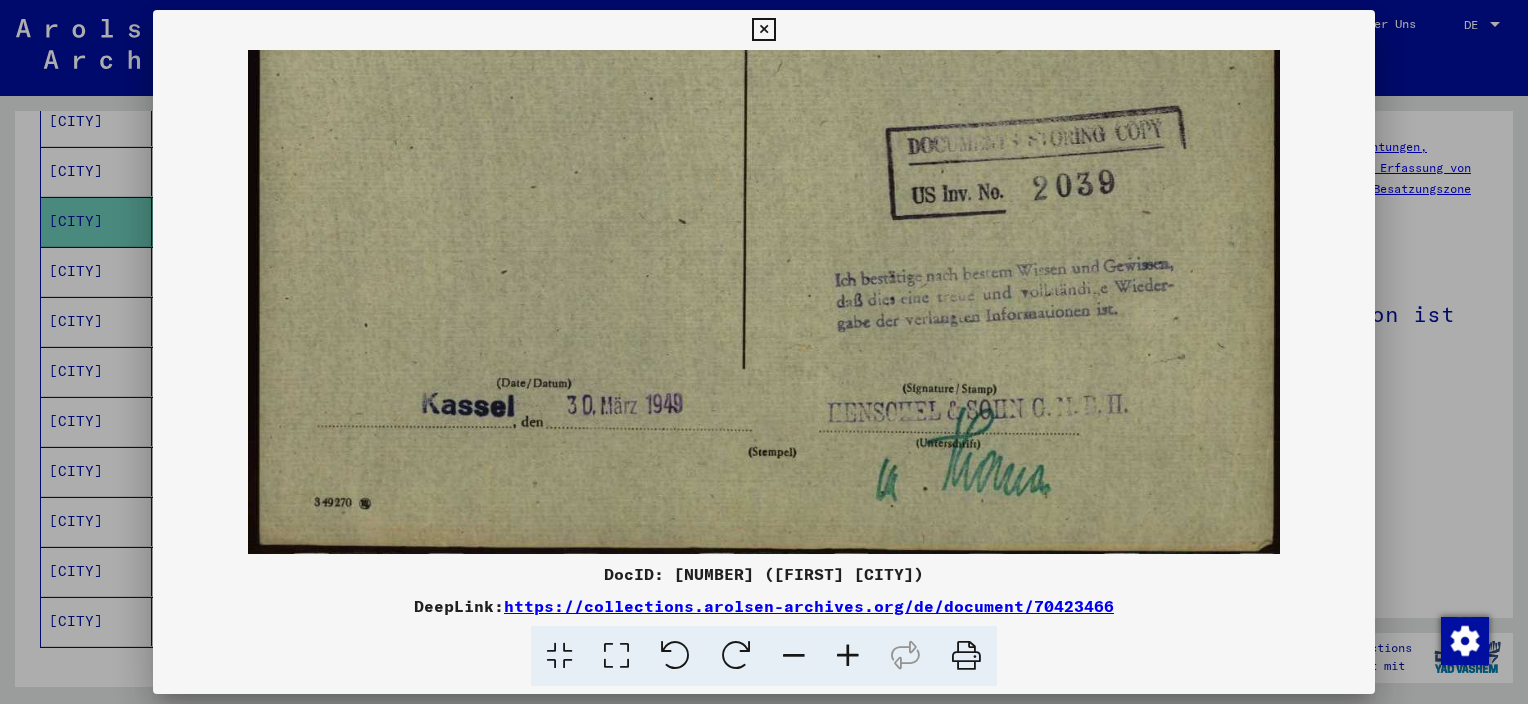 drag, startPoint x: 996, startPoint y: 467, endPoint x: 967, endPoint y: 159, distance: 309.36224 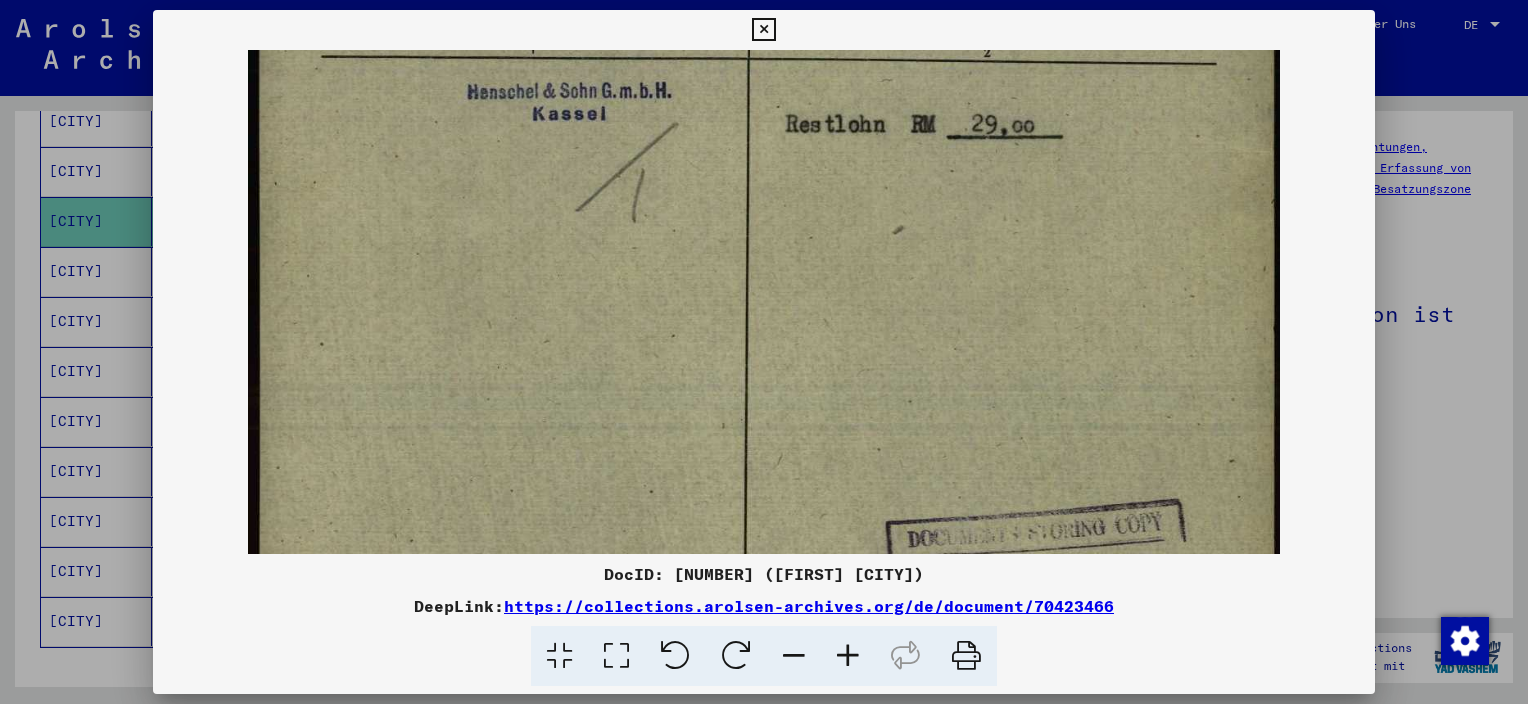 drag, startPoint x: 962, startPoint y: 140, endPoint x: 976, endPoint y: 536, distance: 396.2474 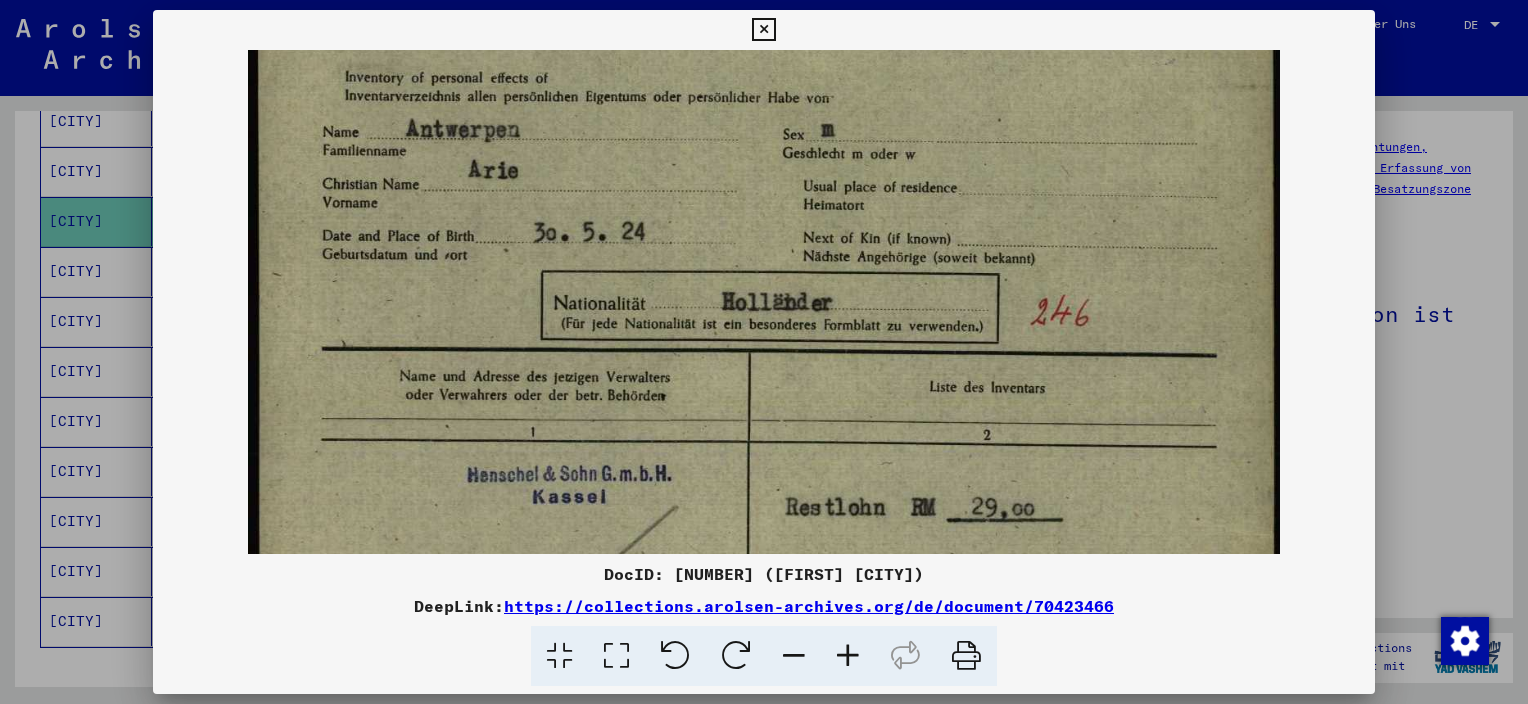 drag, startPoint x: 984, startPoint y: 112, endPoint x: 984, endPoint y: 499, distance: 387 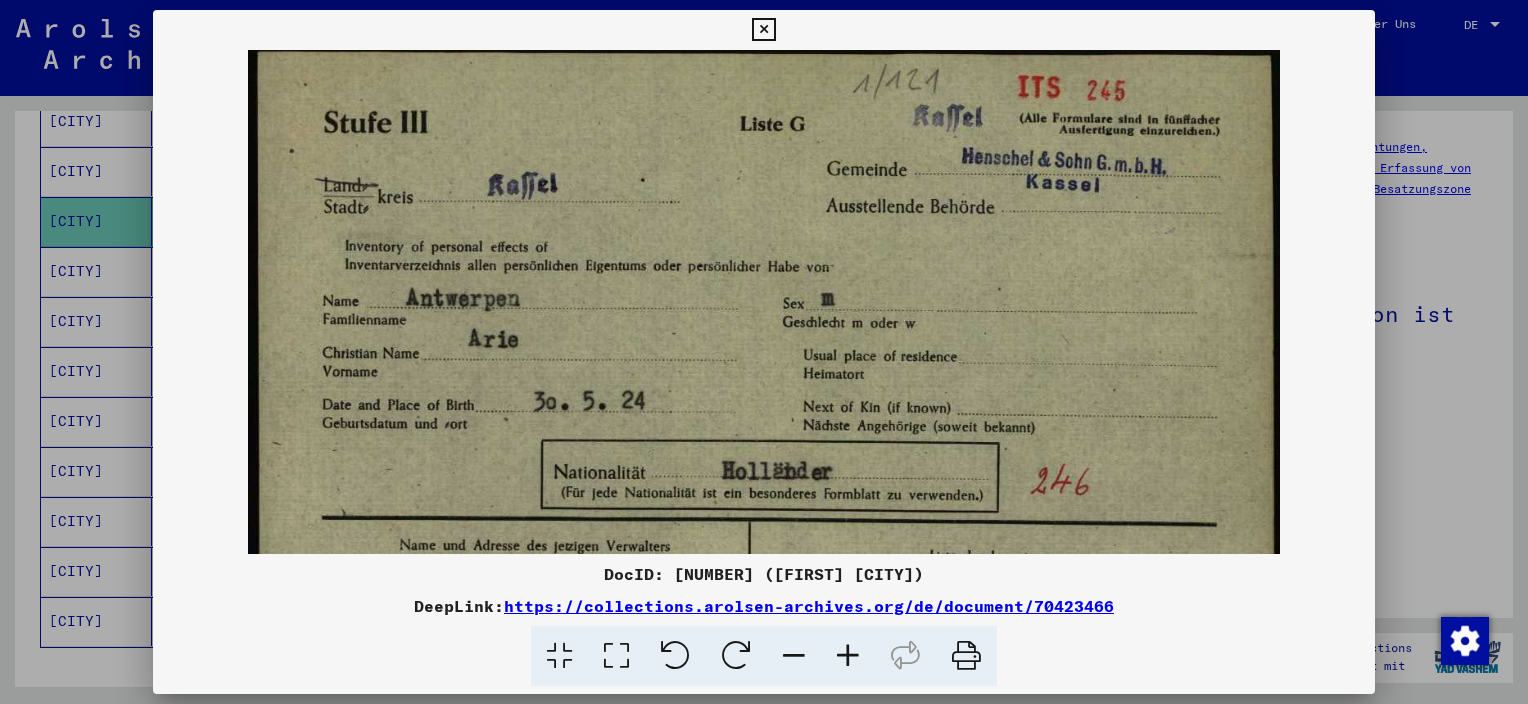 scroll, scrollTop: 0, scrollLeft: 0, axis: both 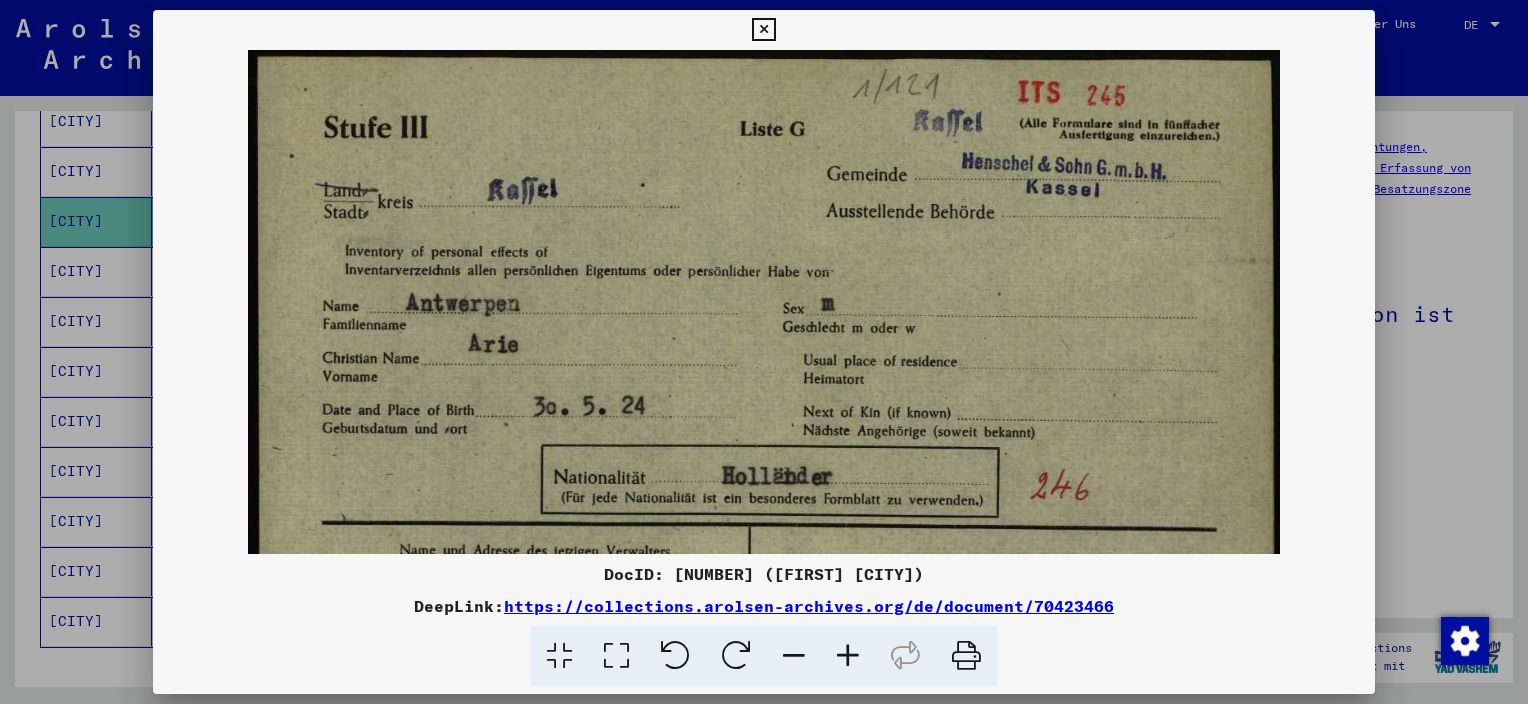 drag, startPoint x: 1010, startPoint y: 174, endPoint x: 989, endPoint y: 427, distance: 253.87004 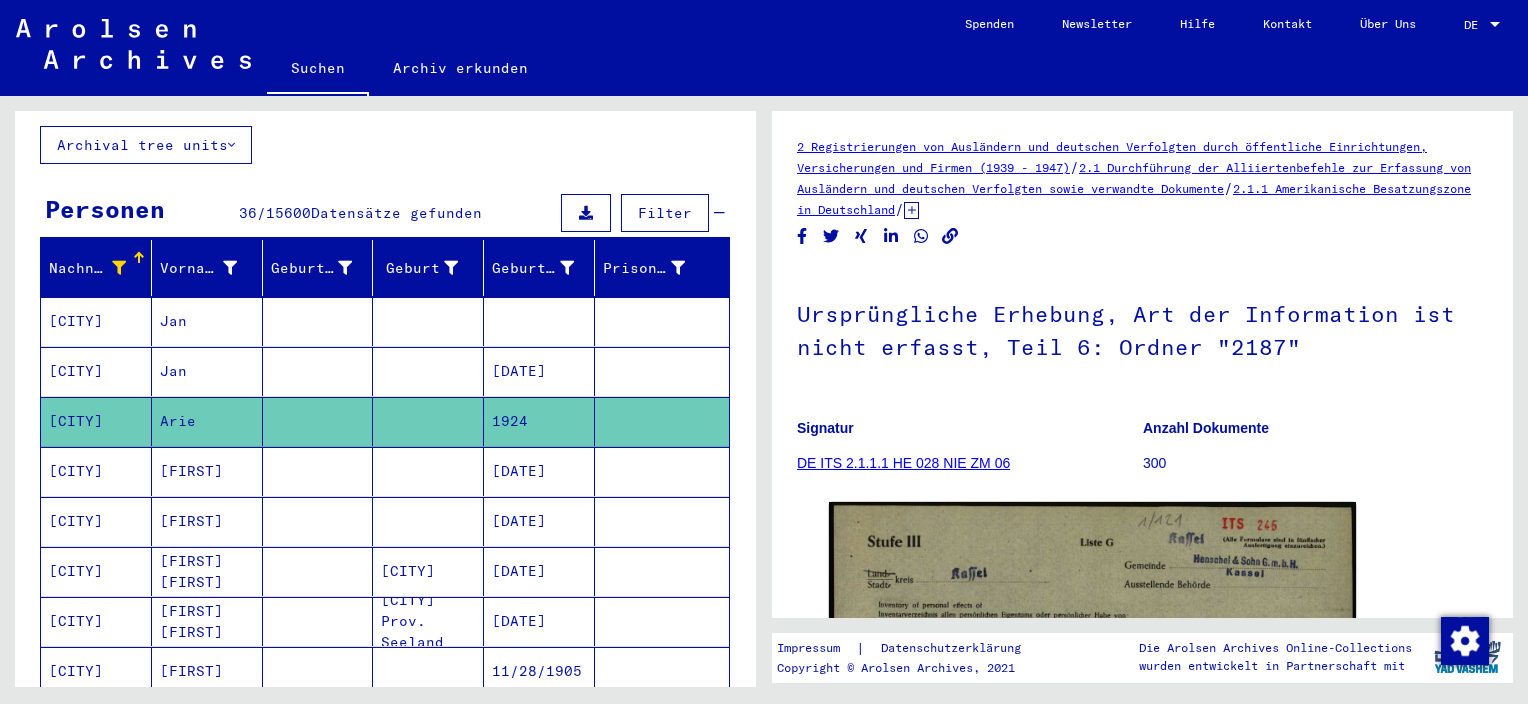 scroll, scrollTop: 329, scrollLeft: 0, axis: vertical 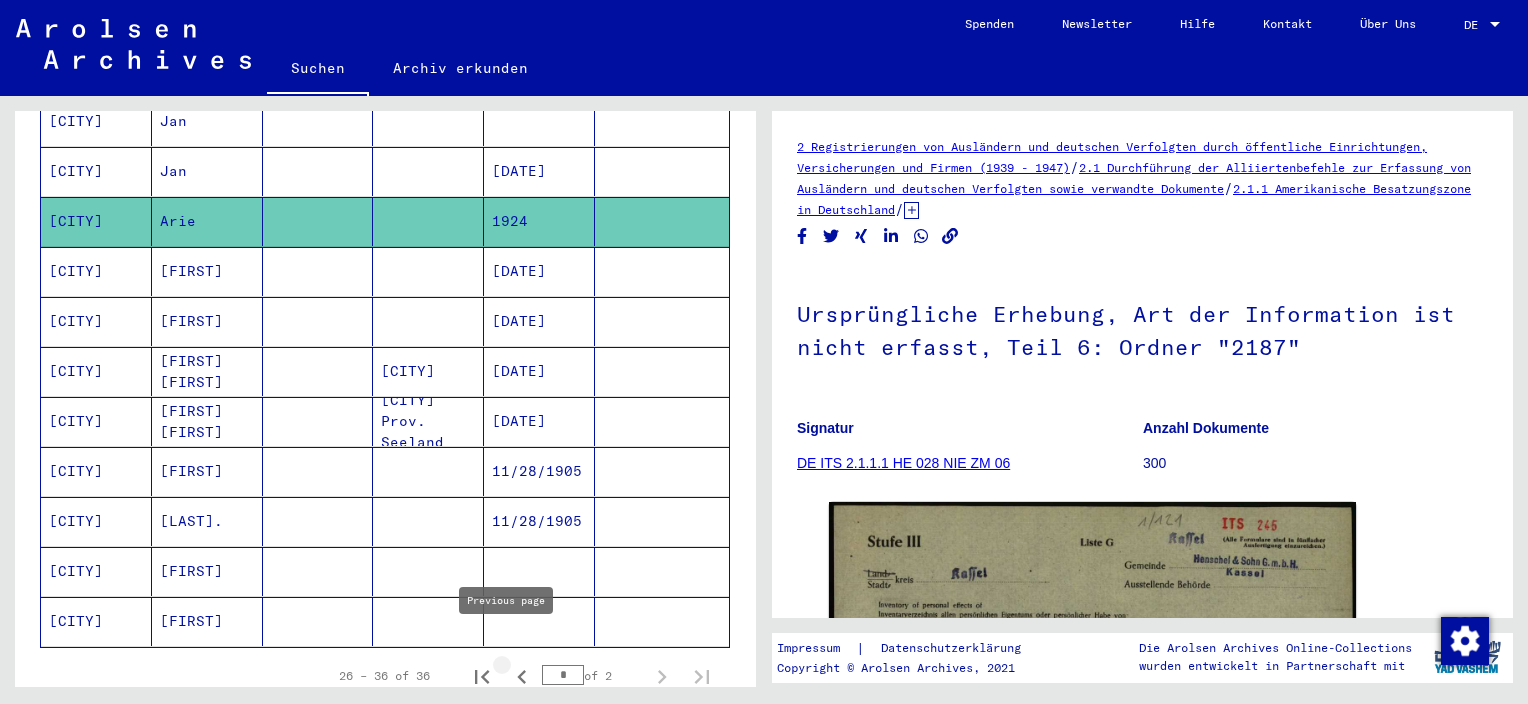 click 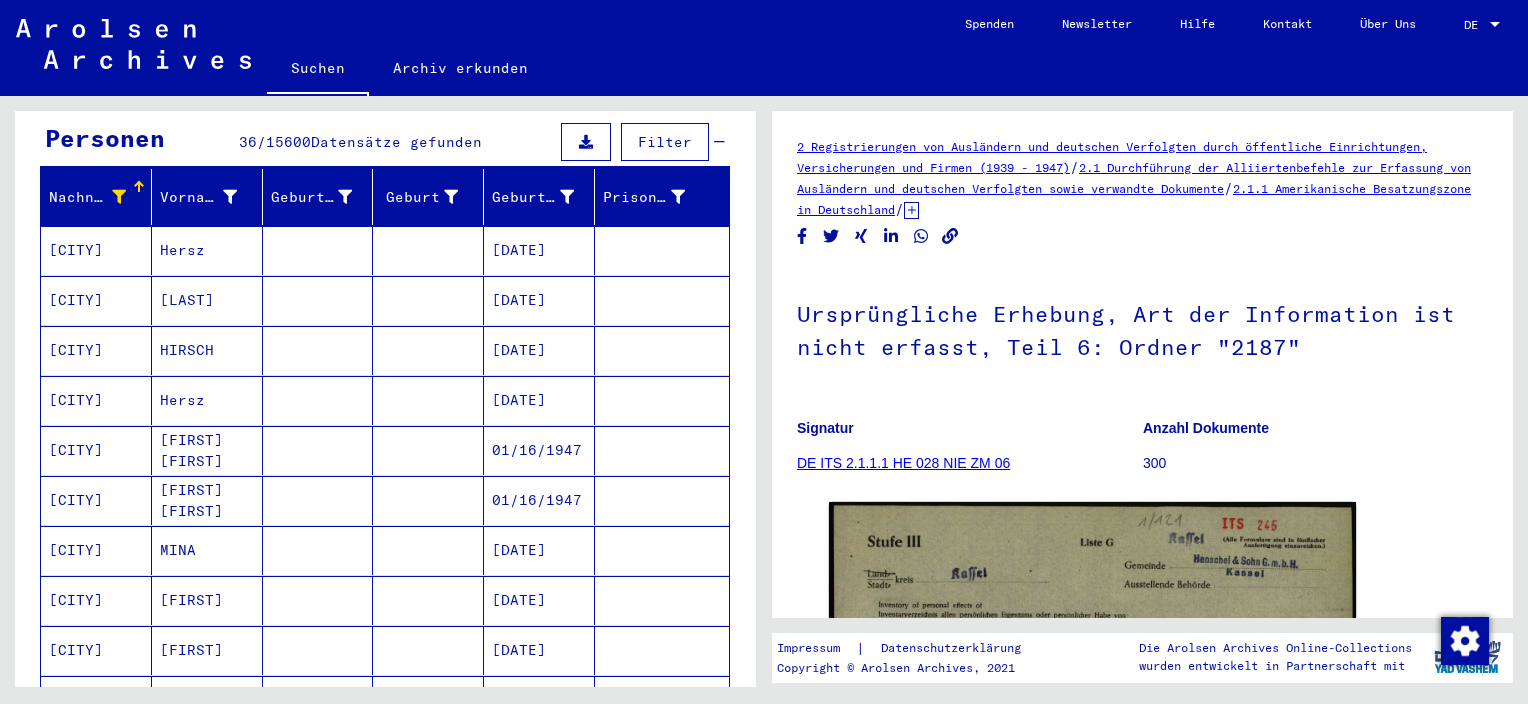 scroll, scrollTop: 0, scrollLeft: 0, axis: both 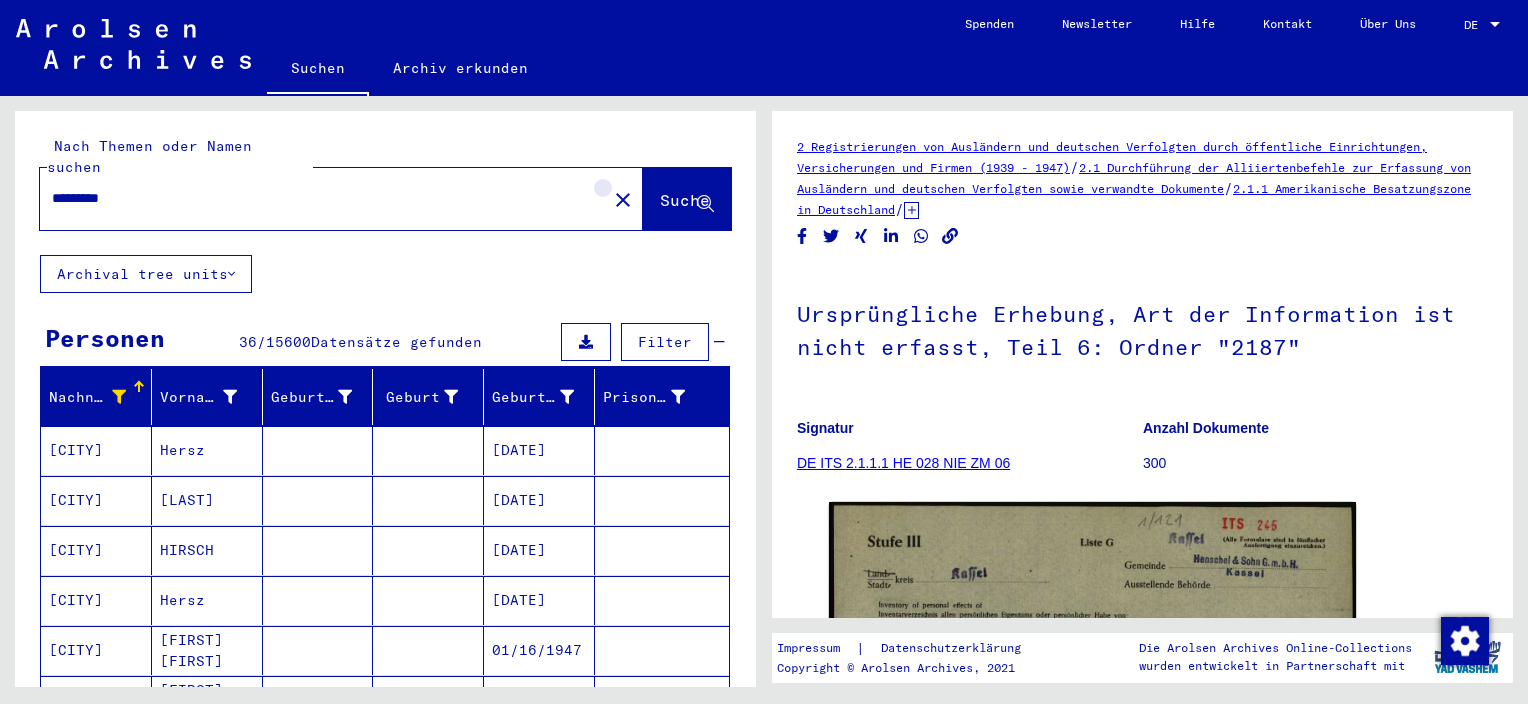 click on "close" 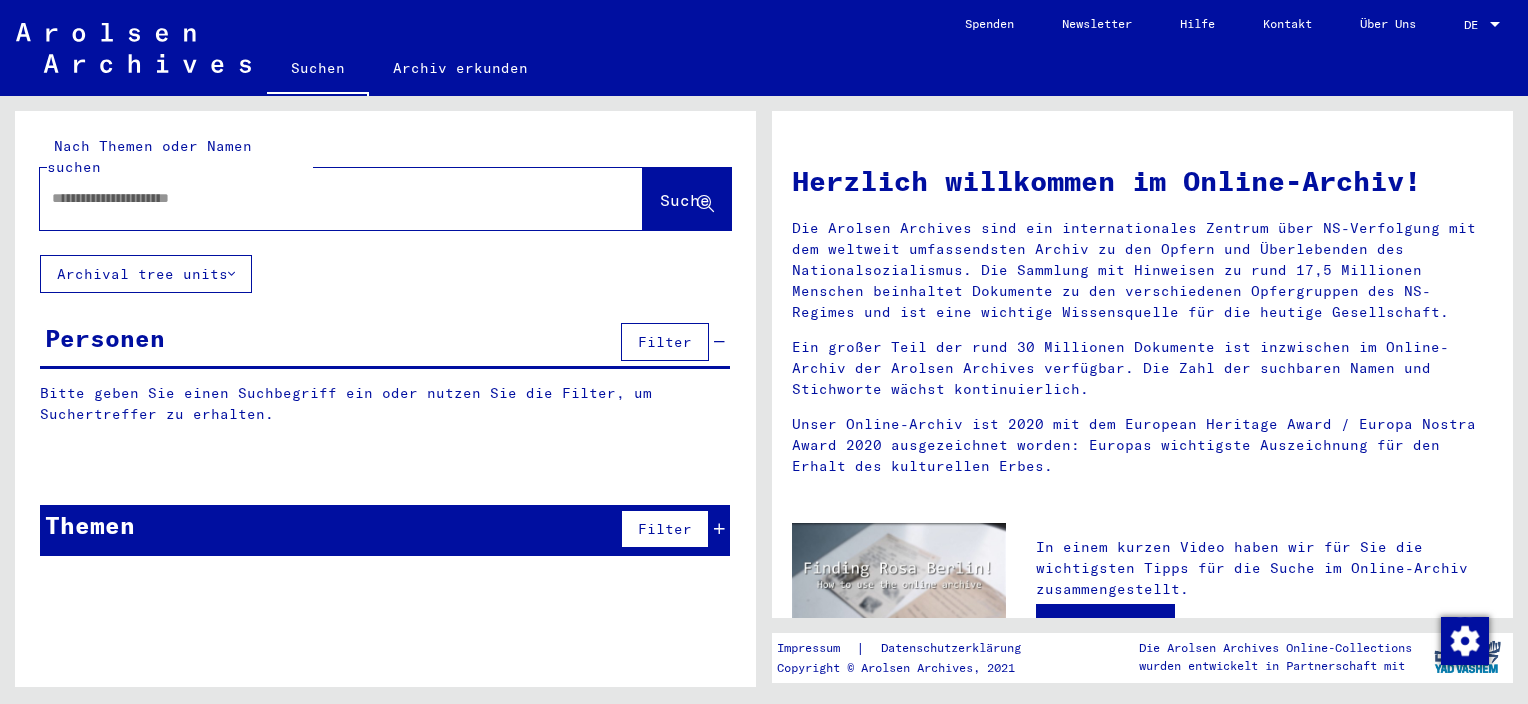 click at bounding box center [317, 198] 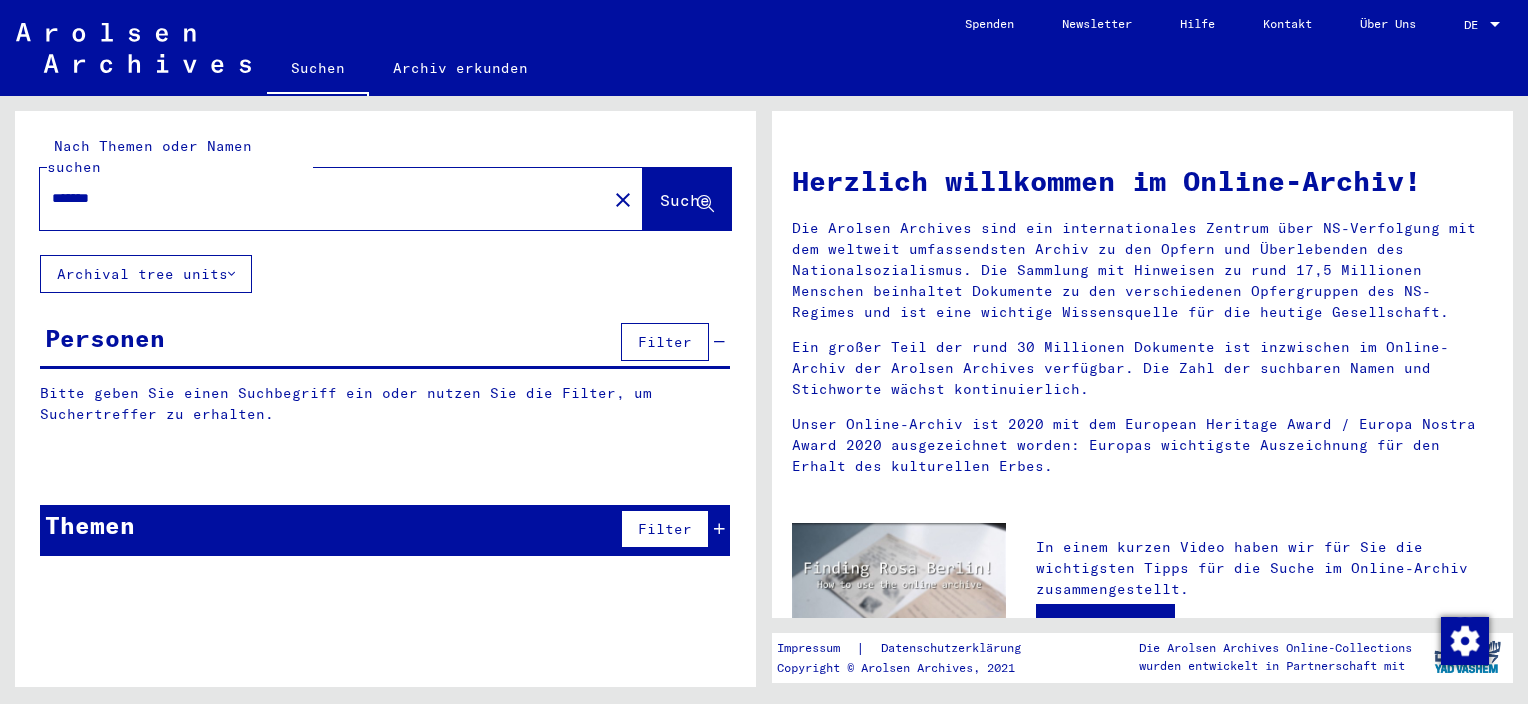 type on "*******" 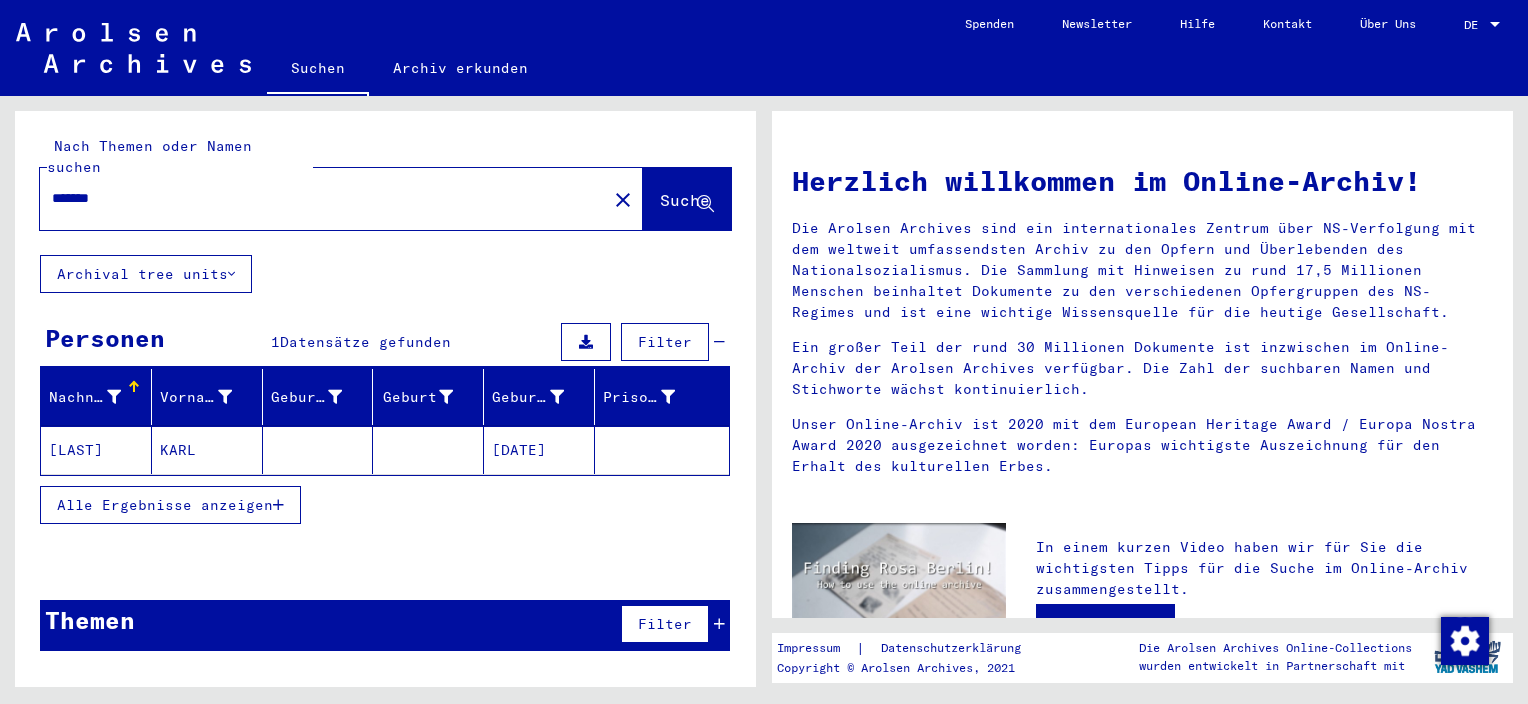 click on "Alle Ergebnisse anzeigen" at bounding box center [165, 505] 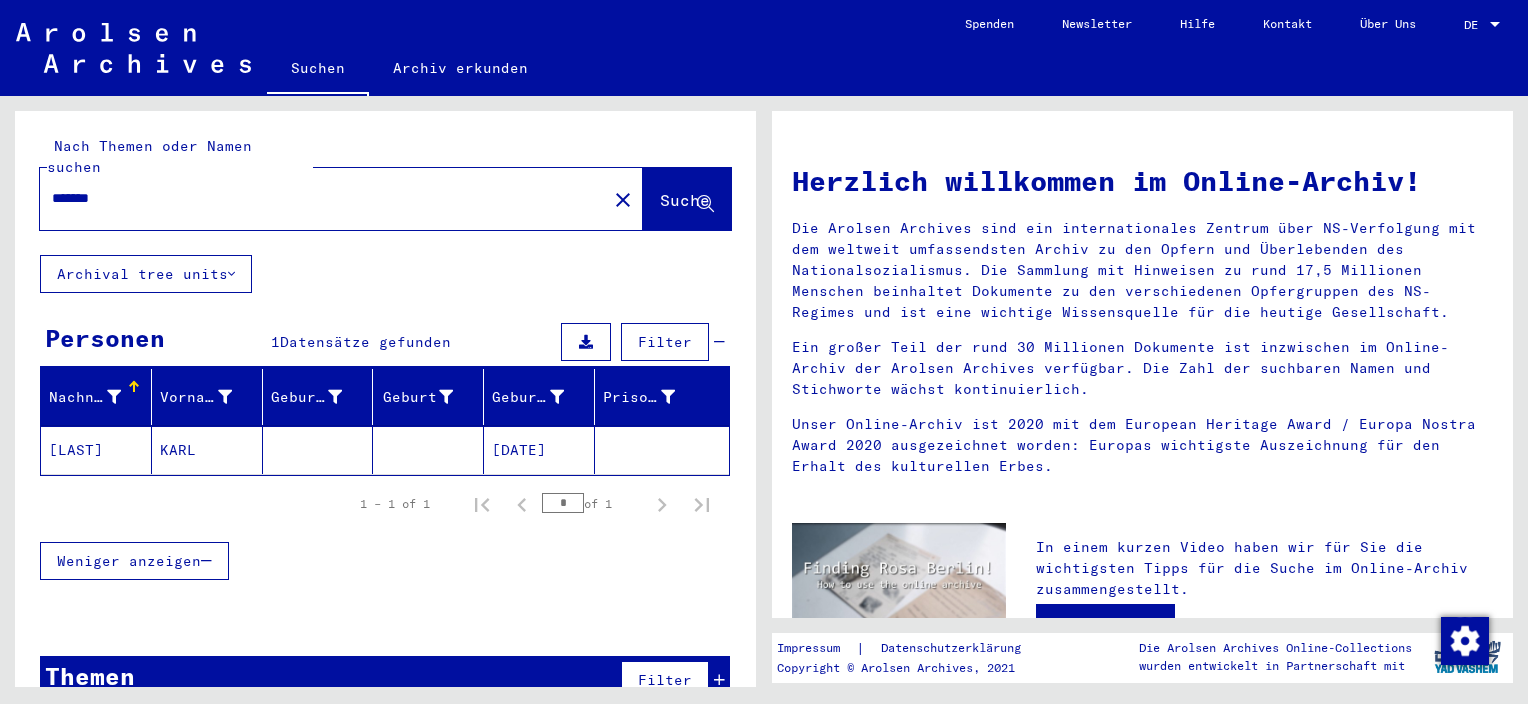 click on "KARL" 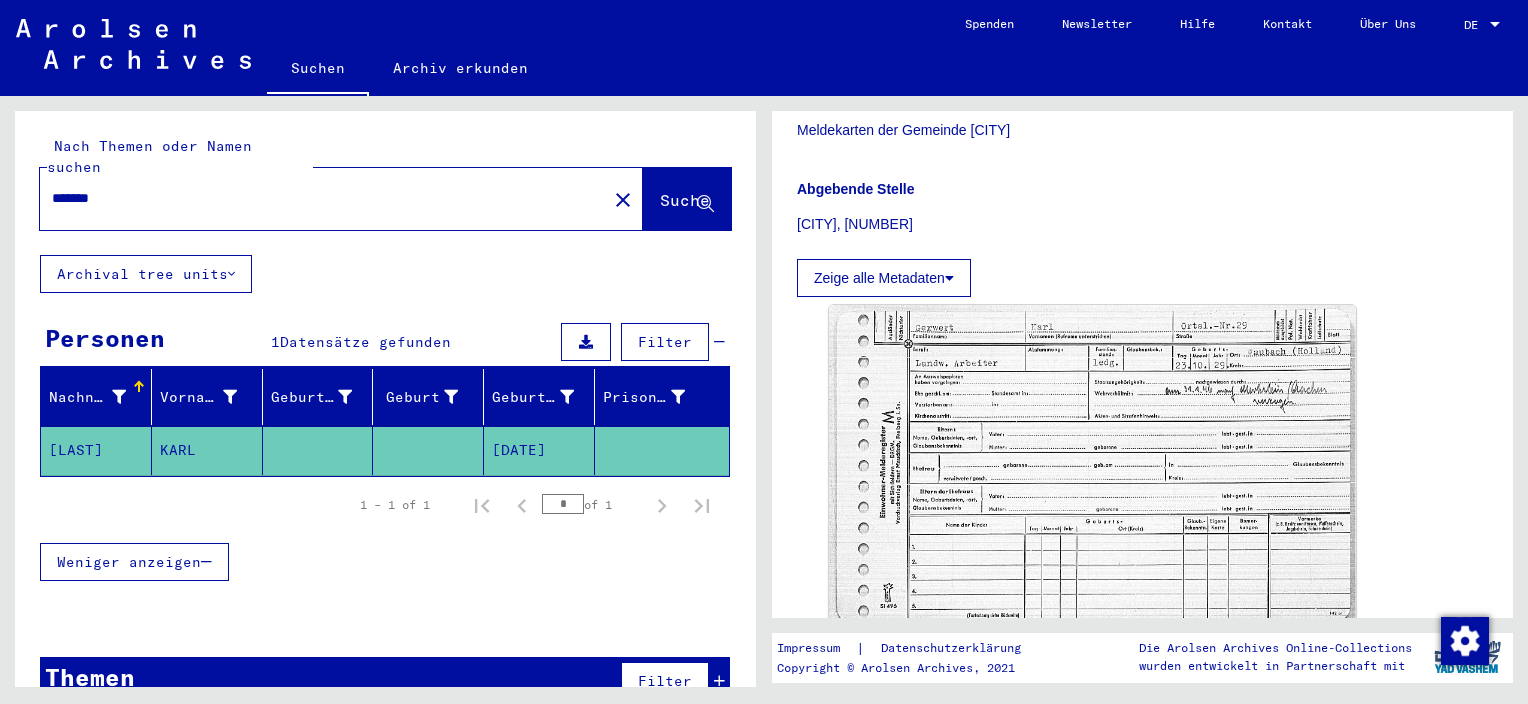 scroll, scrollTop: 500, scrollLeft: 0, axis: vertical 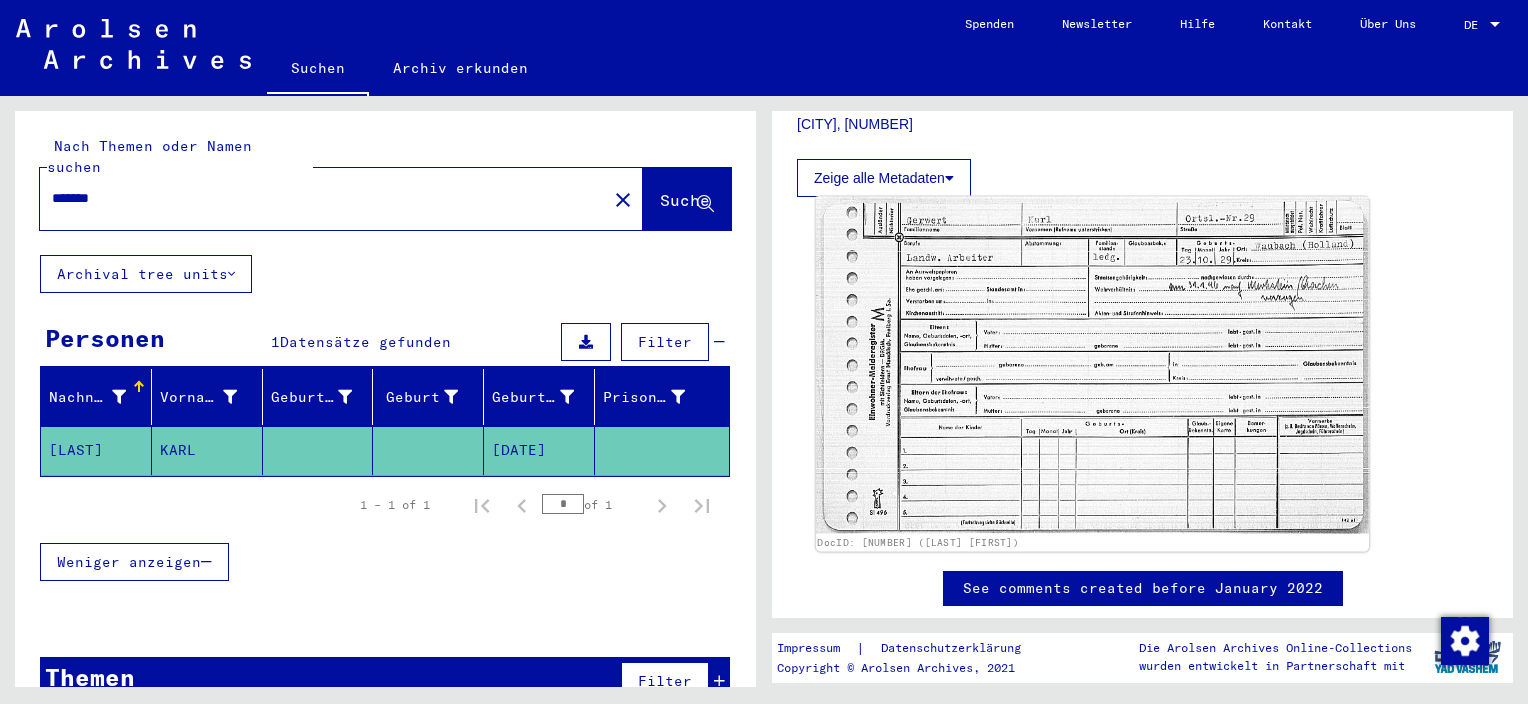 click 